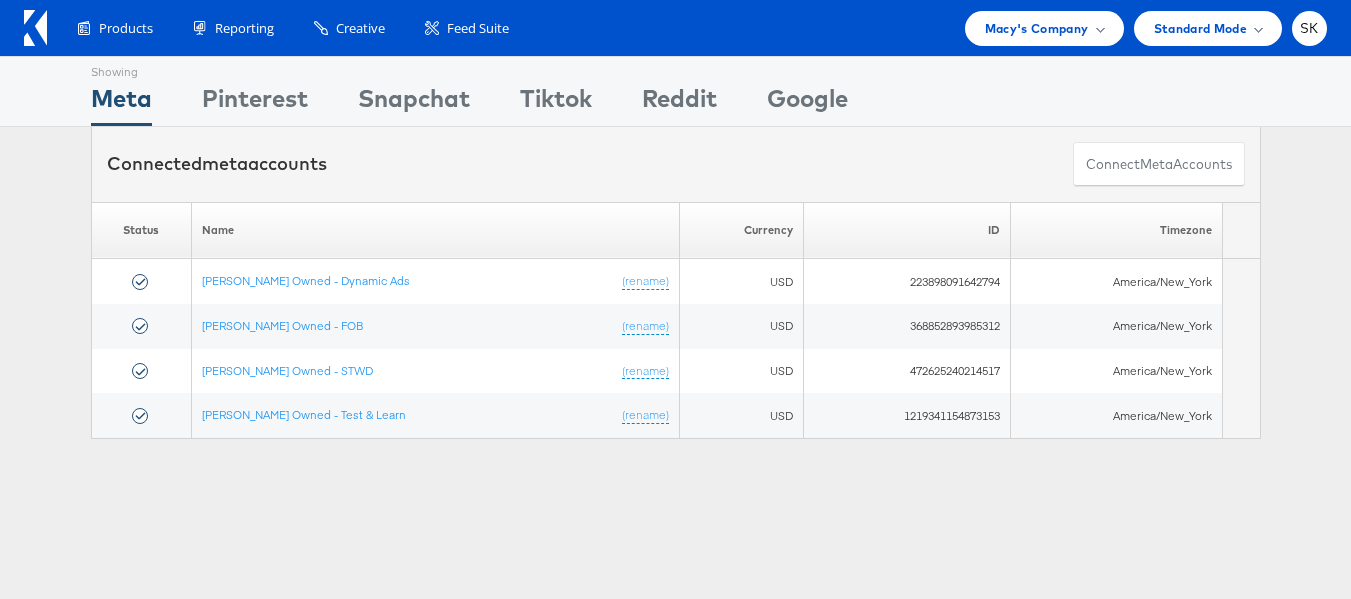 scroll, scrollTop: 0, scrollLeft: 0, axis: both 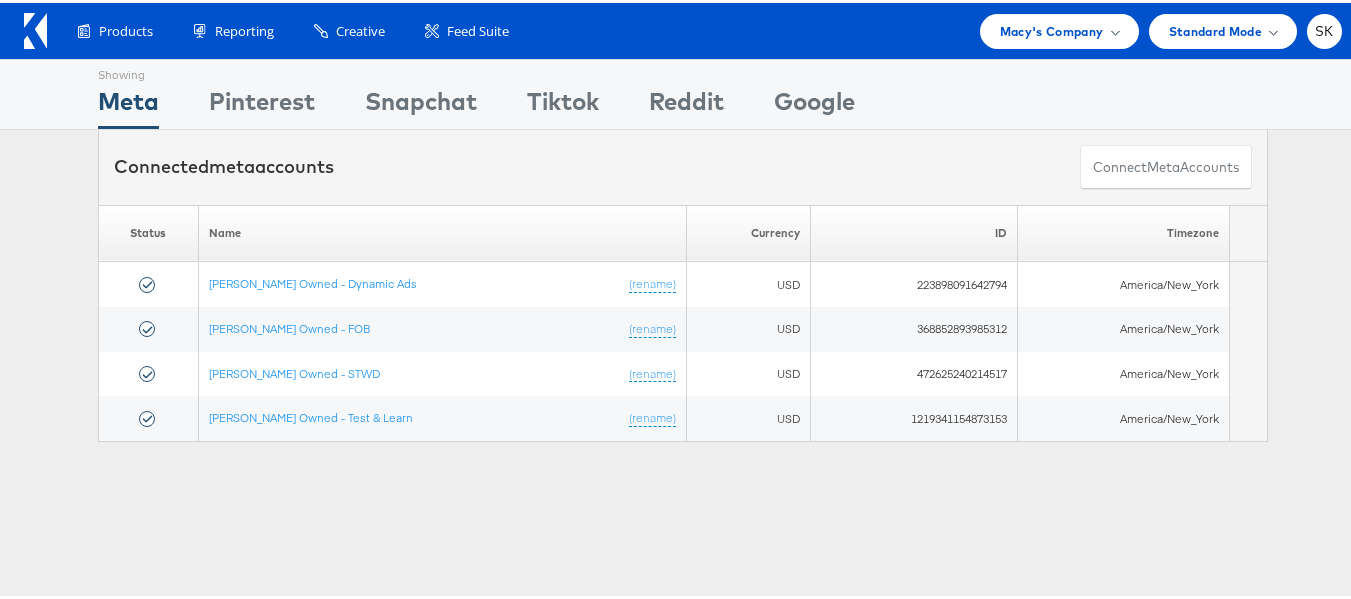 click 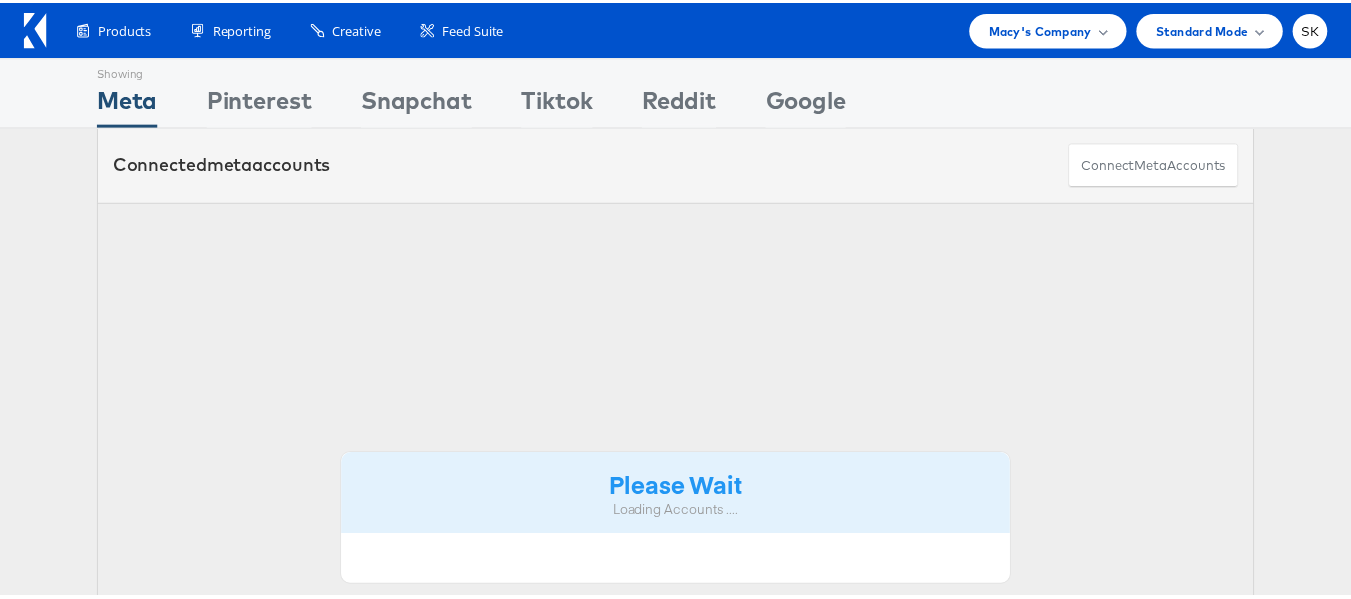 scroll, scrollTop: 0, scrollLeft: 0, axis: both 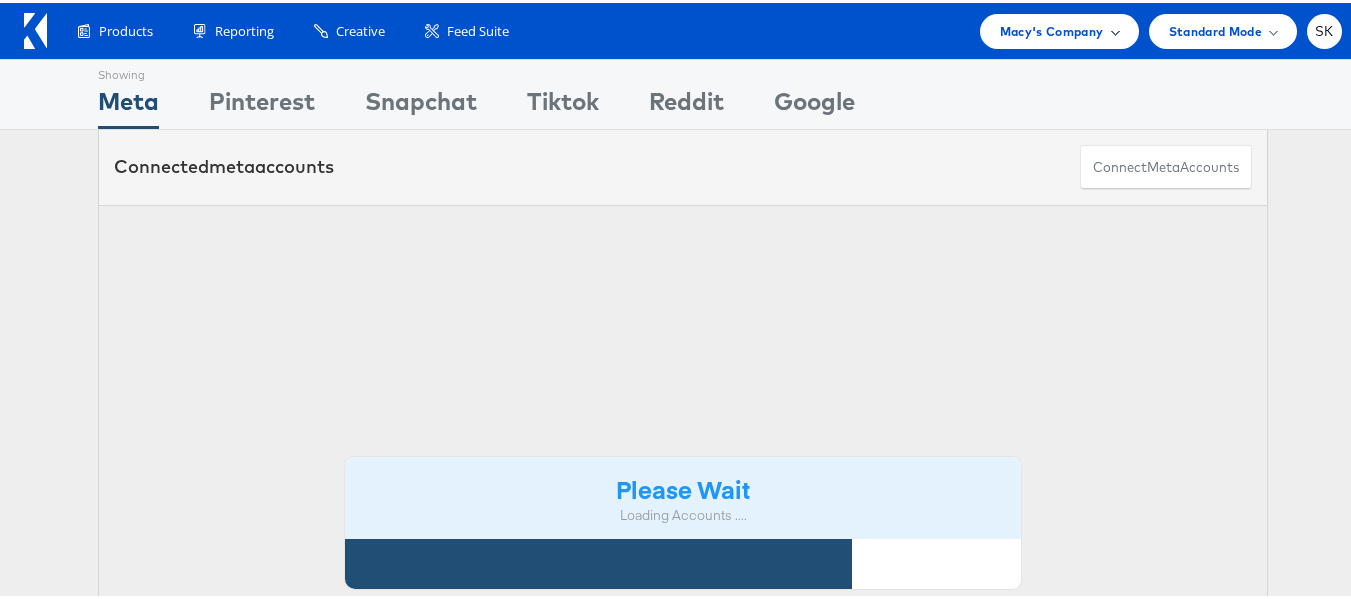 click on "Macy's Company" at bounding box center (1059, 28) 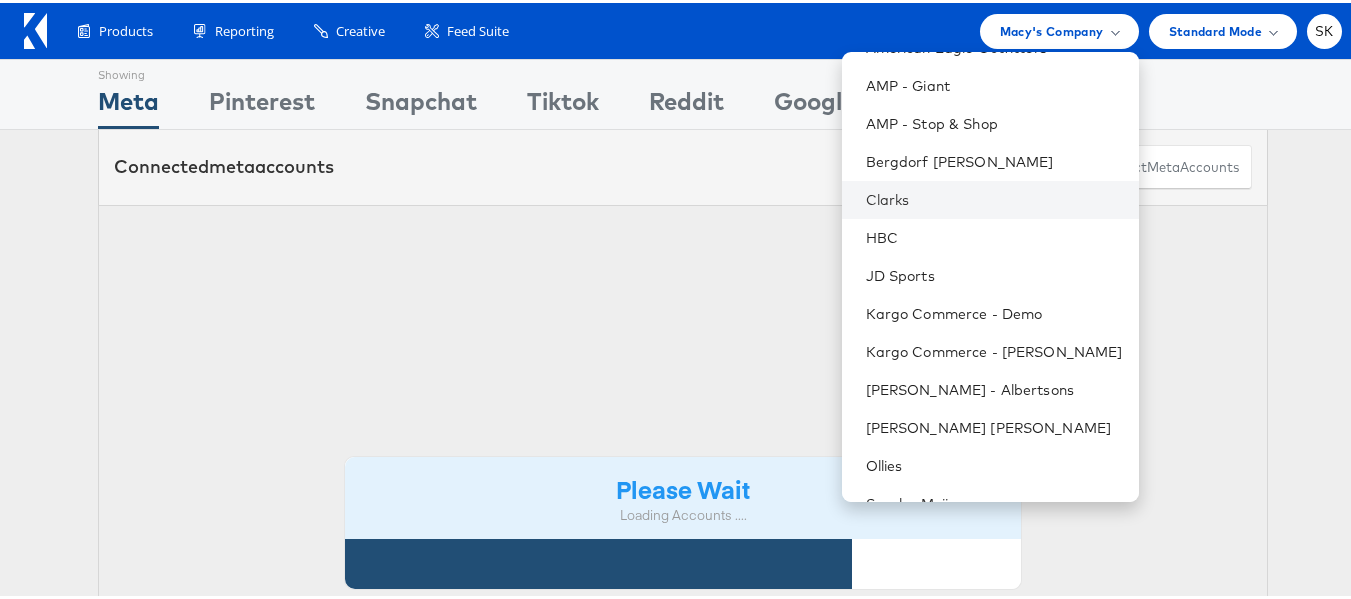 scroll, scrollTop: 248, scrollLeft: 0, axis: vertical 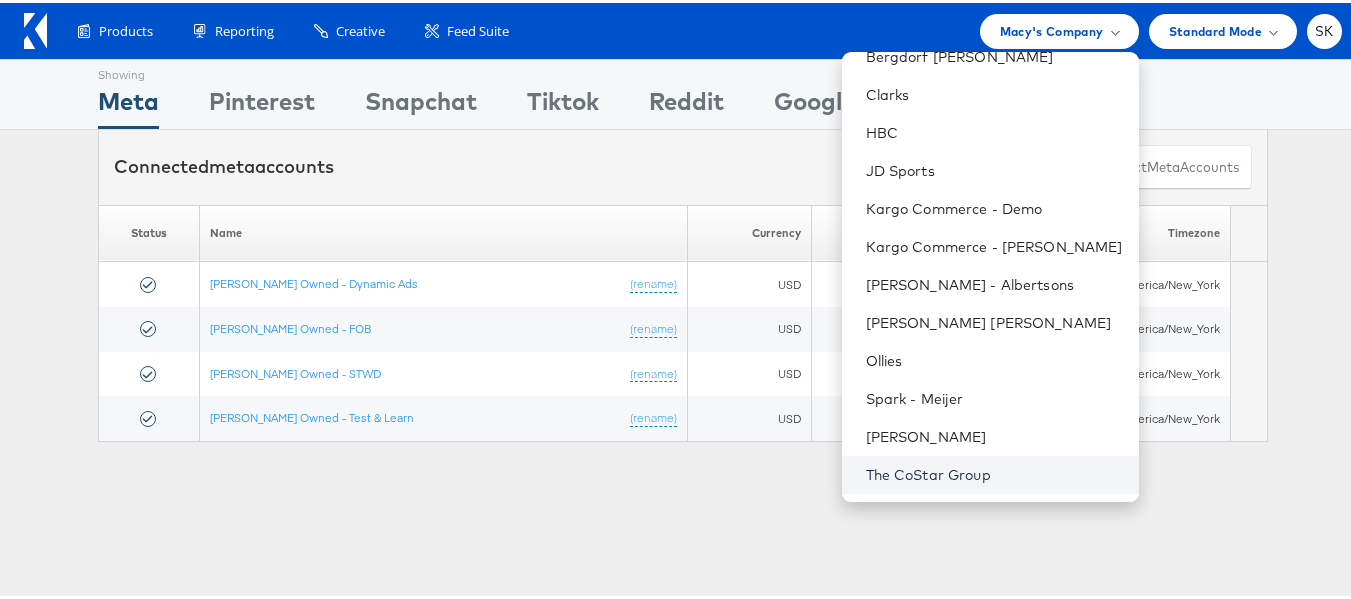 click on "The CoStar Group" at bounding box center [994, 472] 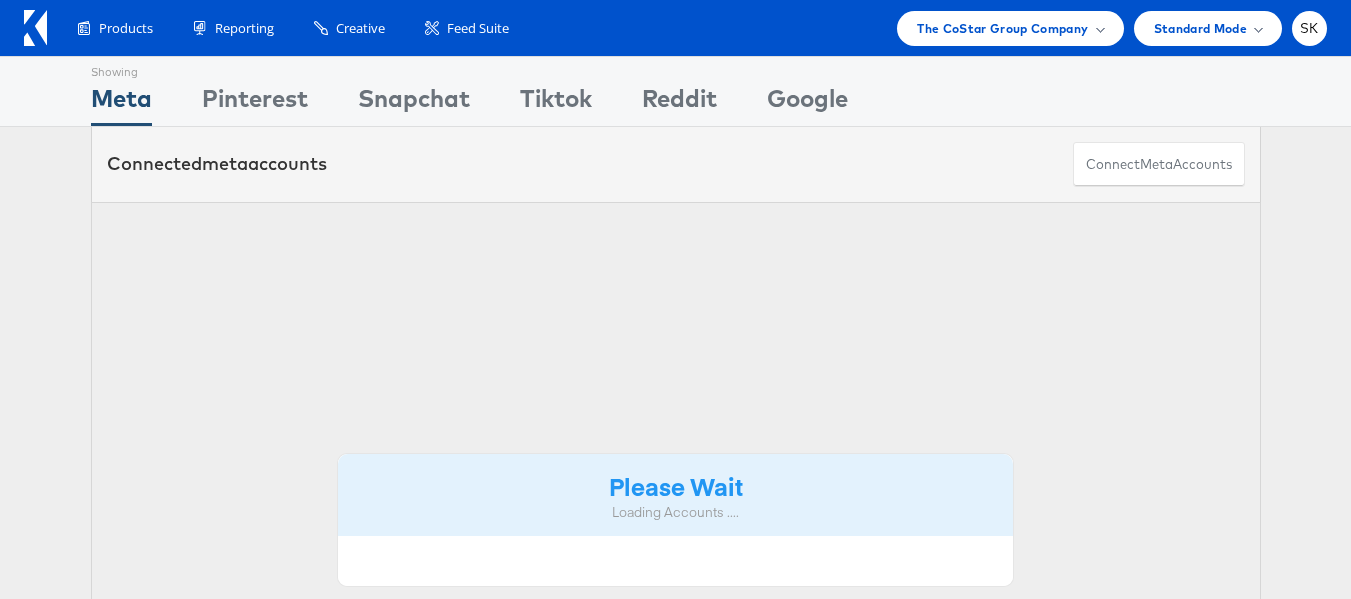 scroll, scrollTop: 0, scrollLeft: 0, axis: both 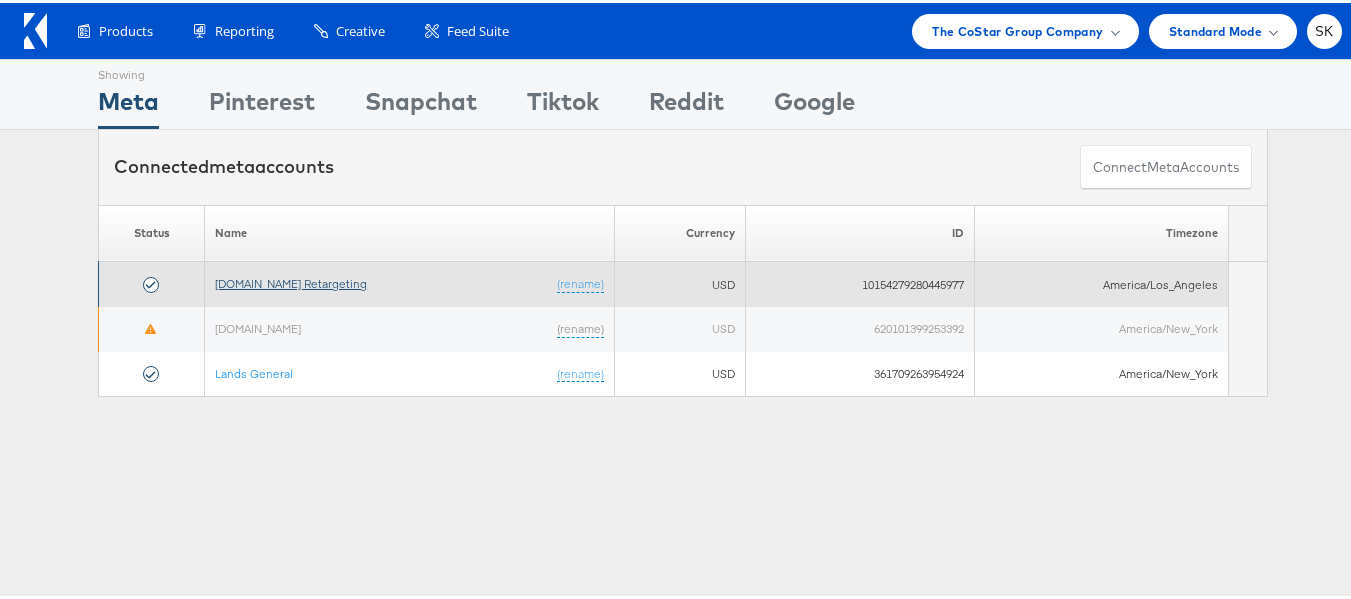 click on "[DOMAIN_NAME] Retargeting" at bounding box center (291, 280) 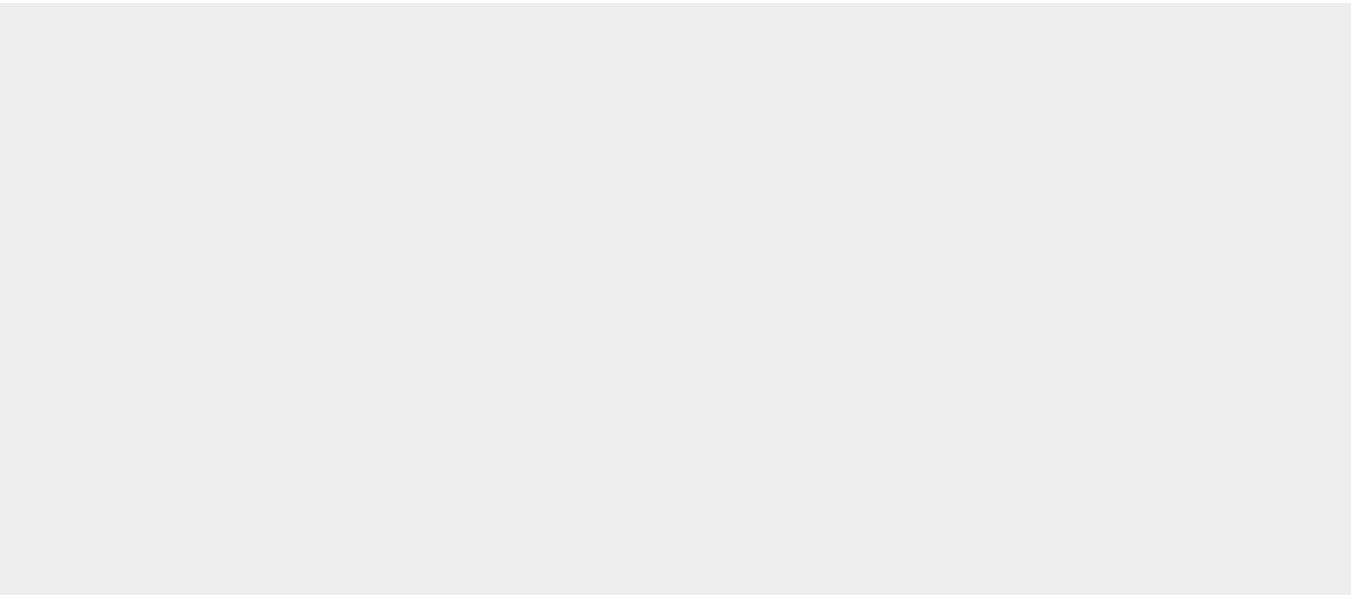 scroll, scrollTop: 0, scrollLeft: 0, axis: both 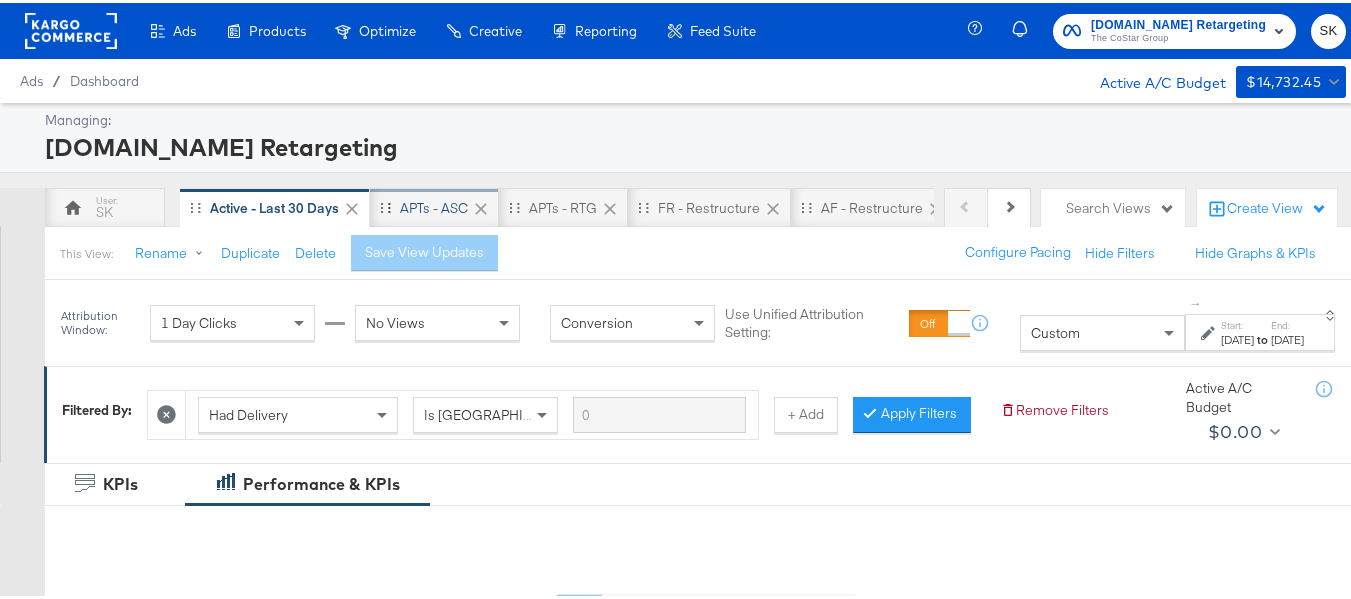 click on "APTs - ASC" at bounding box center (434, 205) 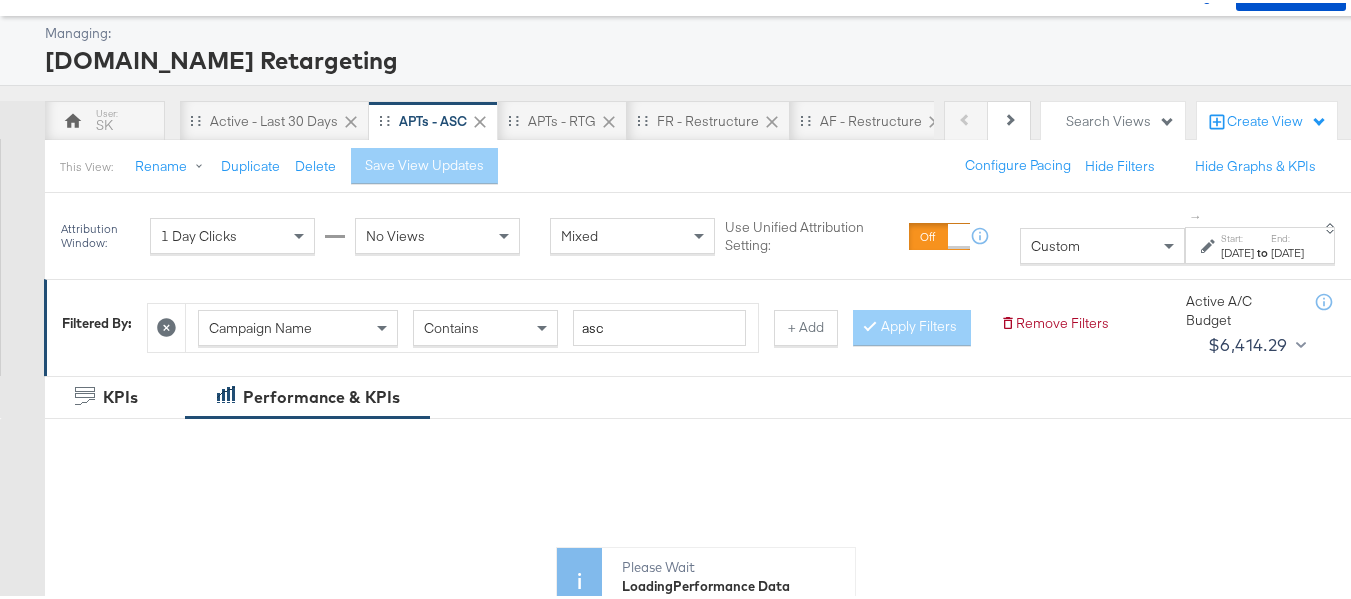 scroll, scrollTop: 100, scrollLeft: 0, axis: vertical 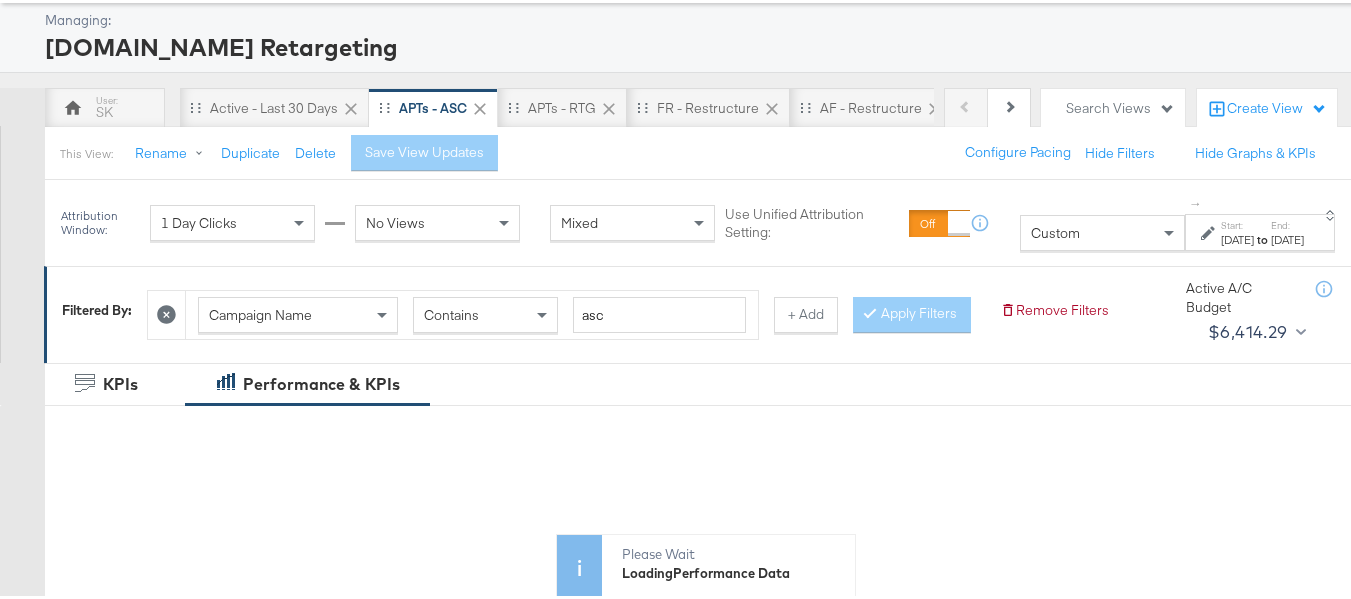 click on "Campaign Name" at bounding box center [298, 312] 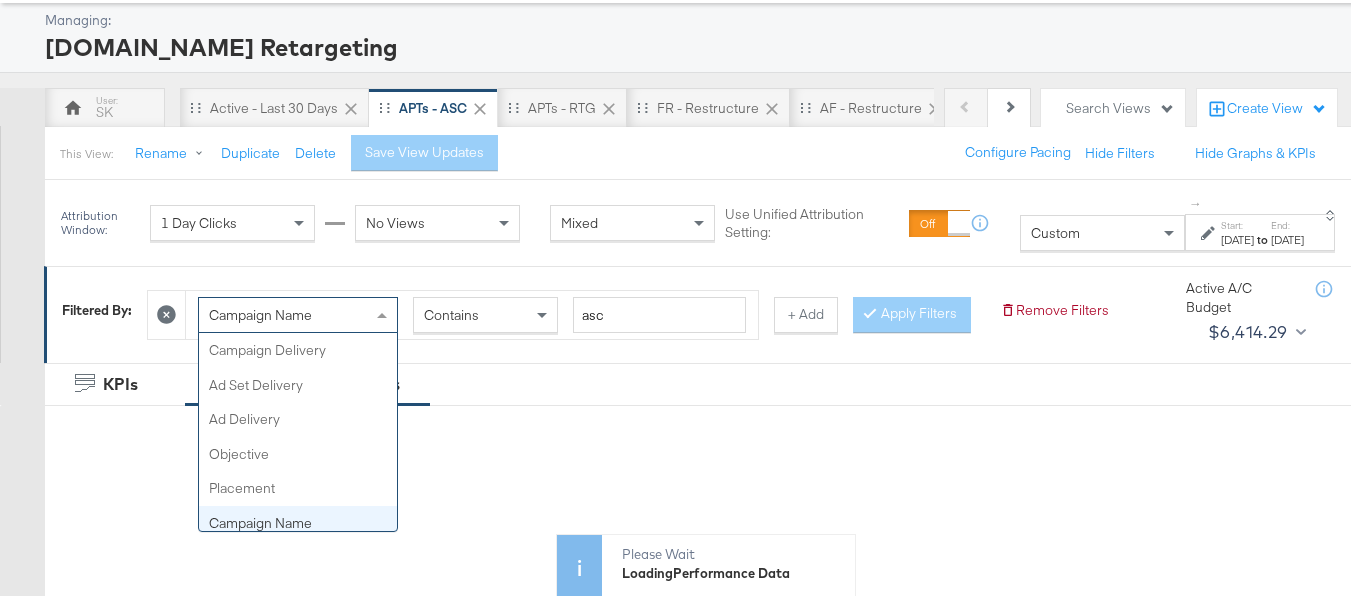 scroll, scrollTop: 173, scrollLeft: 0, axis: vertical 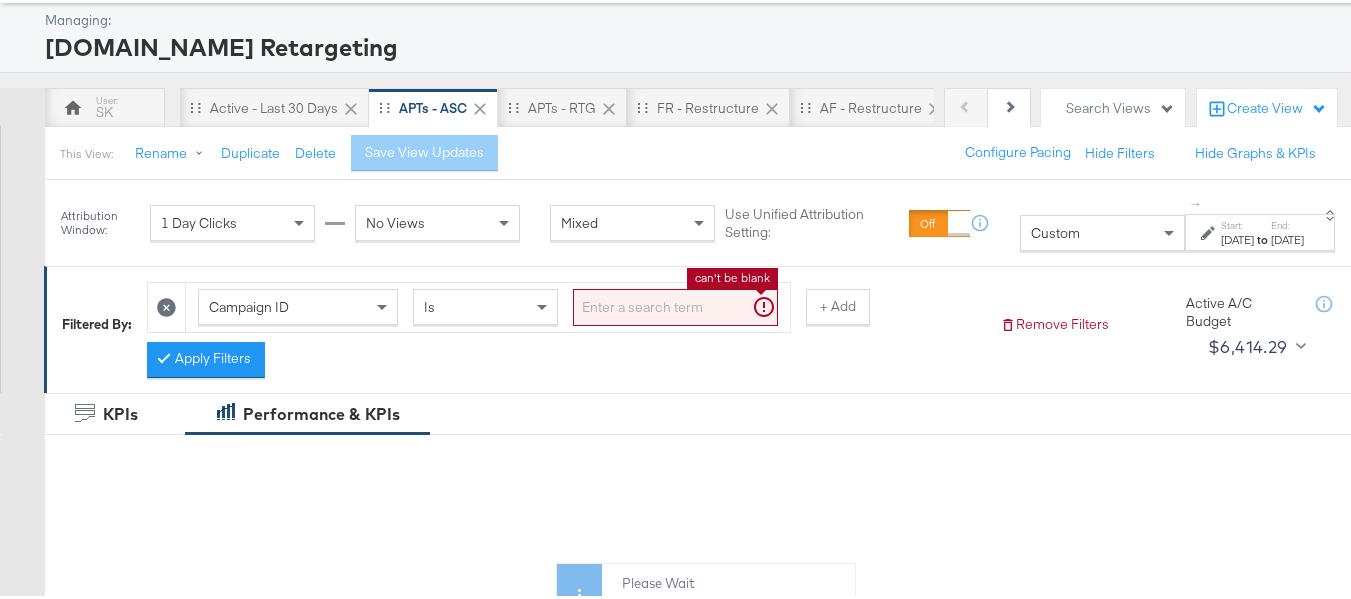 click at bounding box center [675, 304] 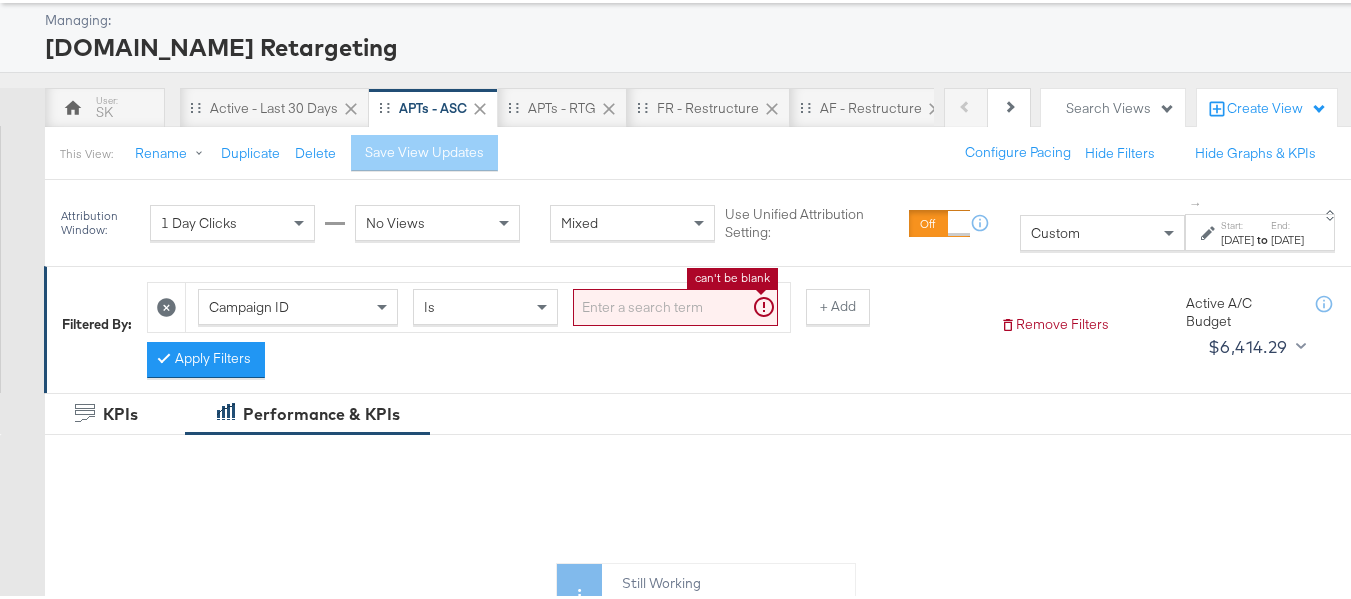 paste on "120211987171790614, 120211983390960614, 120213262769820614, 120213262649380614" 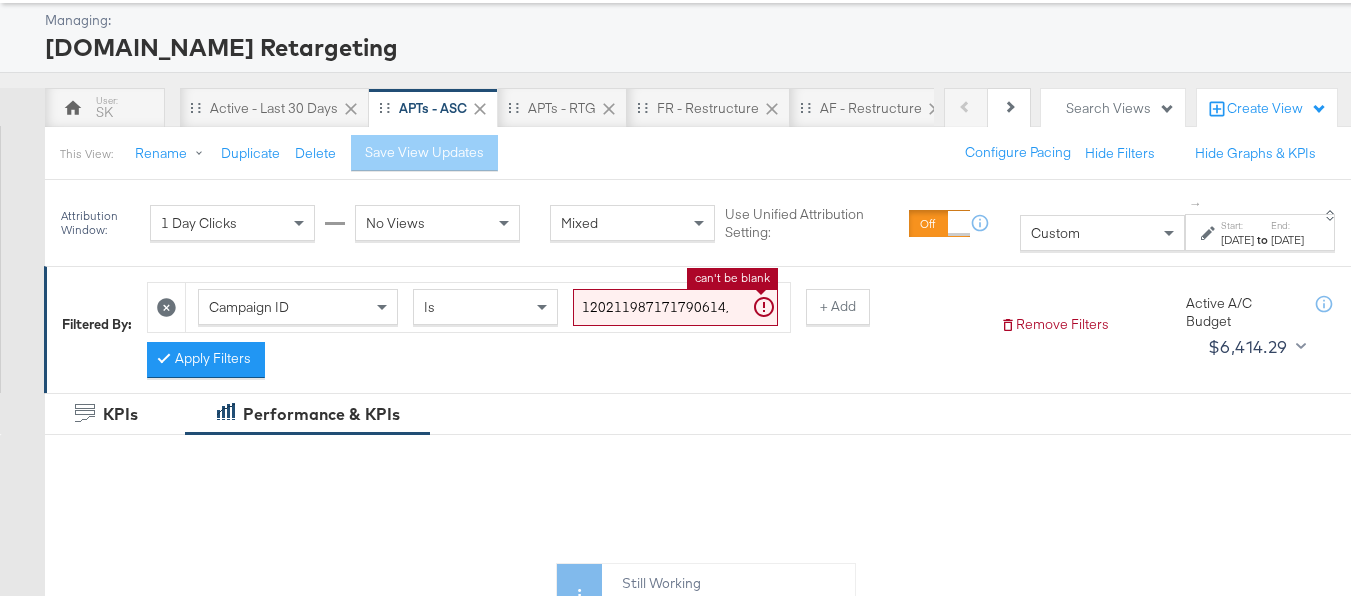 scroll, scrollTop: 0, scrollLeft: 415, axis: horizontal 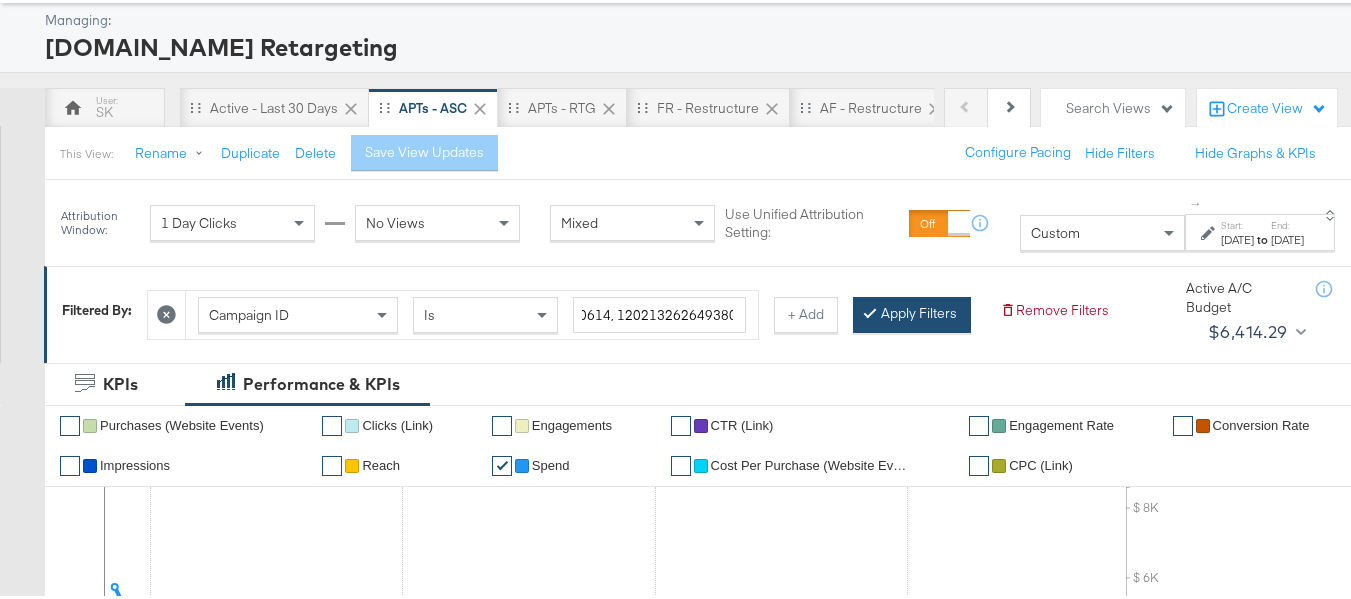 click on "Apply Filters" at bounding box center [912, 312] 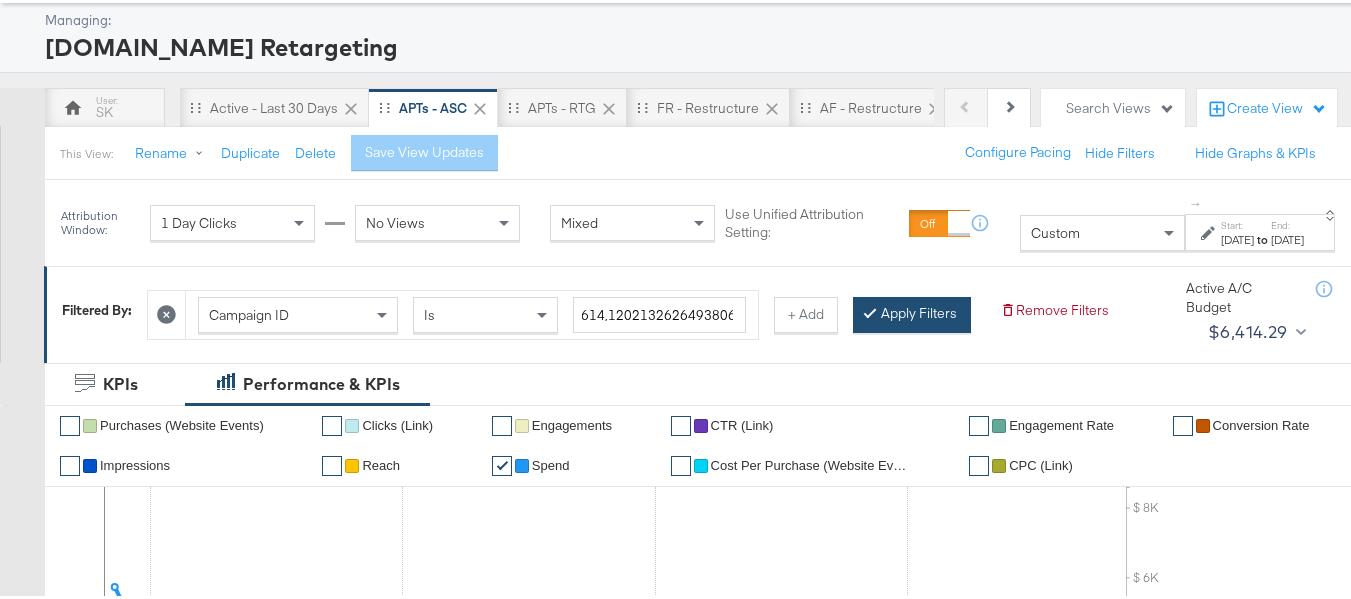 scroll, scrollTop: 0, scrollLeft: 0, axis: both 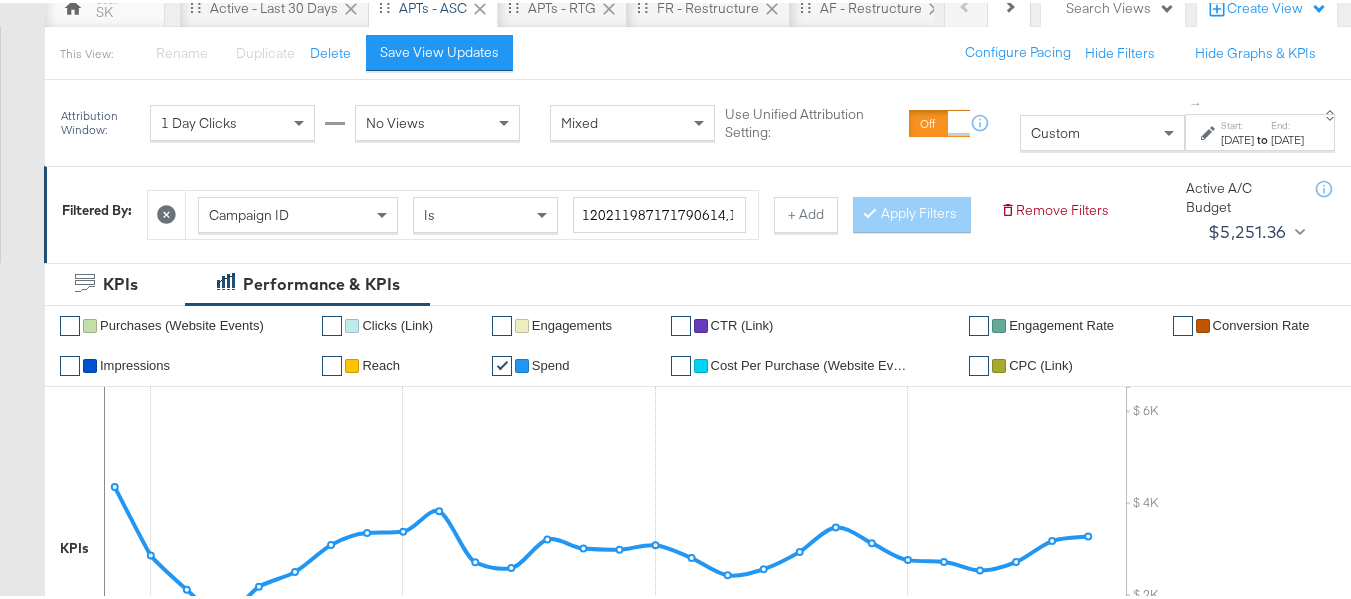 click on "to" at bounding box center (1262, 137) 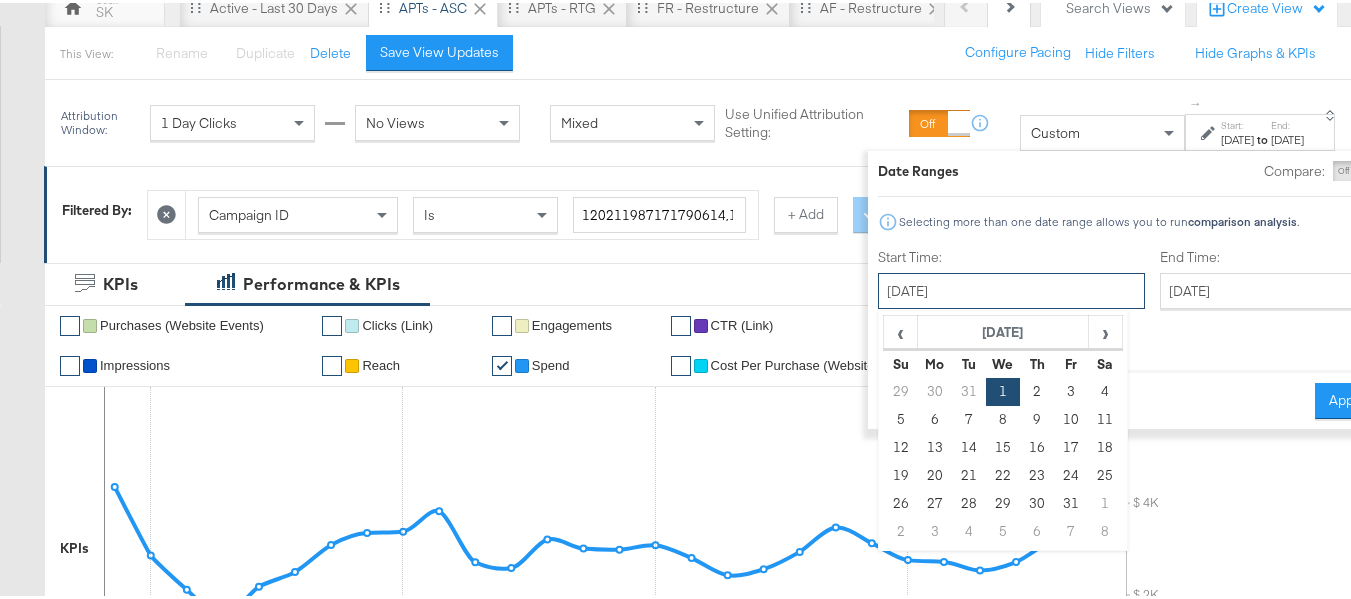 click on "[DATE]" at bounding box center (1011, 288) 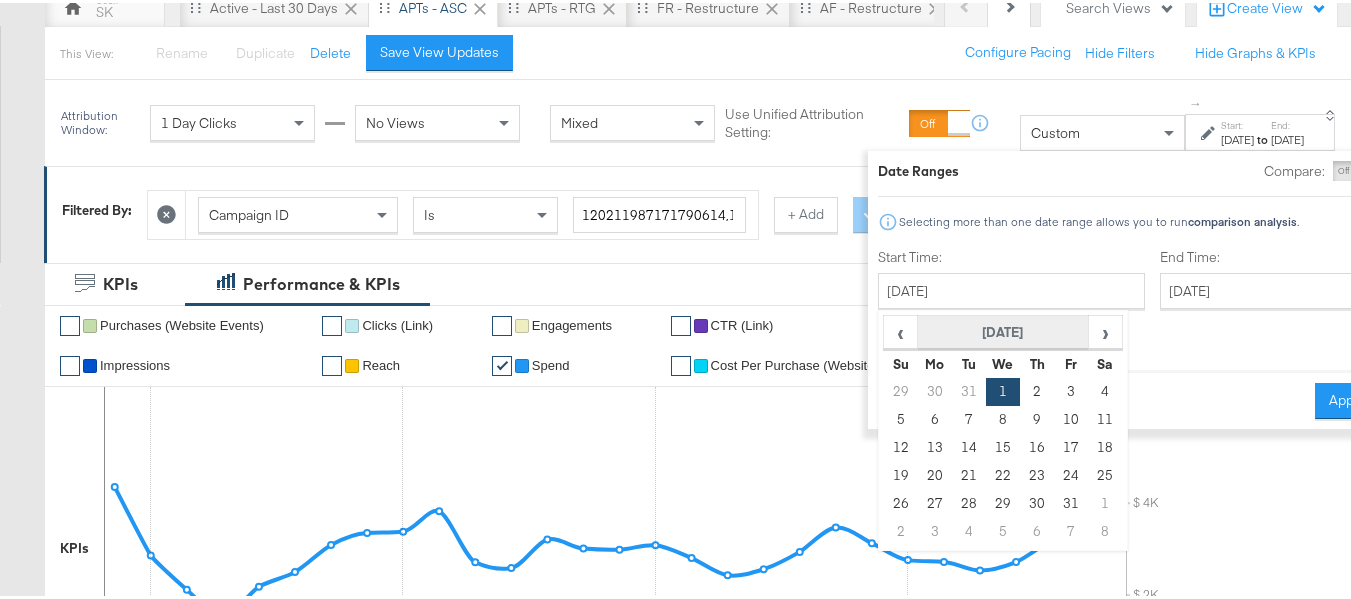 click on "[DATE]" at bounding box center [1003, 330] 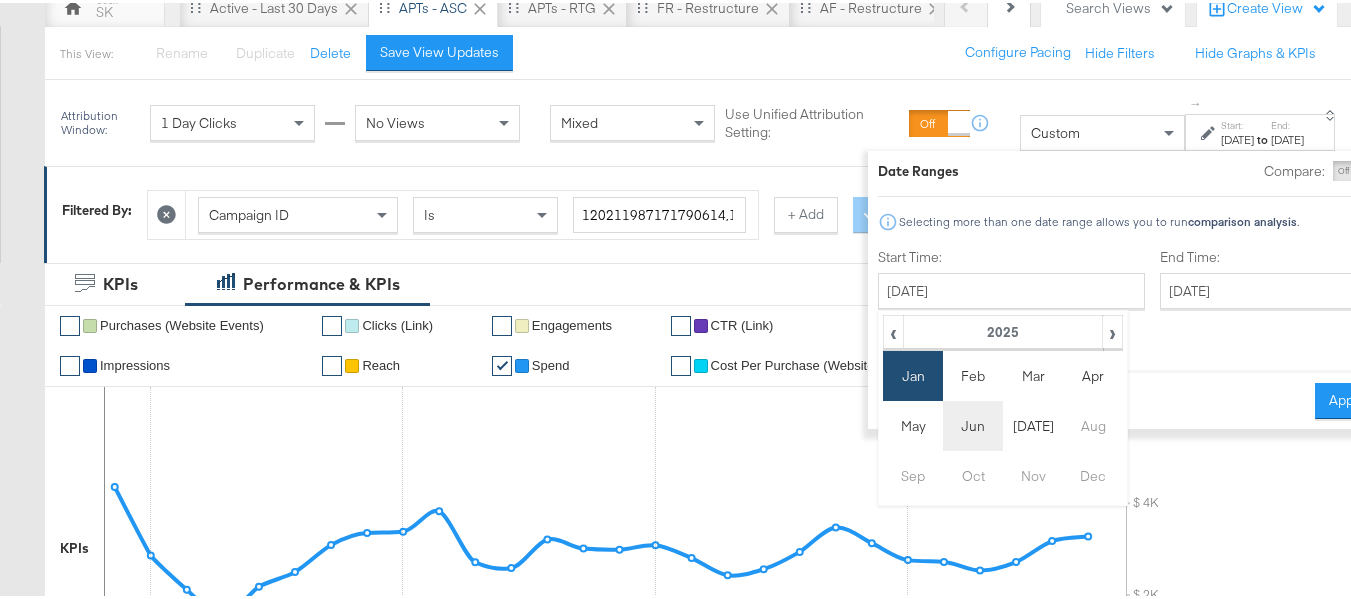 click on "Jun" at bounding box center (973, 423) 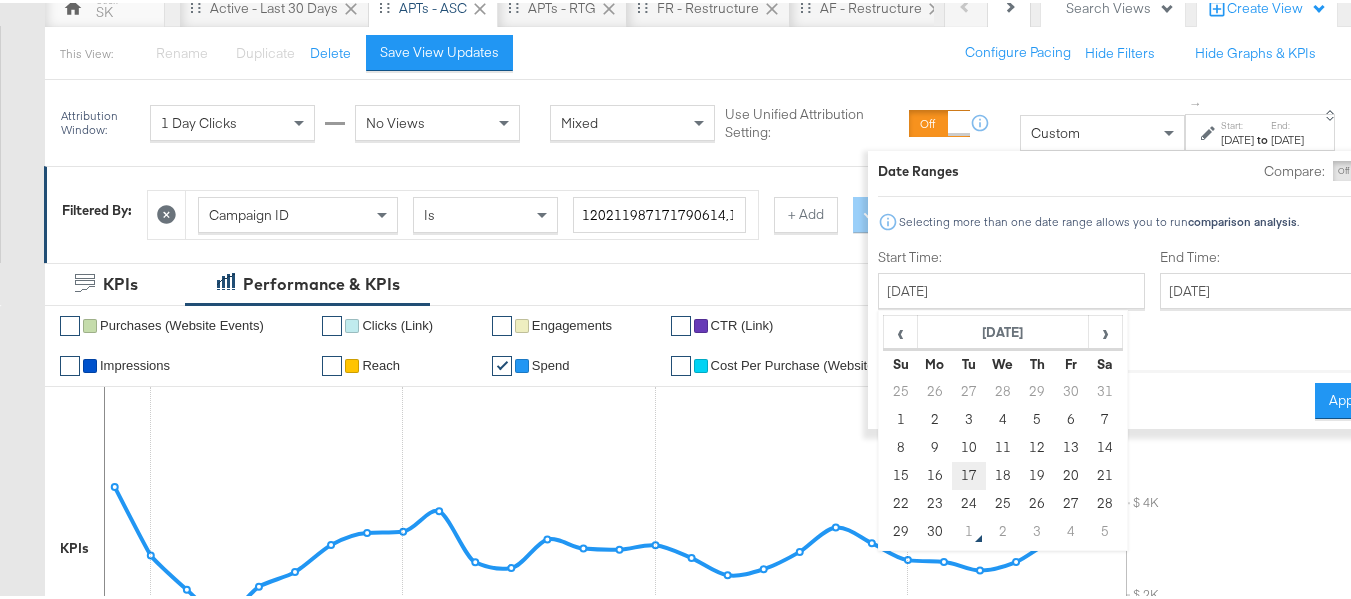 click on "17" at bounding box center [969, 473] 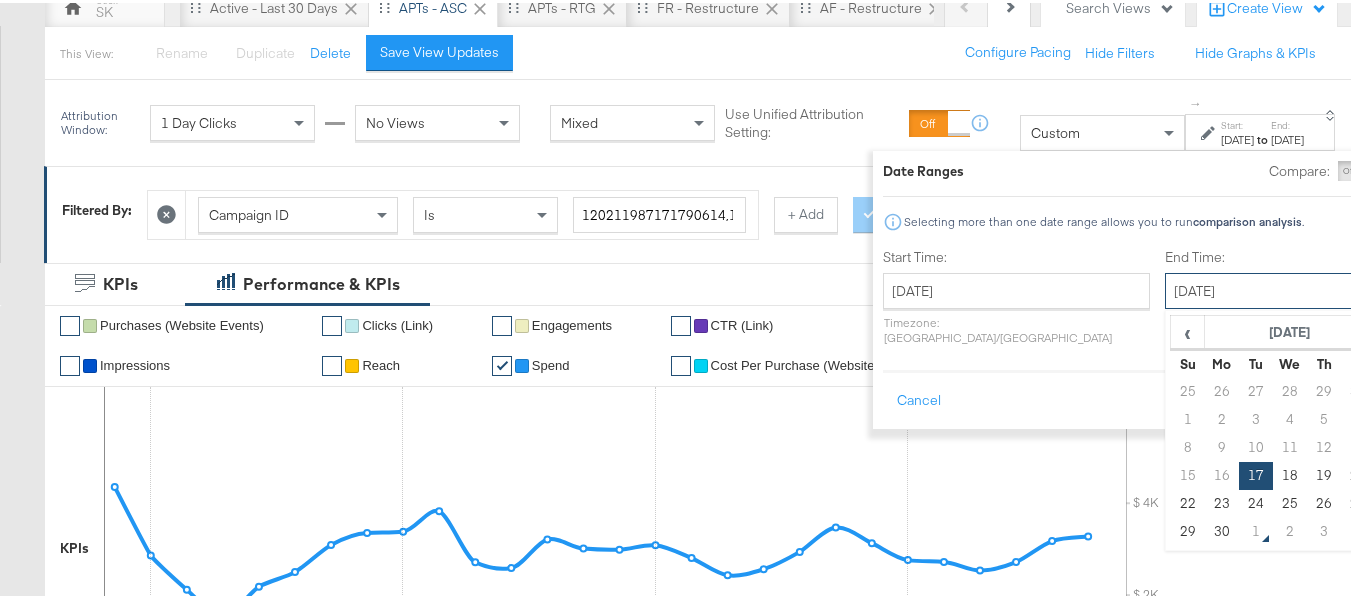click on "[DATE]" at bounding box center [1270, 288] 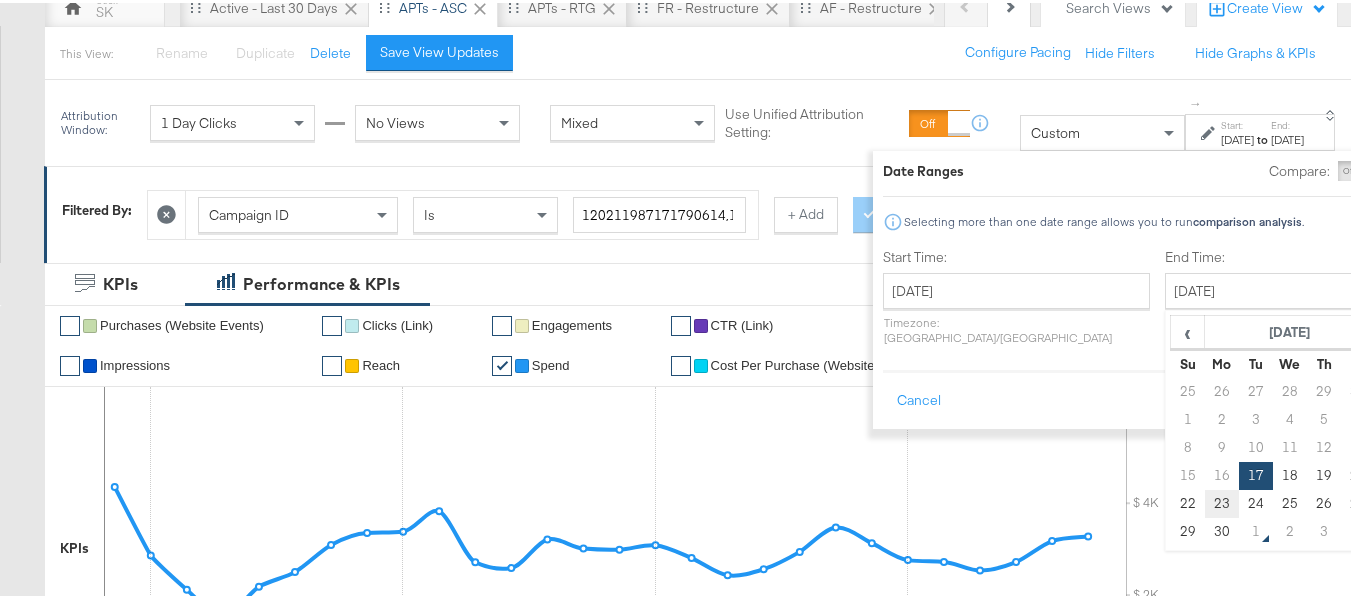 click on "23" at bounding box center [1222, 501] 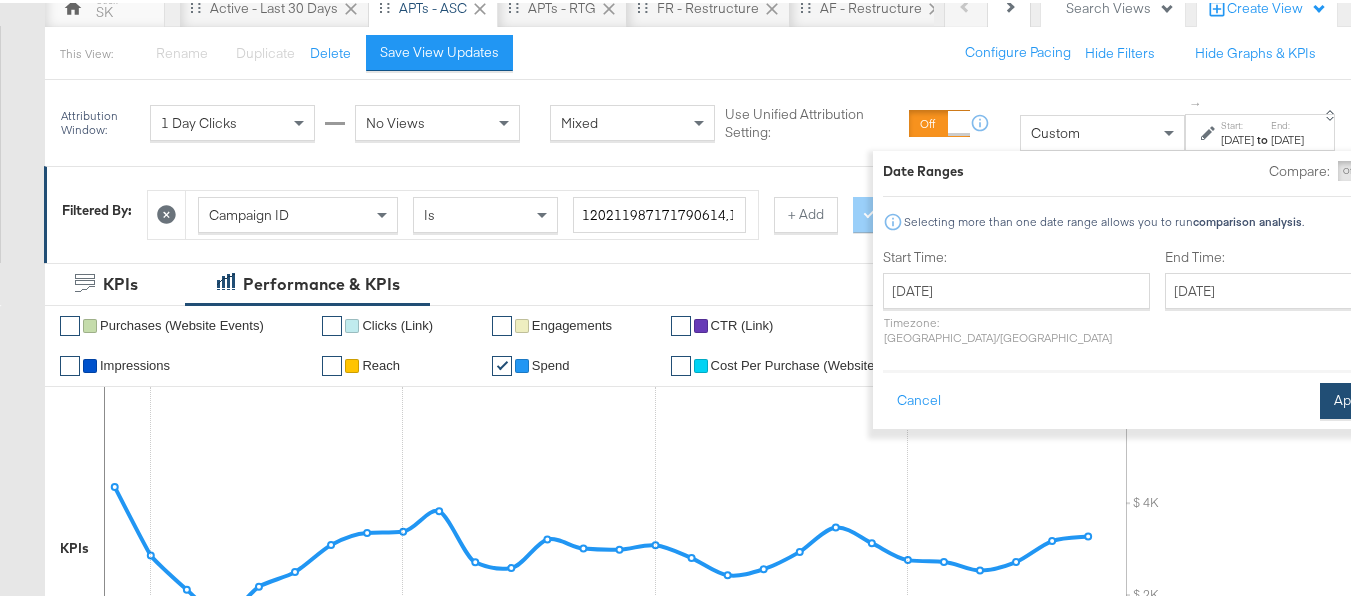 click on "Apply" at bounding box center (1351, 398) 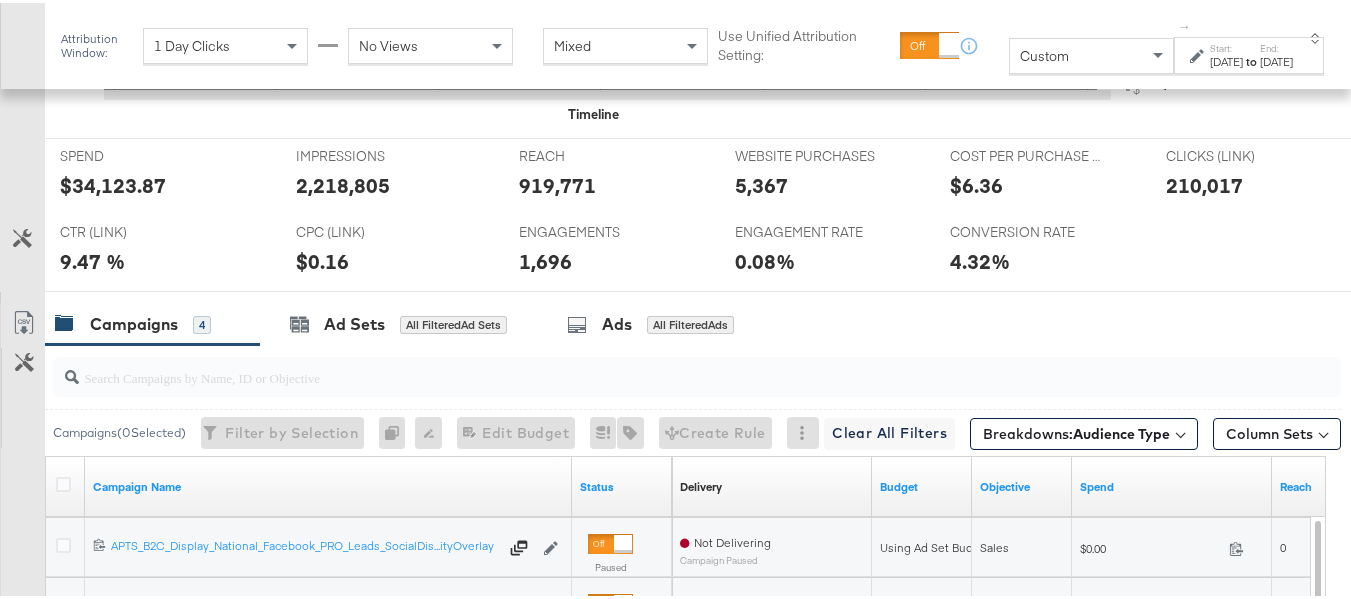 scroll, scrollTop: 795, scrollLeft: 0, axis: vertical 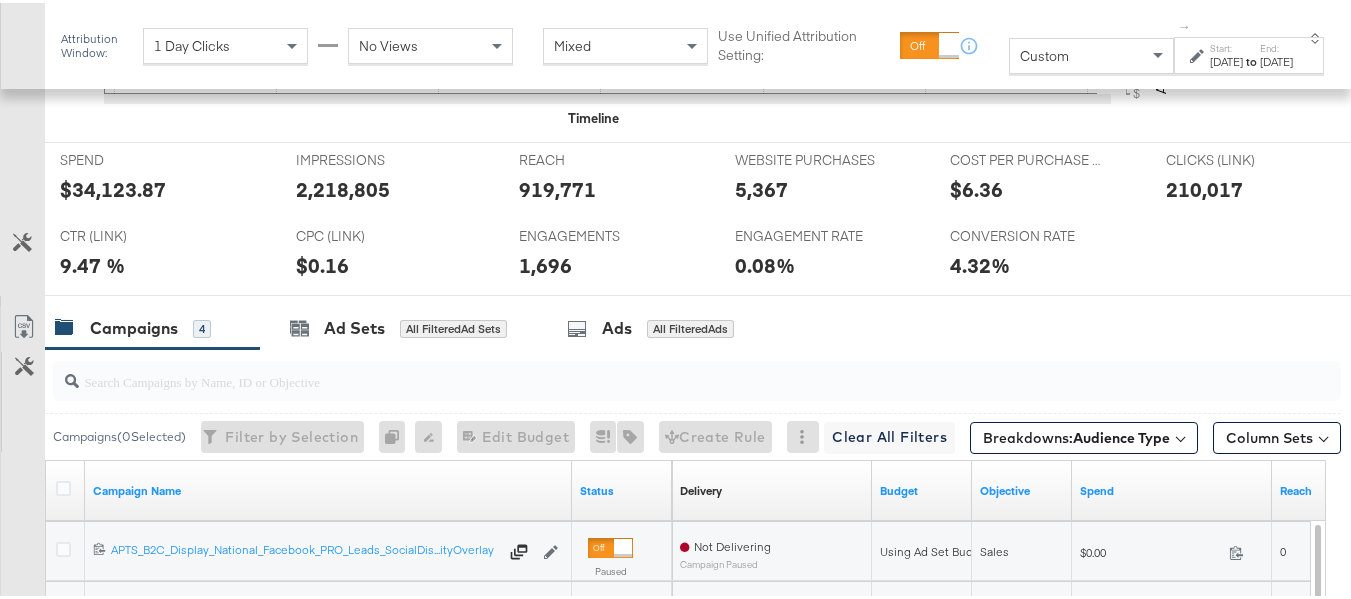 click on "[DATE]" at bounding box center (1226, 59) 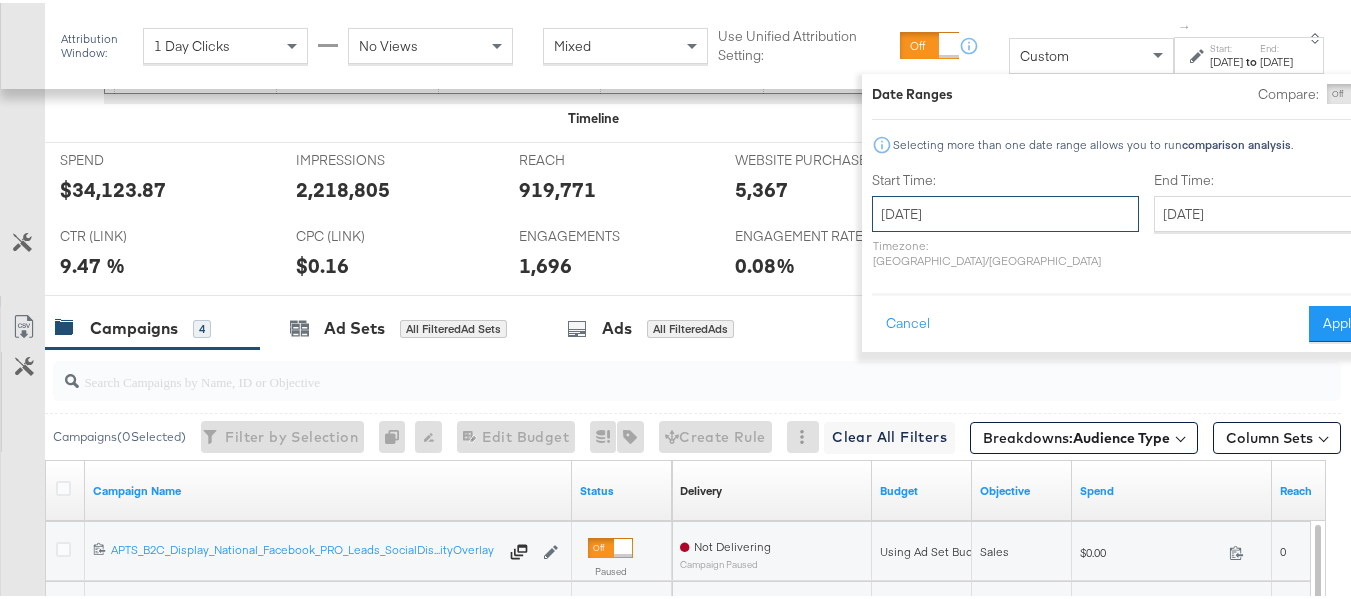 click on "[DATE]" at bounding box center [1005, 211] 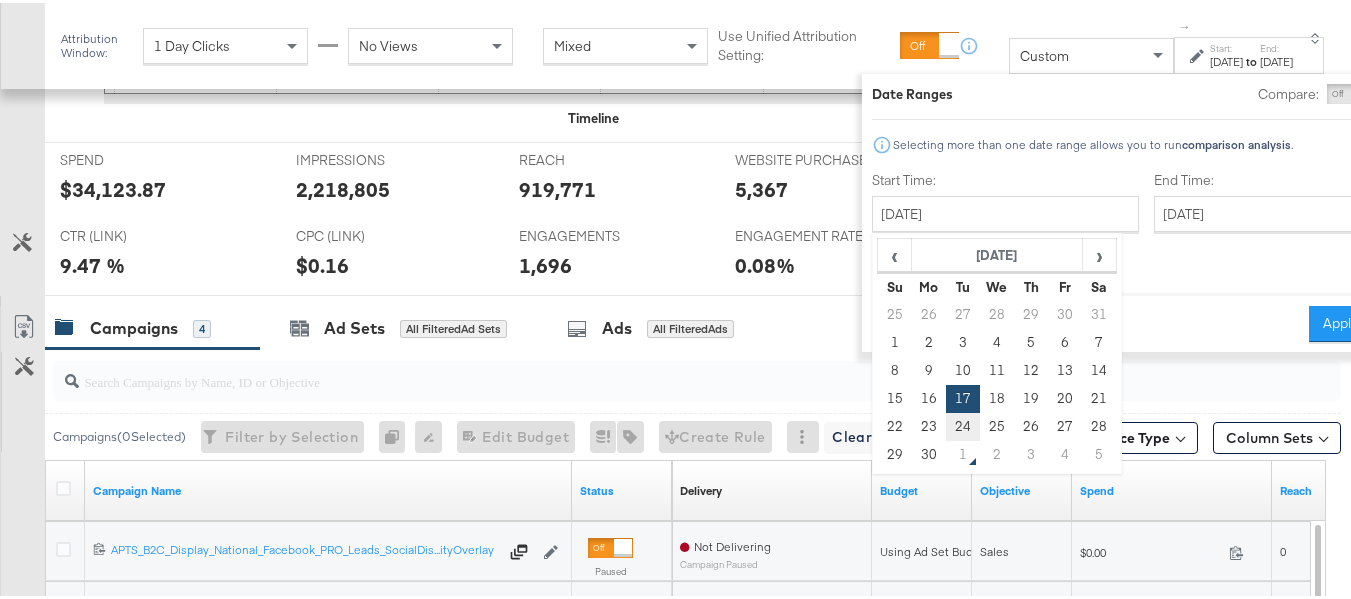 click on "24" at bounding box center (963, 424) 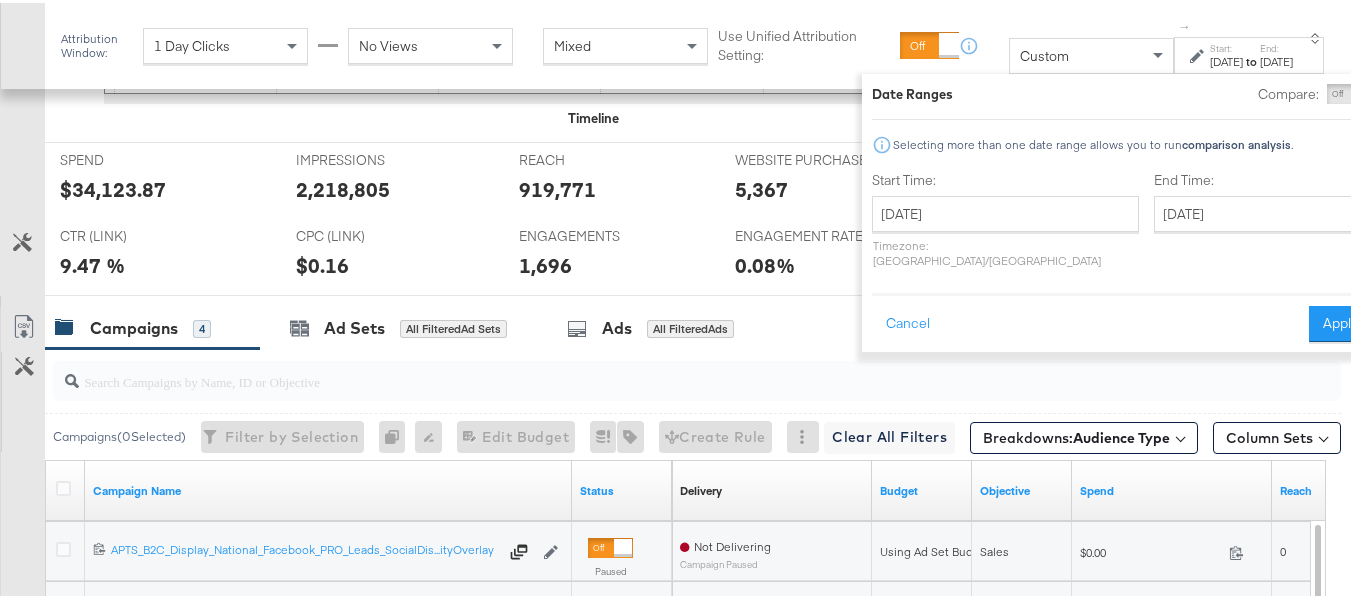 type on "[DATE]" 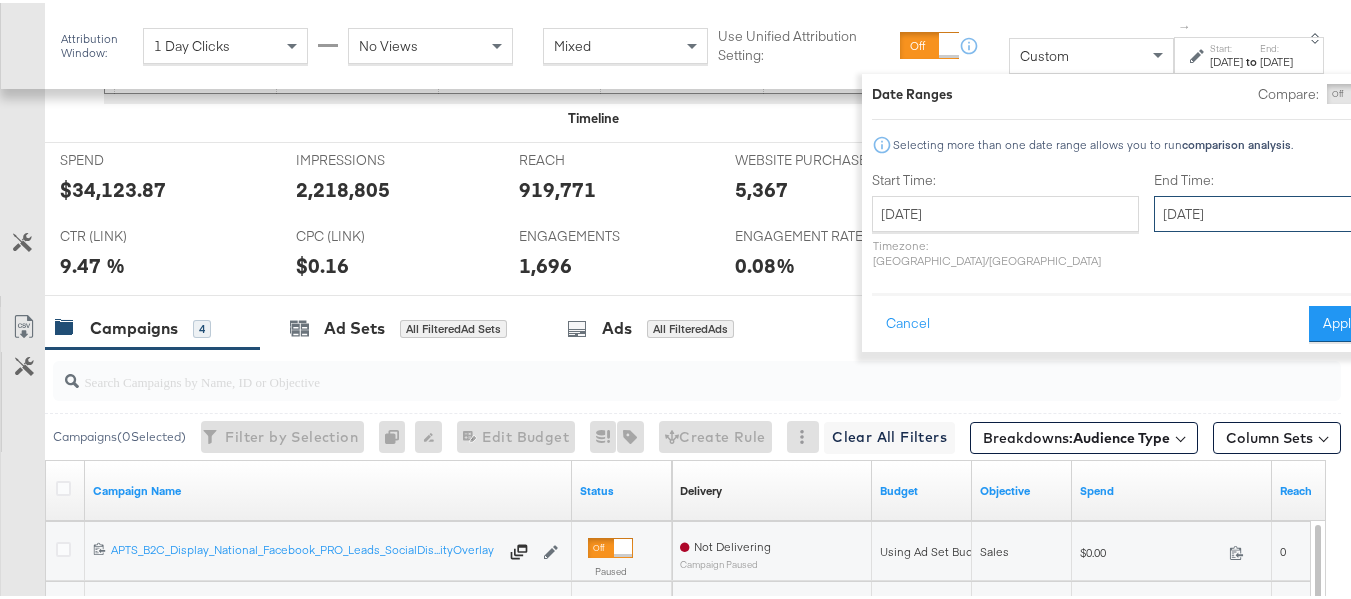click on "[DATE]" at bounding box center (1259, 211) 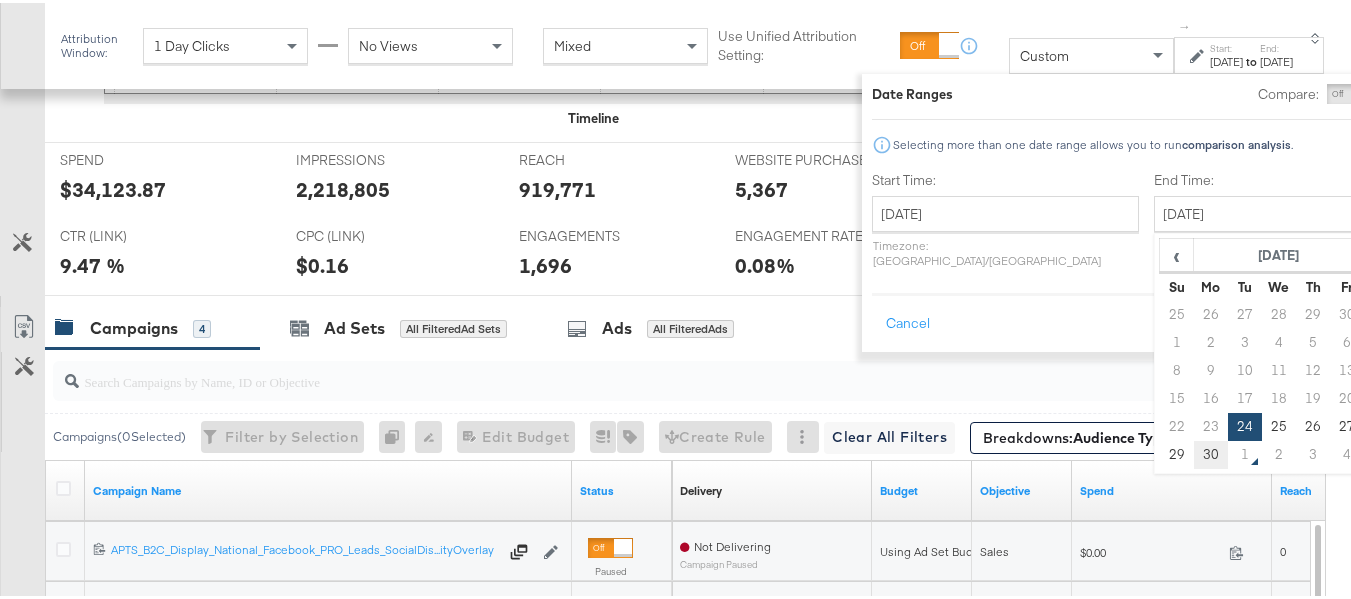 click on "30" at bounding box center (1211, 452) 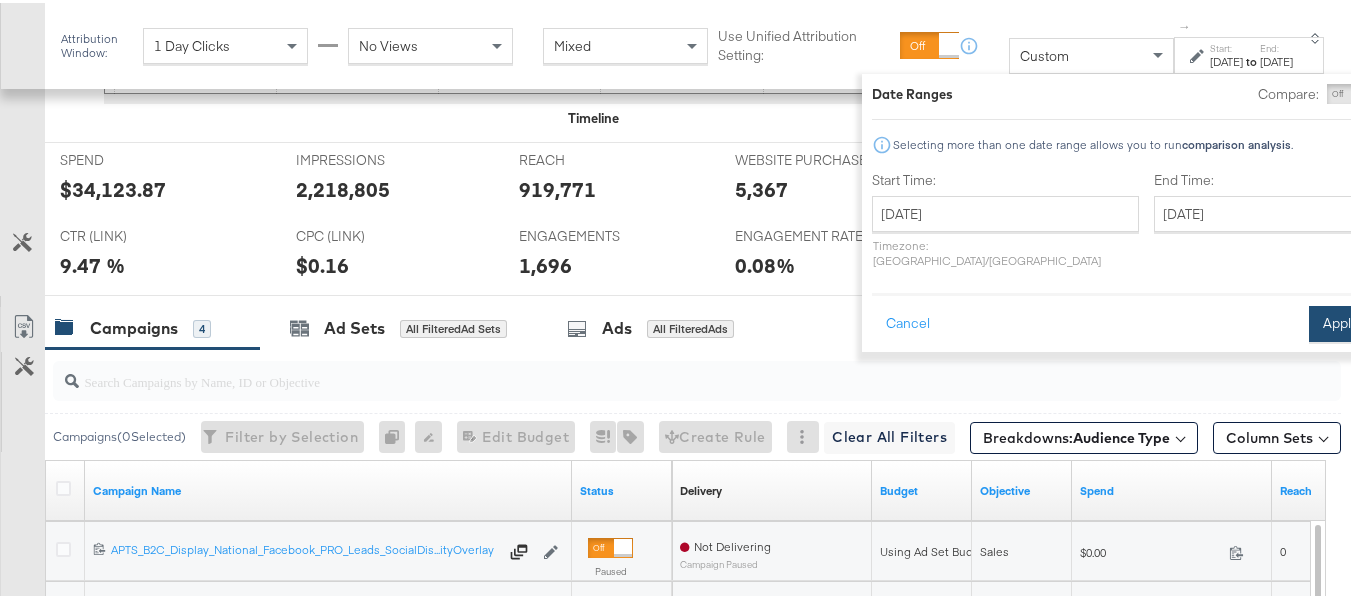 click on "Apply" at bounding box center (1340, 321) 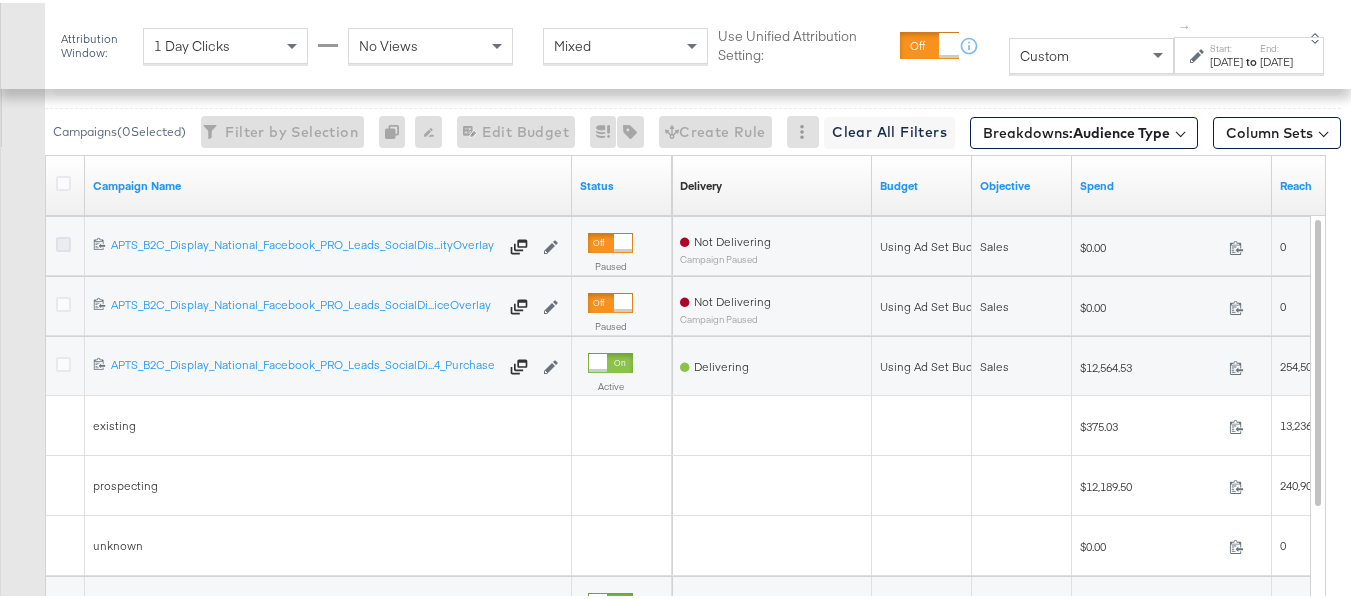 scroll, scrollTop: 1095, scrollLeft: 0, axis: vertical 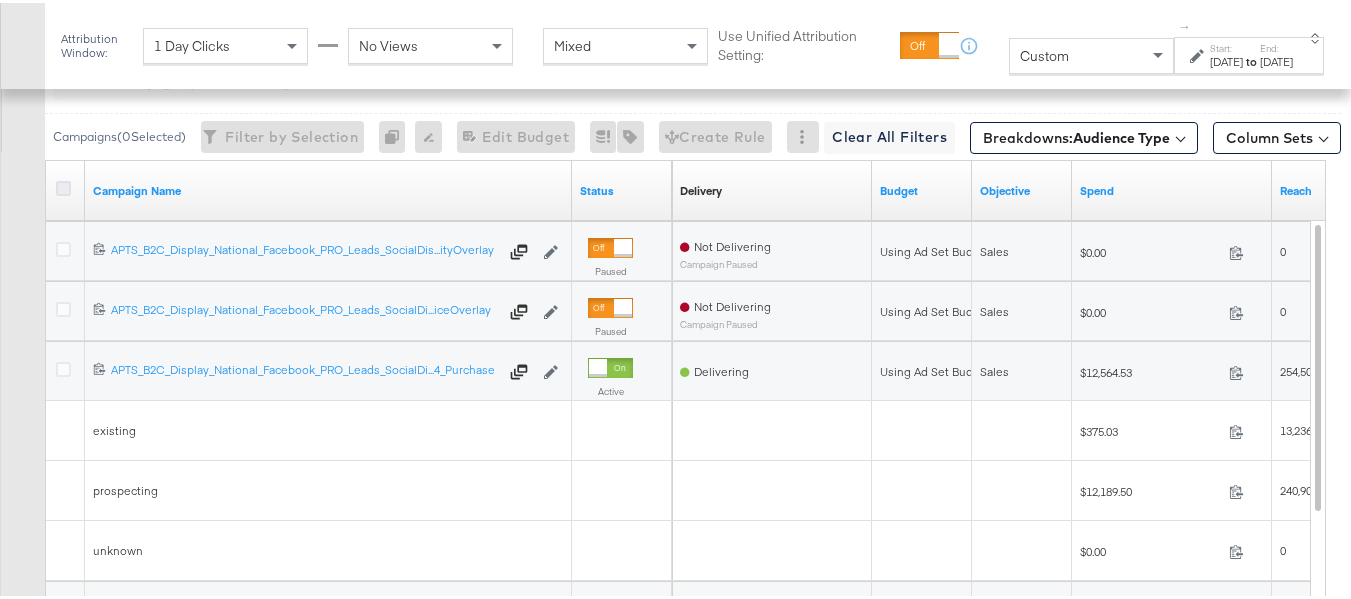 click at bounding box center [63, 185] 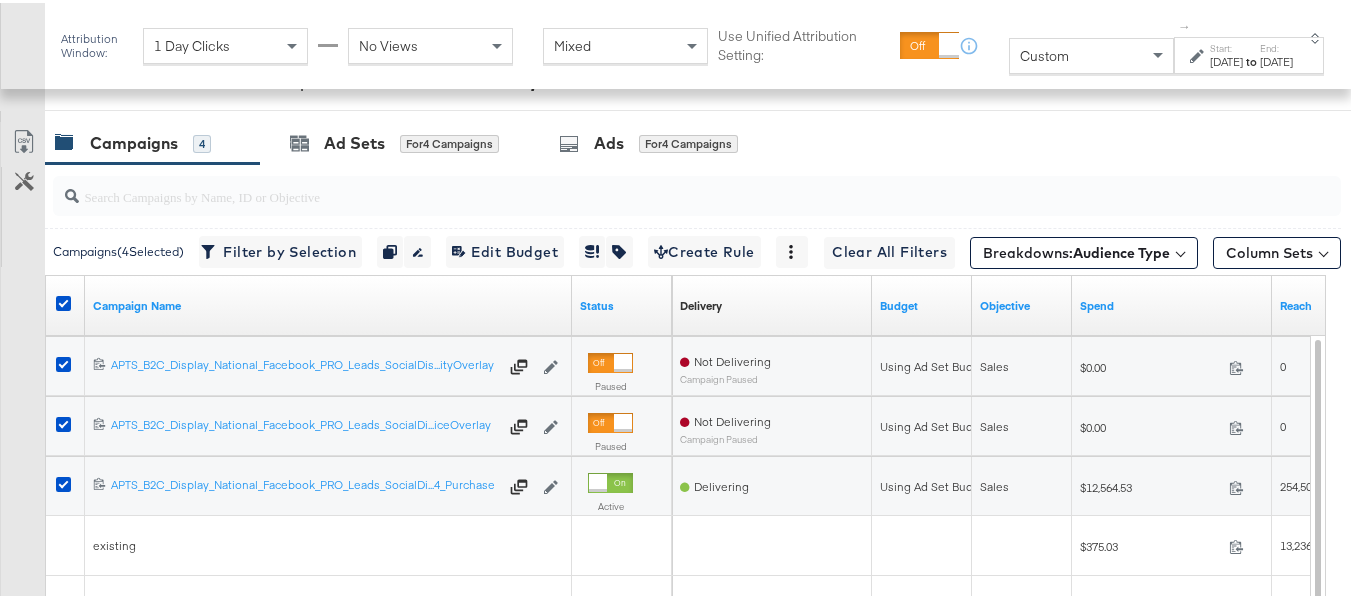 scroll, scrollTop: 971, scrollLeft: 0, axis: vertical 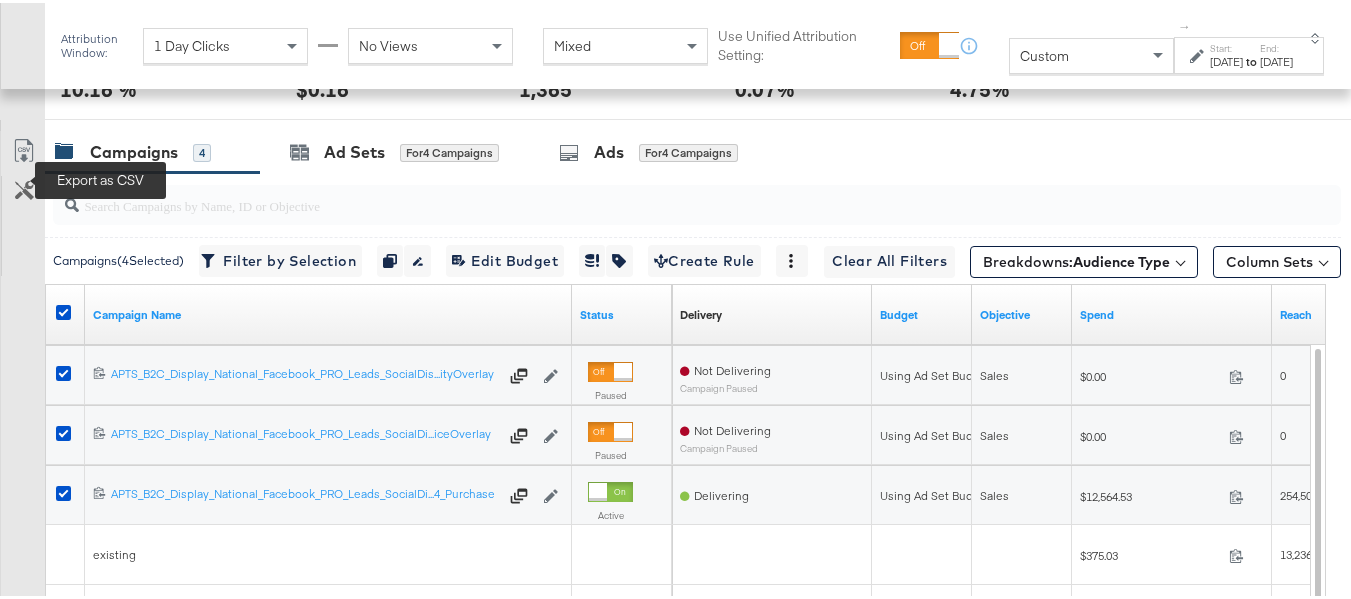 click 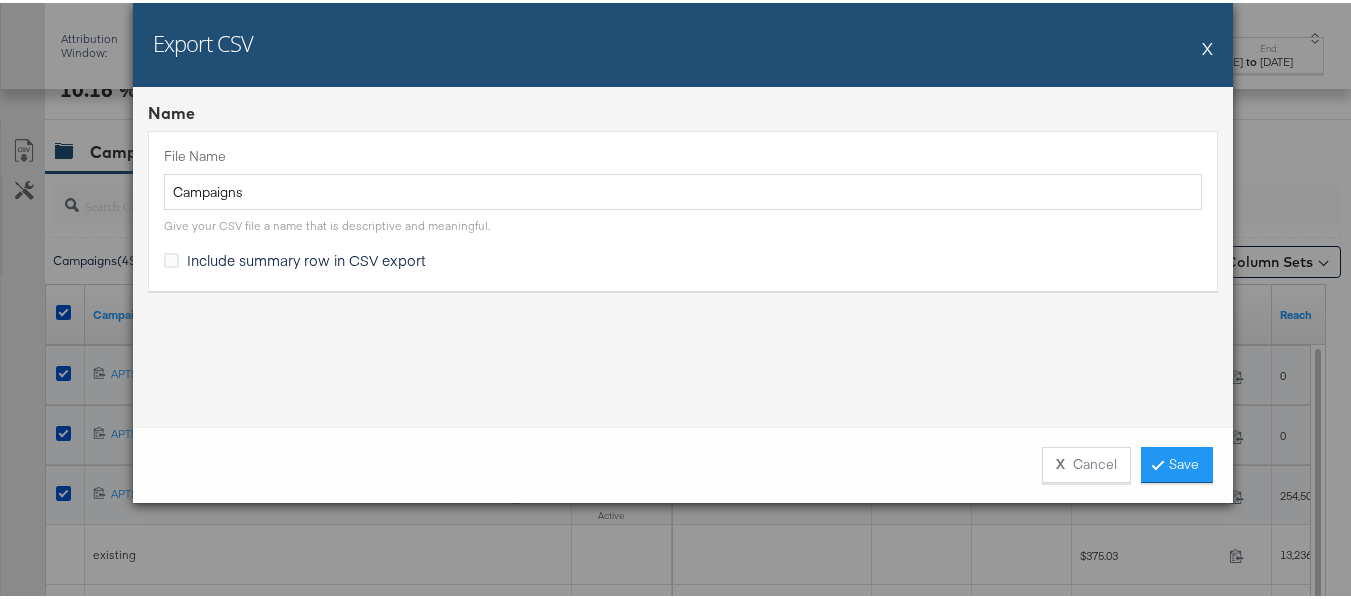 click on "Include summary row in CSV export" at bounding box center [306, 257] 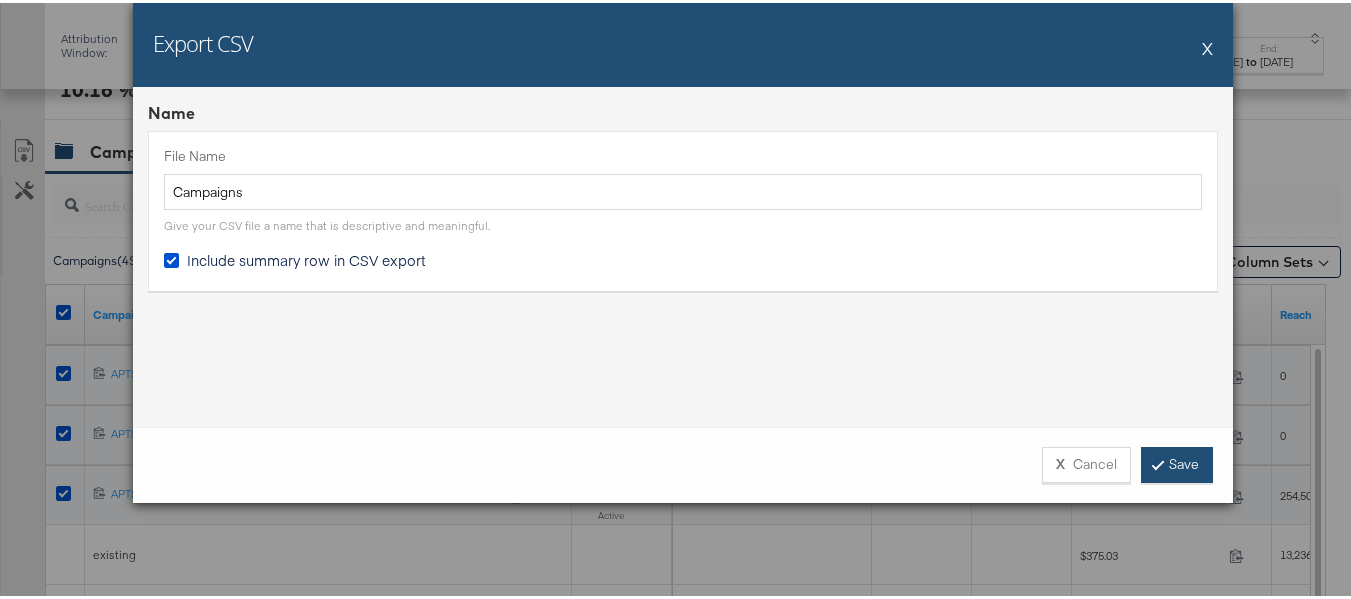 click on "Save" at bounding box center (1177, 462) 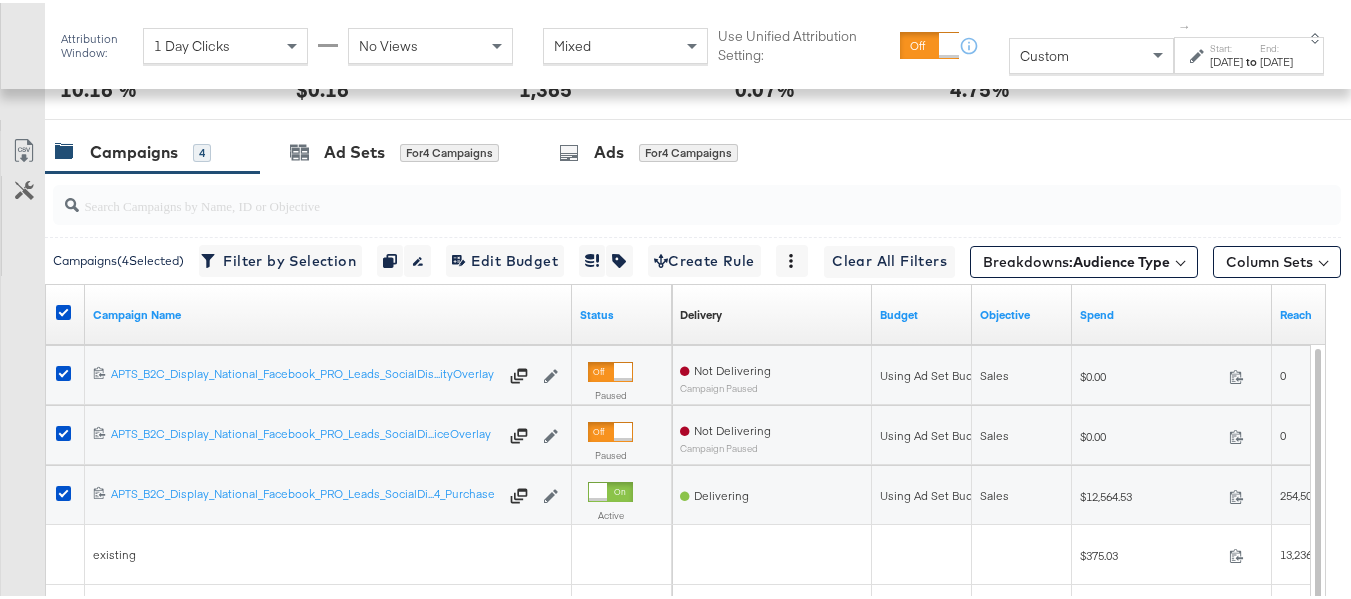 scroll, scrollTop: 771, scrollLeft: 0, axis: vertical 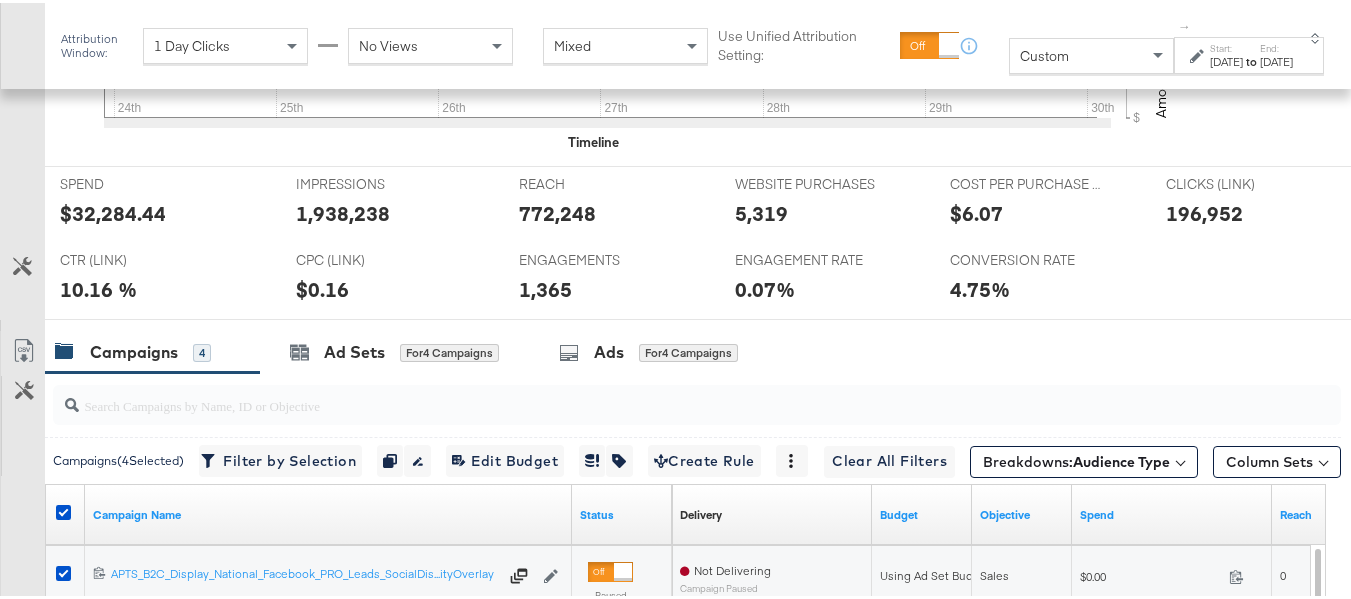 click on "772,248" at bounding box center (557, 210) 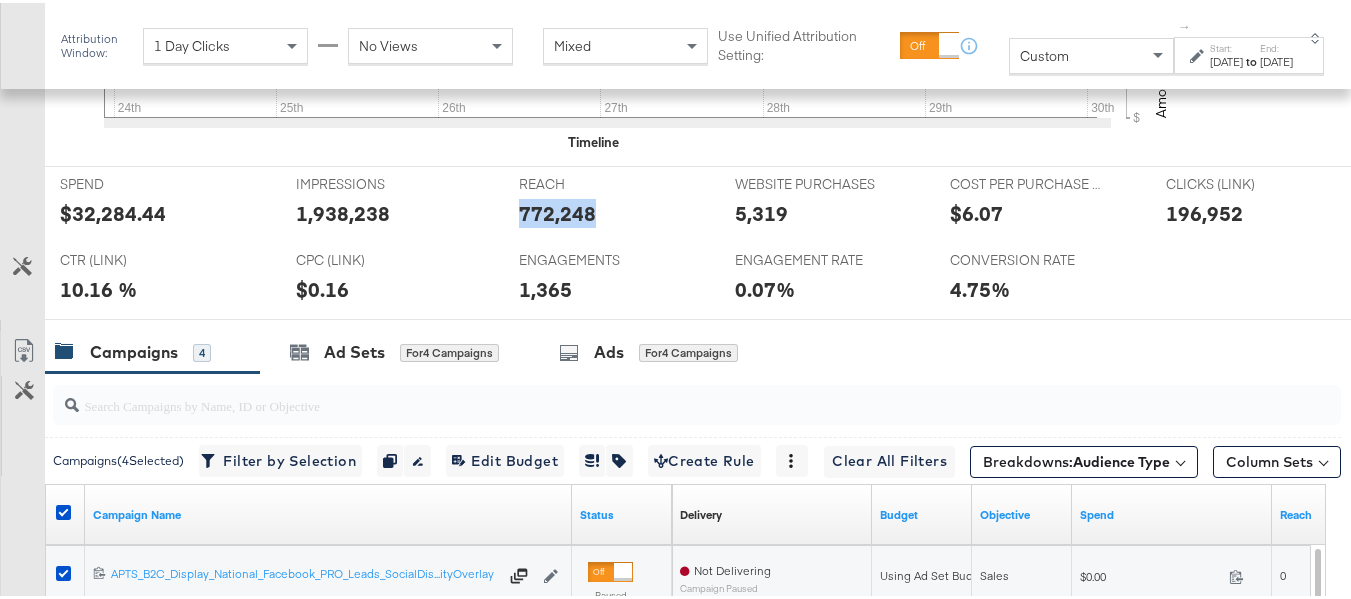 click on "772,248" at bounding box center [557, 210] 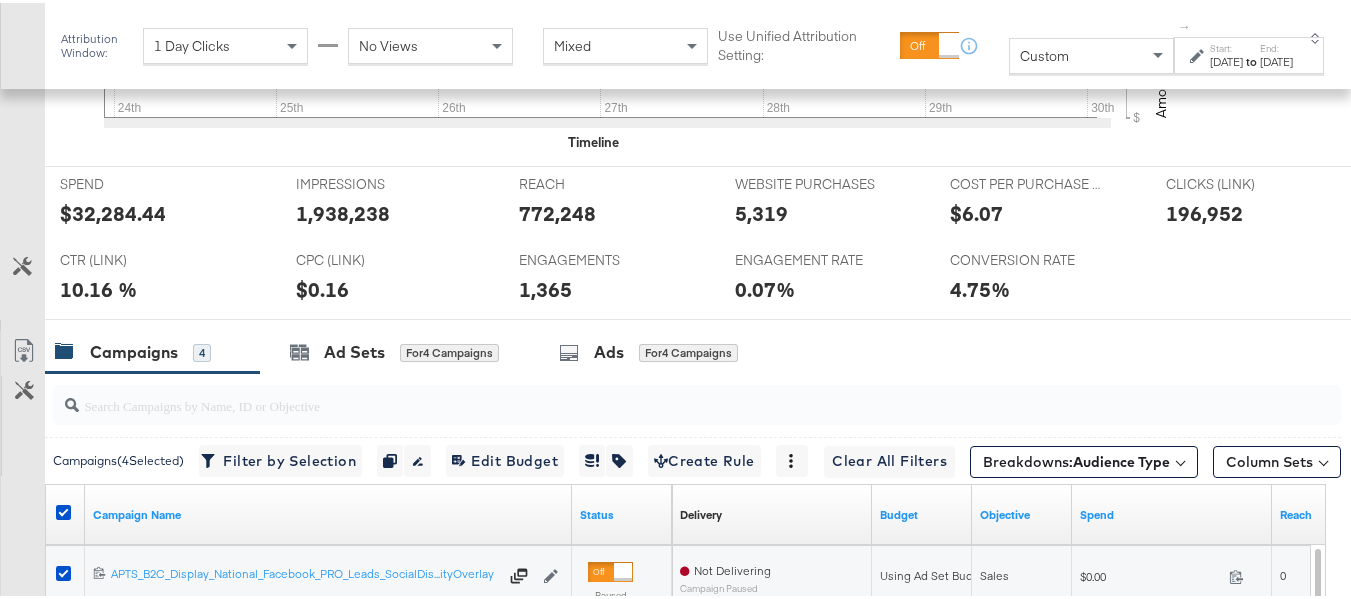 click on "COST PER PURCHASE (WEBSITE EVENTS) COST PER PURCHASE (WEBSITE EVENTS) $6.07" at bounding box center (1043, 202) 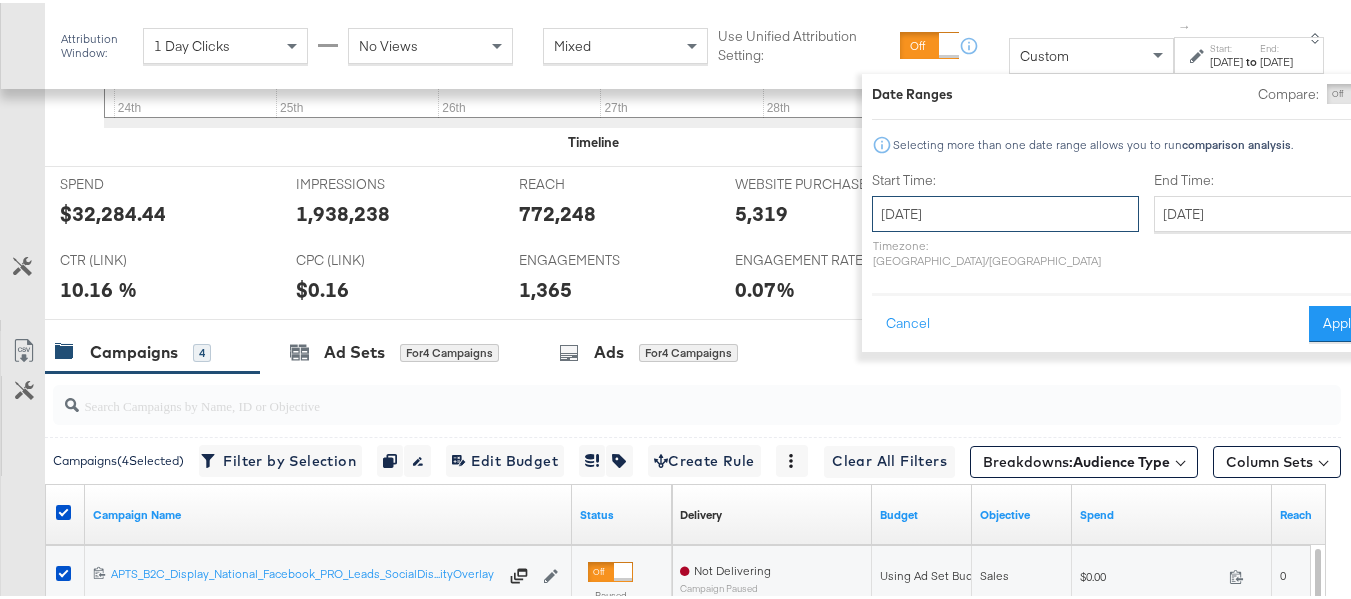 click on "[DATE]" at bounding box center [1005, 211] 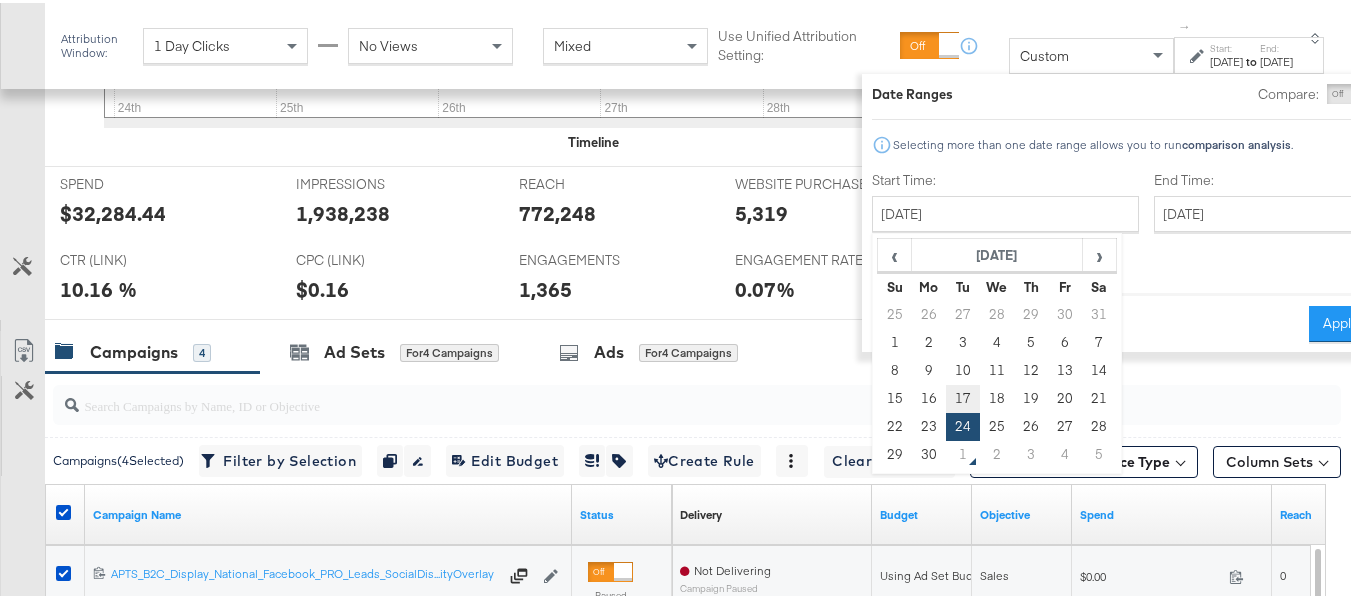 click on "17" at bounding box center (963, 396) 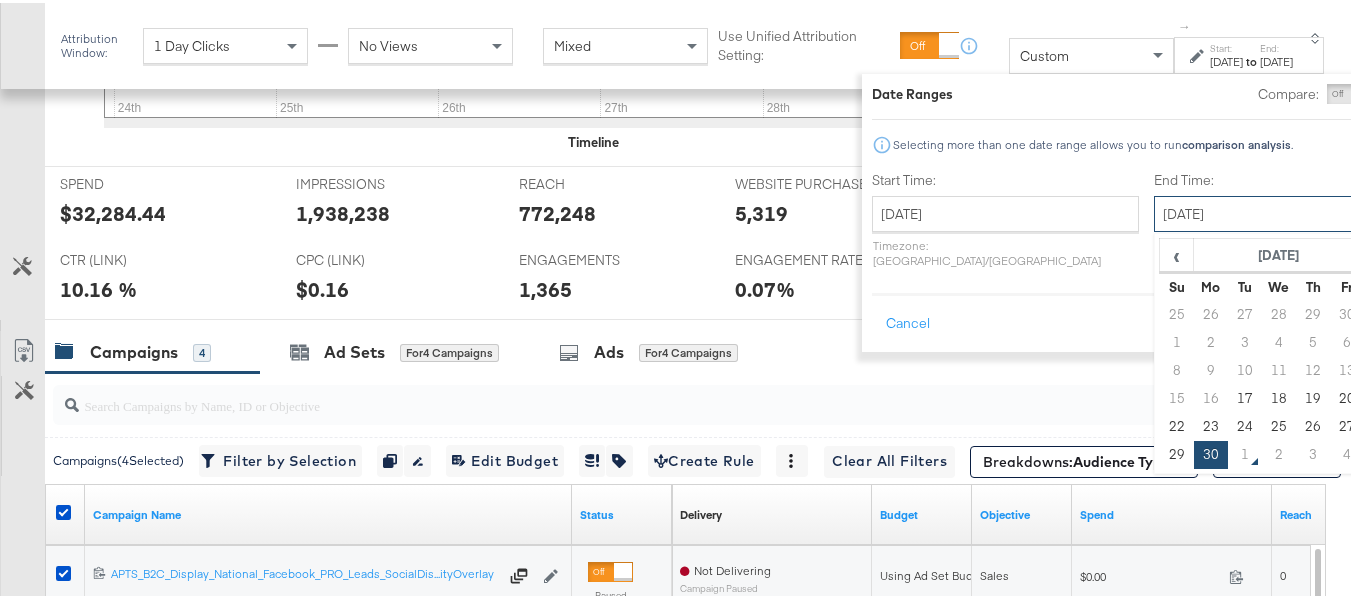 click on "[DATE]" at bounding box center (1259, 211) 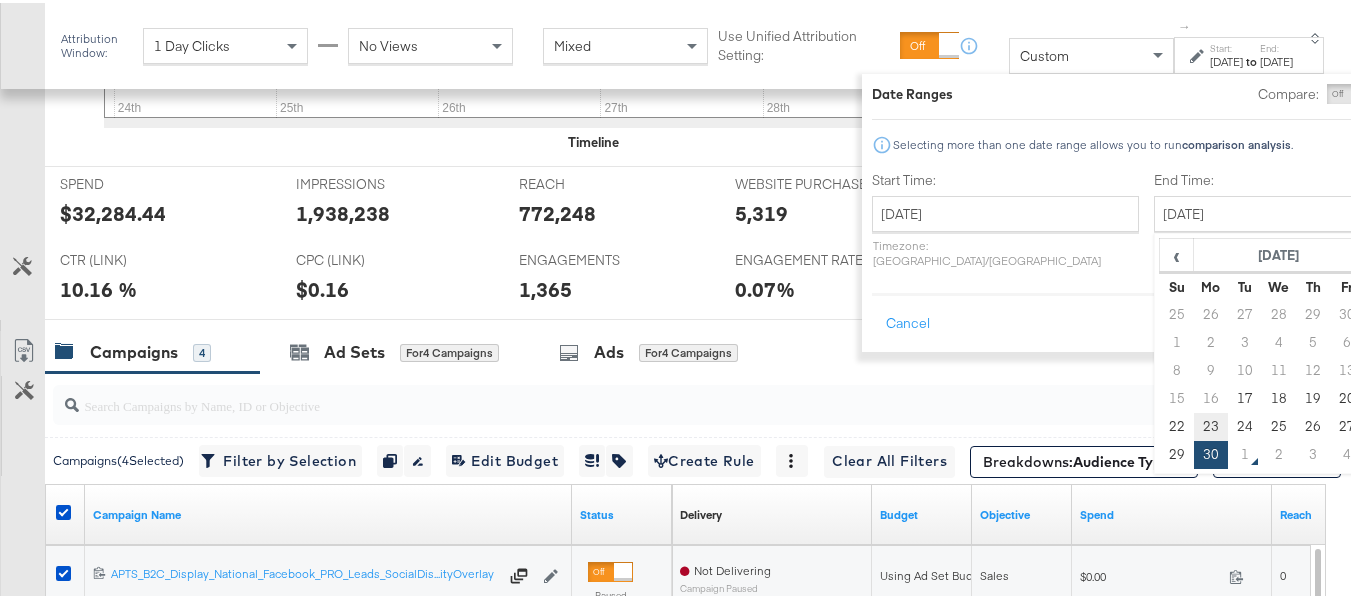 click on "23" at bounding box center [1211, 424] 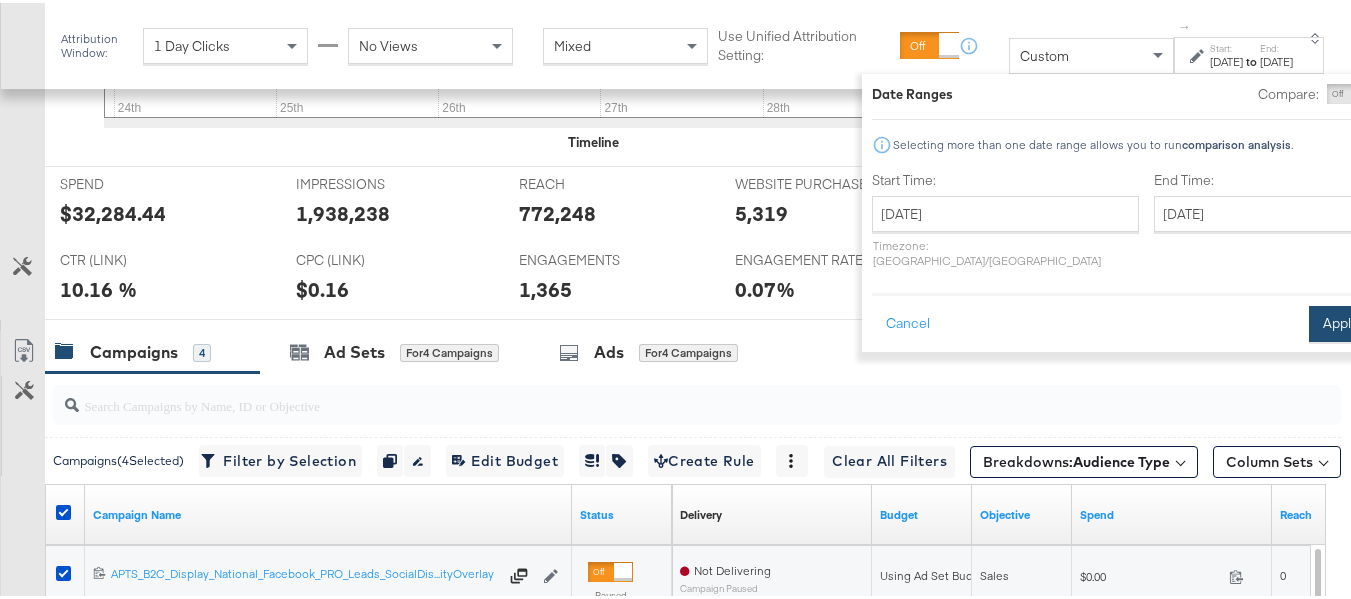 click on "Apply" at bounding box center [1340, 321] 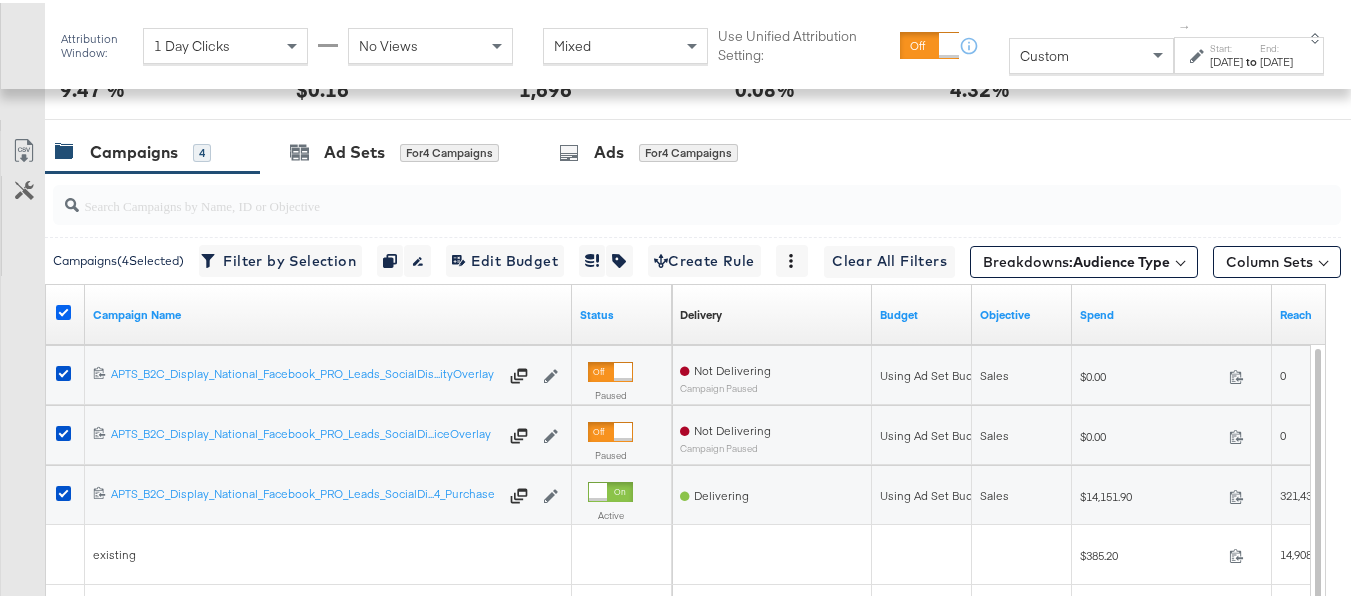 scroll, scrollTop: 871, scrollLeft: 0, axis: vertical 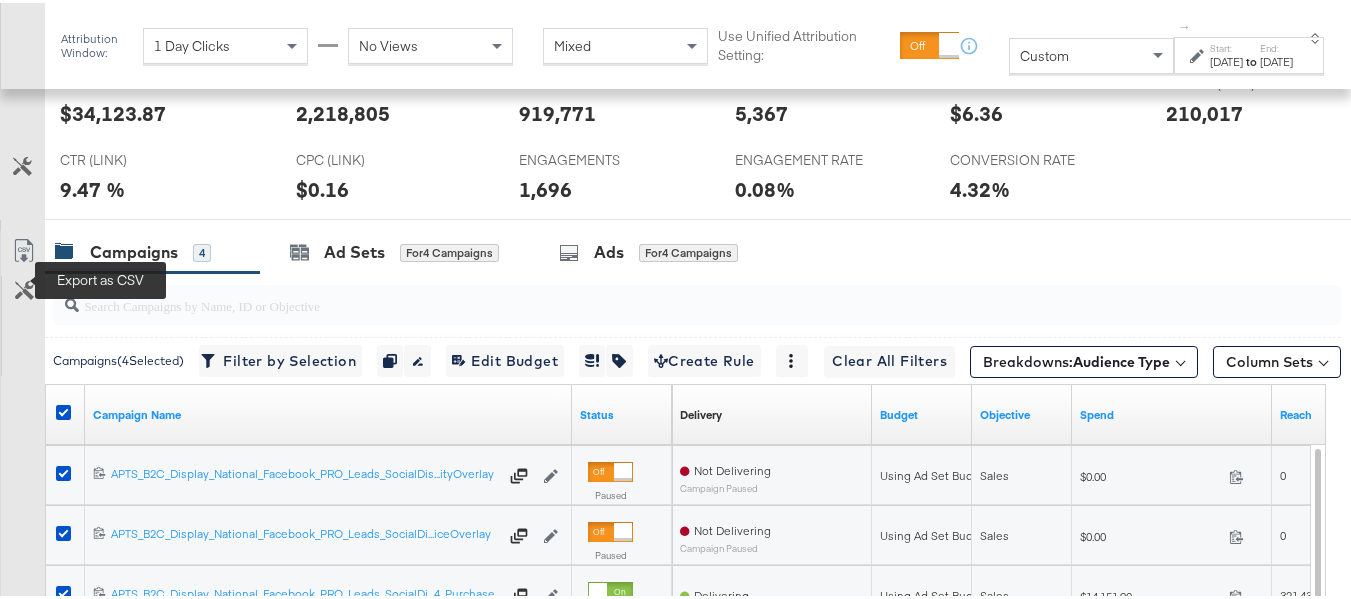 click 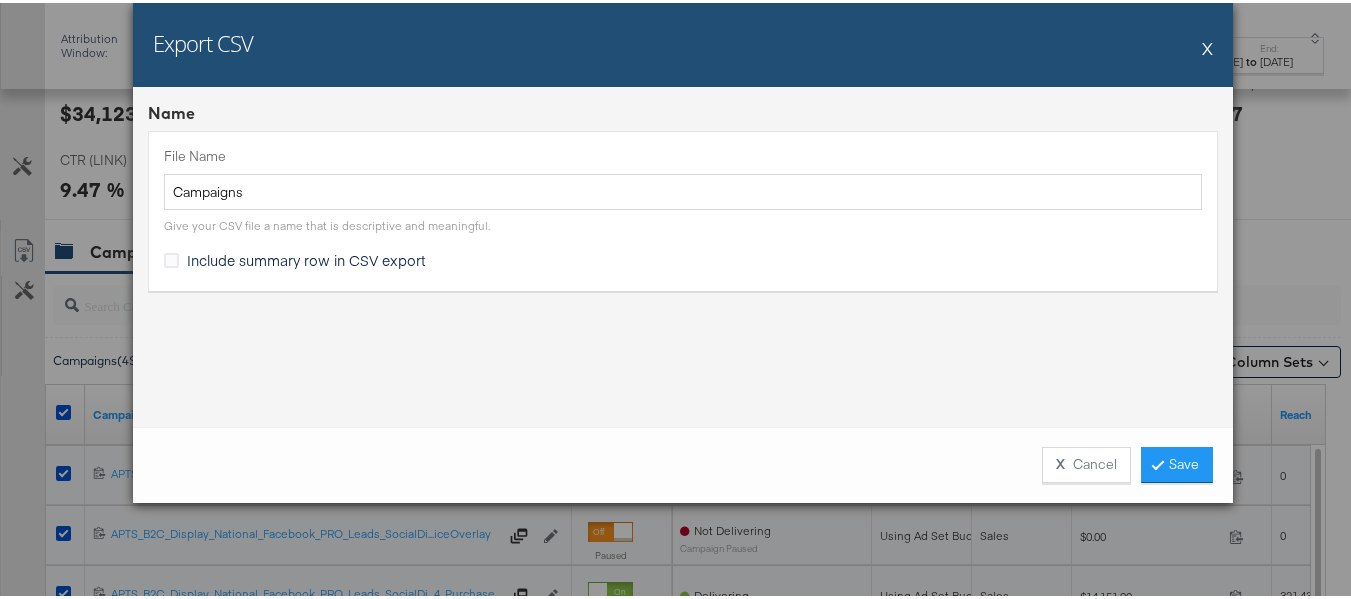 click on "X" at bounding box center (1207, 45) 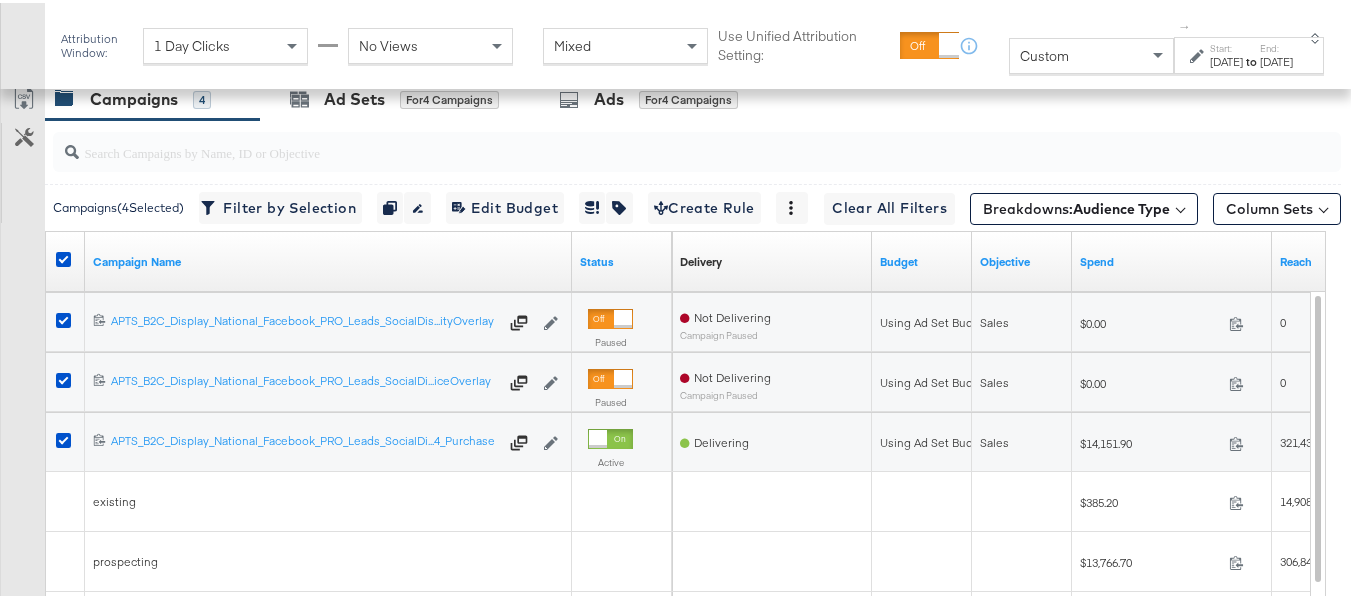 scroll, scrollTop: 1171, scrollLeft: 0, axis: vertical 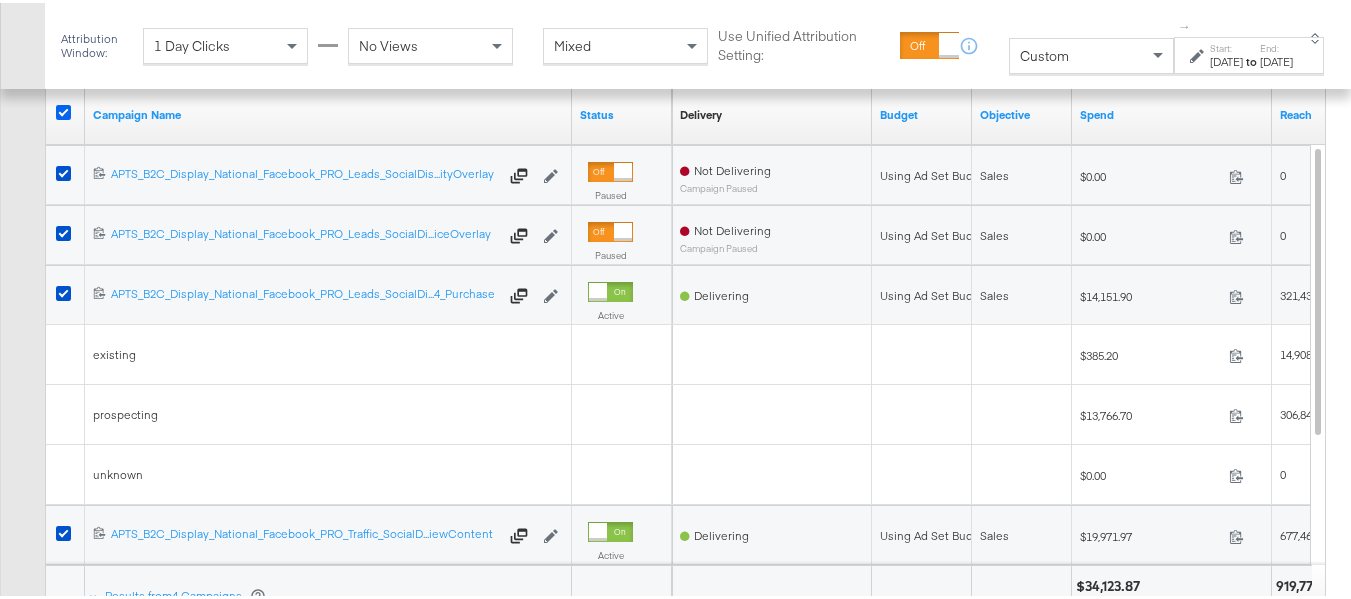 click at bounding box center [63, 109] 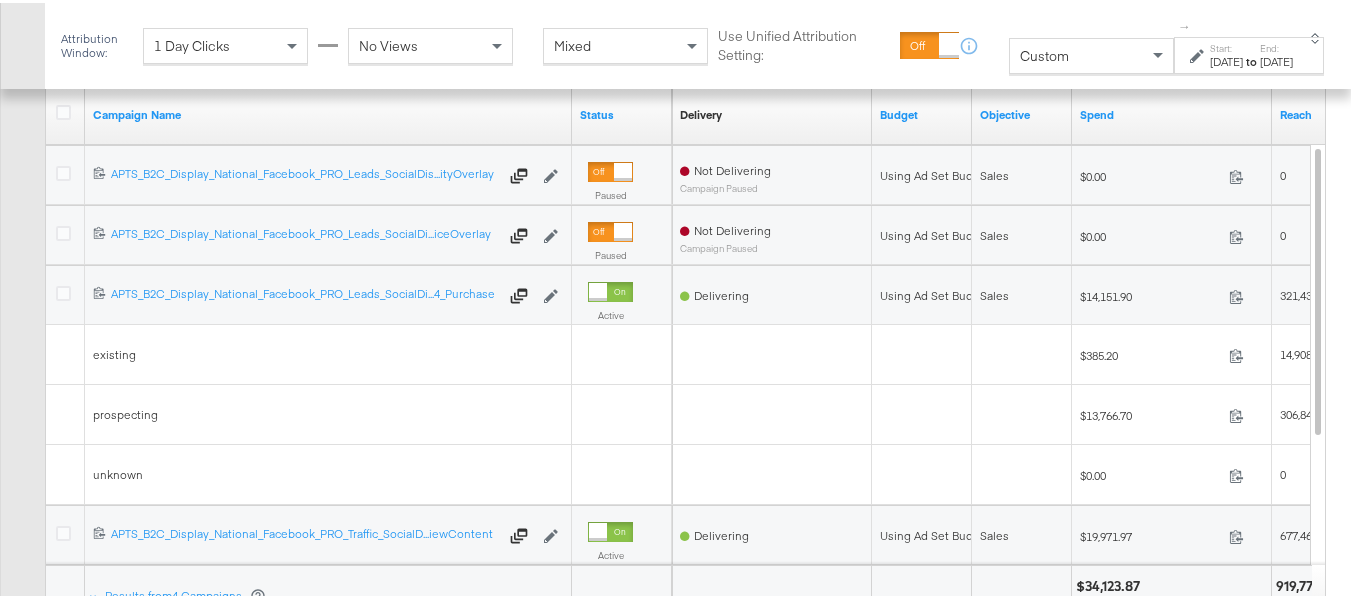 click on "to" at bounding box center (1251, 58) 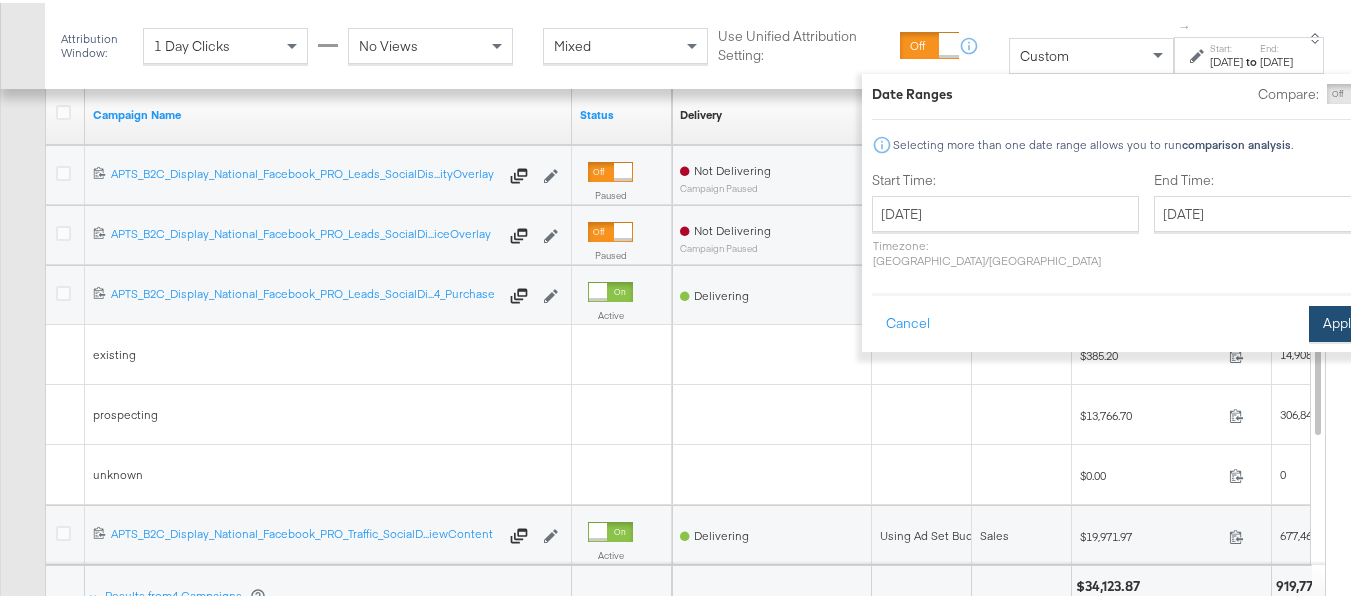 click on "Apply" at bounding box center [1340, 321] 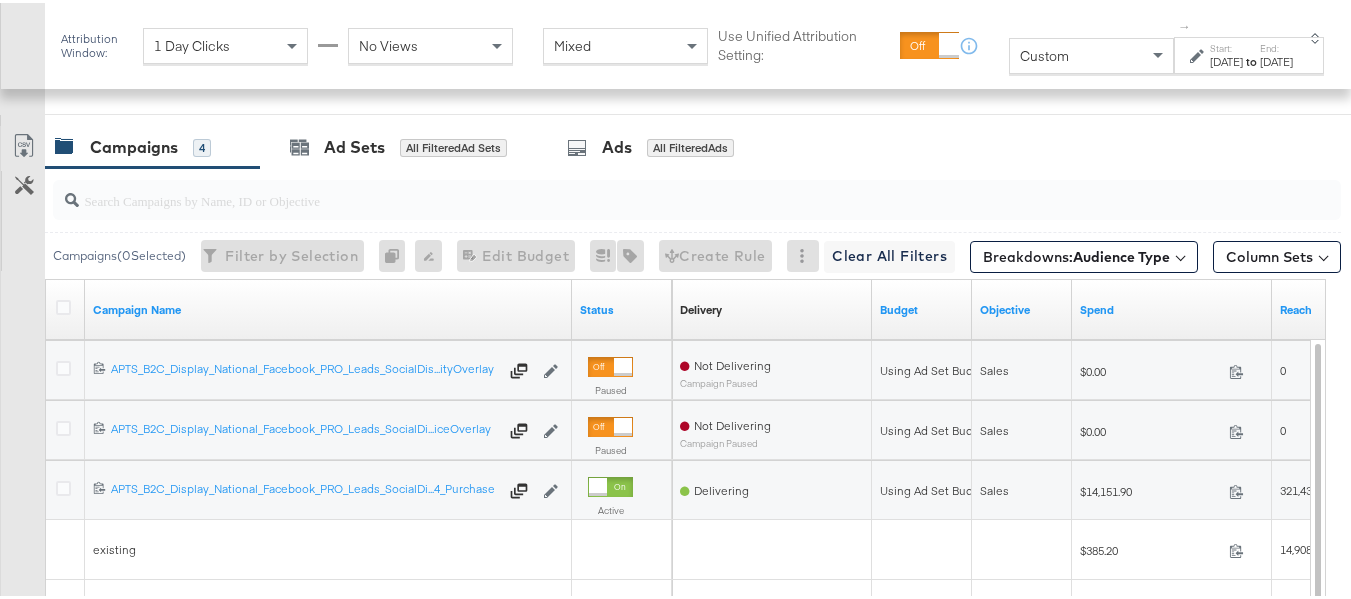 scroll, scrollTop: 1171, scrollLeft: 0, axis: vertical 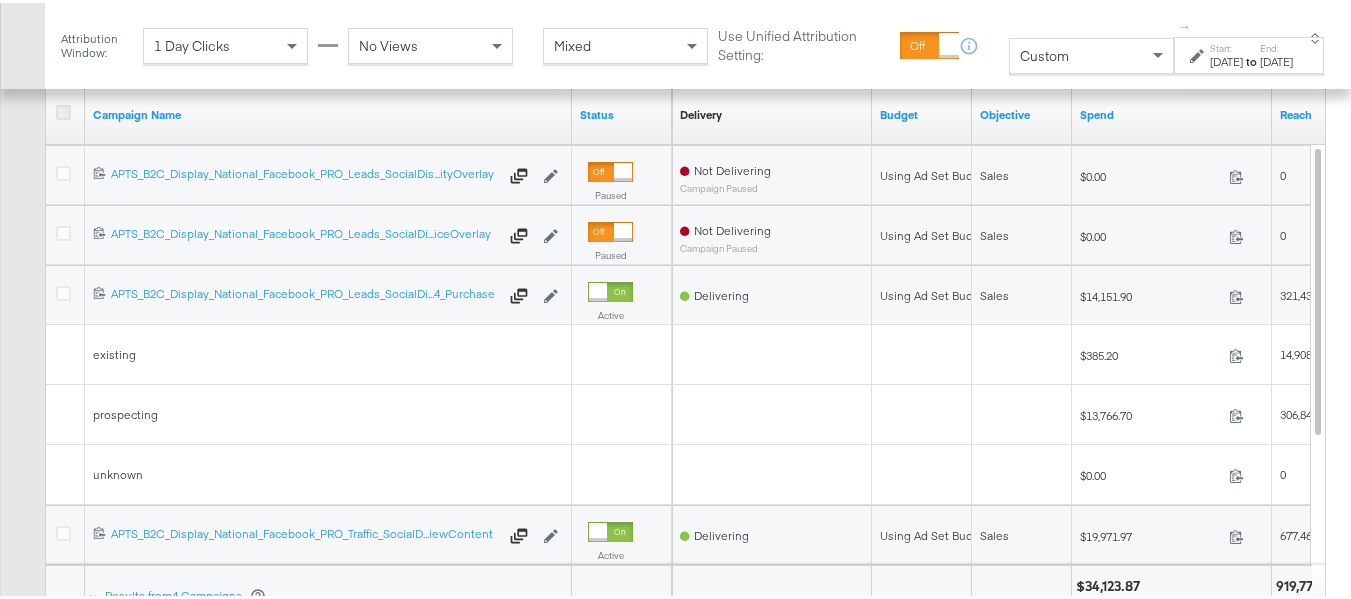 click at bounding box center [63, 109] 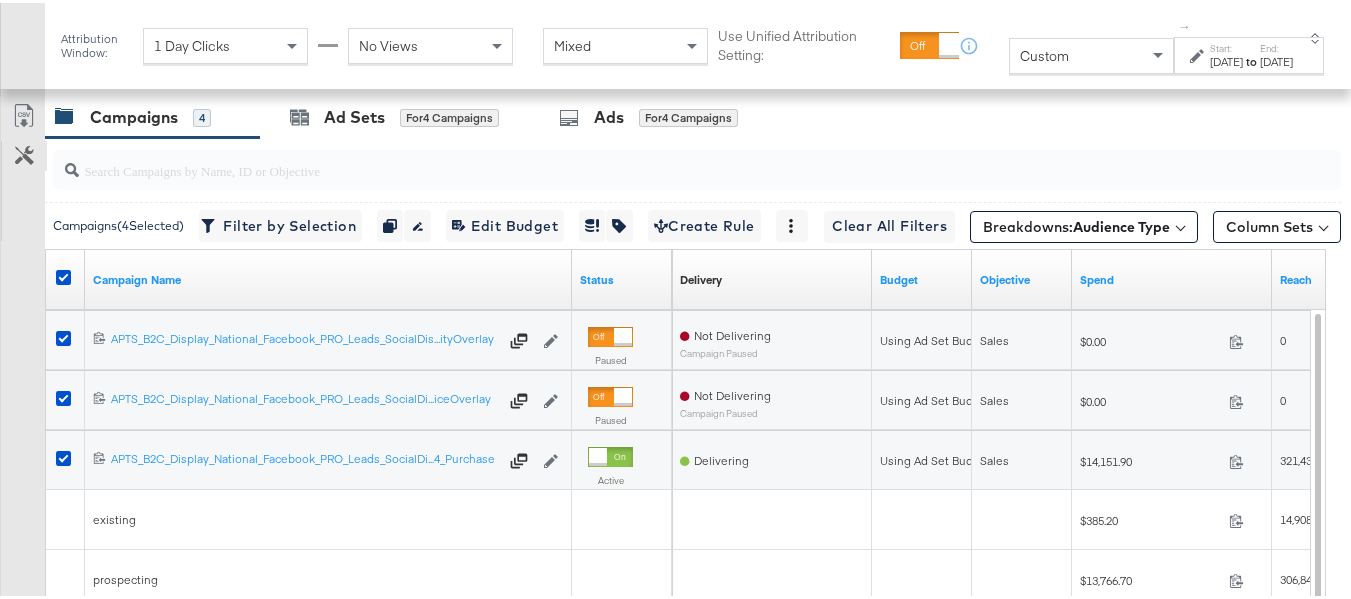 scroll, scrollTop: 971, scrollLeft: 0, axis: vertical 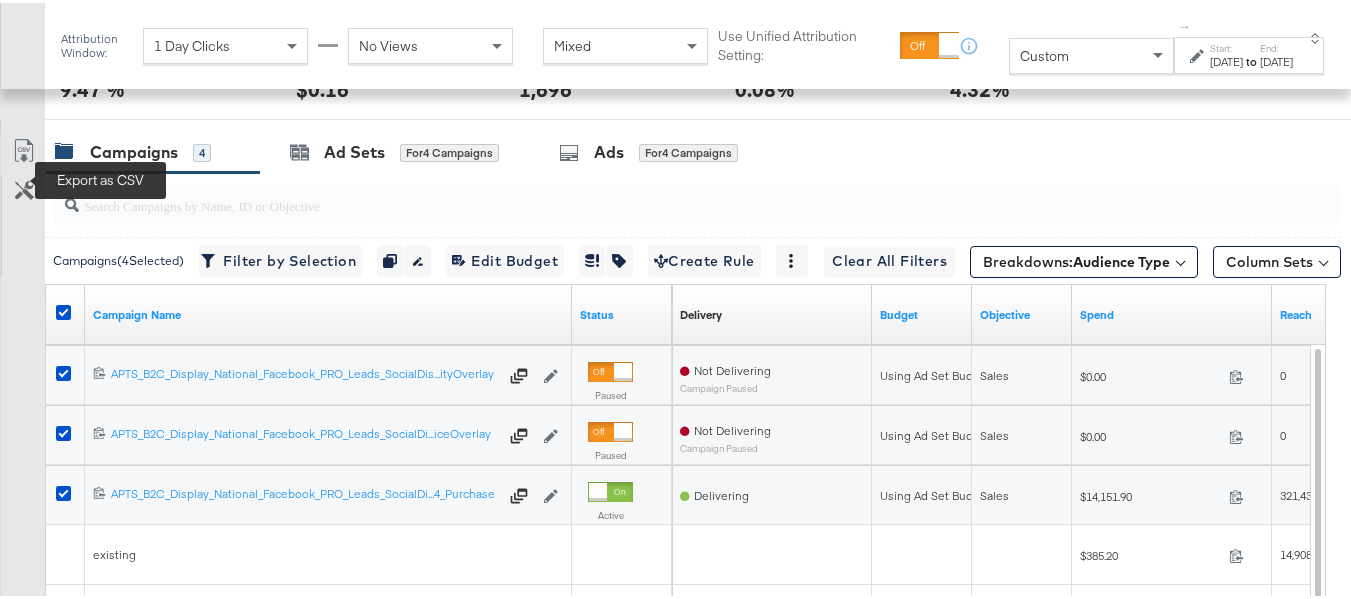 click 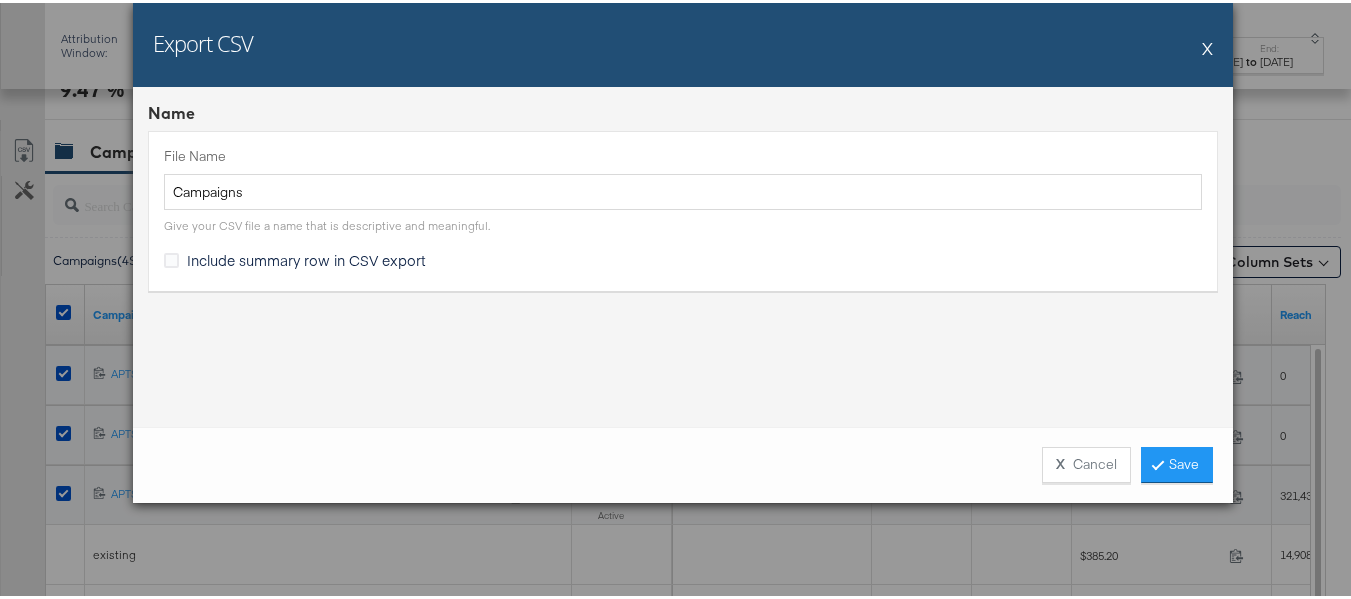 click on "Include summary row in CSV export" at bounding box center [306, 257] 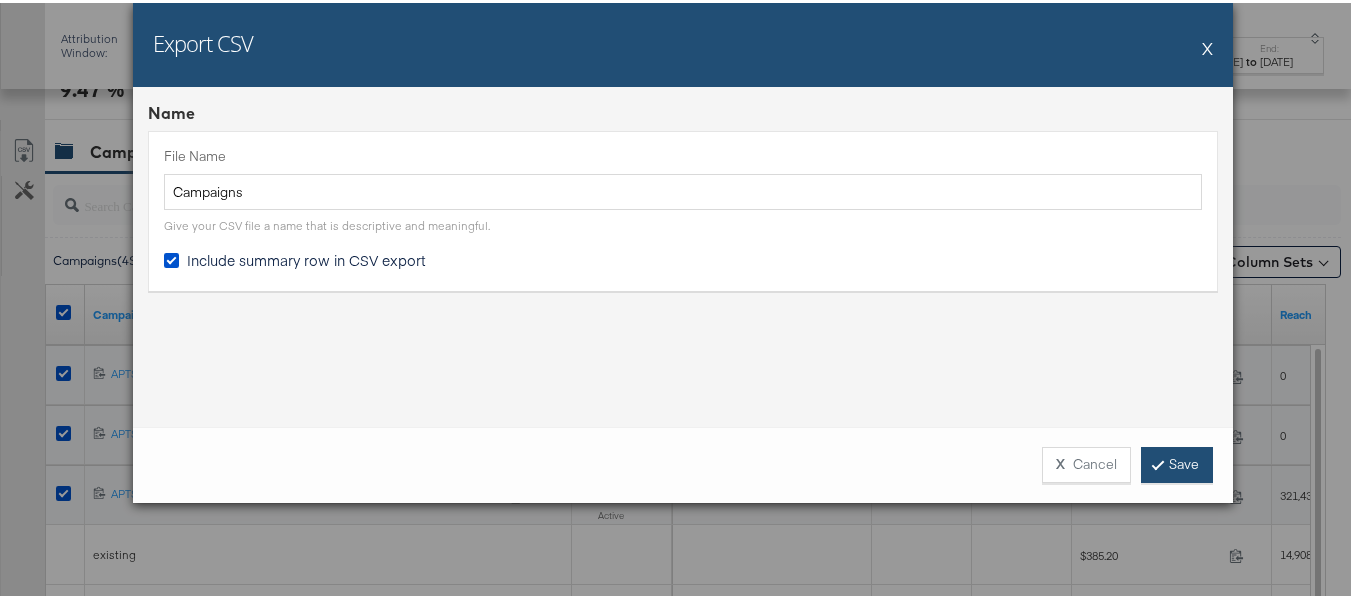 click at bounding box center [1158, 461] 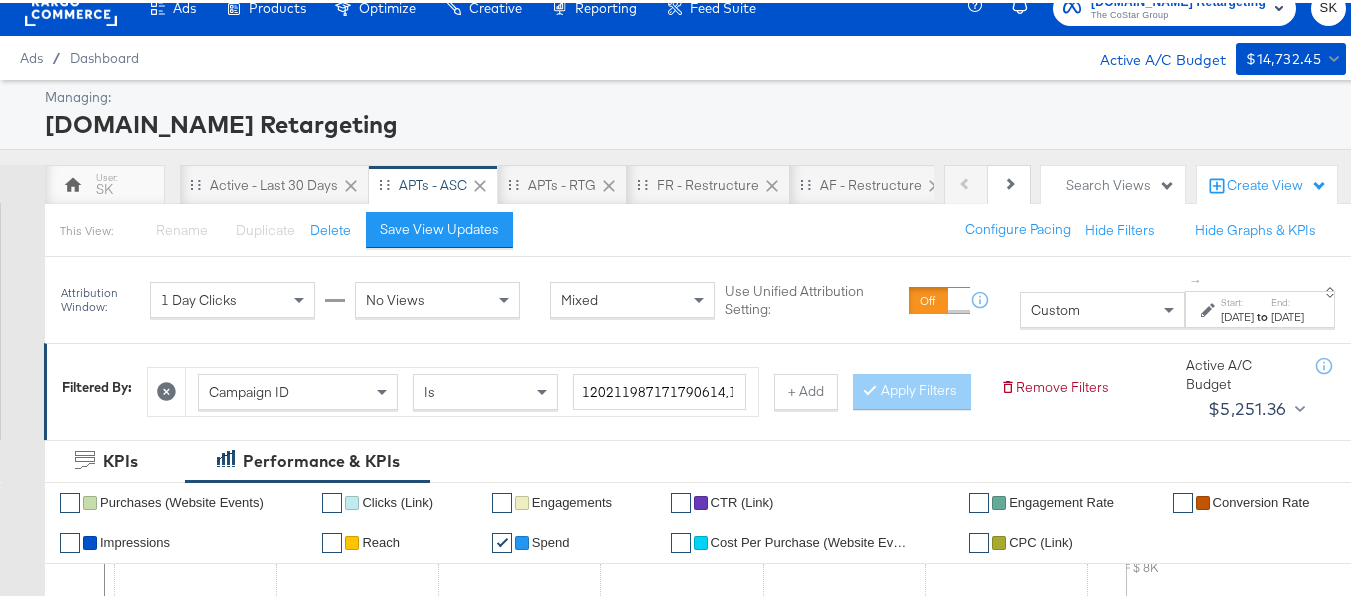 scroll, scrollTop: 0, scrollLeft: 0, axis: both 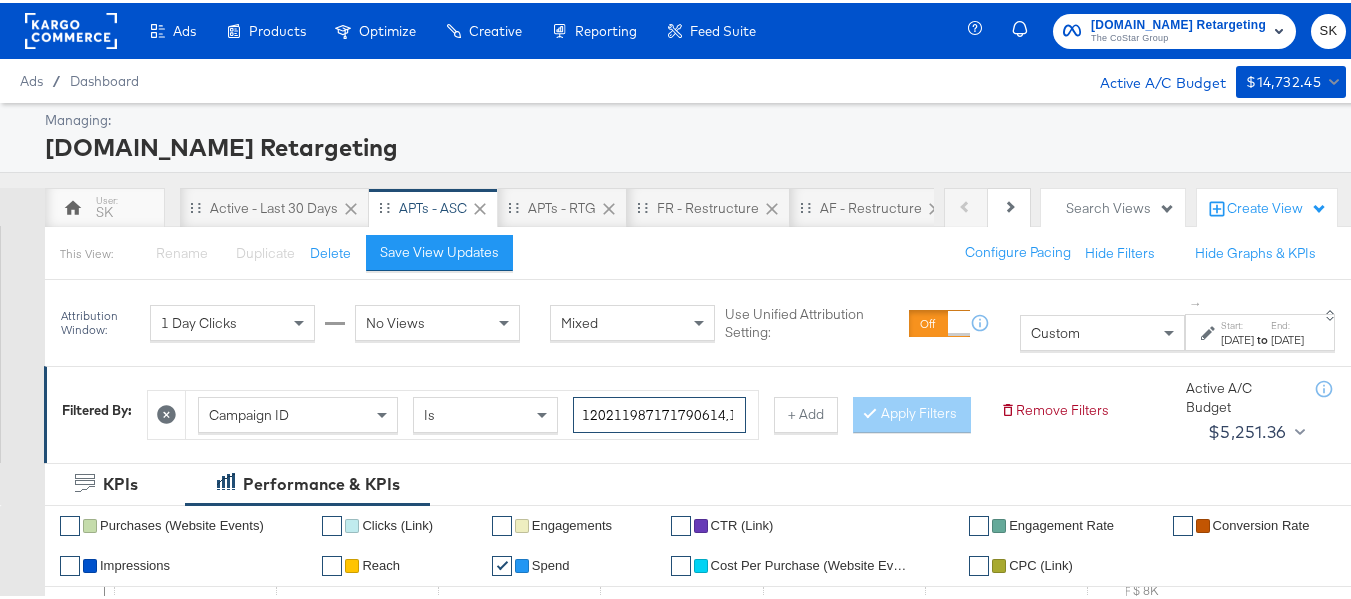 click on "120211987171790614,120211983390960614,120213262769820614,120213262649380614" at bounding box center [659, 412] 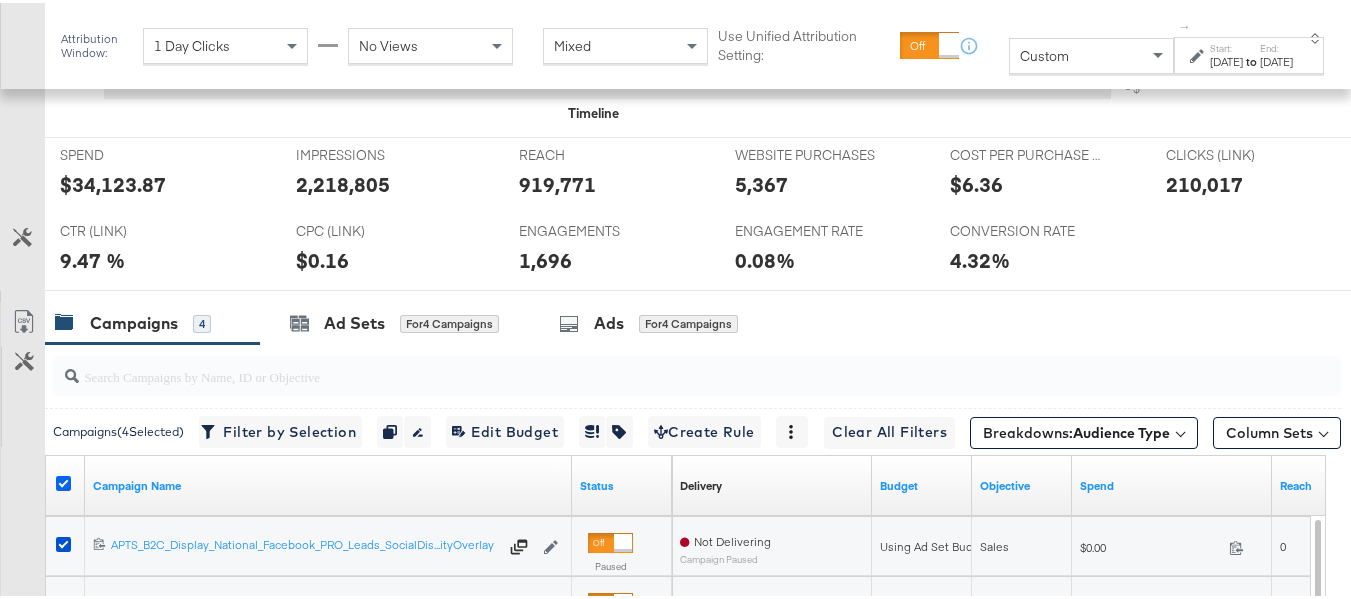 click at bounding box center (63, 480) 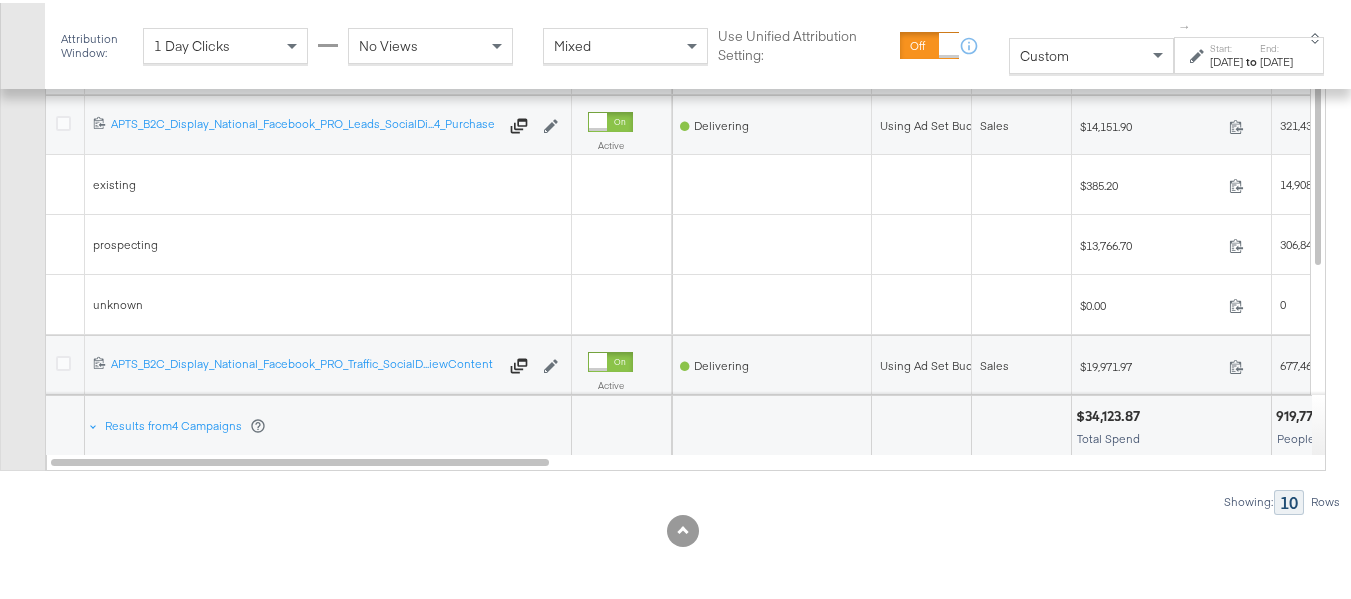 scroll, scrollTop: 1371, scrollLeft: 0, axis: vertical 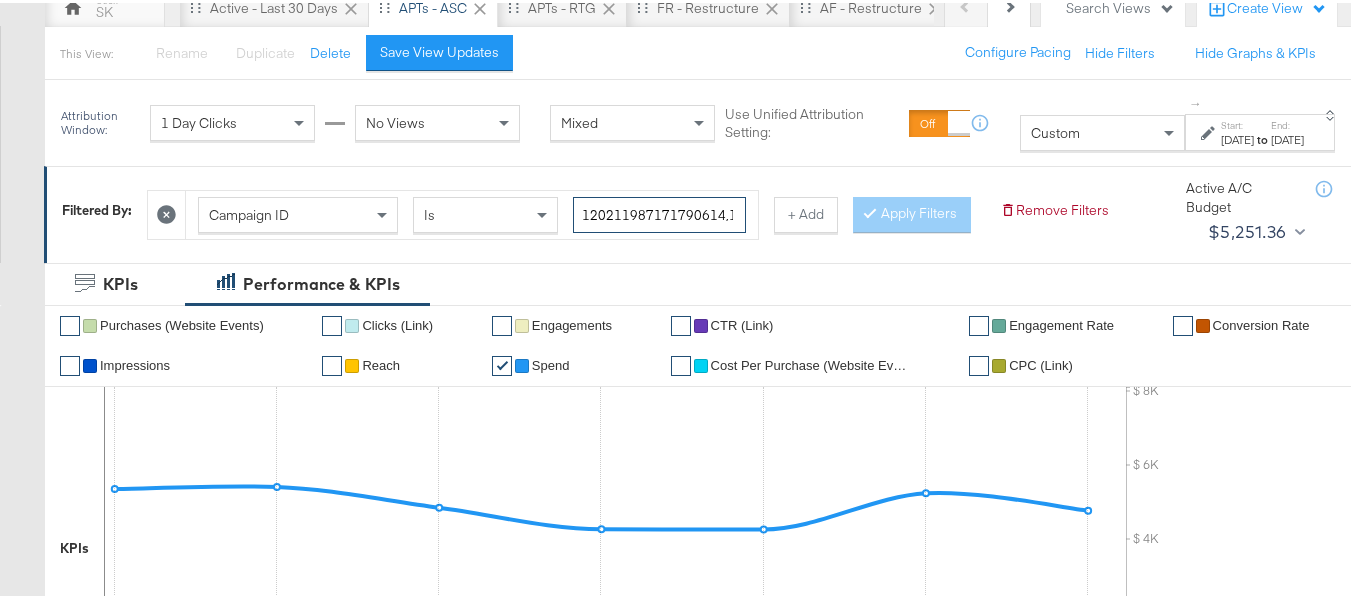 click on "120211987171790614,120211983390960614,120213262769820614,120213262649380614" at bounding box center (659, 212) 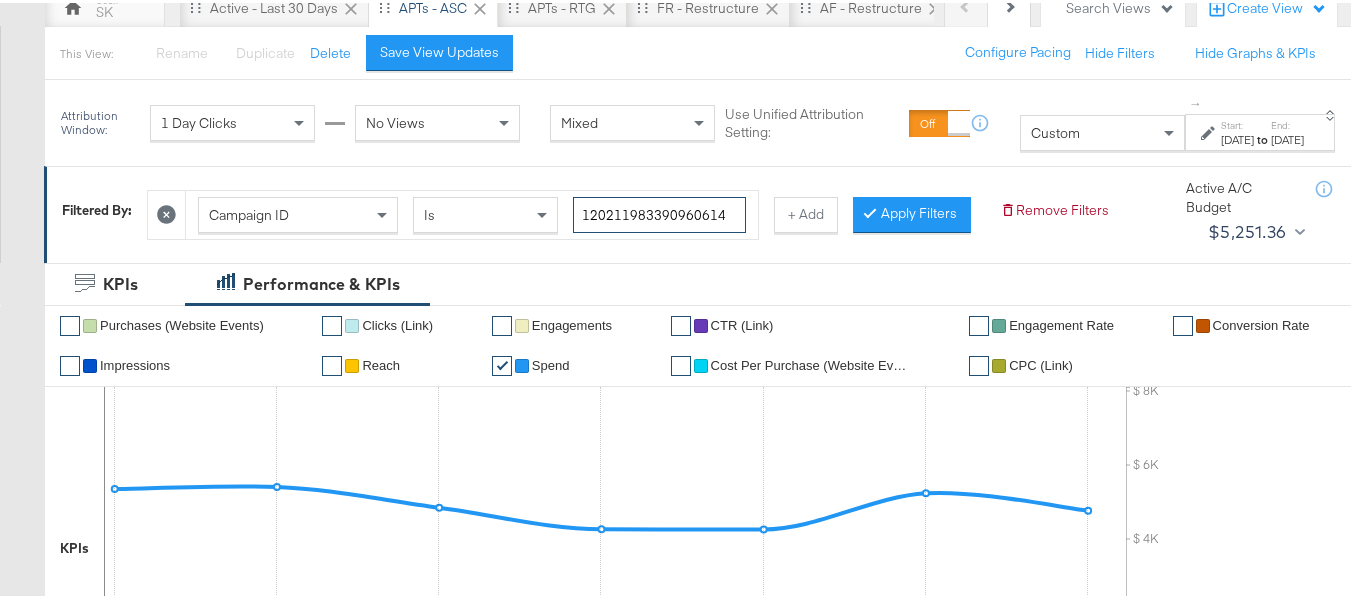 type on "120211983390960614" 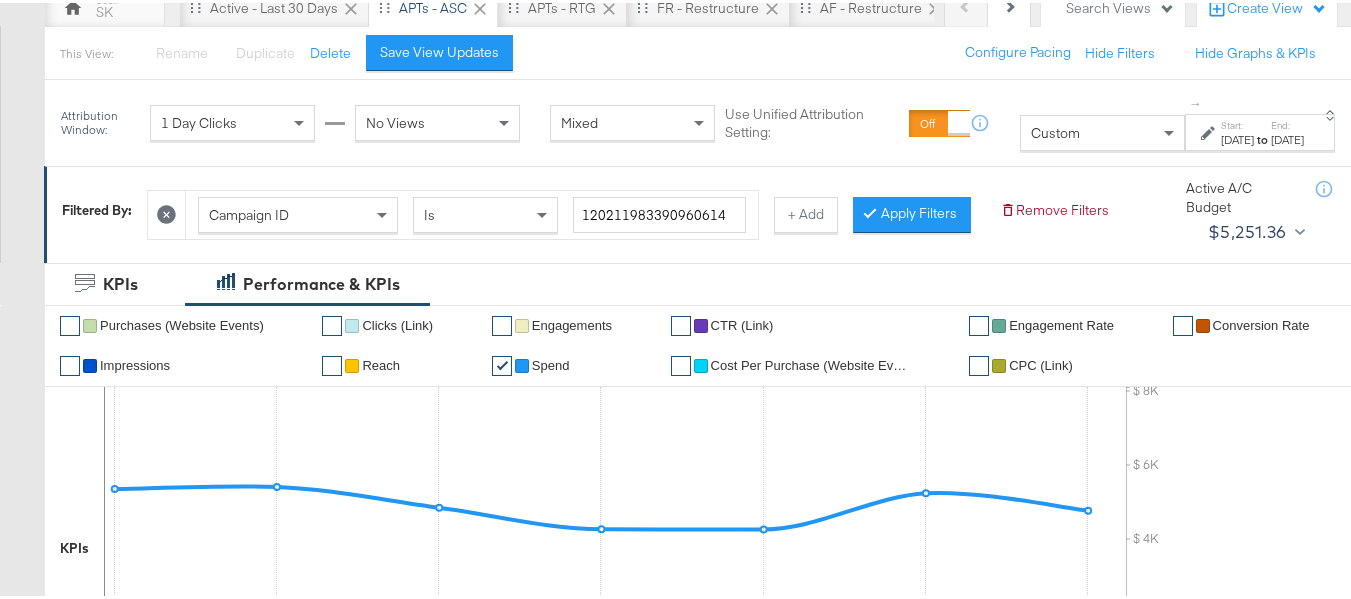 click on "Campaign ID Is 120211983390960614 + Add   Apply Filters" at bounding box center (565, 207) 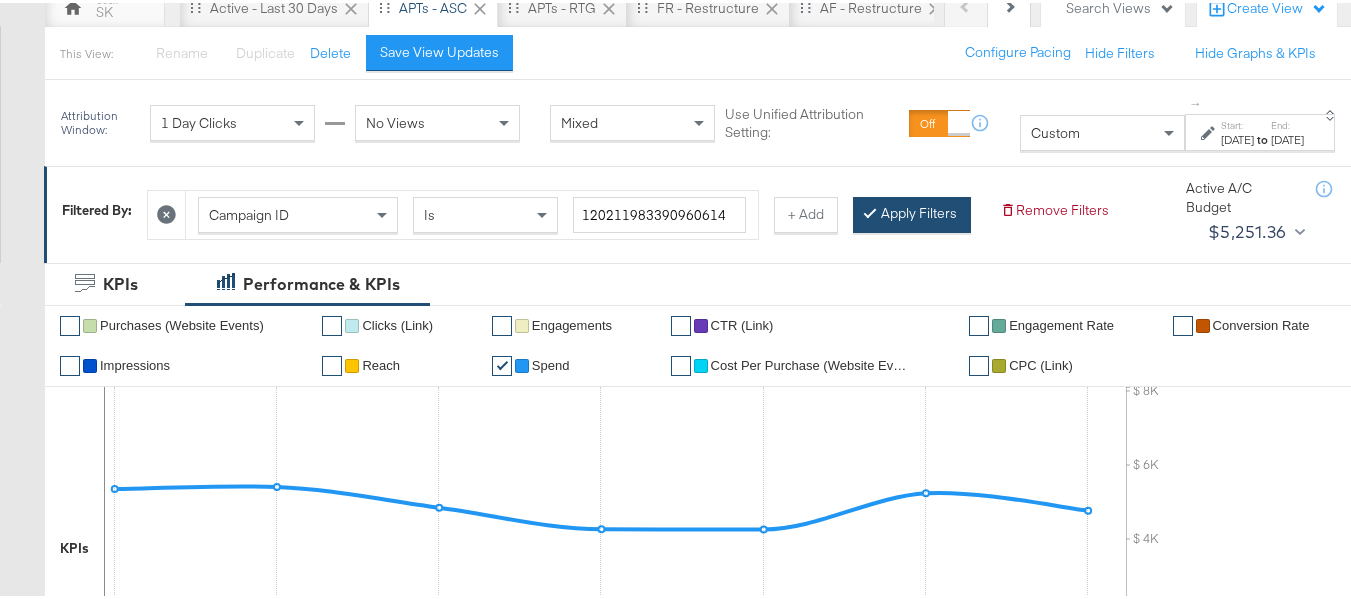 click on "Apply Filters" at bounding box center [912, 212] 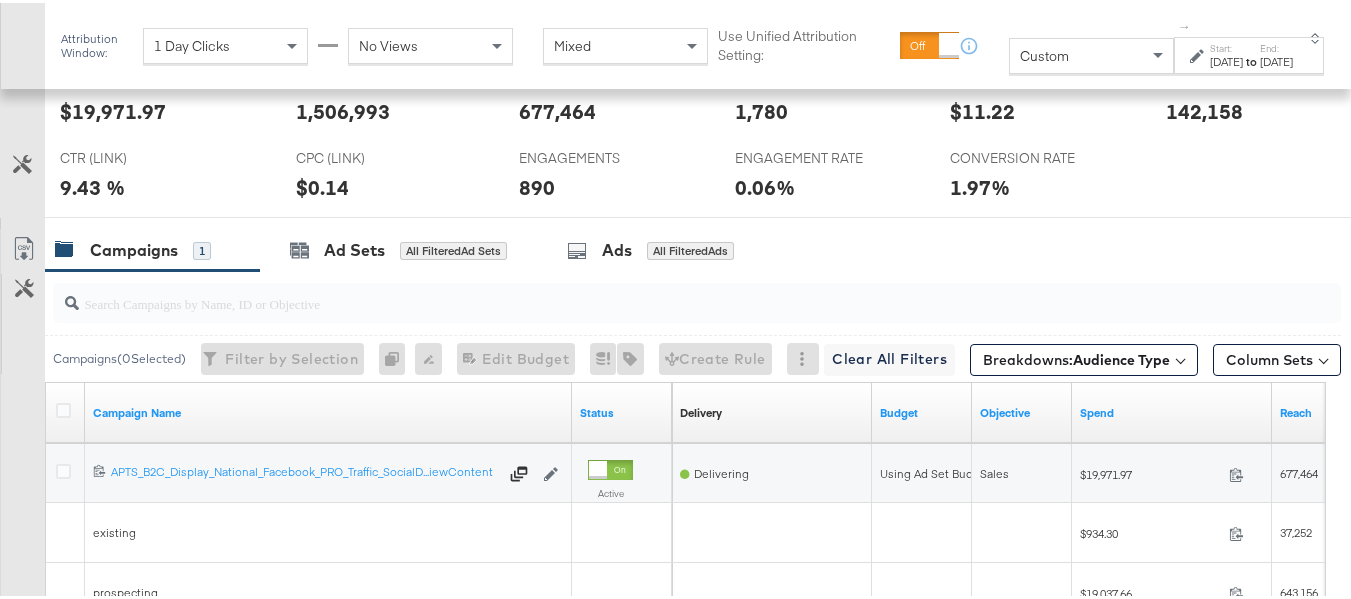 scroll, scrollTop: 795, scrollLeft: 0, axis: vertical 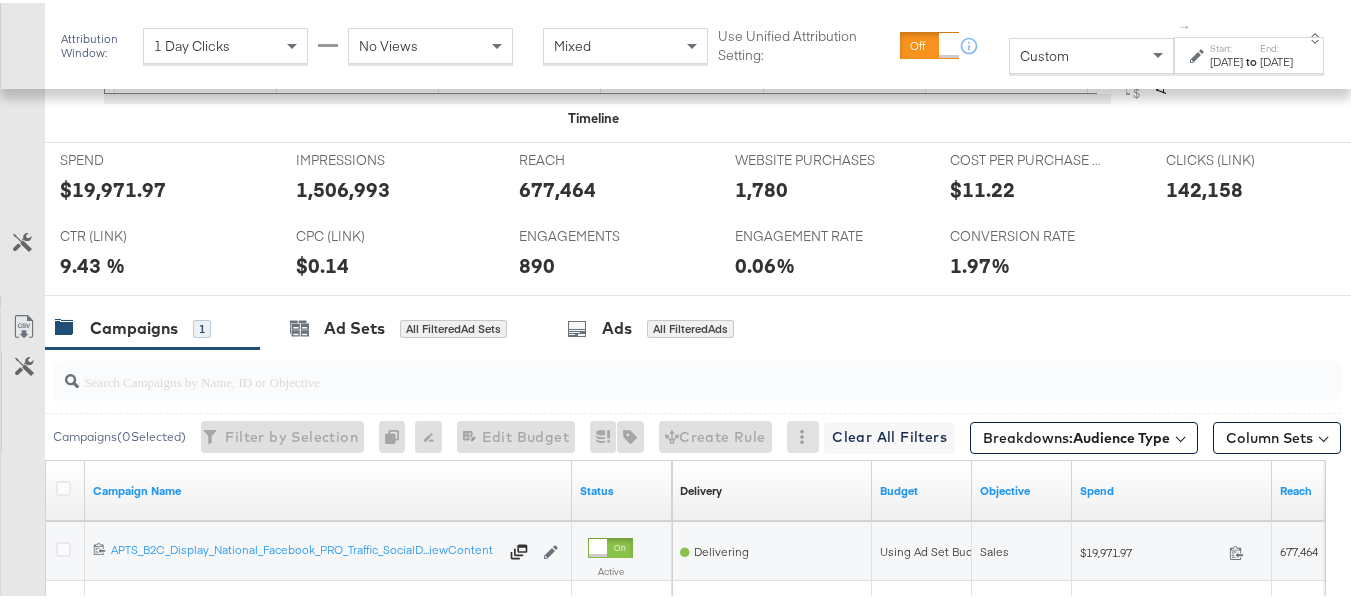 click on "$19,971.97" at bounding box center [113, 186] 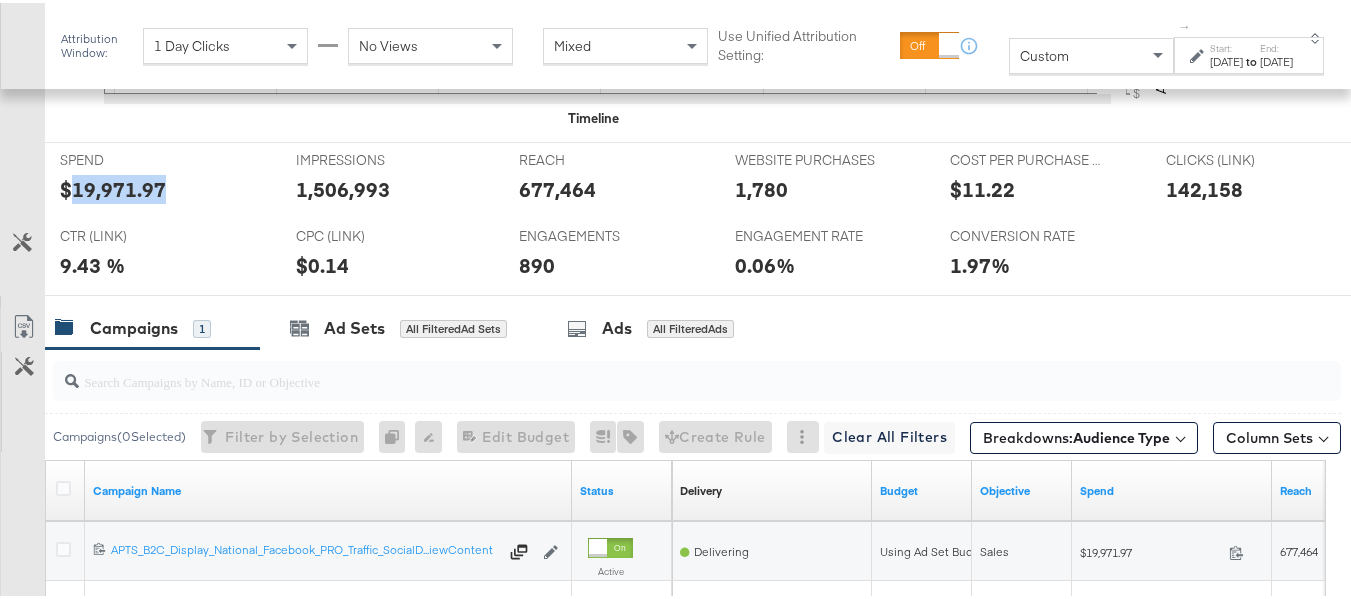click on "$19,971.97" at bounding box center [113, 186] 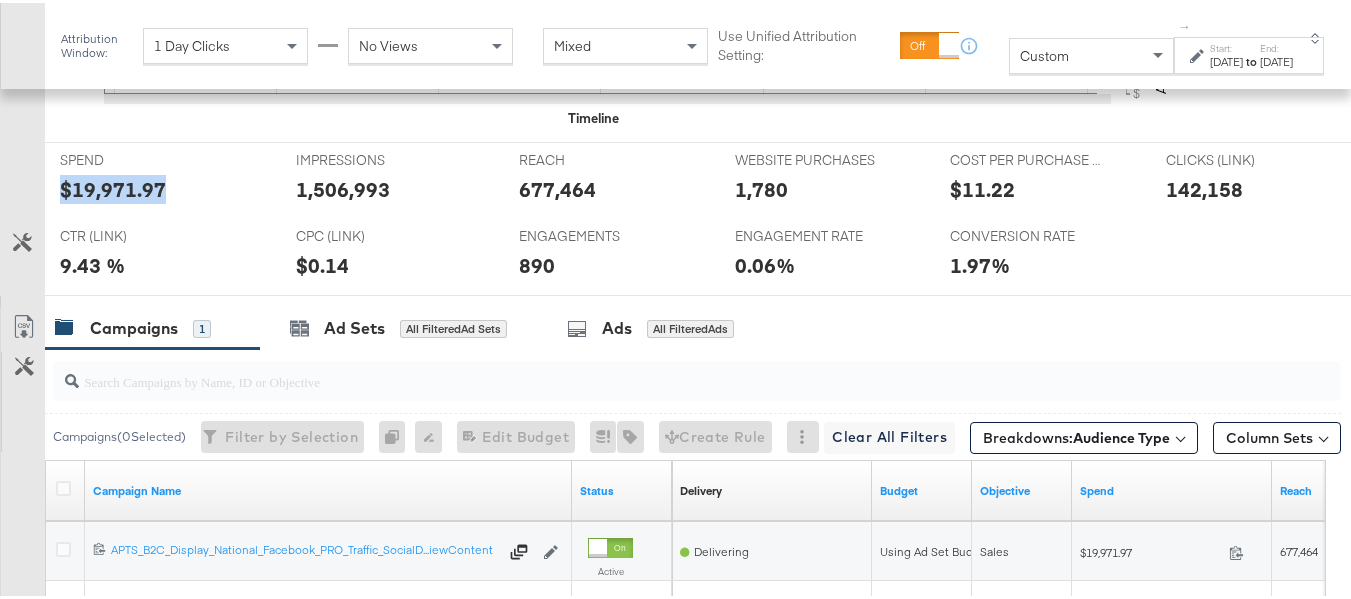 click on "$19,971.97" at bounding box center (113, 186) 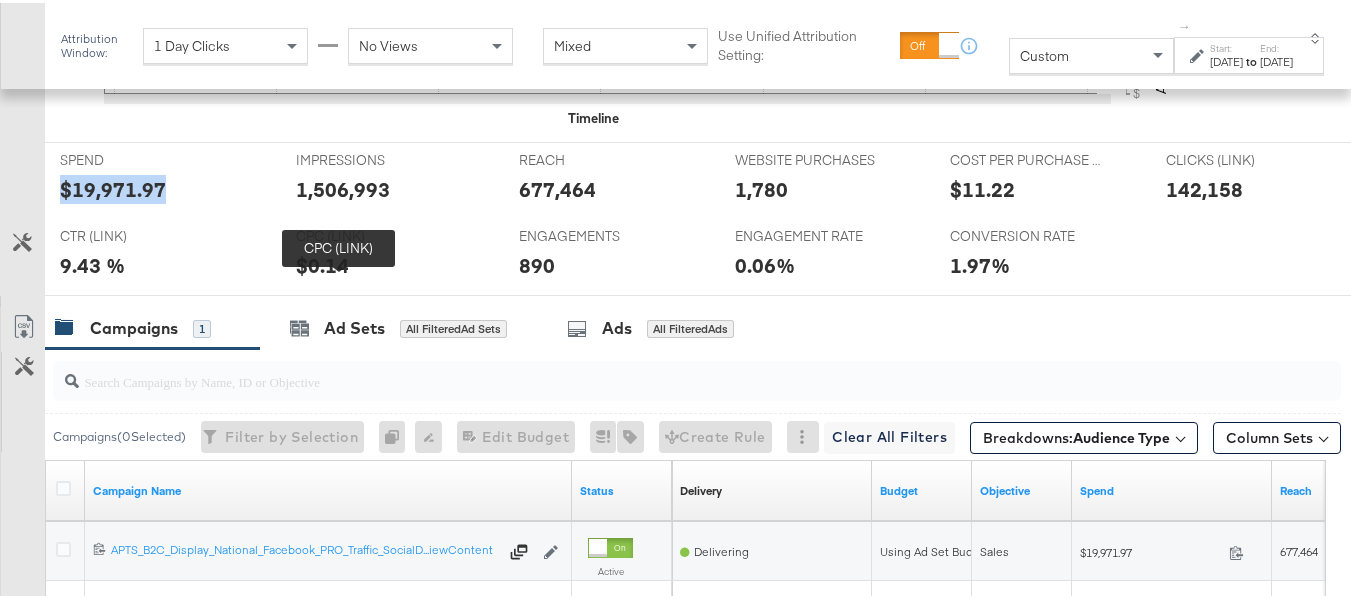copy on "$19,971.97" 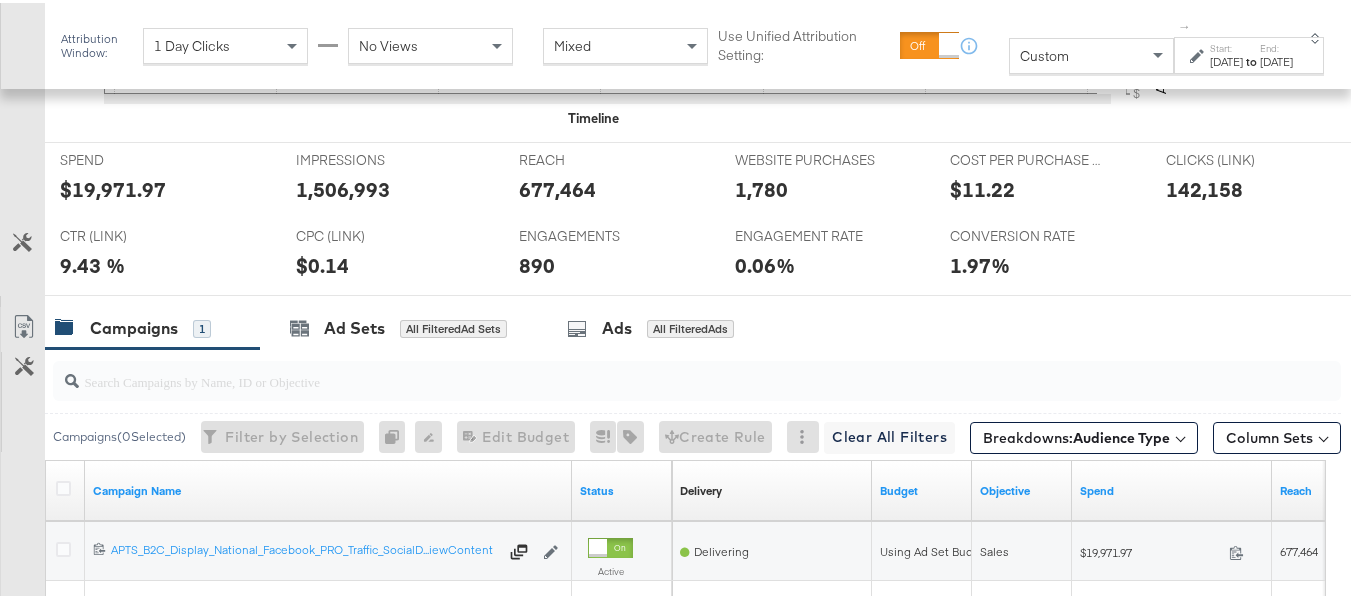 click on "677,464" at bounding box center [557, 186] 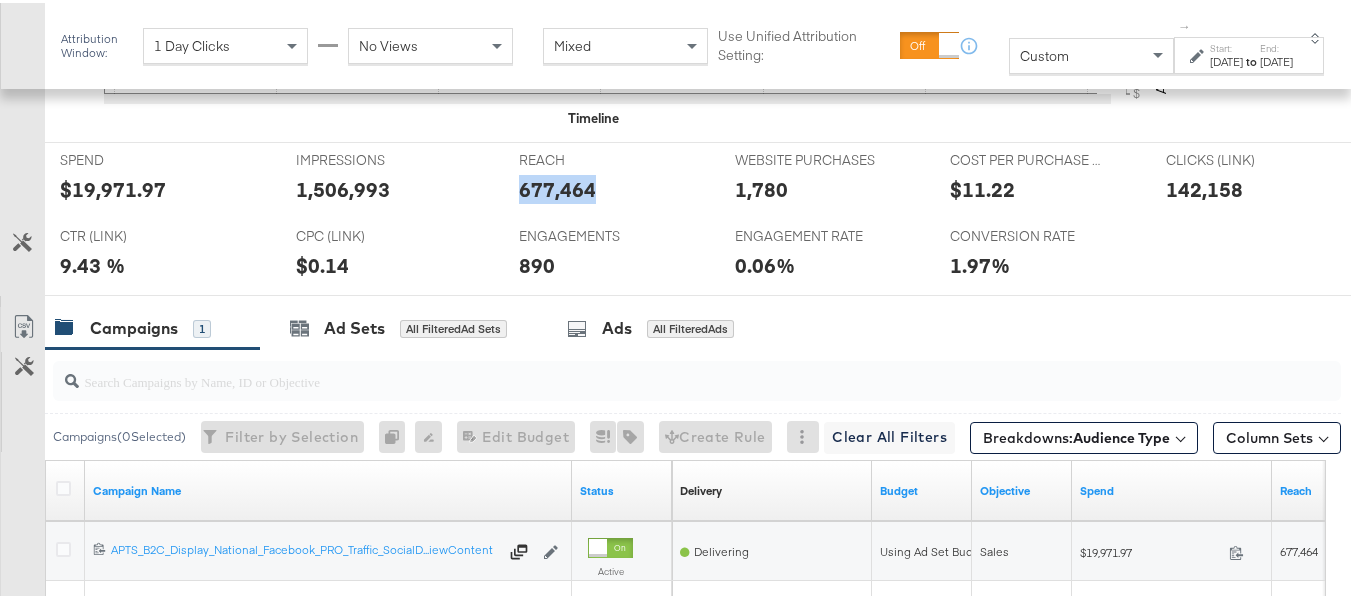 click on "677,464" at bounding box center (557, 186) 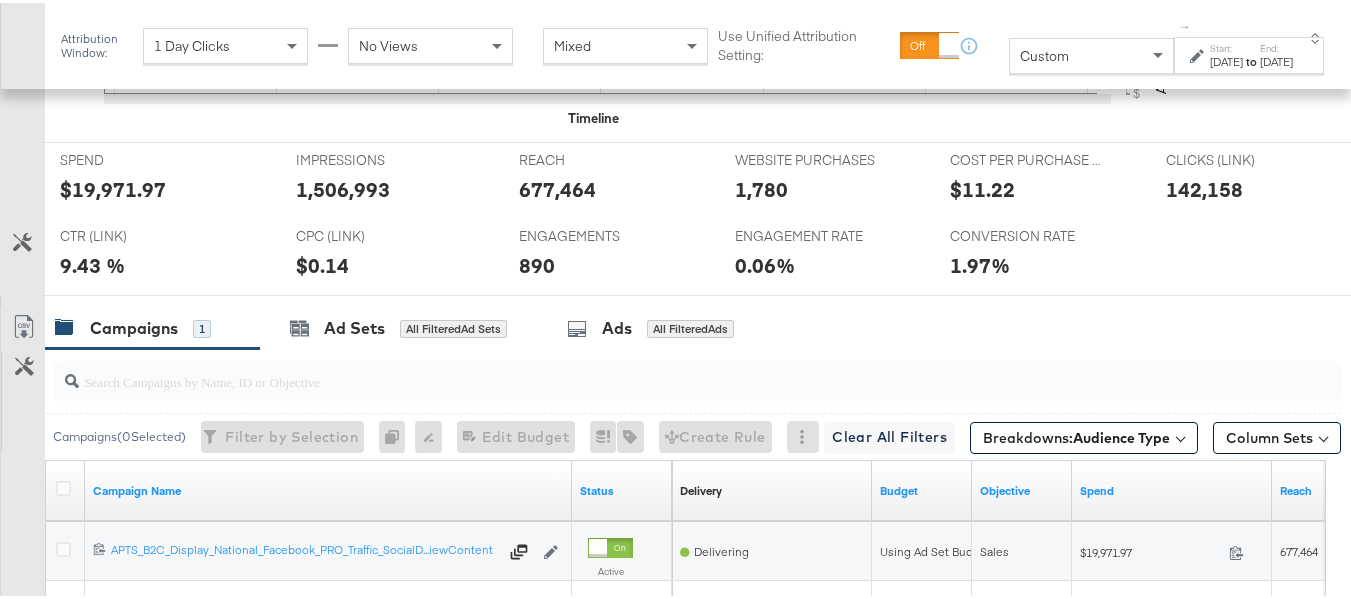 click on "1,506,993" at bounding box center [343, 186] 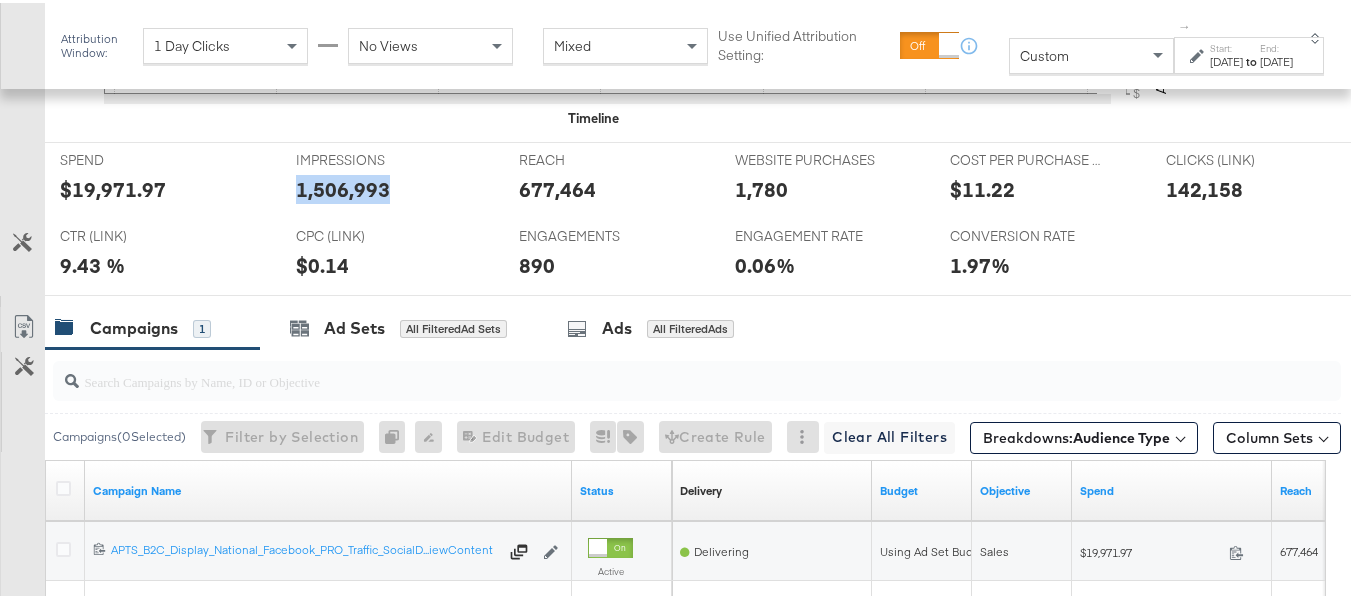 click on "1,506,993" at bounding box center [343, 186] 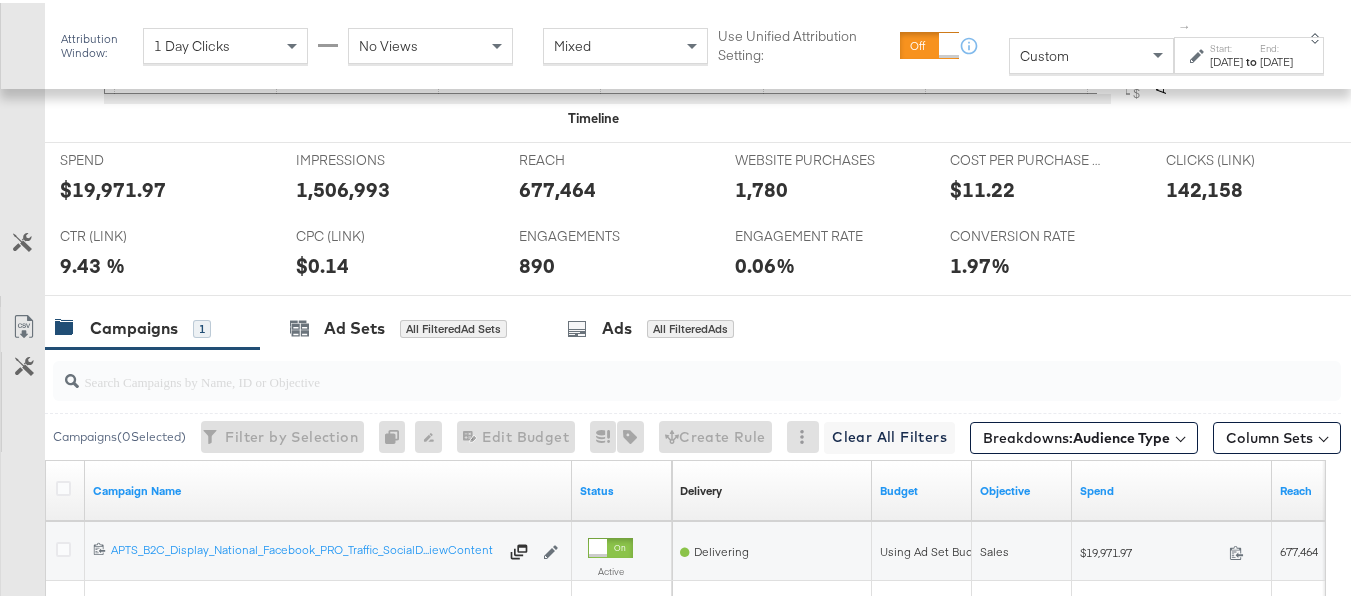 click on "142,158" at bounding box center [1204, 186] 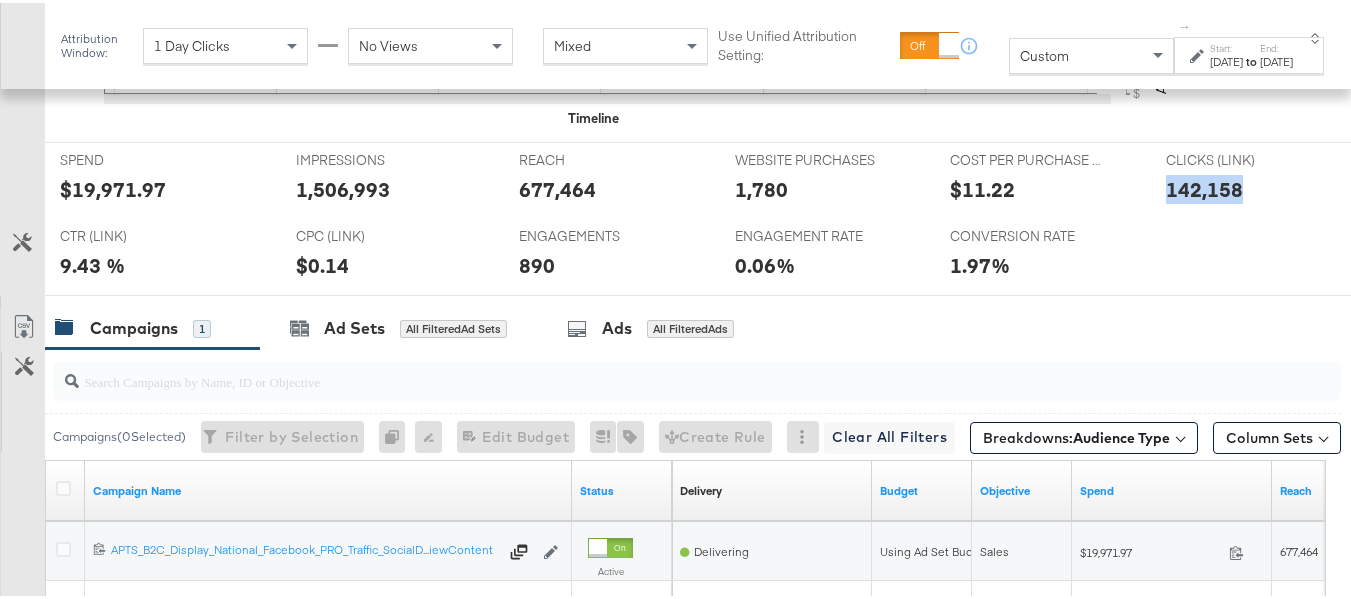 click on "142,158" at bounding box center (1204, 186) 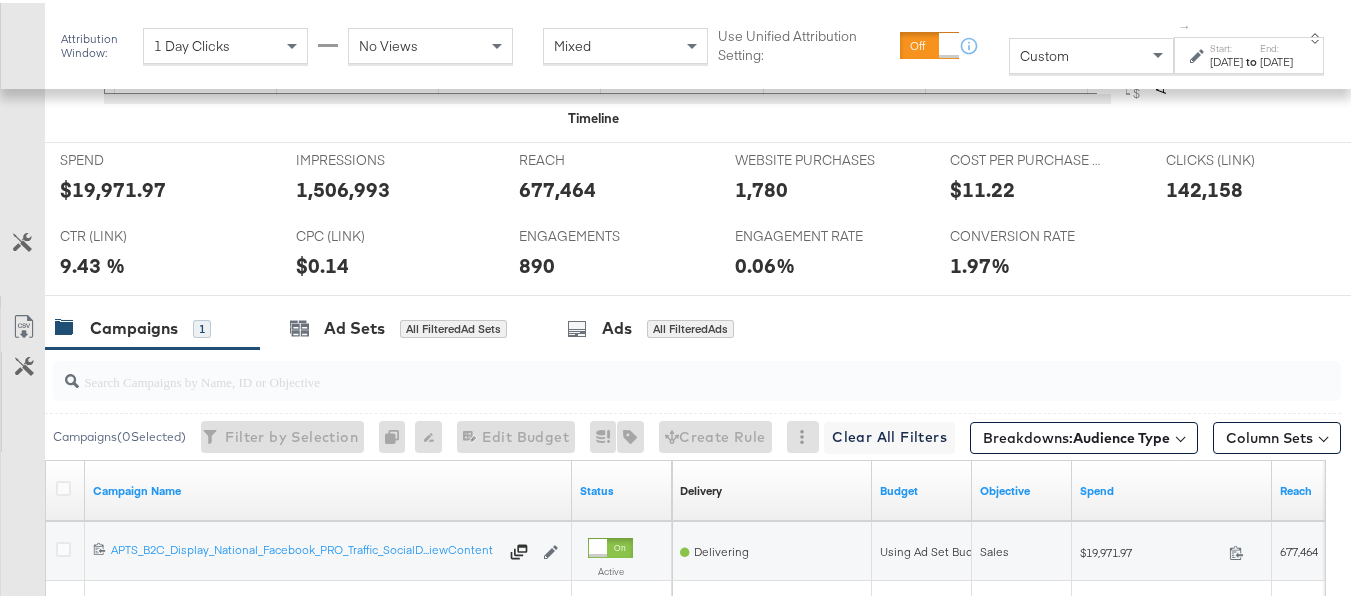 click on "1,780" at bounding box center [761, 186] 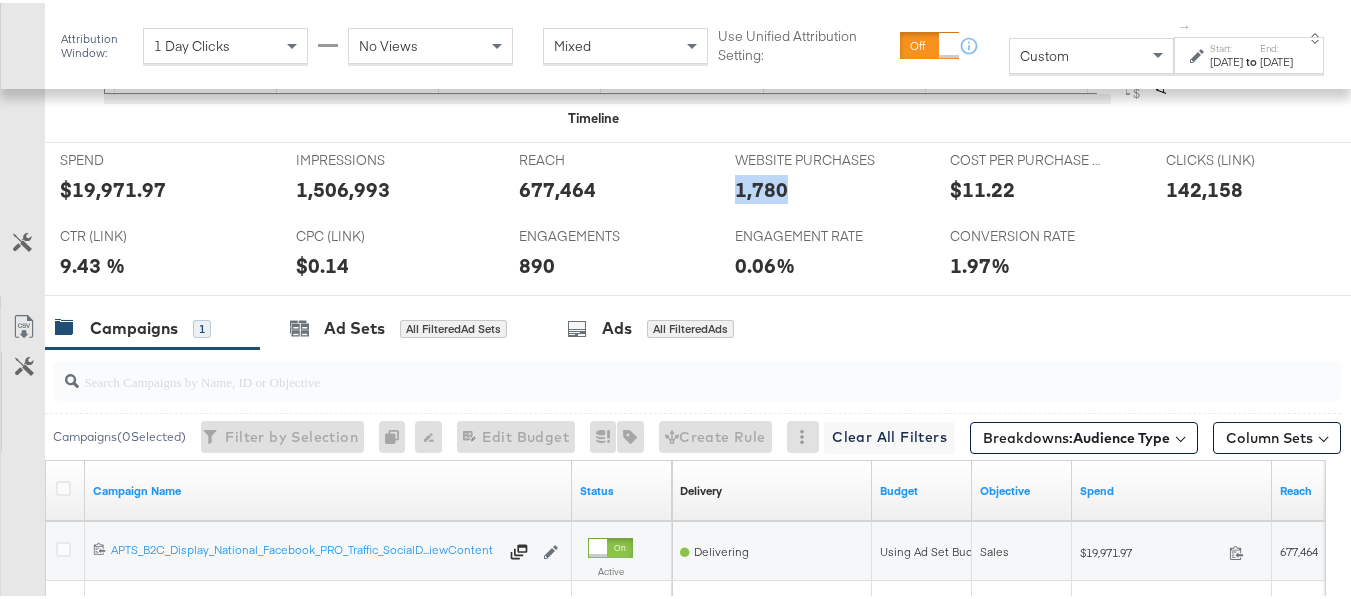 click on "1,780" at bounding box center (761, 186) 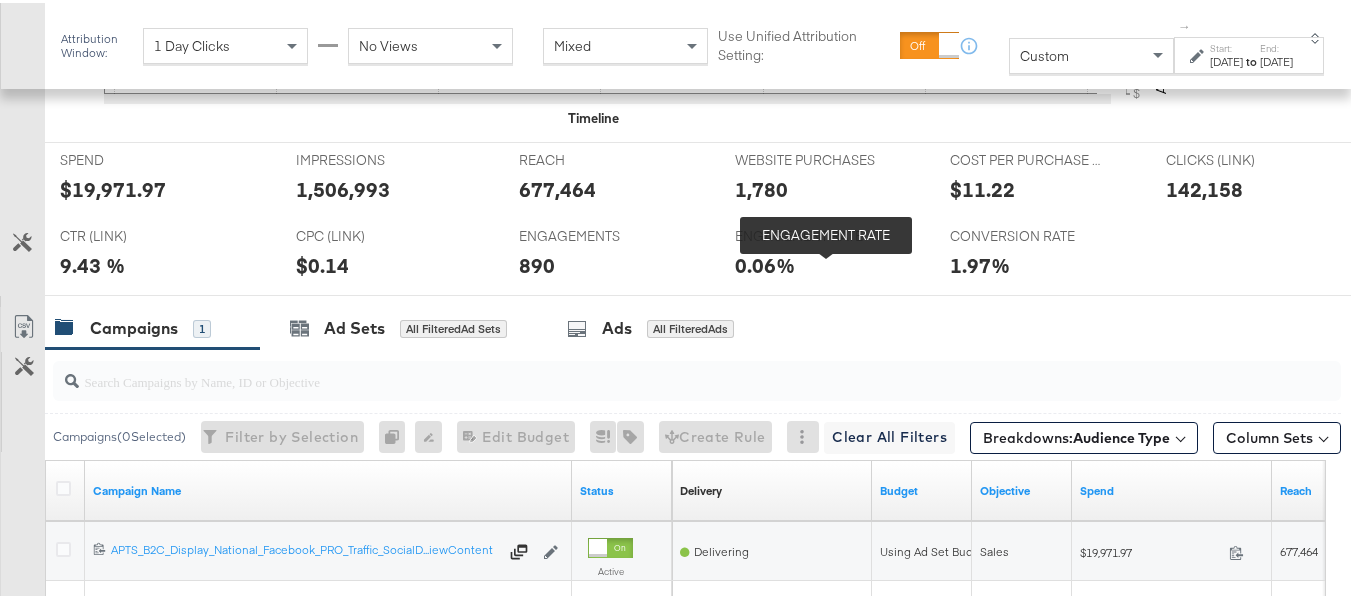 click on "ENGAGEMENT RATE" at bounding box center (810, 233) 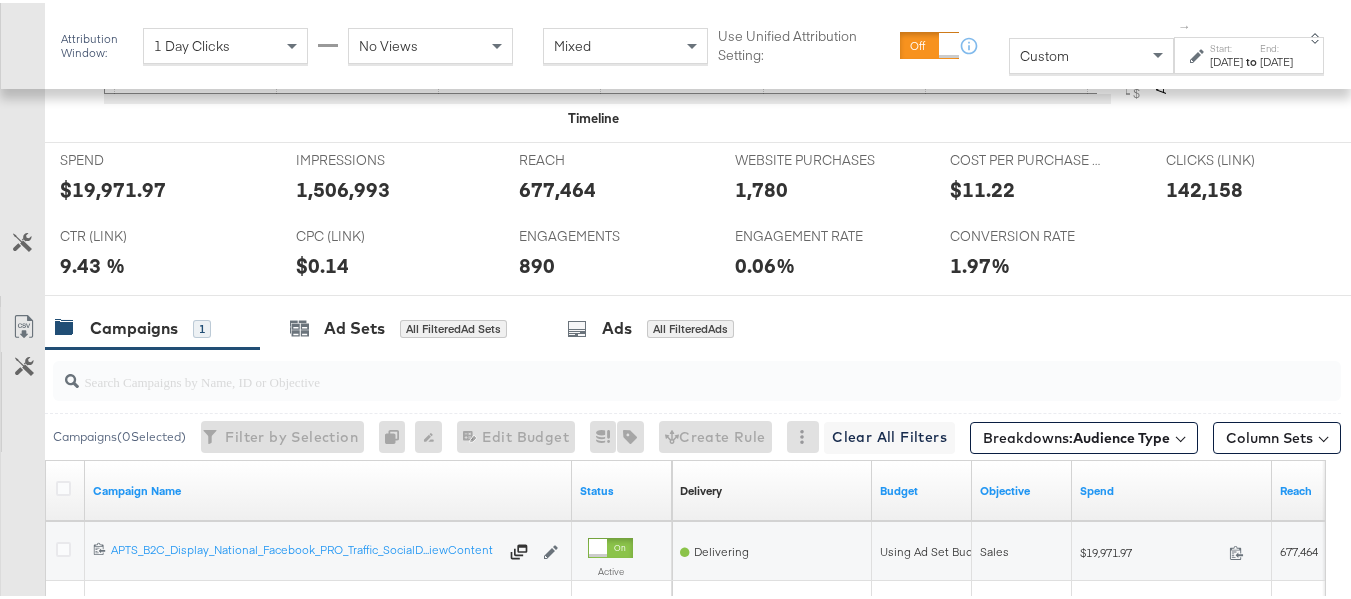 click on "[DATE]" at bounding box center [1276, 59] 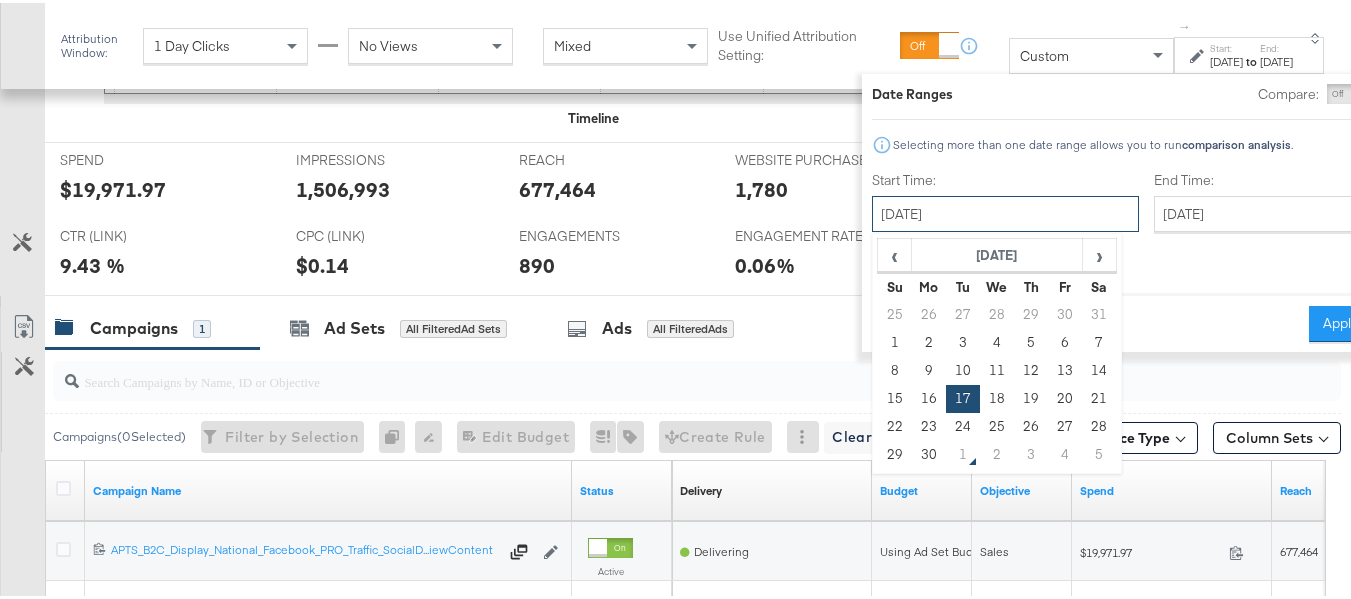 click on "[DATE]" at bounding box center (1005, 211) 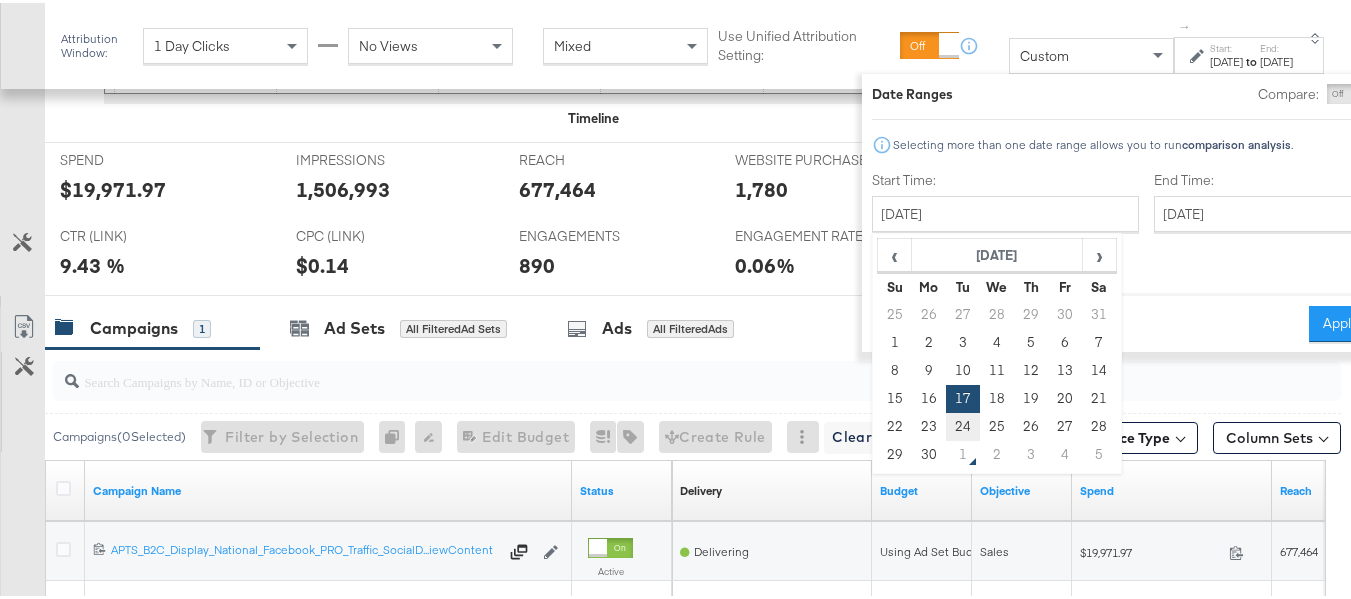 click on "24" at bounding box center (963, 424) 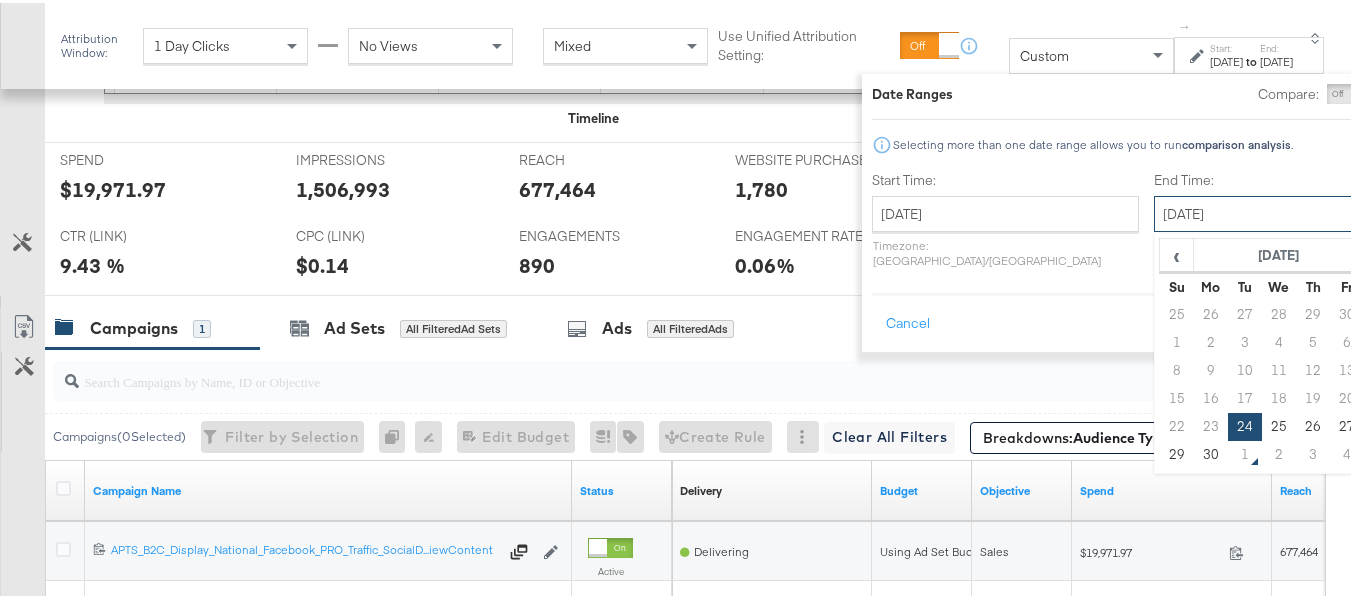 click on "[DATE]" at bounding box center (1259, 211) 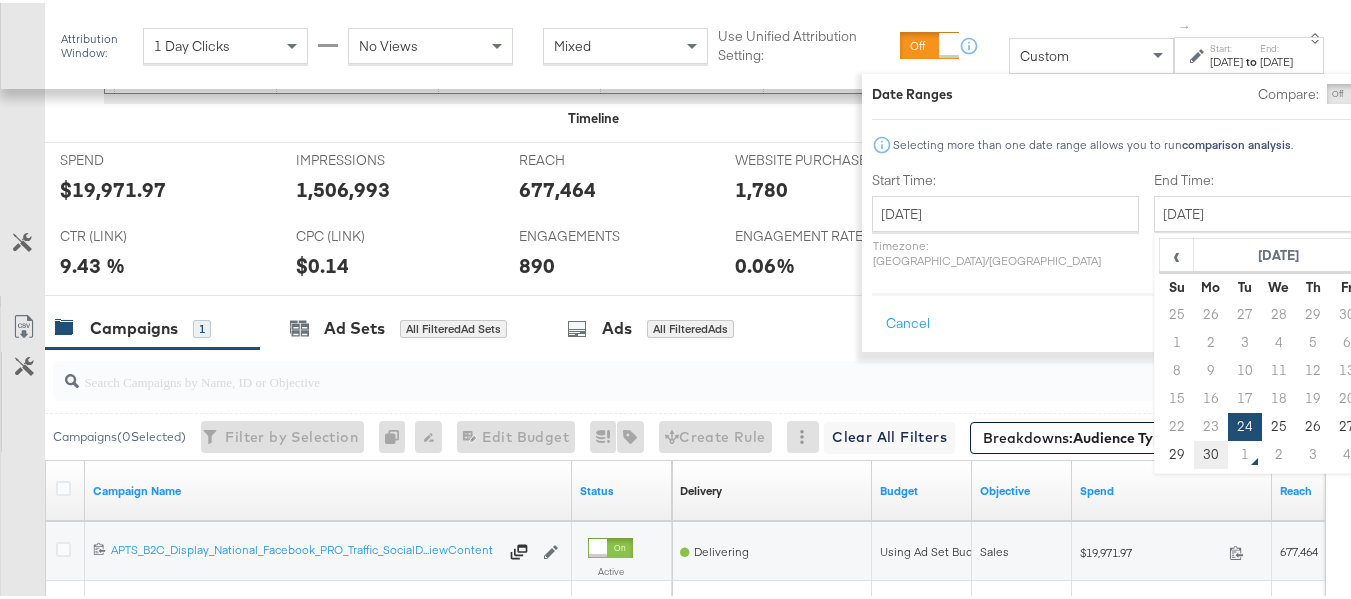 click on "30" at bounding box center [1211, 452] 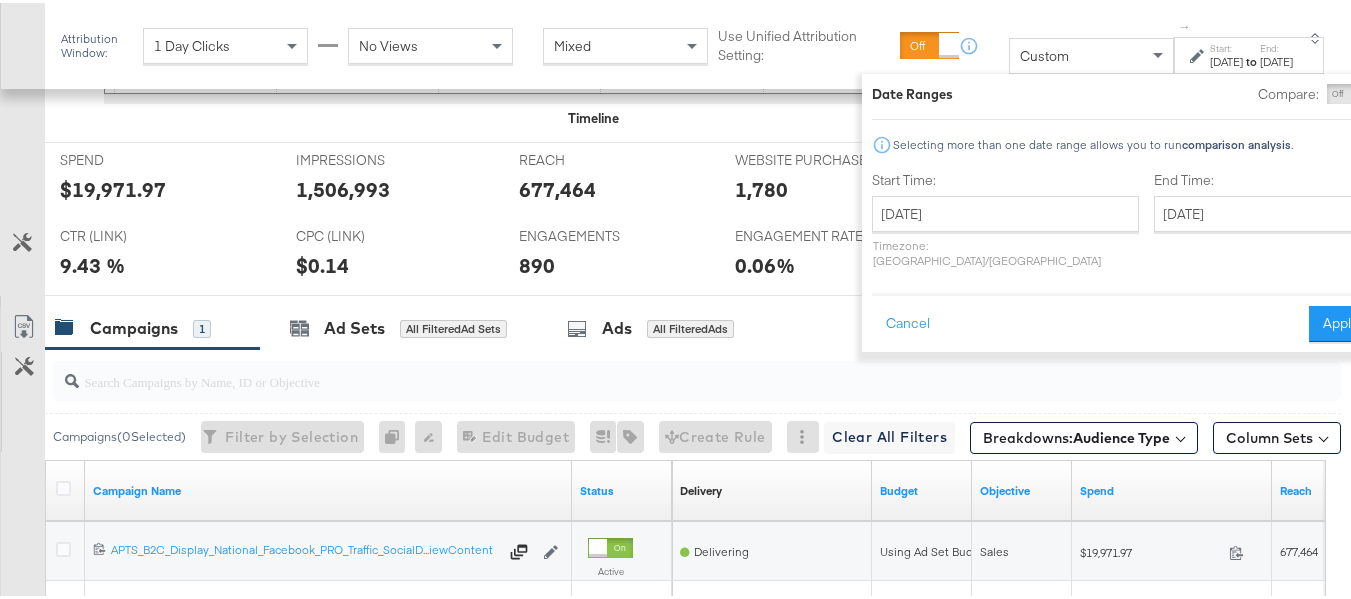 click on "Apply" at bounding box center (1340, 321) 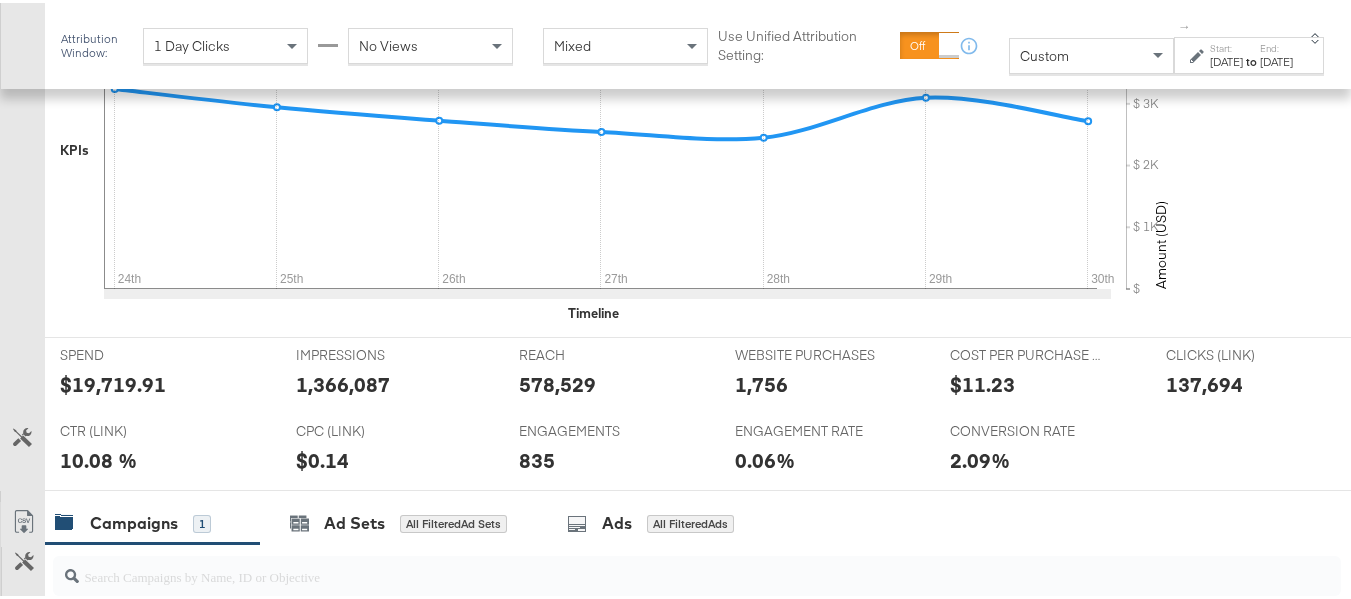 scroll, scrollTop: 795, scrollLeft: 0, axis: vertical 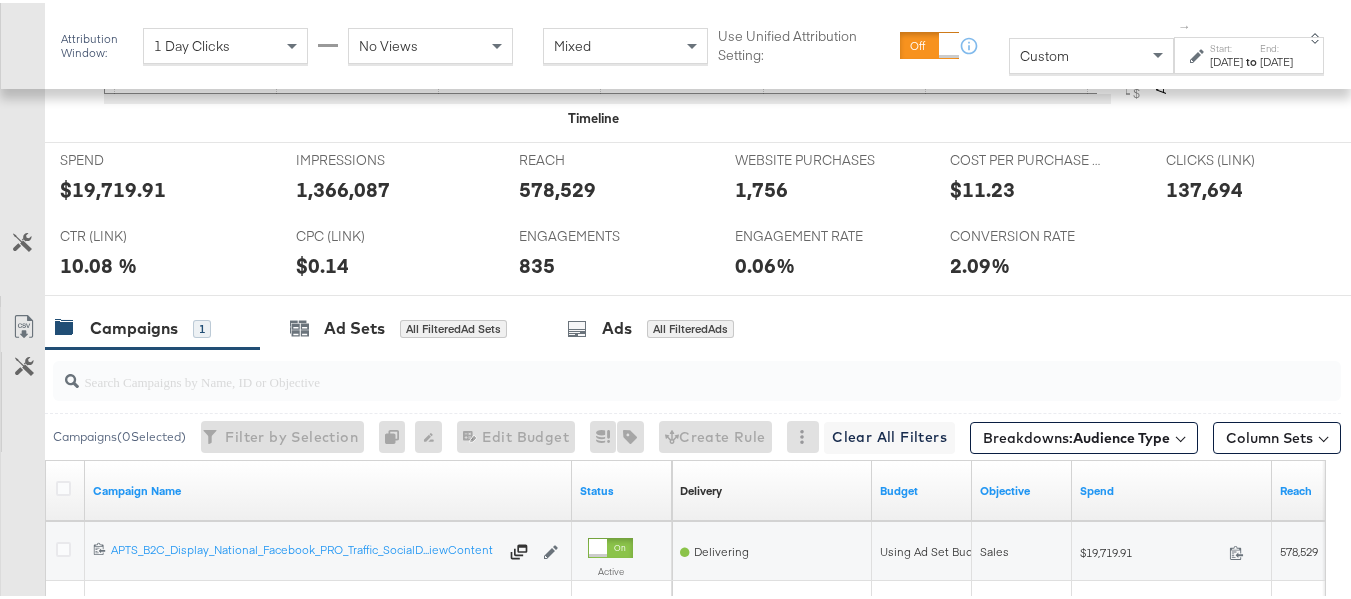 click on "Start:" at bounding box center (1226, 45) 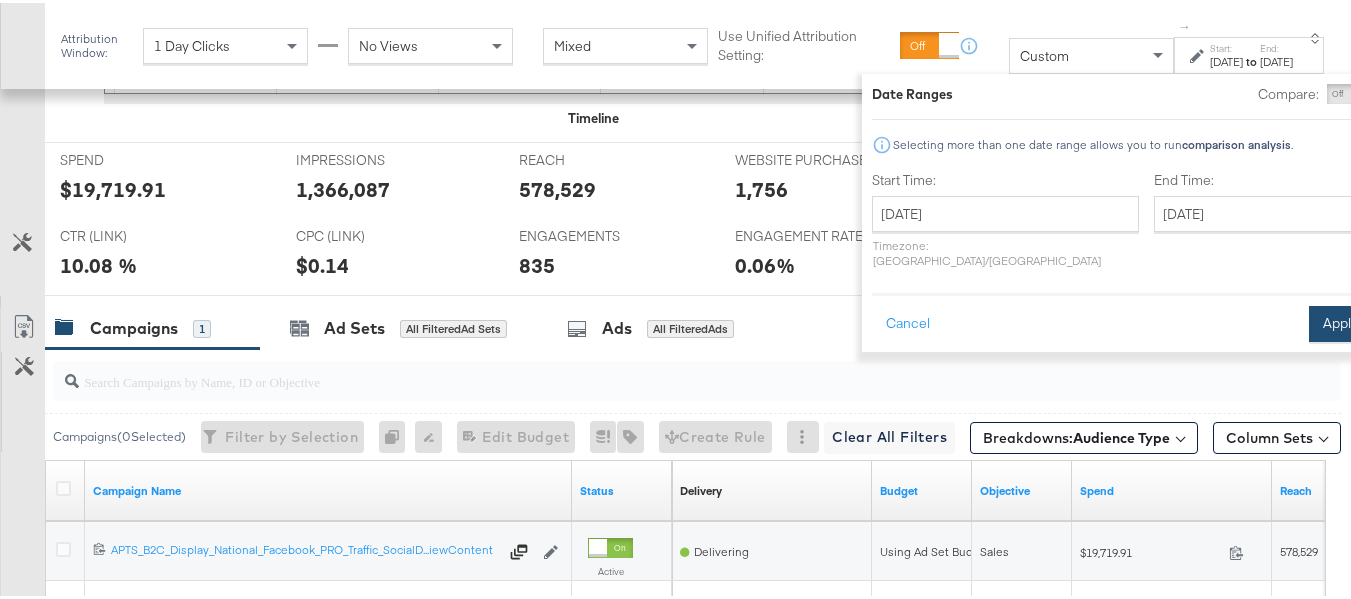 click on "Apply" at bounding box center (1340, 321) 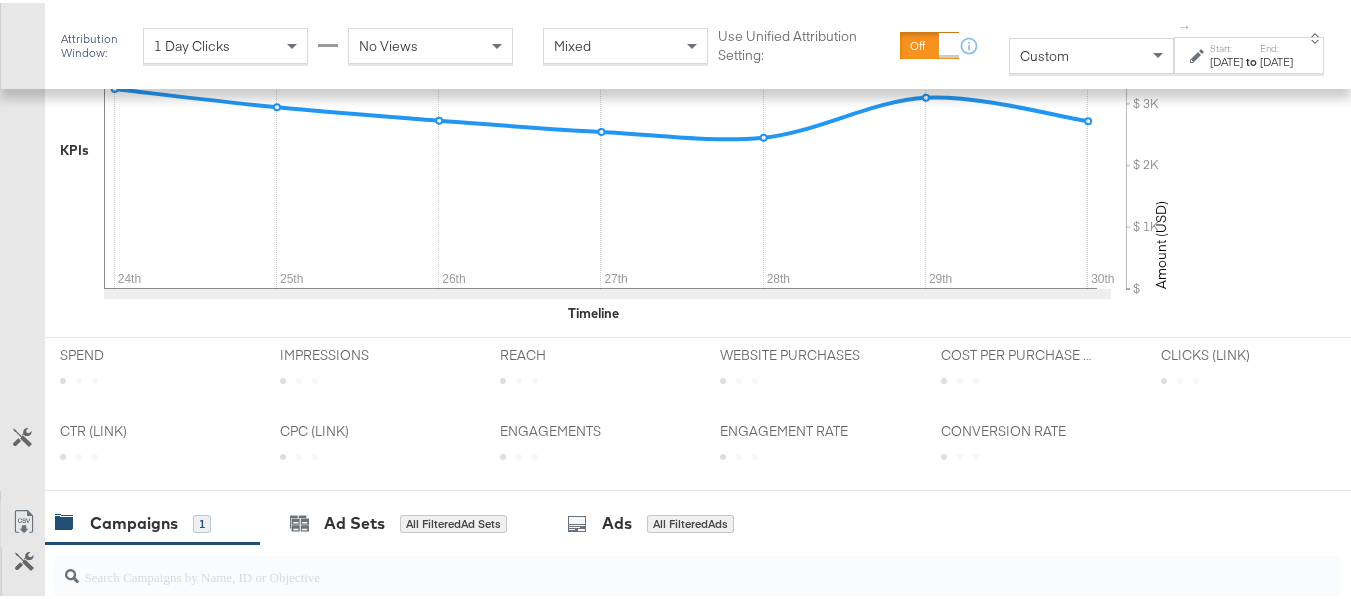 scroll, scrollTop: 795, scrollLeft: 0, axis: vertical 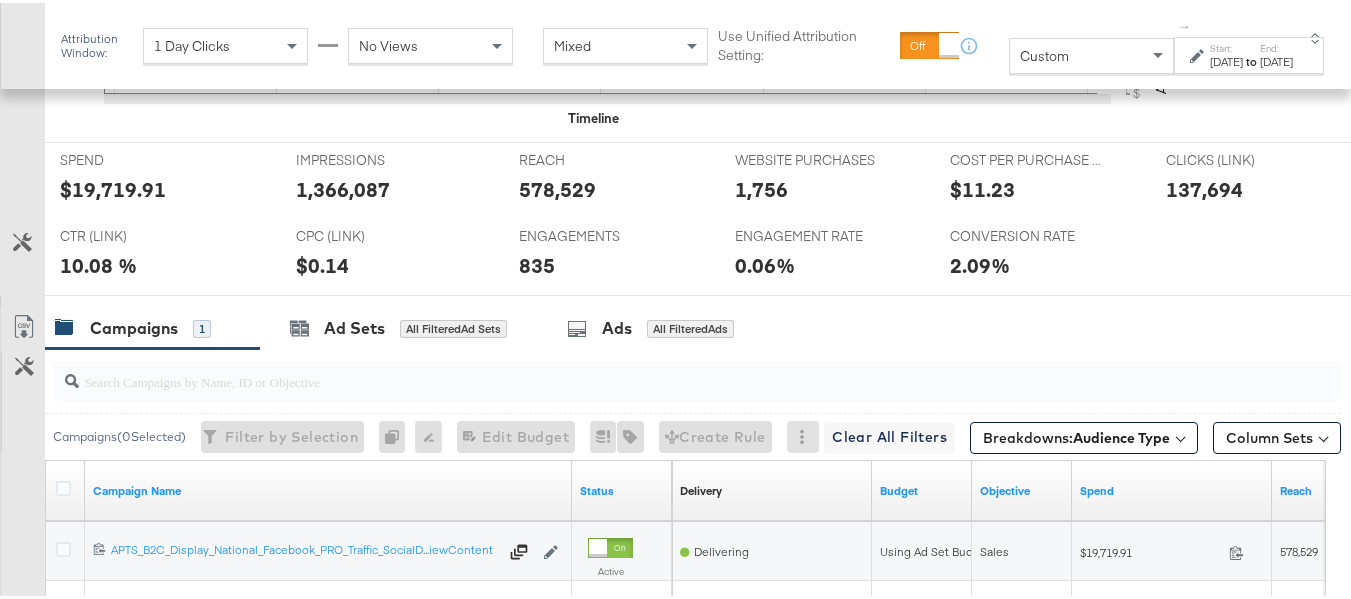 click on "$19,719.91" at bounding box center [113, 186] 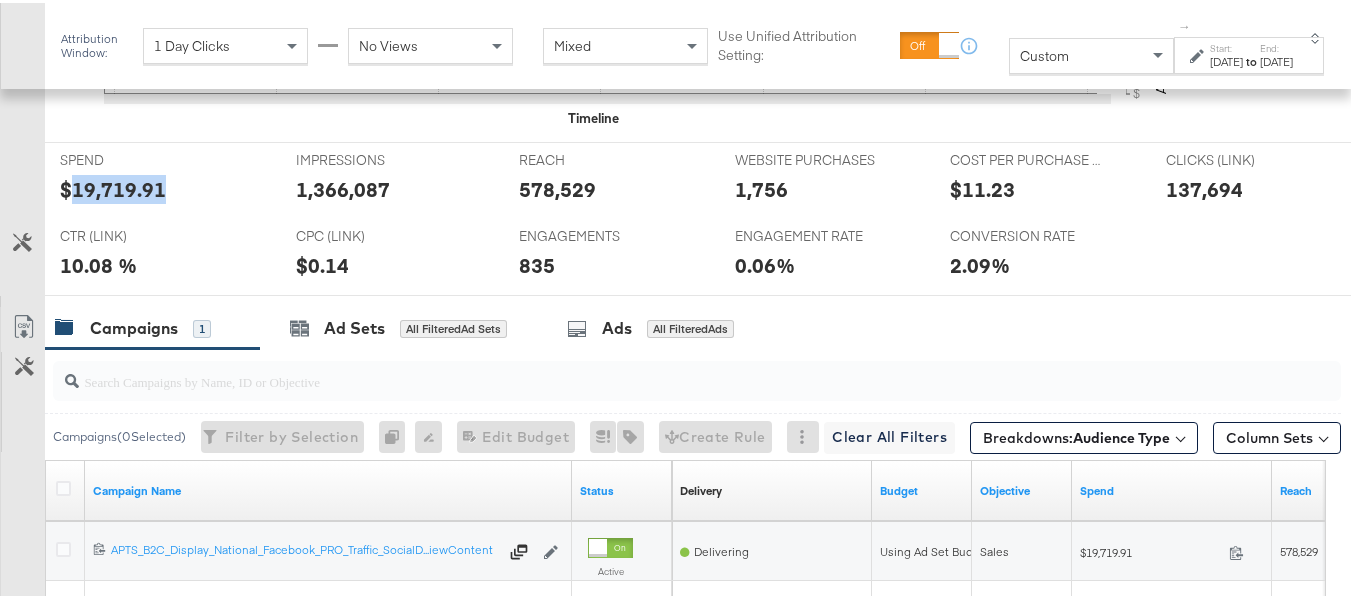 click on "$19,719.91" at bounding box center [113, 186] 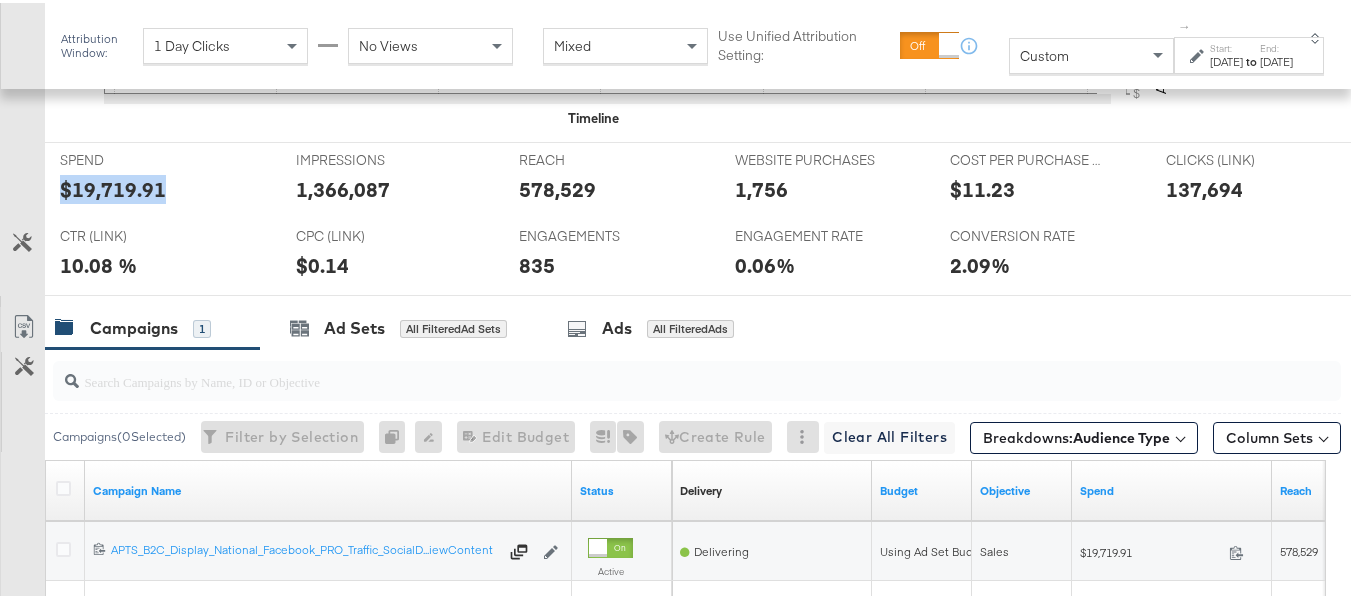 click on "$19,719.91" at bounding box center [113, 186] 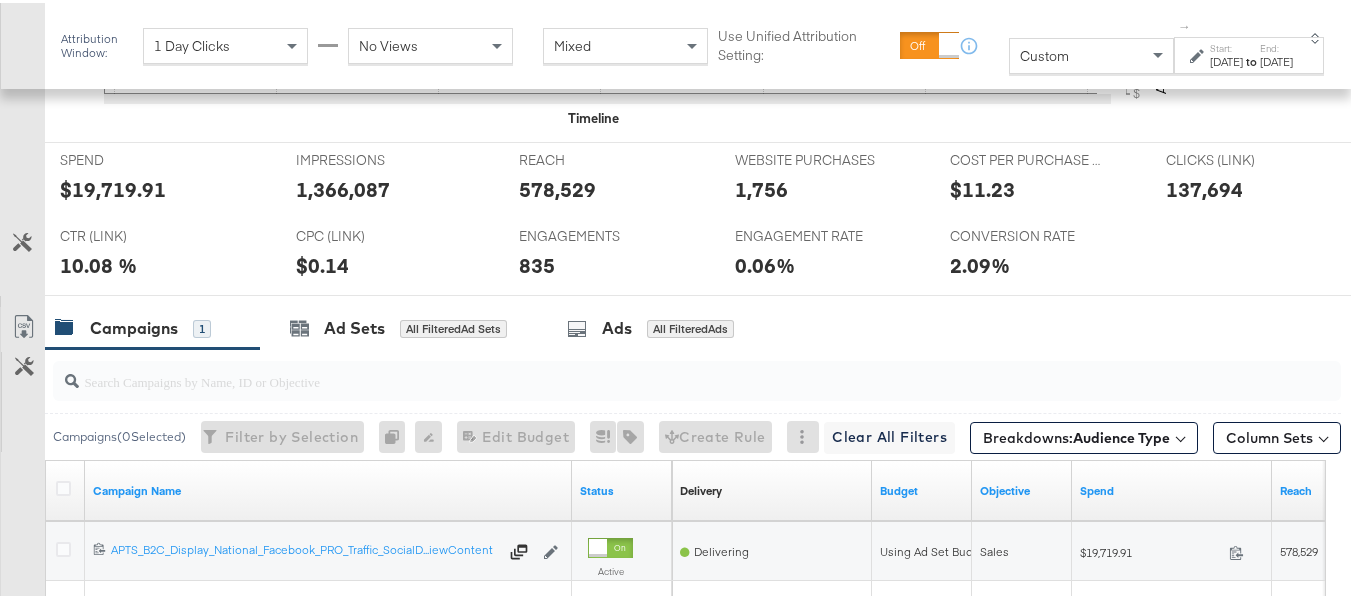 click on "578,529" at bounding box center [557, 186] 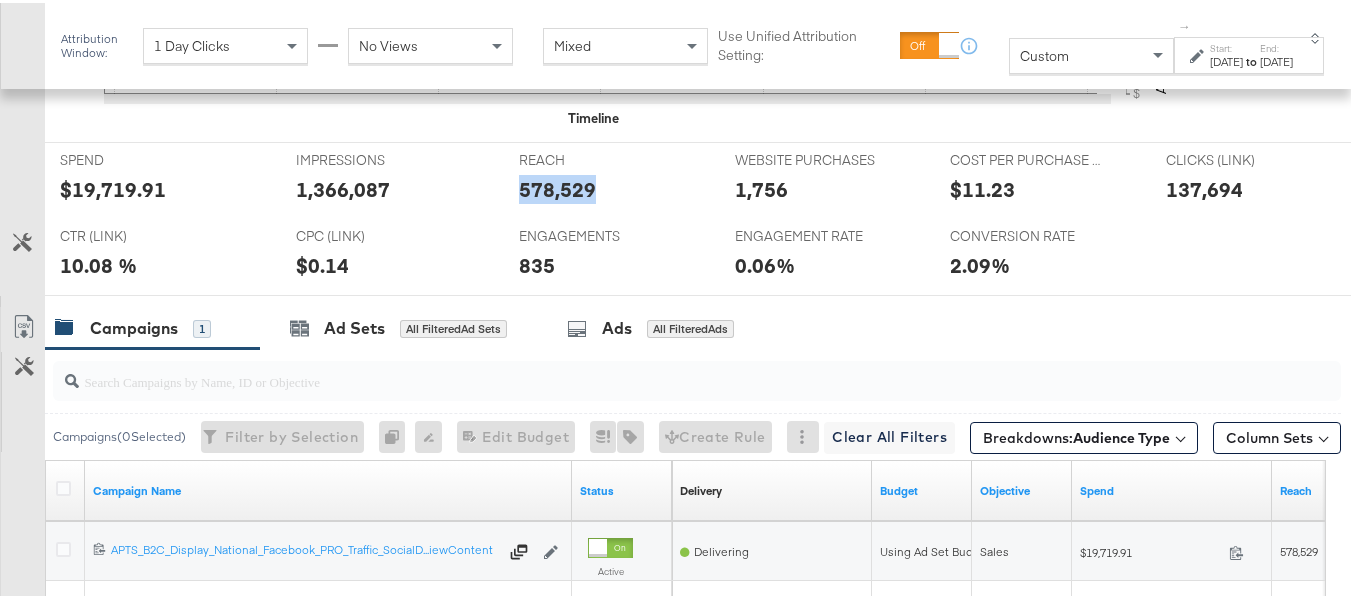 click on "578,529" at bounding box center (557, 186) 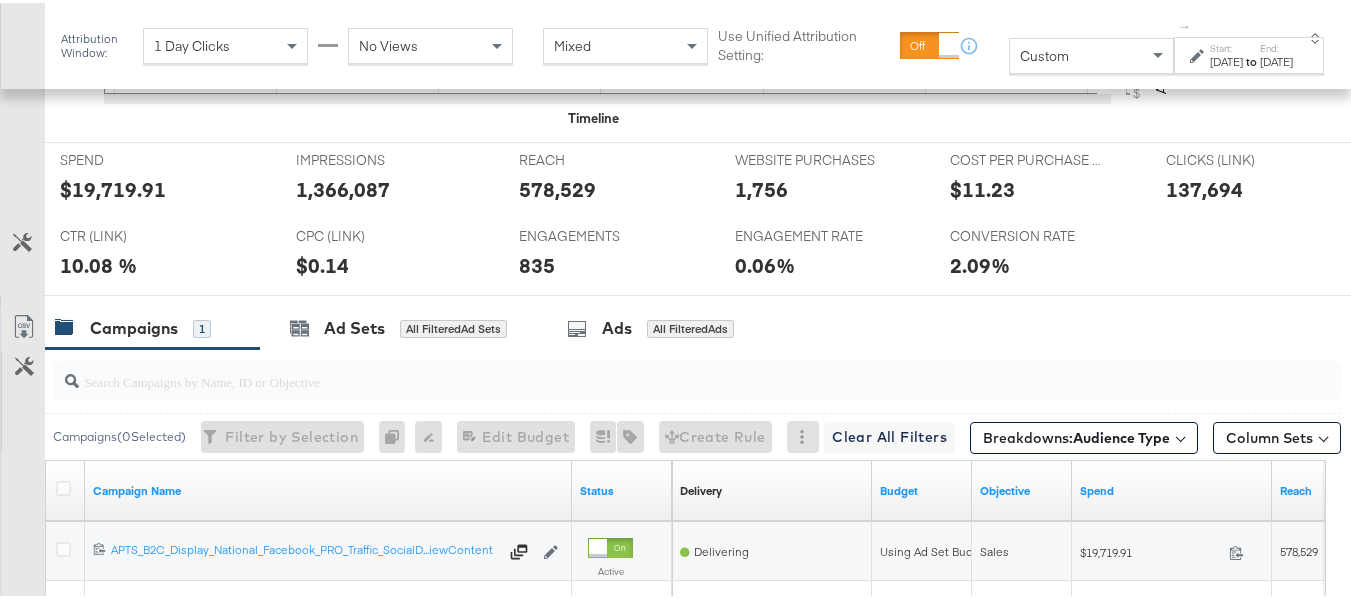 click on "1,366,087" at bounding box center [343, 186] 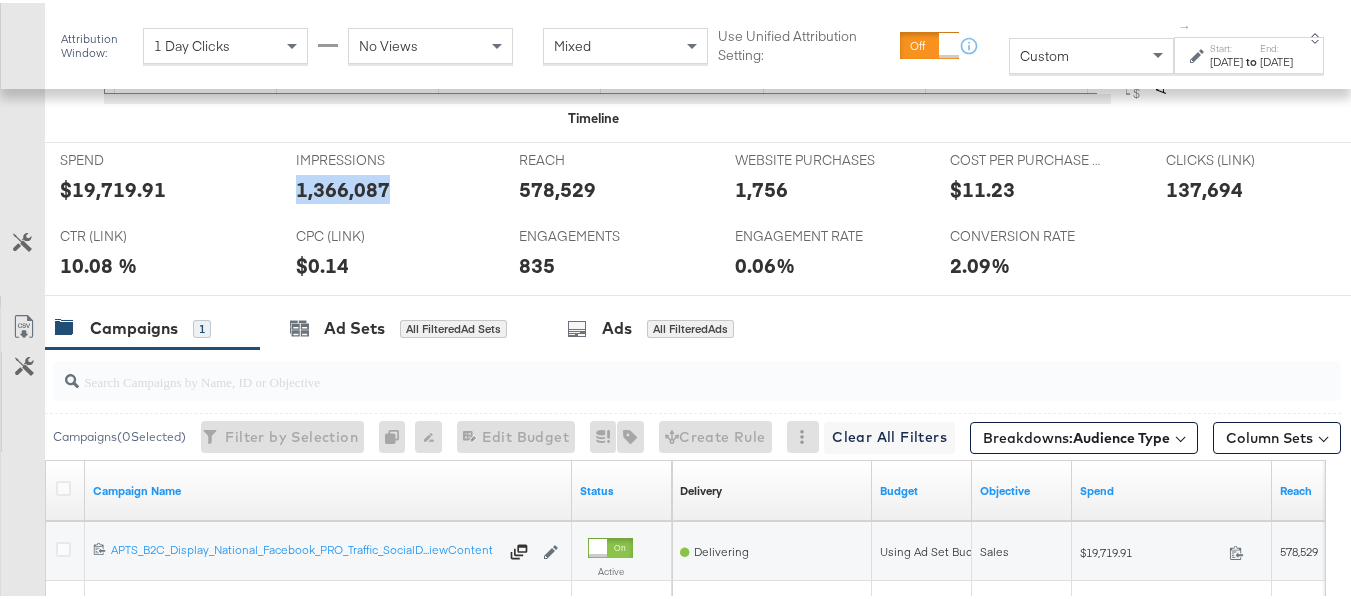 click on "1,366,087" at bounding box center (343, 186) 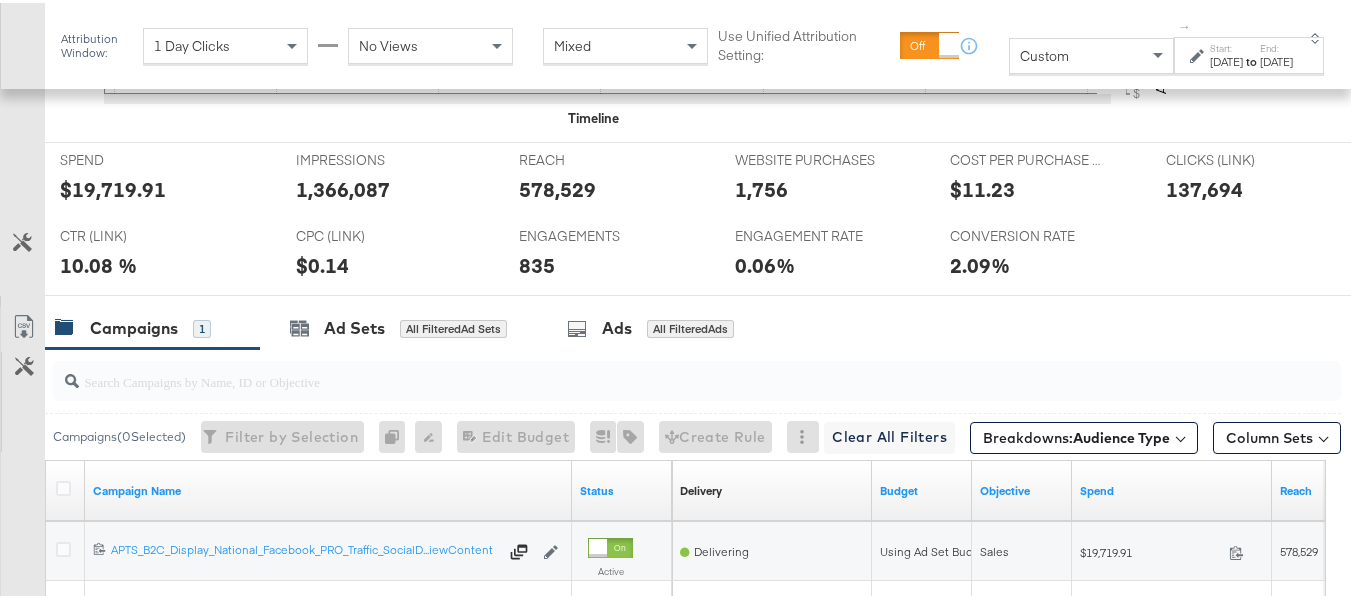 click on "137,694" at bounding box center (1204, 186) 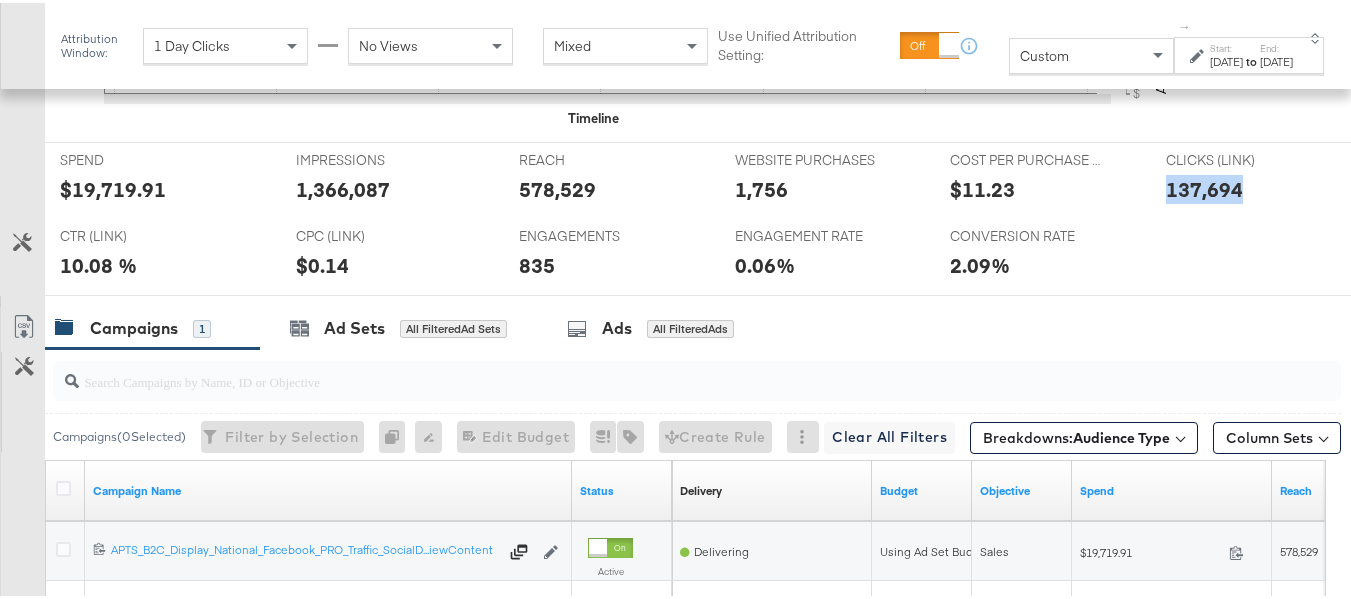 click on "137,694" at bounding box center [1204, 186] 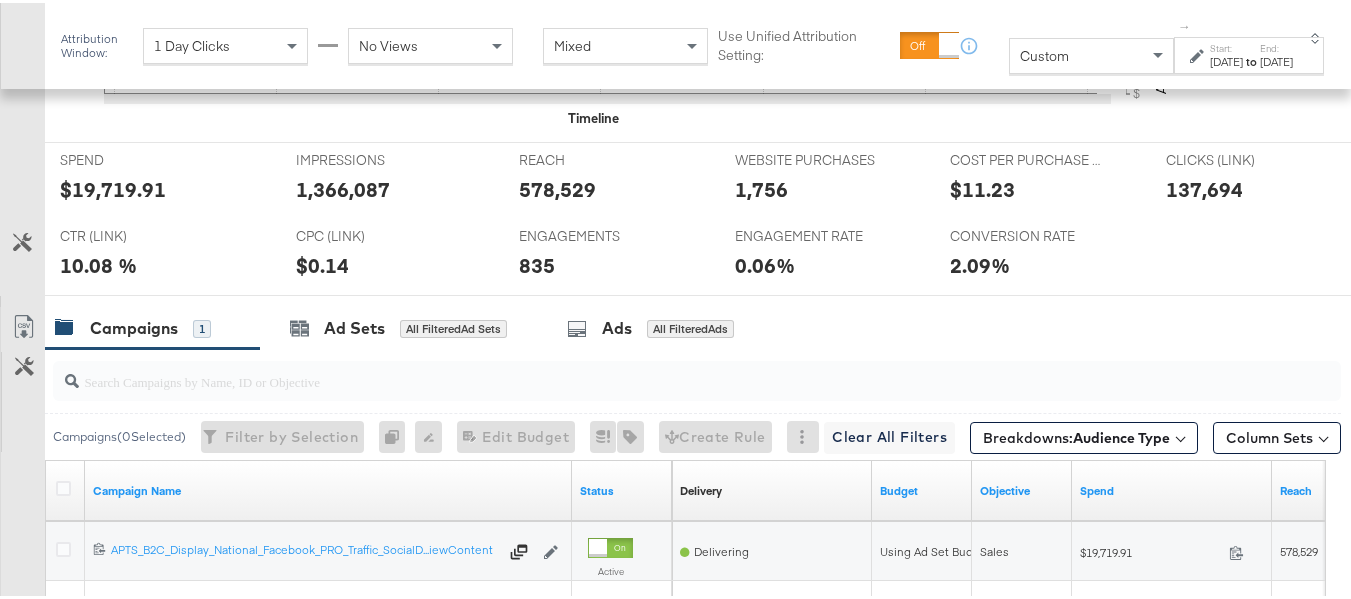 click on "1,756" at bounding box center (761, 186) 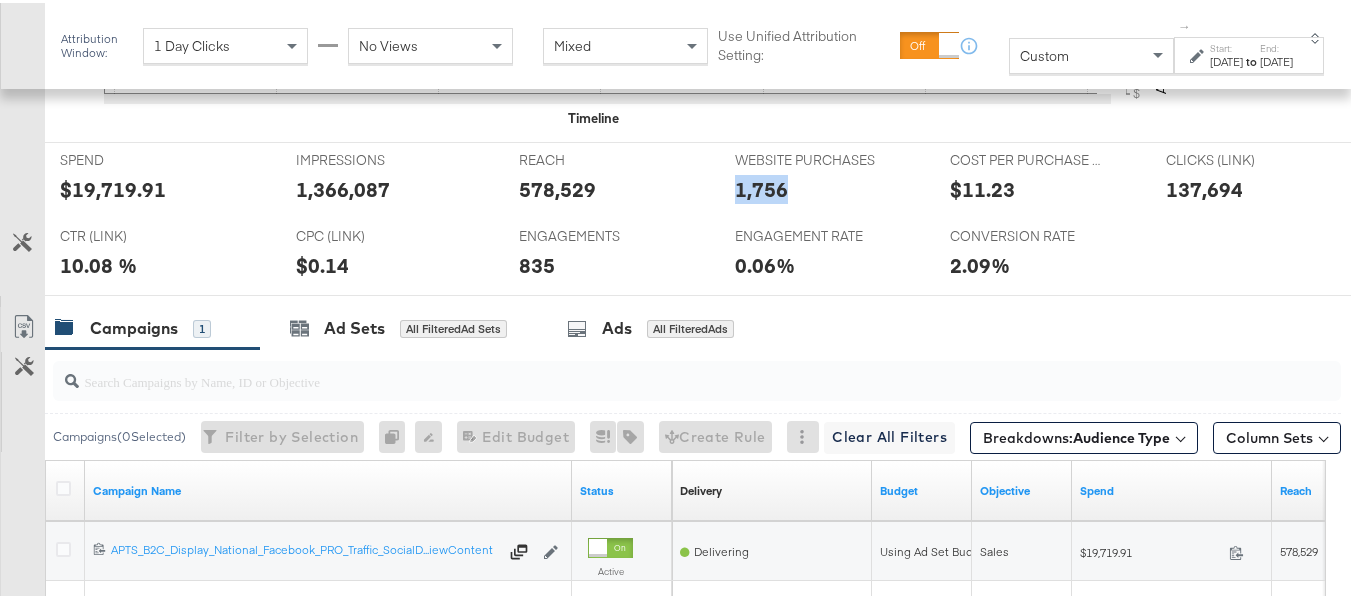 click on "1,756" at bounding box center (761, 186) 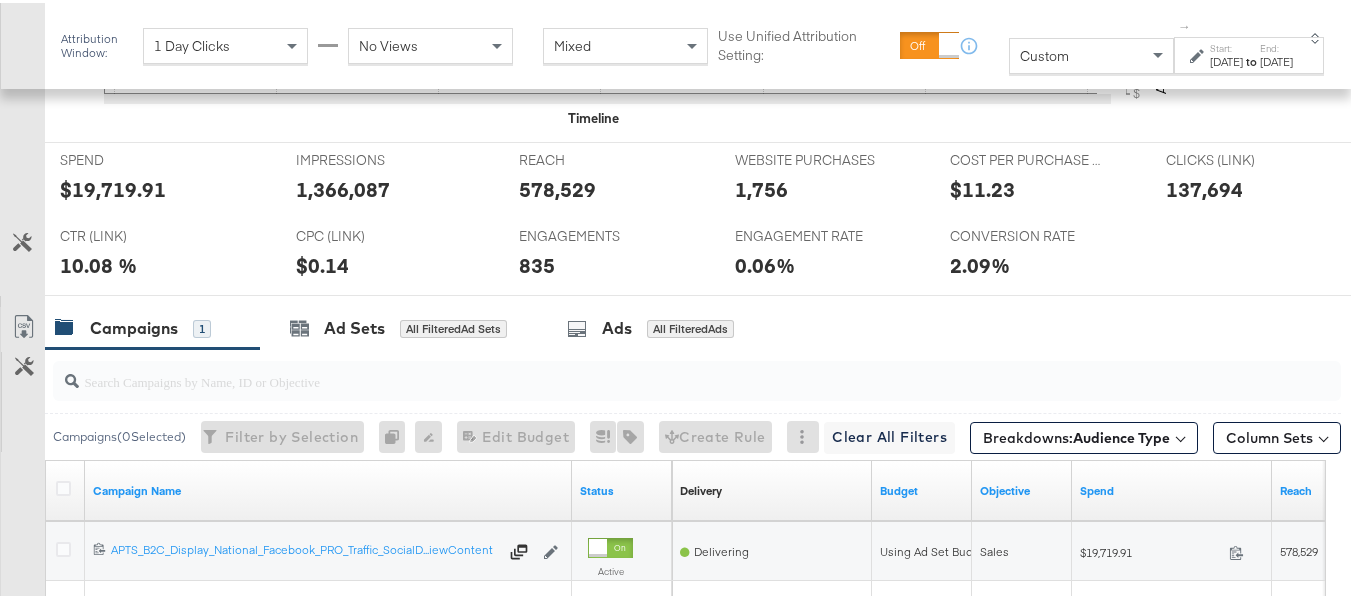 click on "835" at bounding box center (537, 262) 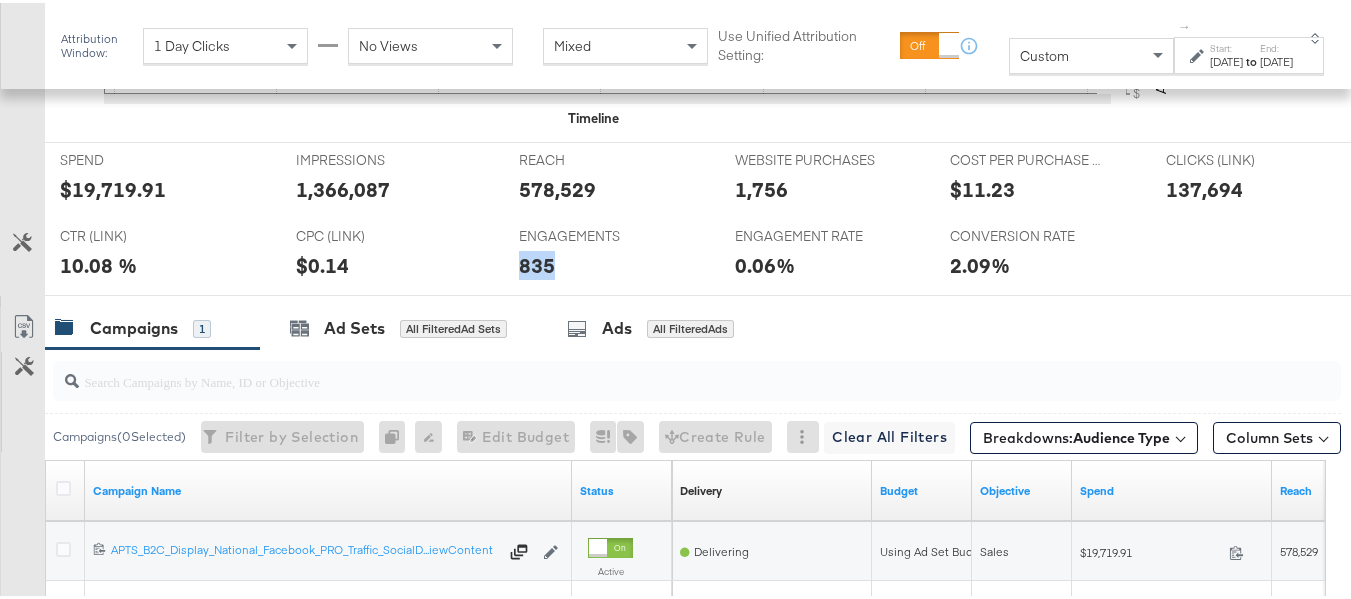 click on "835" at bounding box center [537, 262] 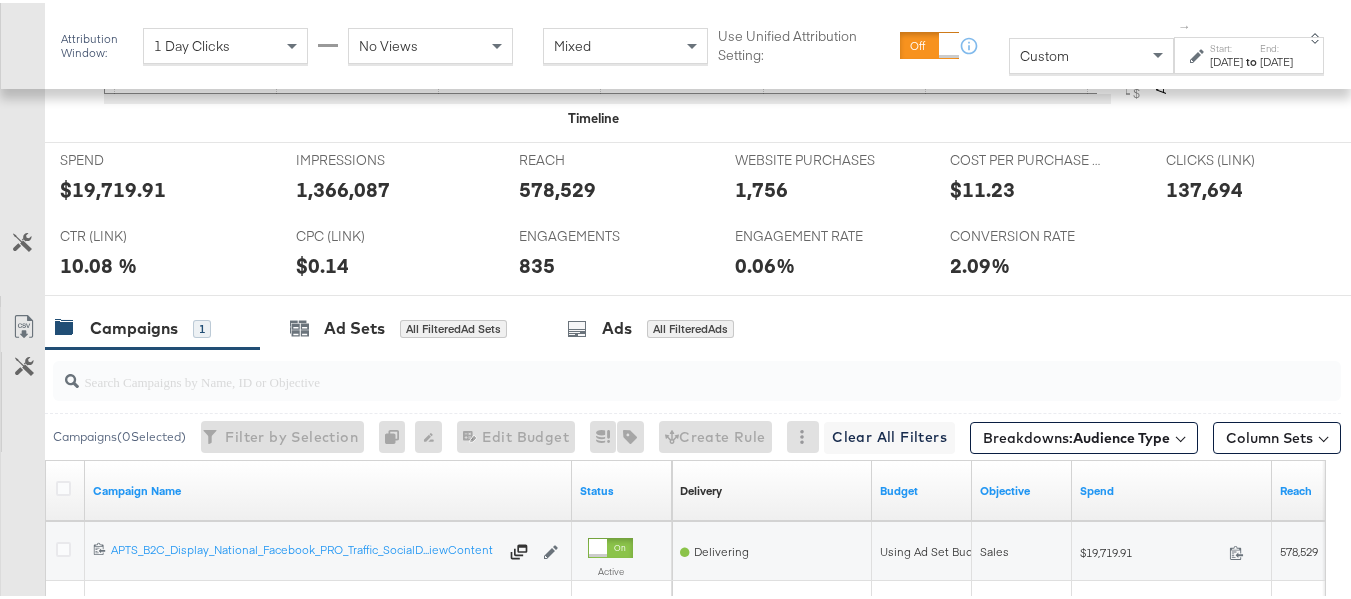 click on "835" at bounding box center [612, 262] 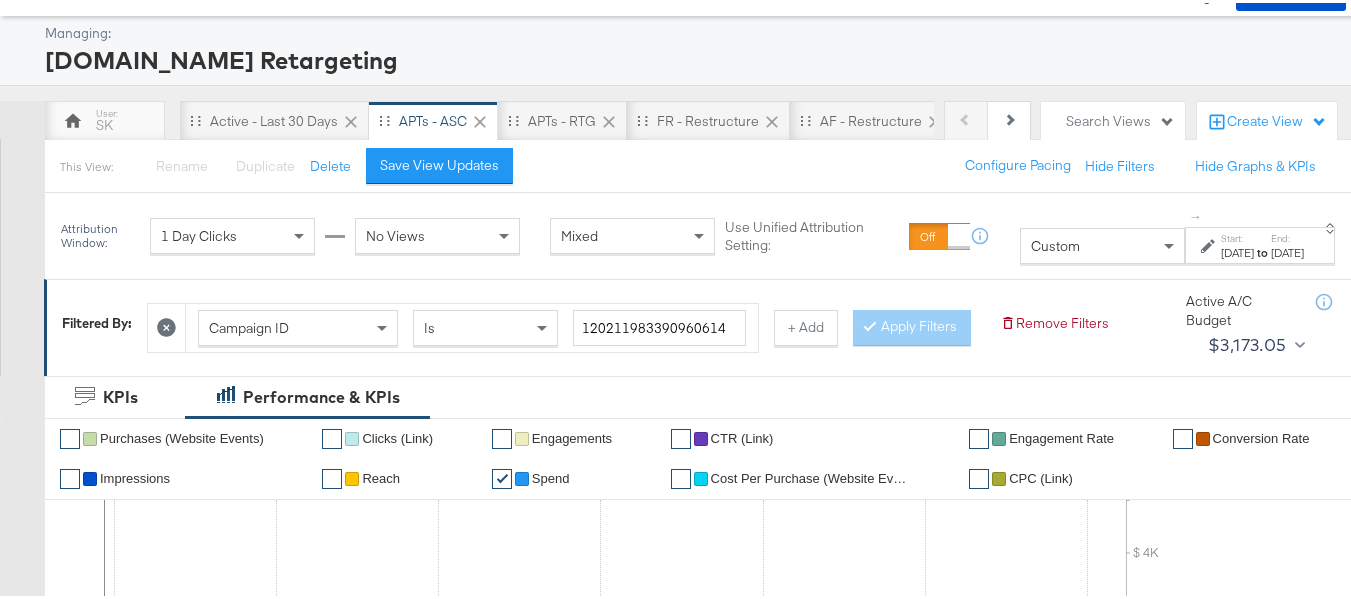 scroll, scrollTop: 200, scrollLeft: 0, axis: vertical 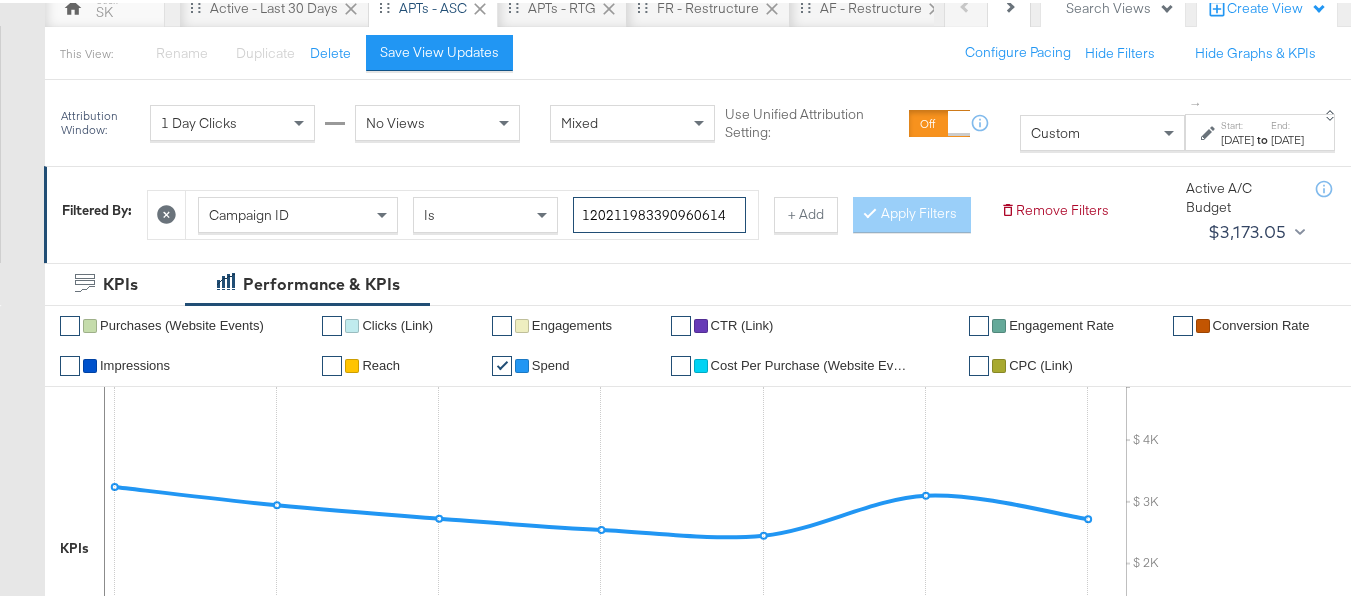 click on "120211983390960614" at bounding box center [659, 212] 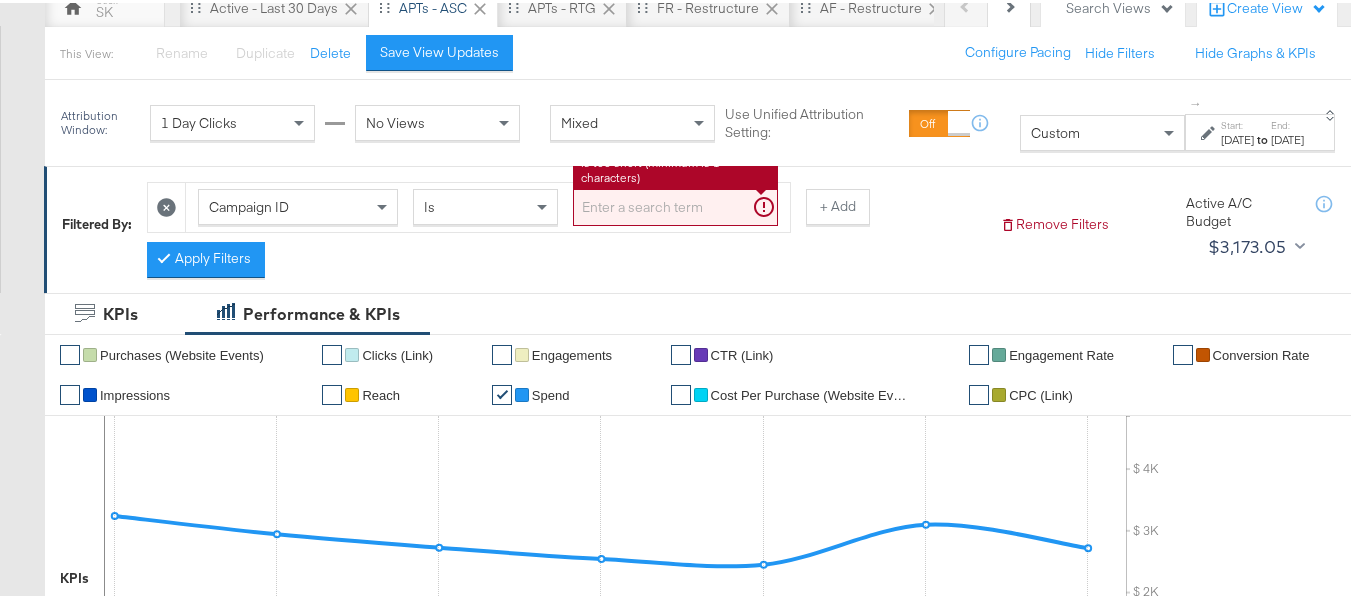 click at bounding box center [675, 204] 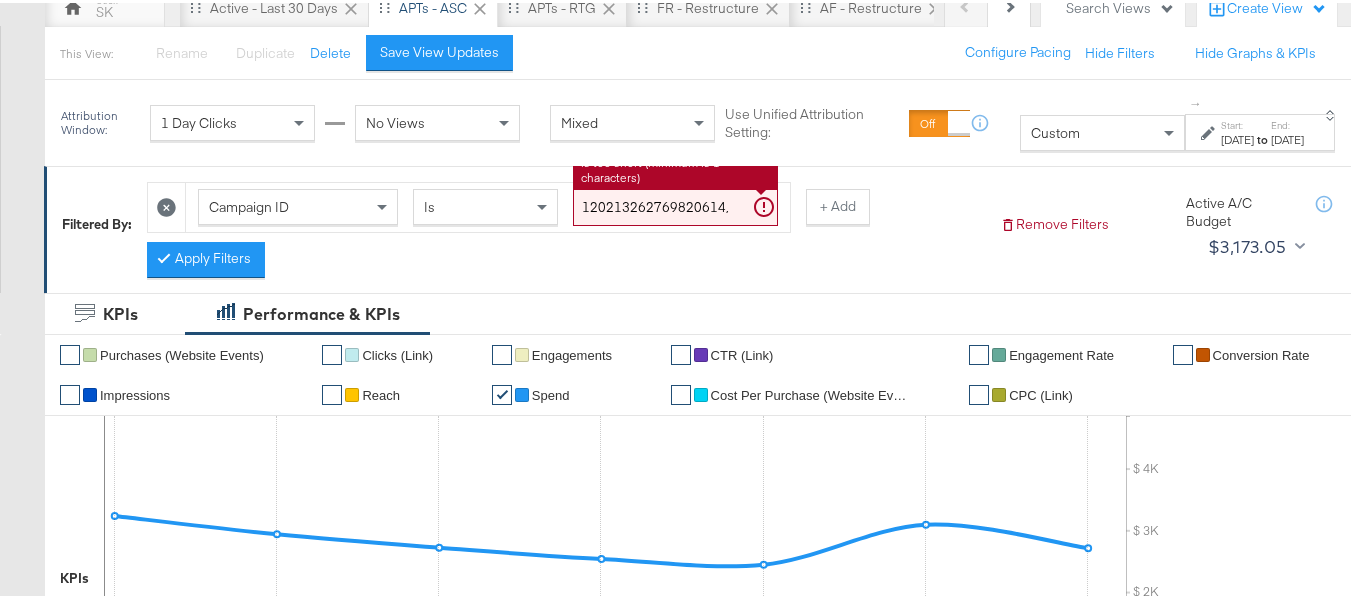 scroll, scrollTop: 0, scrollLeft: 272, axis: horizontal 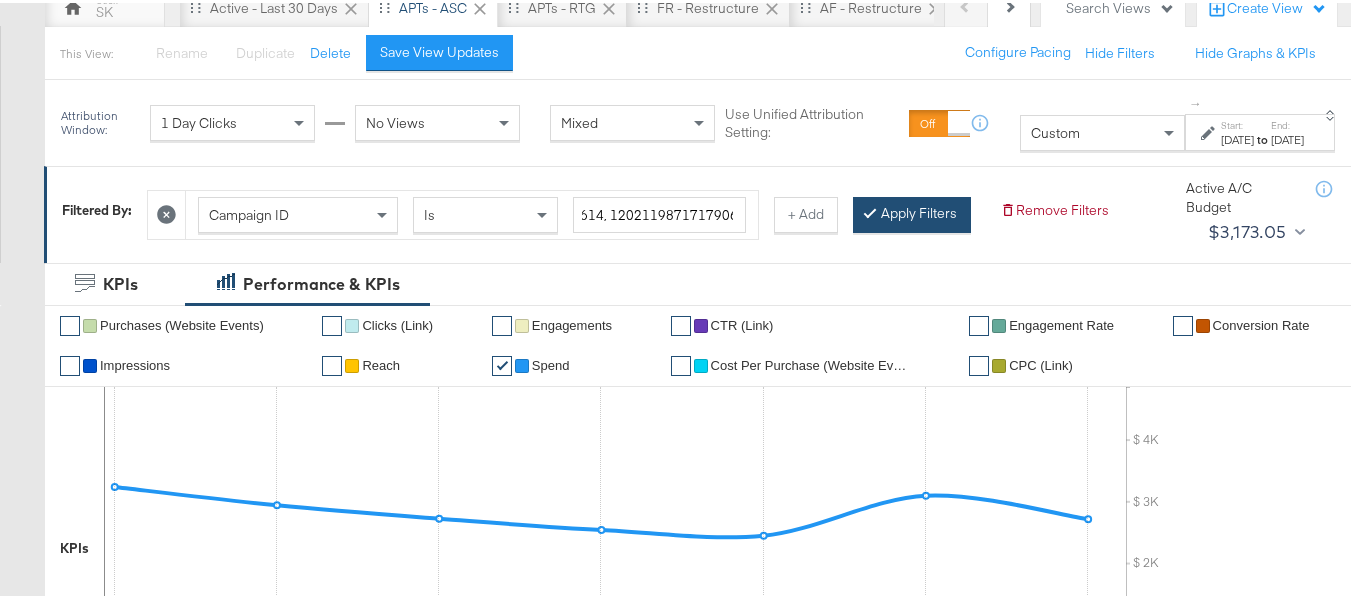 click on "Apply Filters" at bounding box center [912, 212] 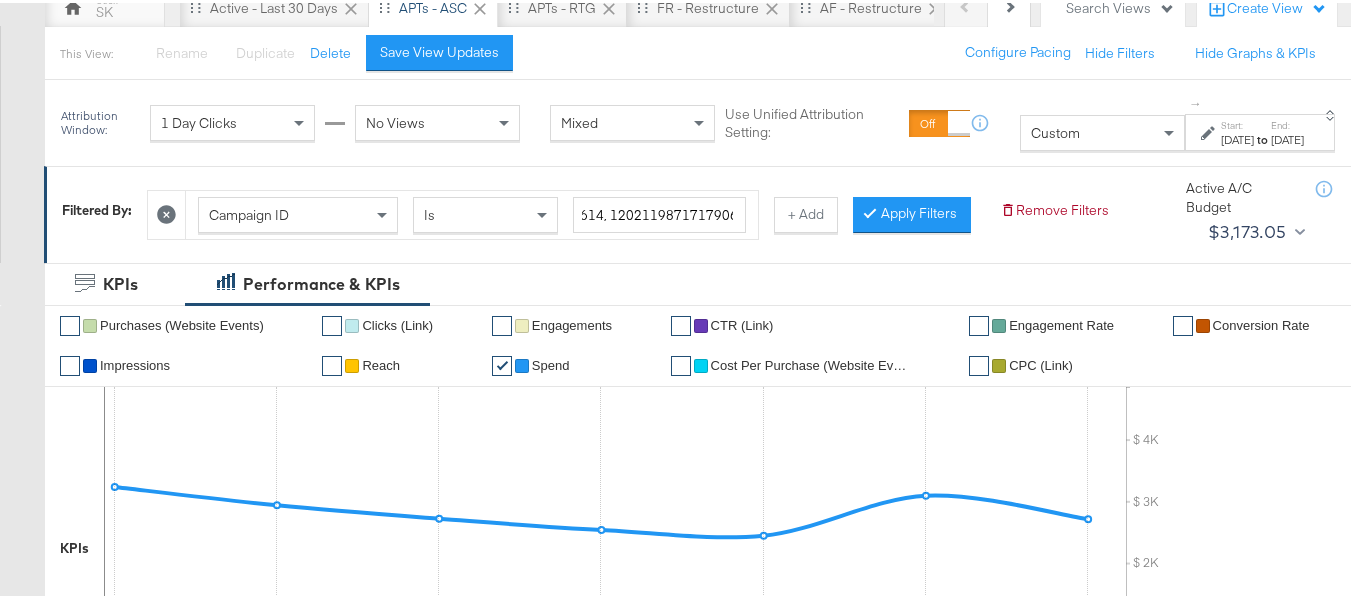type on "120213262769820614,120213262649380614,120211987171790614" 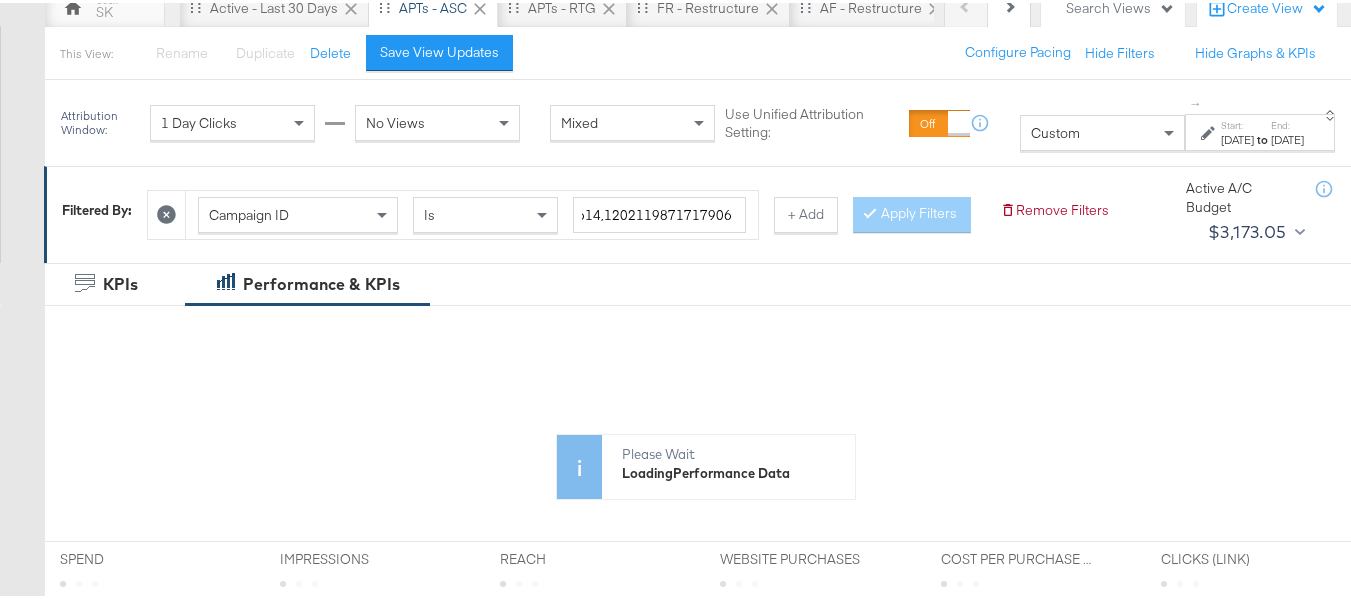 scroll, scrollTop: 0, scrollLeft: 0, axis: both 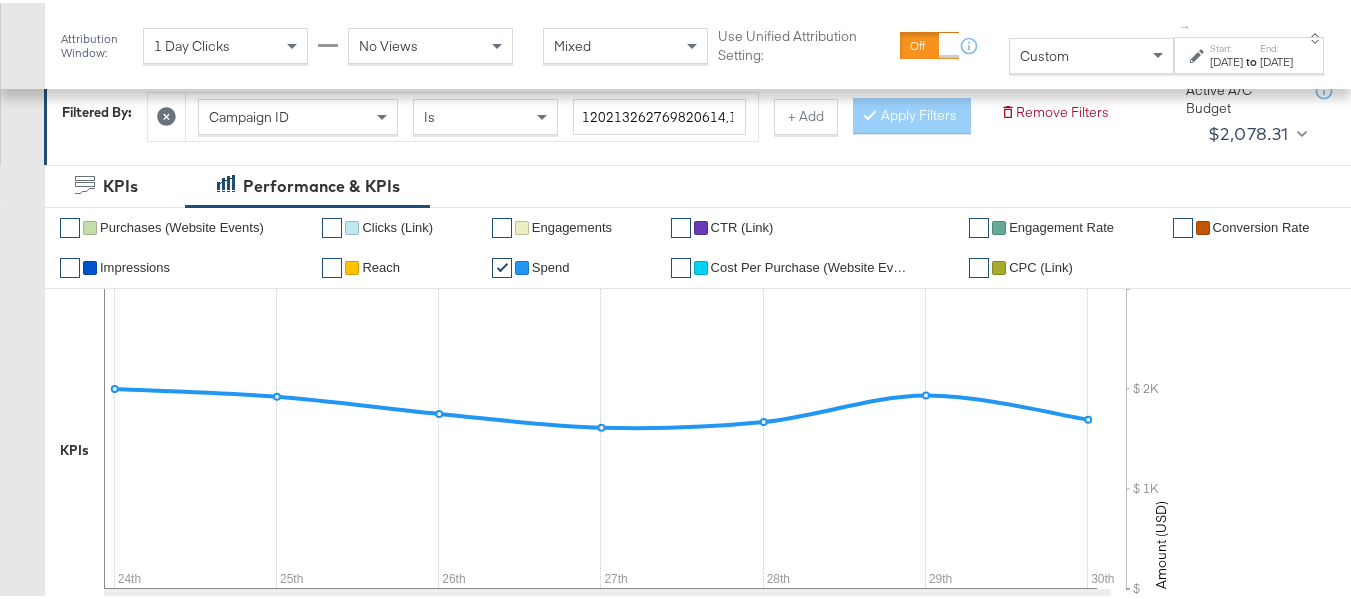 click on "[DATE]" at bounding box center (1226, 59) 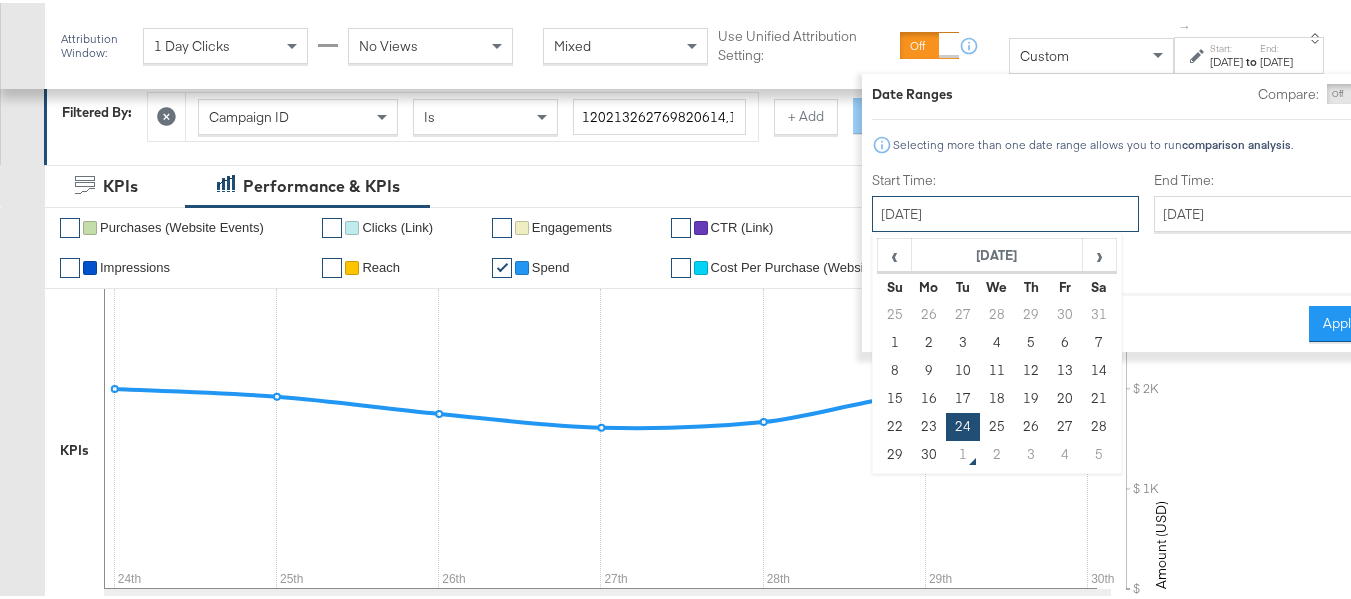 click on "[DATE]" at bounding box center [1005, 211] 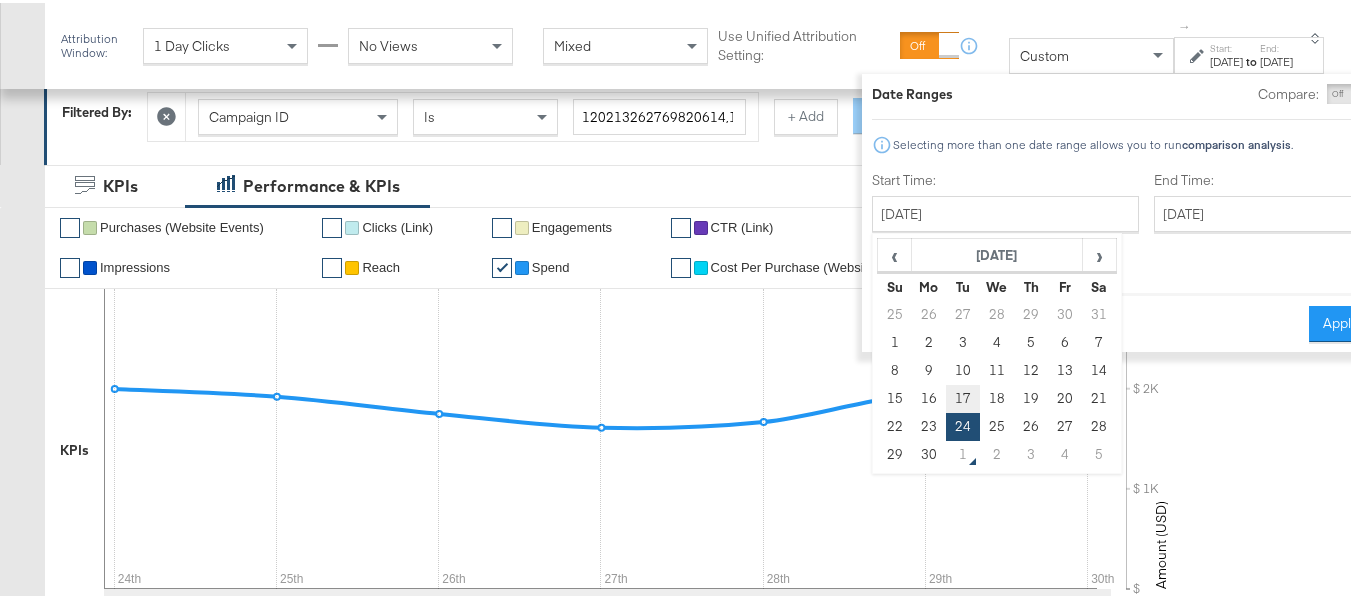 click on "17" at bounding box center [963, 396] 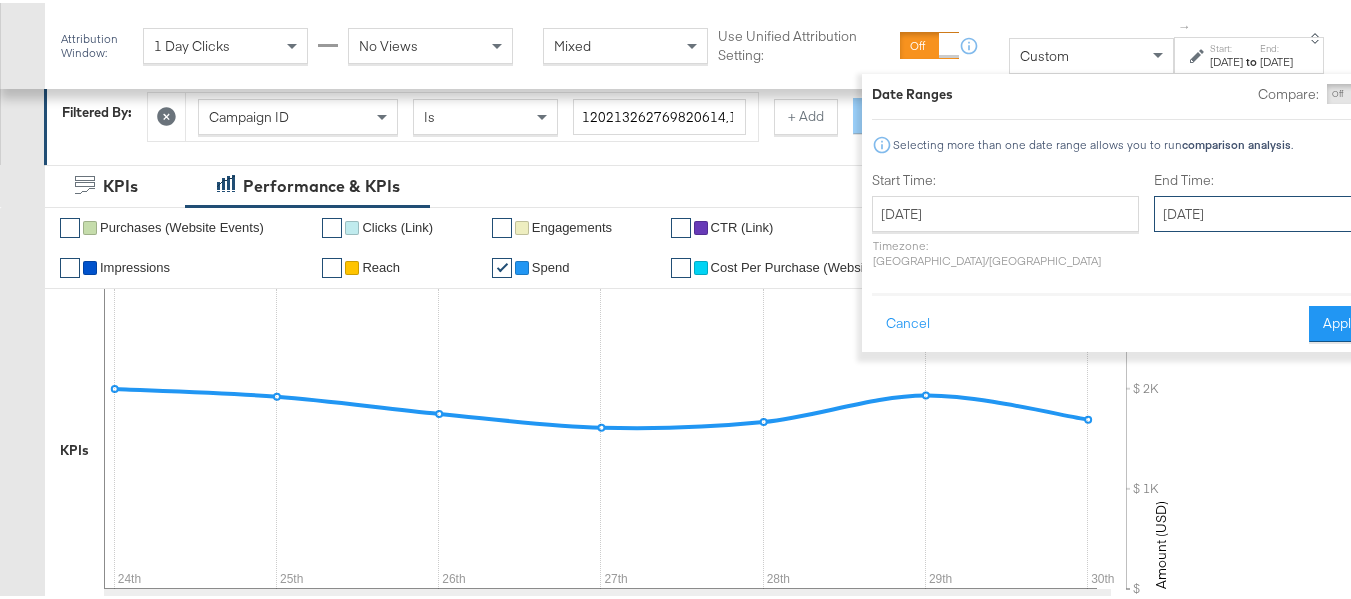 click on "[DATE]" at bounding box center [1259, 211] 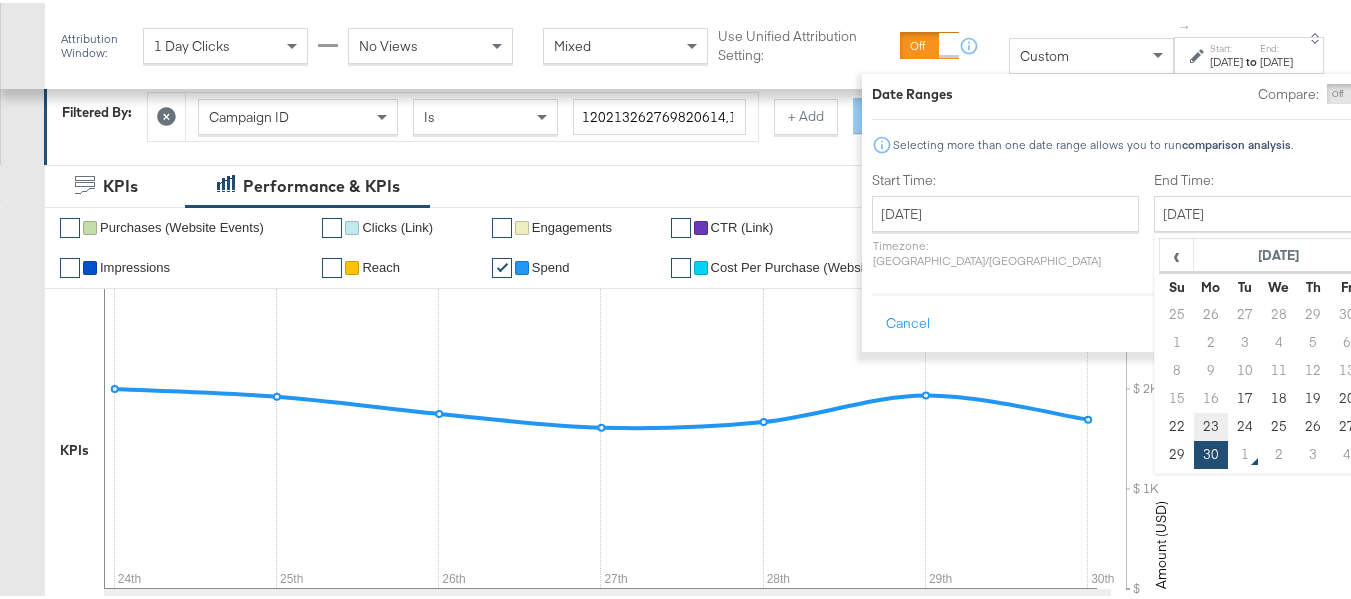 click on "23" at bounding box center (1211, 424) 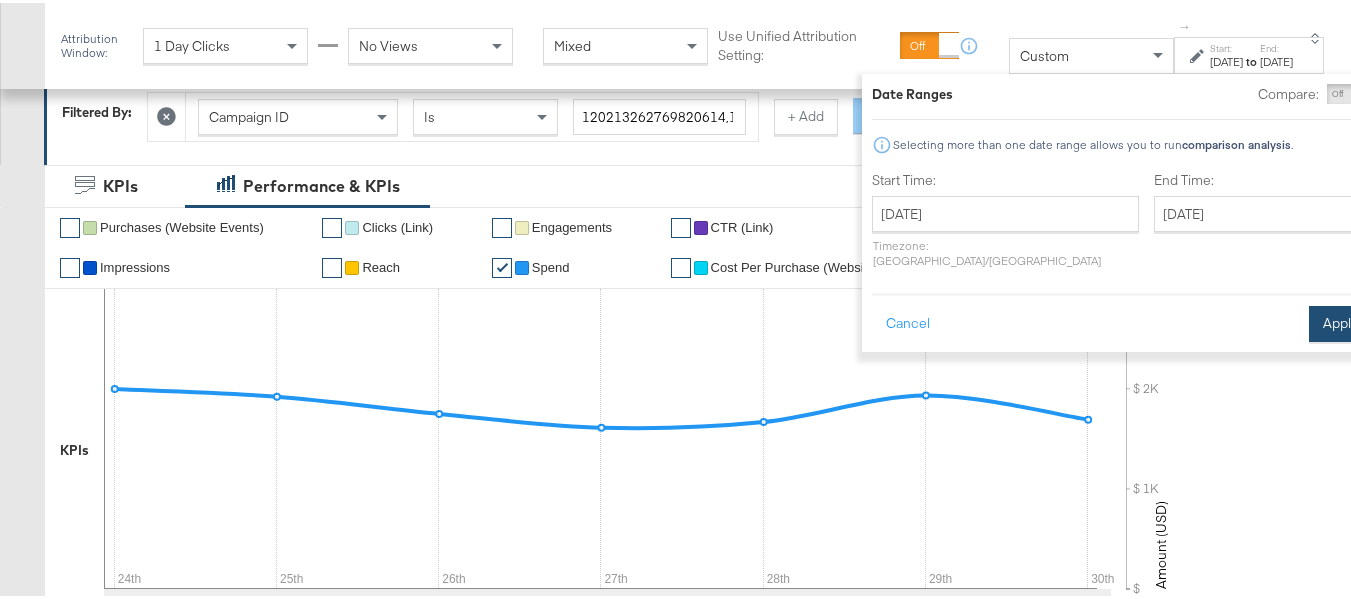 click on "Apply" at bounding box center [1340, 321] 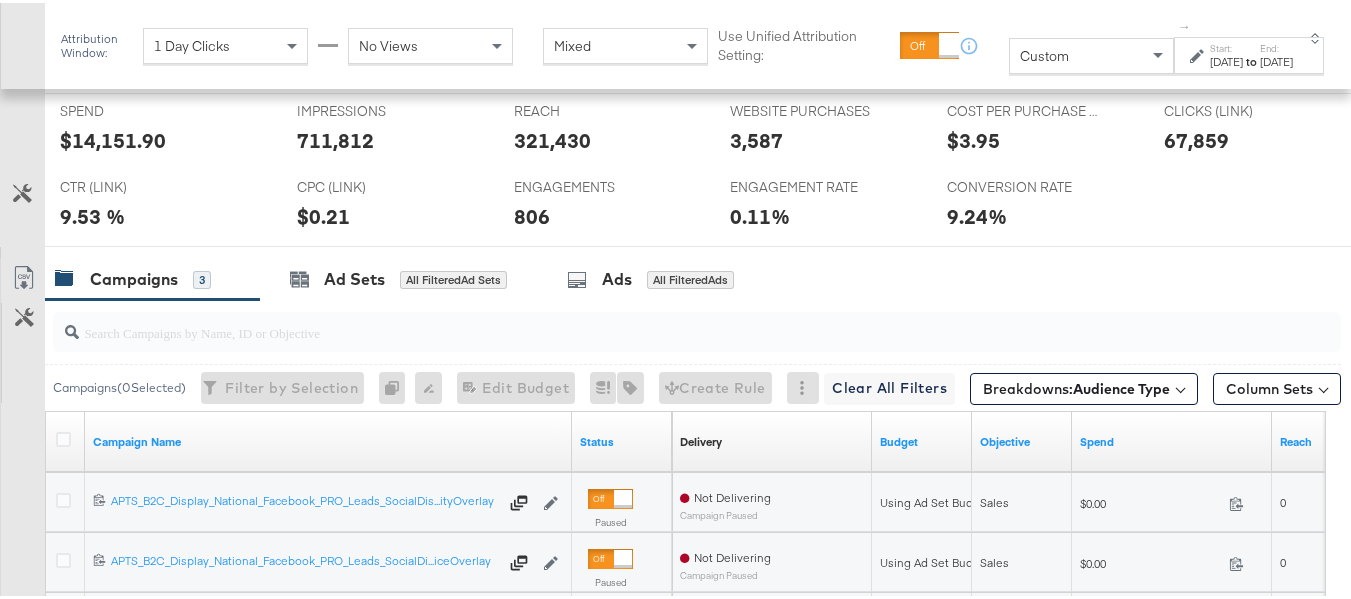 scroll, scrollTop: 795, scrollLeft: 0, axis: vertical 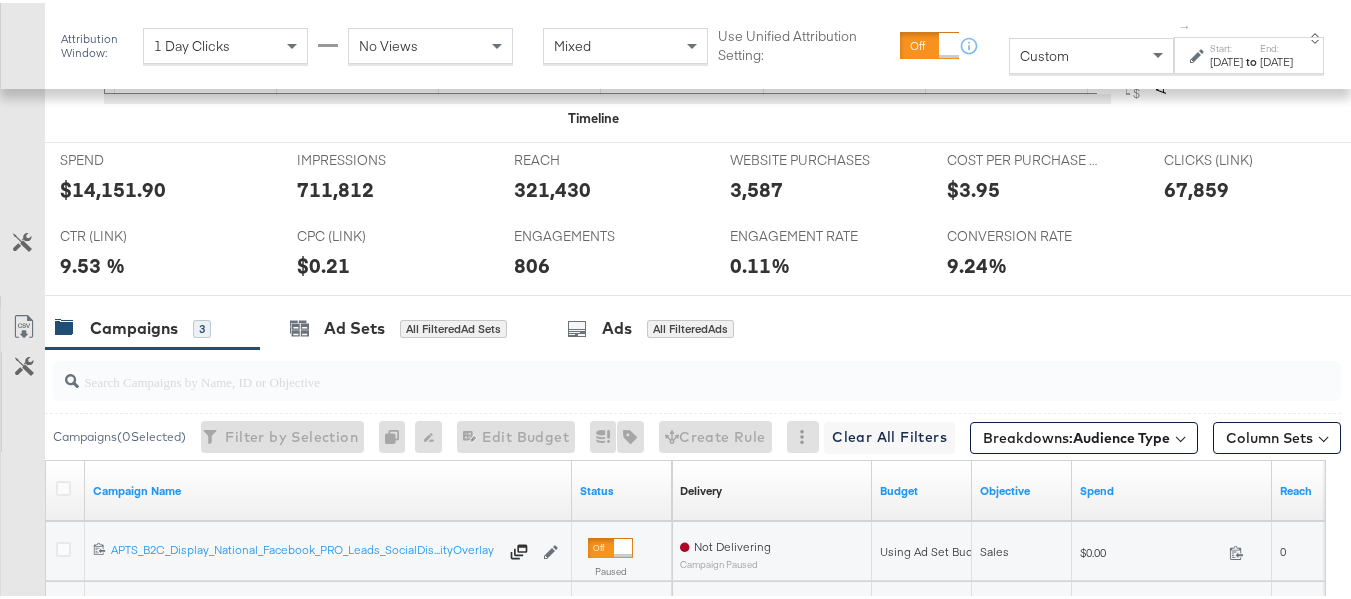 click on "Start:" at bounding box center (1226, 45) 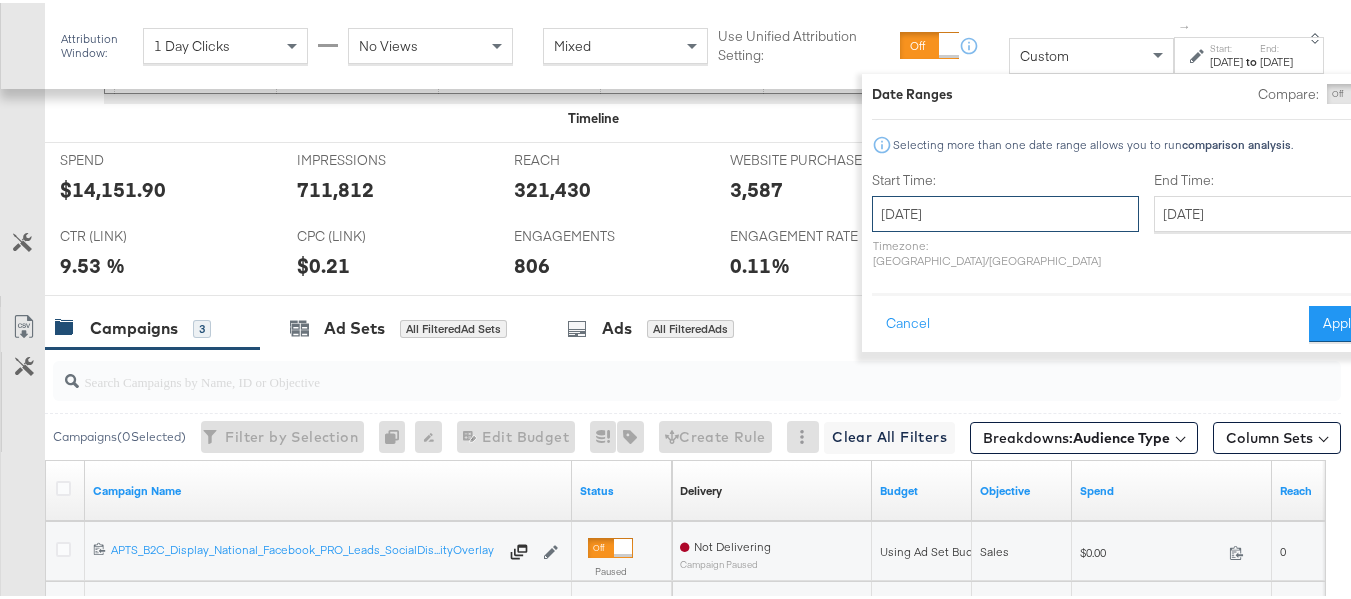 click on "[DATE]" at bounding box center [1005, 211] 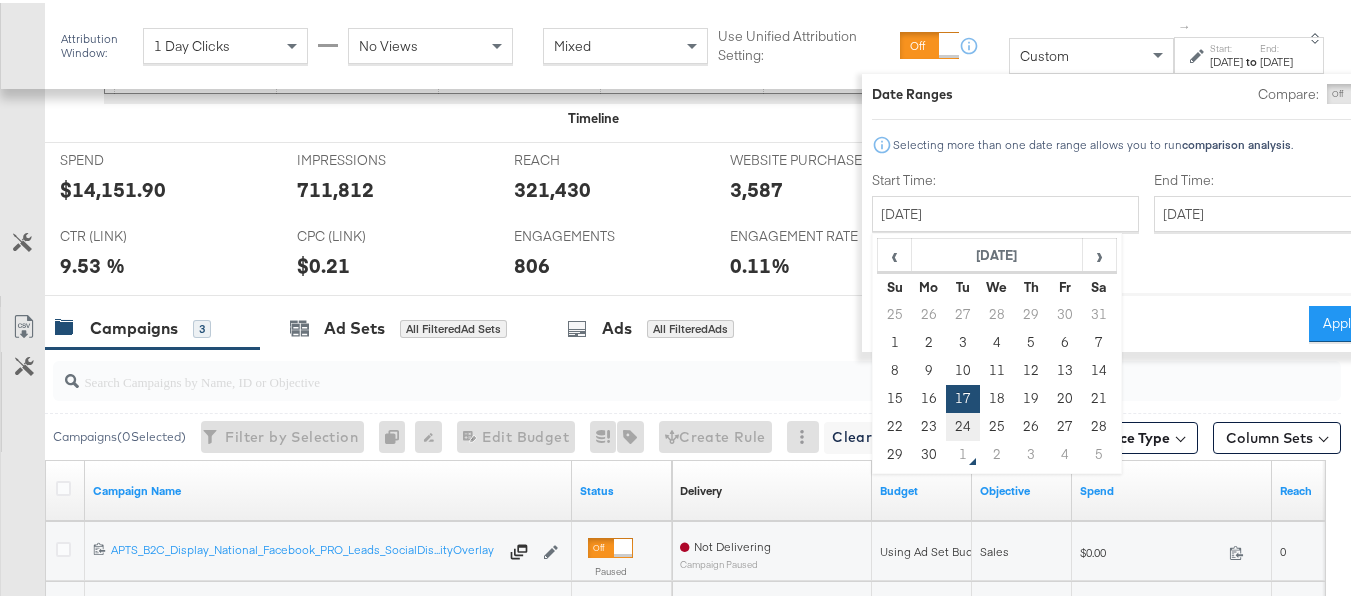 click on "24" at bounding box center (963, 424) 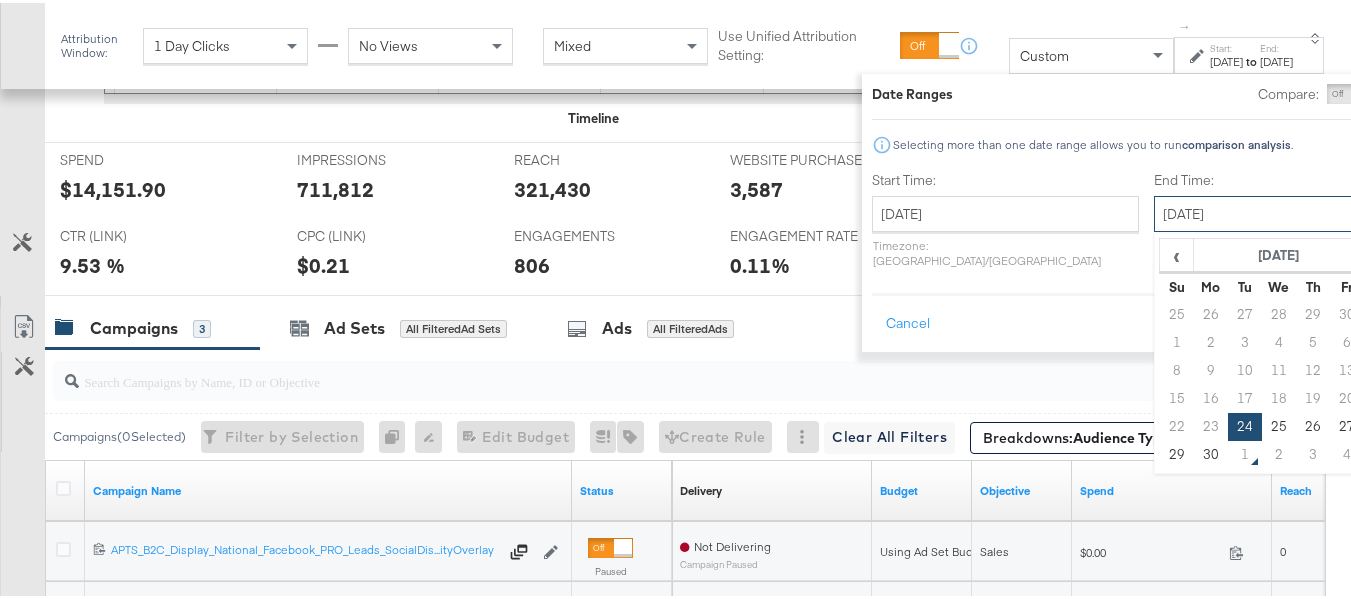 click on "[DATE]" at bounding box center [1259, 211] 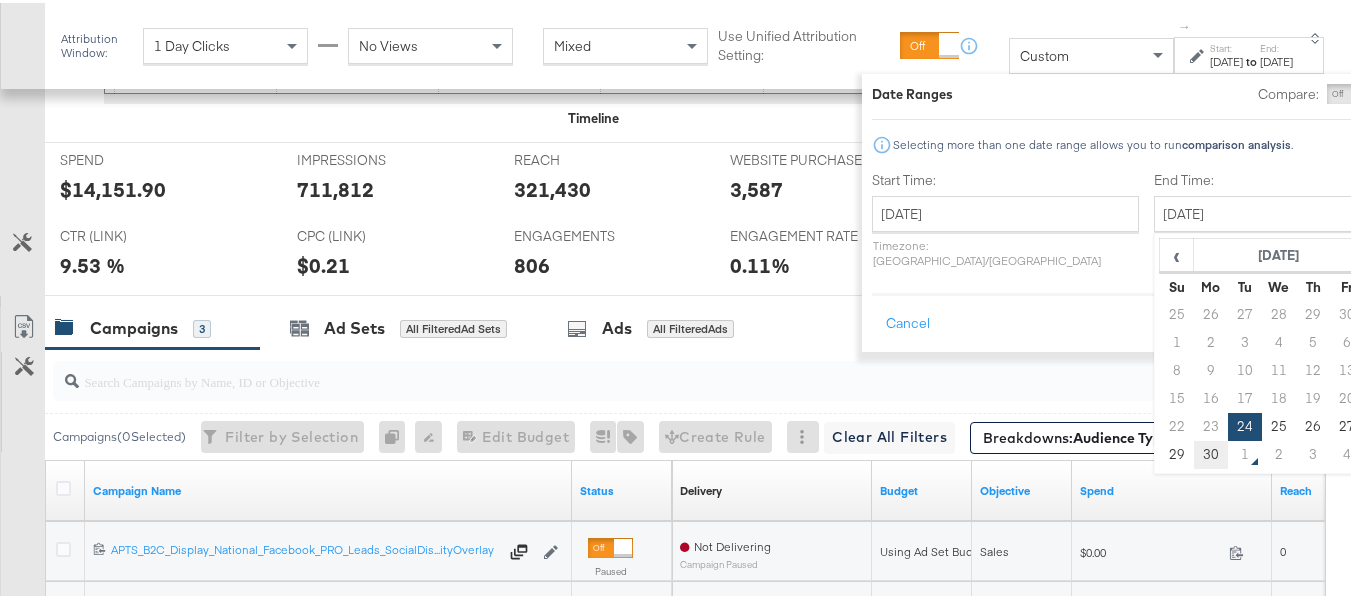 click on "30" at bounding box center [1211, 452] 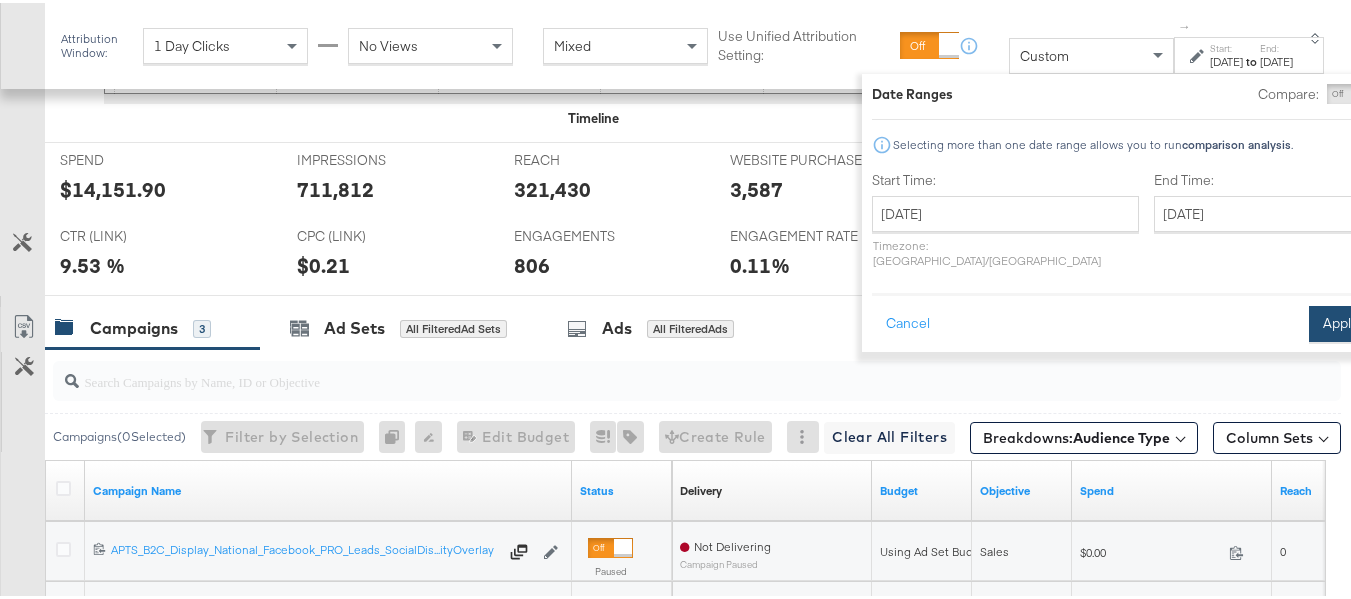 click on "Apply" at bounding box center (1340, 321) 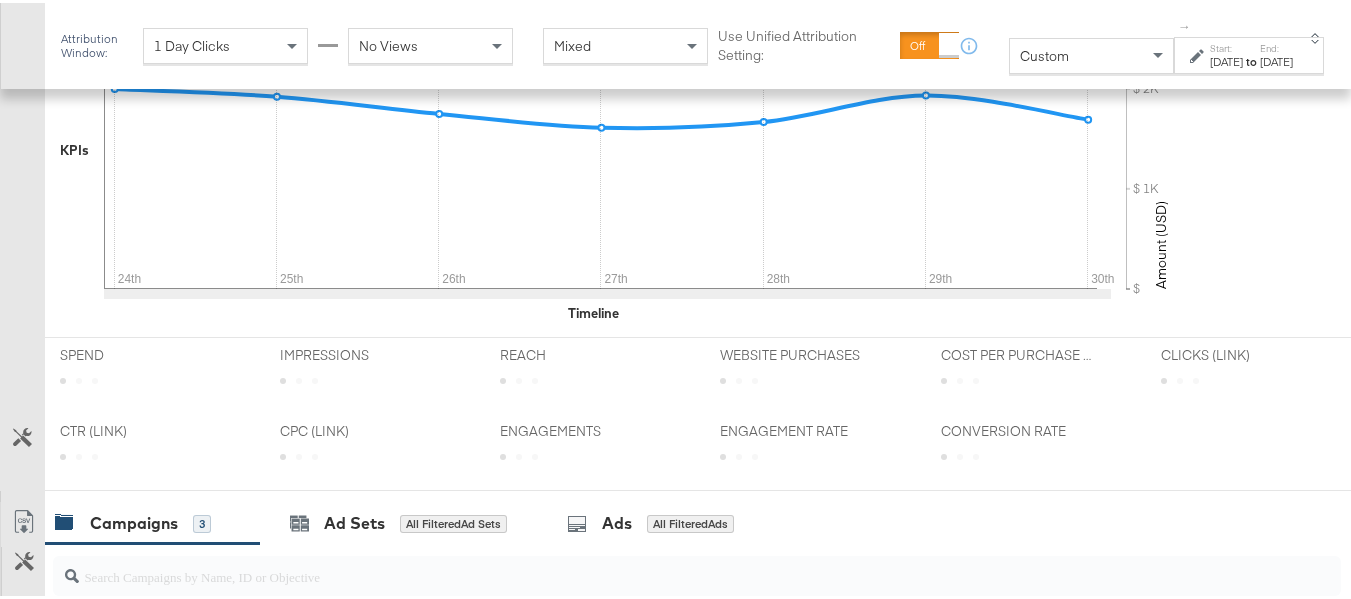 scroll, scrollTop: 795, scrollLeft: 0, axis: vertical 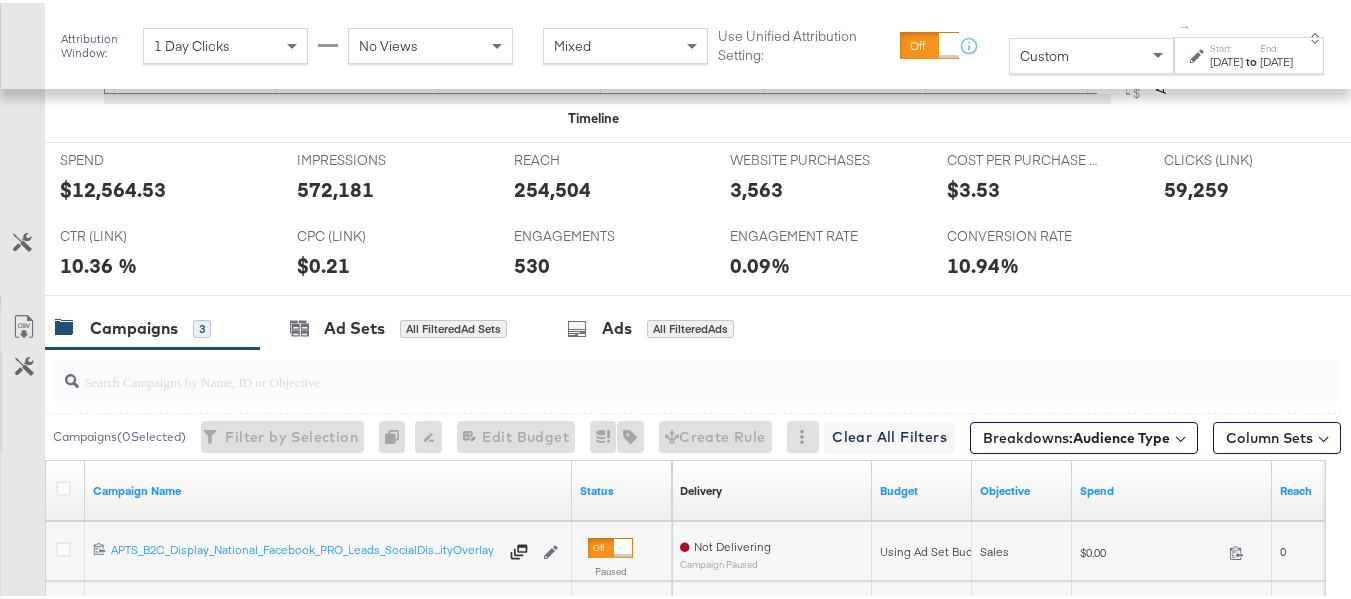 click on "SPEND SPEND $12,564.53" at bounding box center [163, 178] 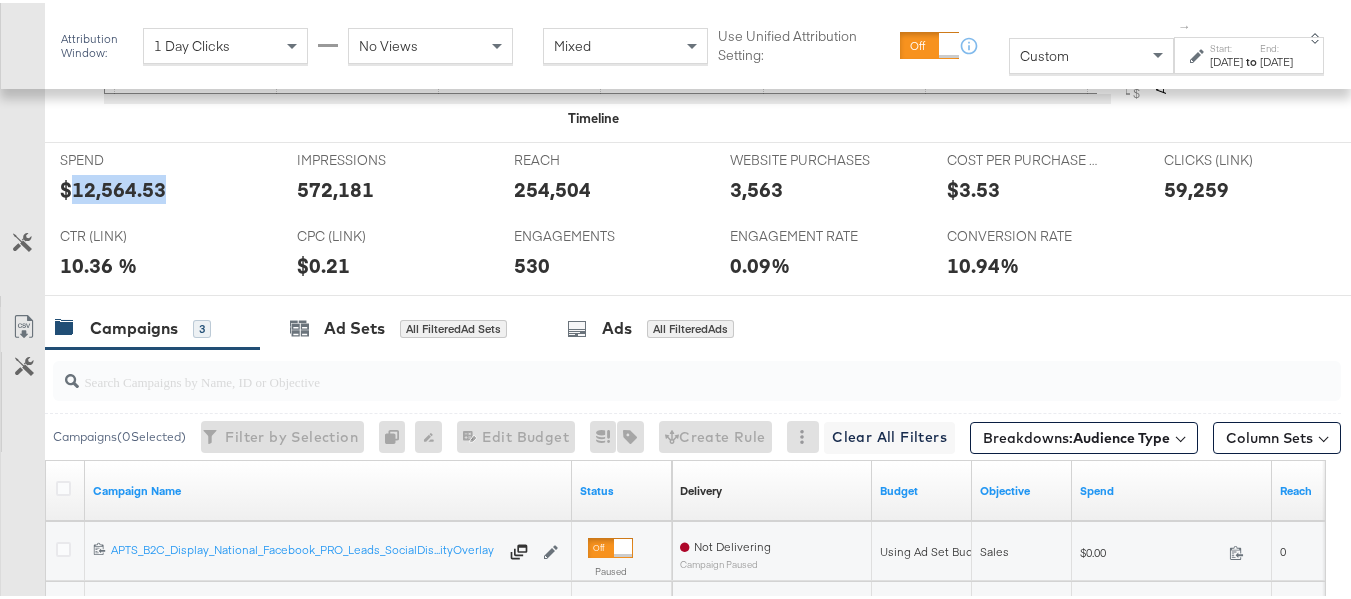 click on "SPEND SPEND $12,564.53" at bounding box center (163, 178) 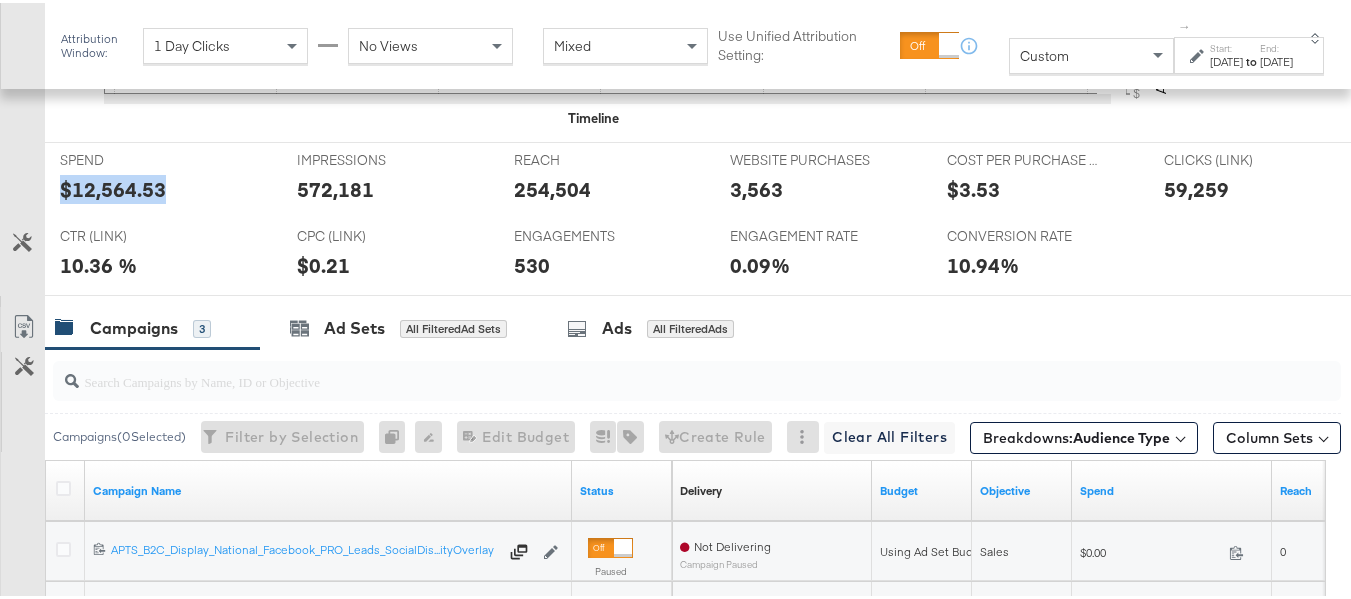 click on "SPEND SPEND $12,564.53" at bounding box center (163, 178) 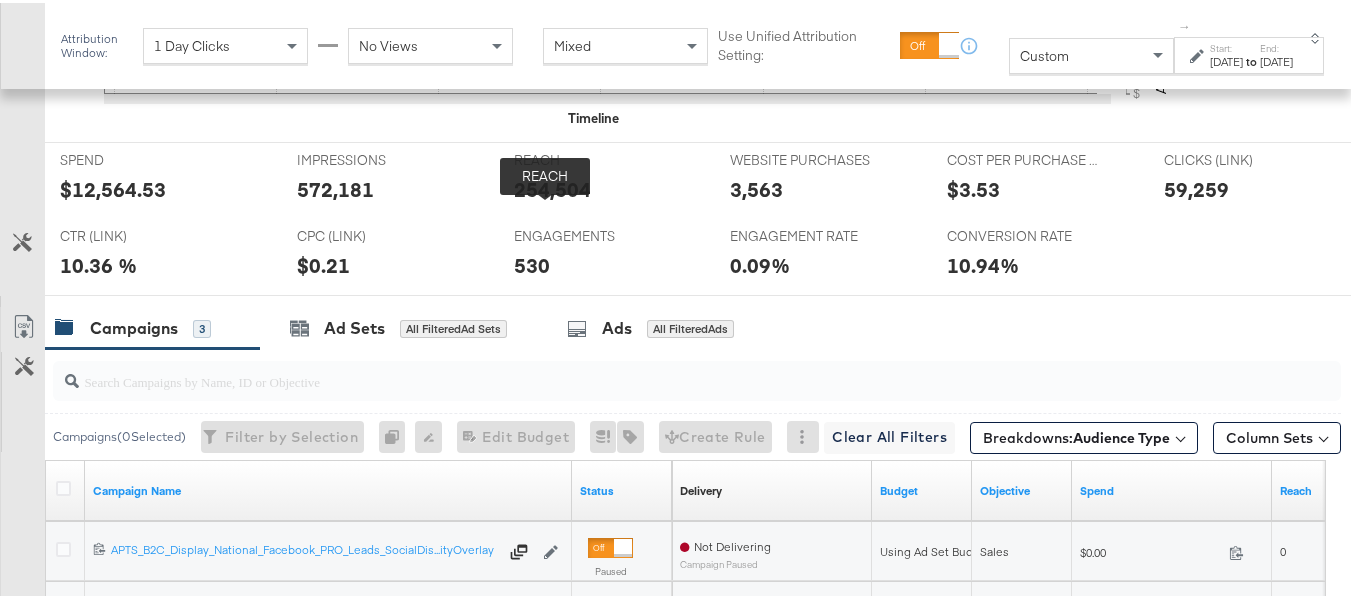 click on "REACH" at bounding box center [589, 157] 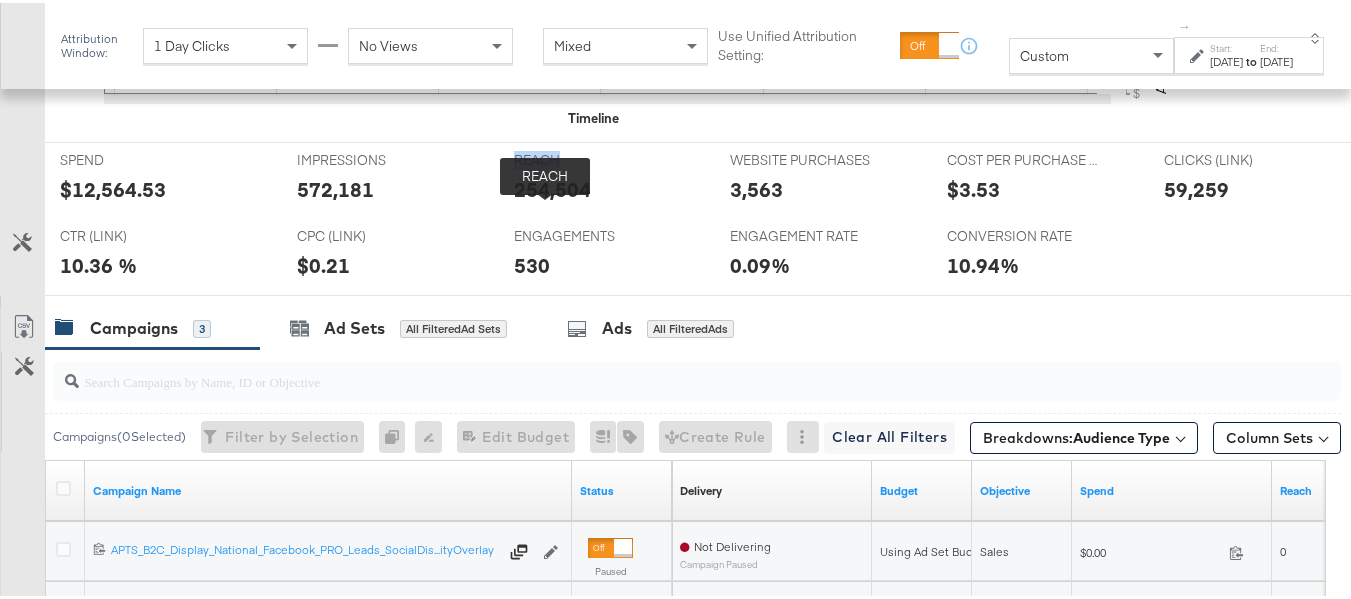 click on "REACH" at bounding box center (589, 157) 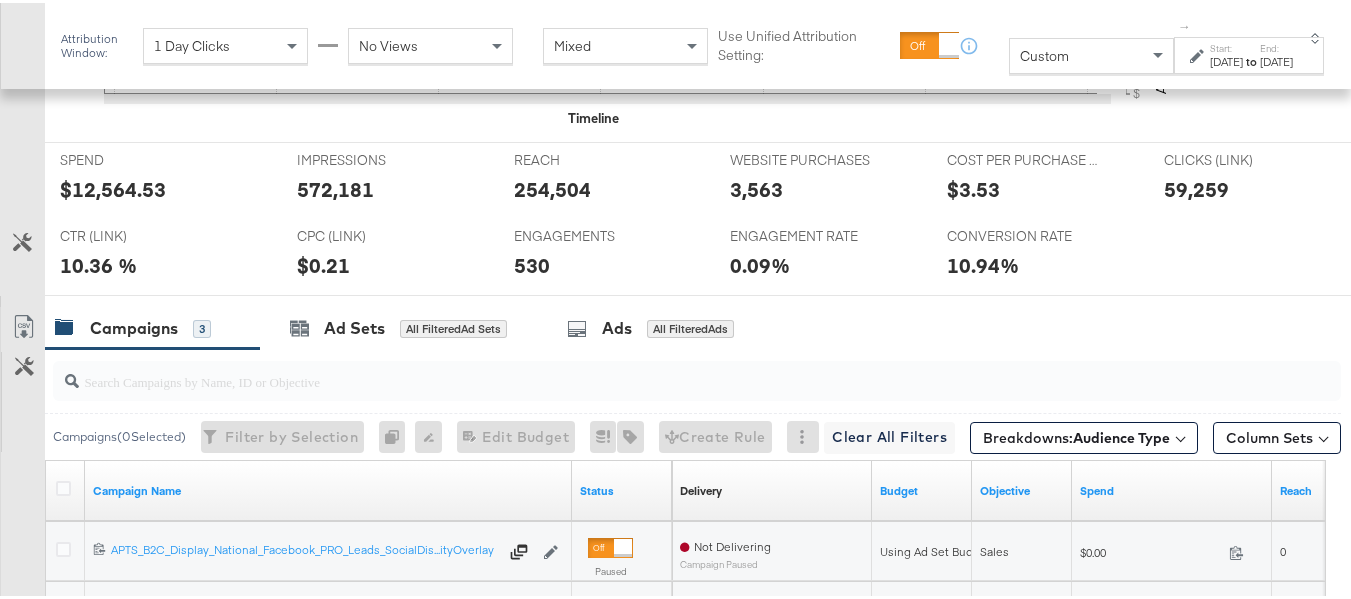 click on "254,504" at bounding box center [552, 186] 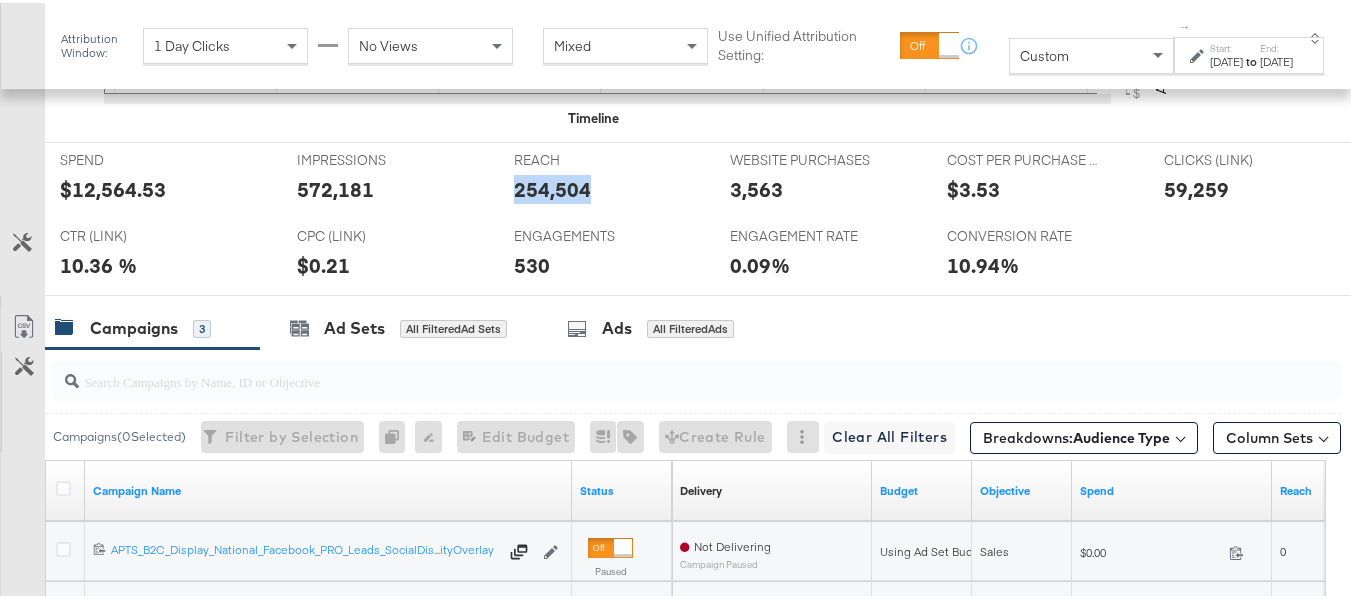 click on "254,504" at bounding box center [552, 186] 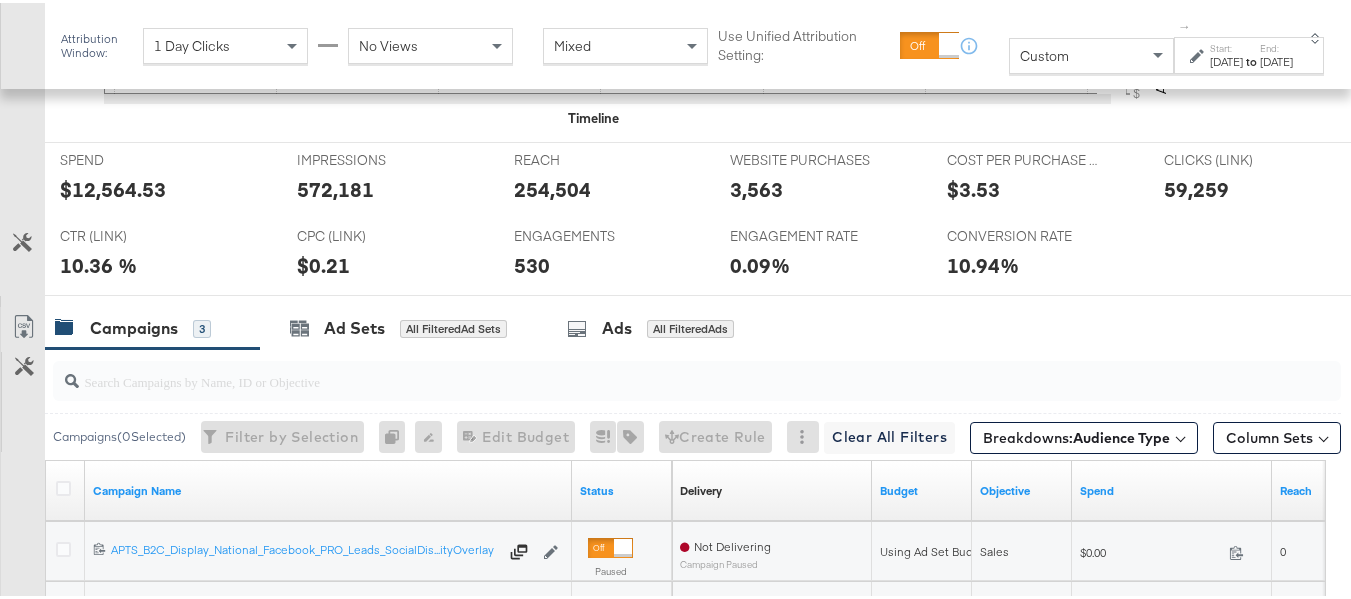 click on "572,181" at bounding box center (335, 186) 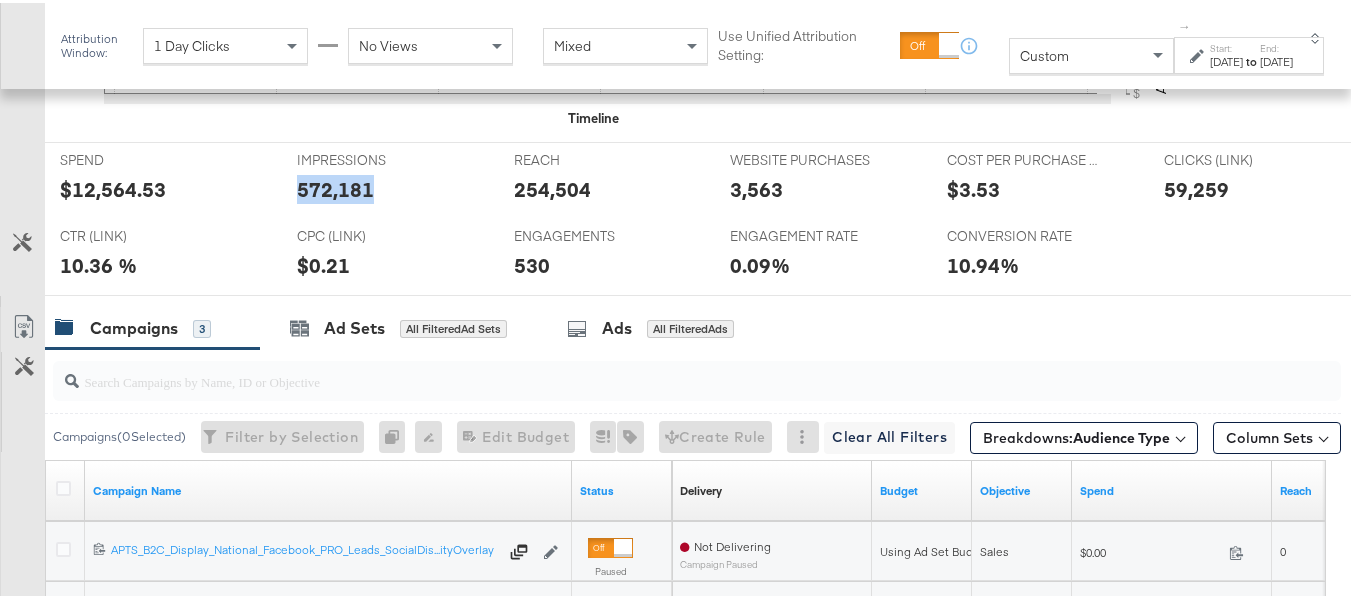 click on "572,181" at bounding box center (335, 186) 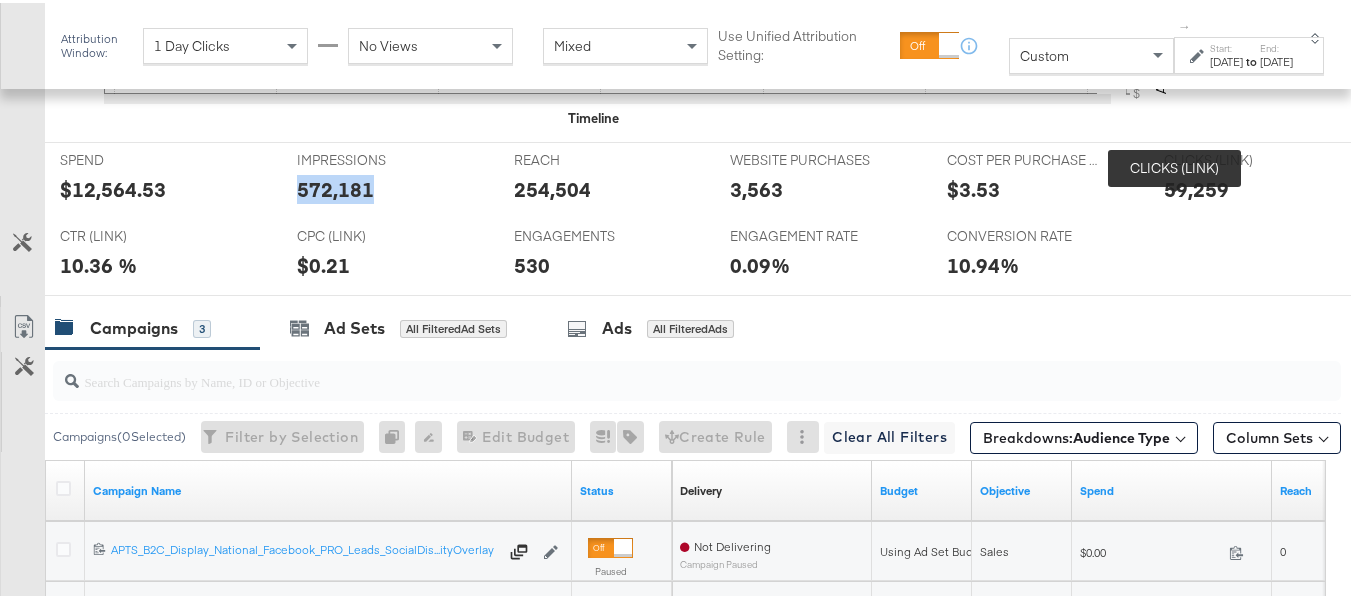 click on "CLICKS (LINK)" at bounding box center [1239, 157] 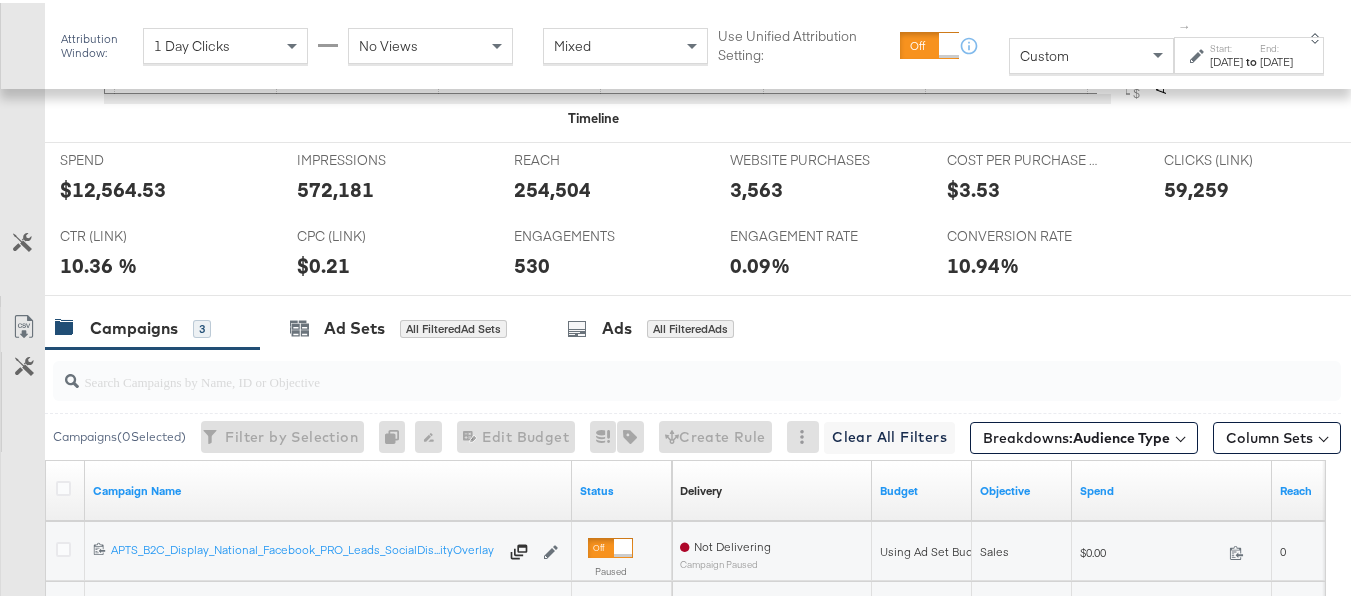 click on "59,259" at bounding box center [1196, 186] 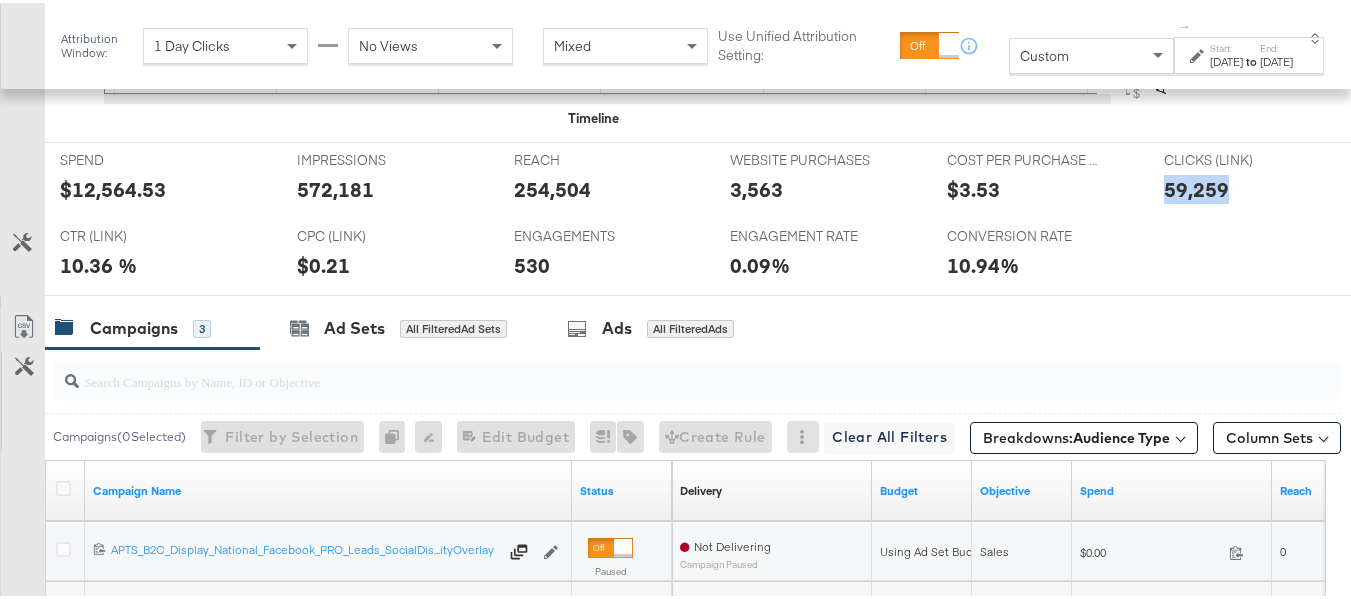 click on "59,259" at bounding box center (1196, 186) 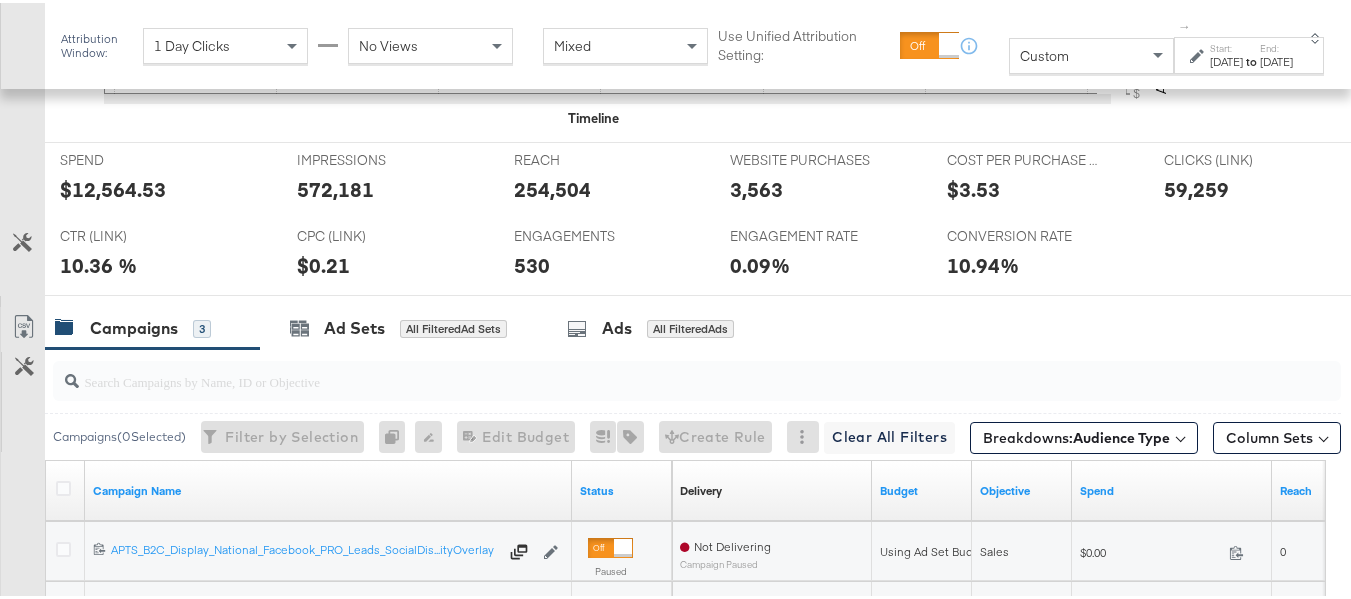 click on "3,563" at bounding box center (756, 186) 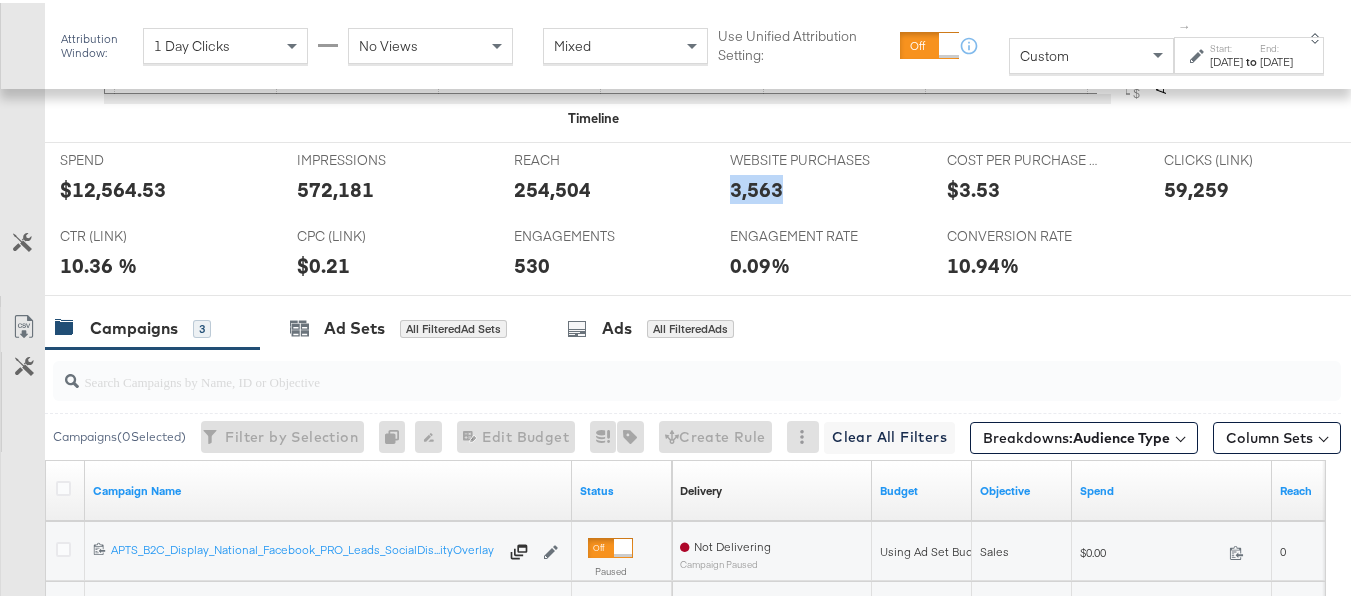click on "3,563" at bounding box center [756, 186] 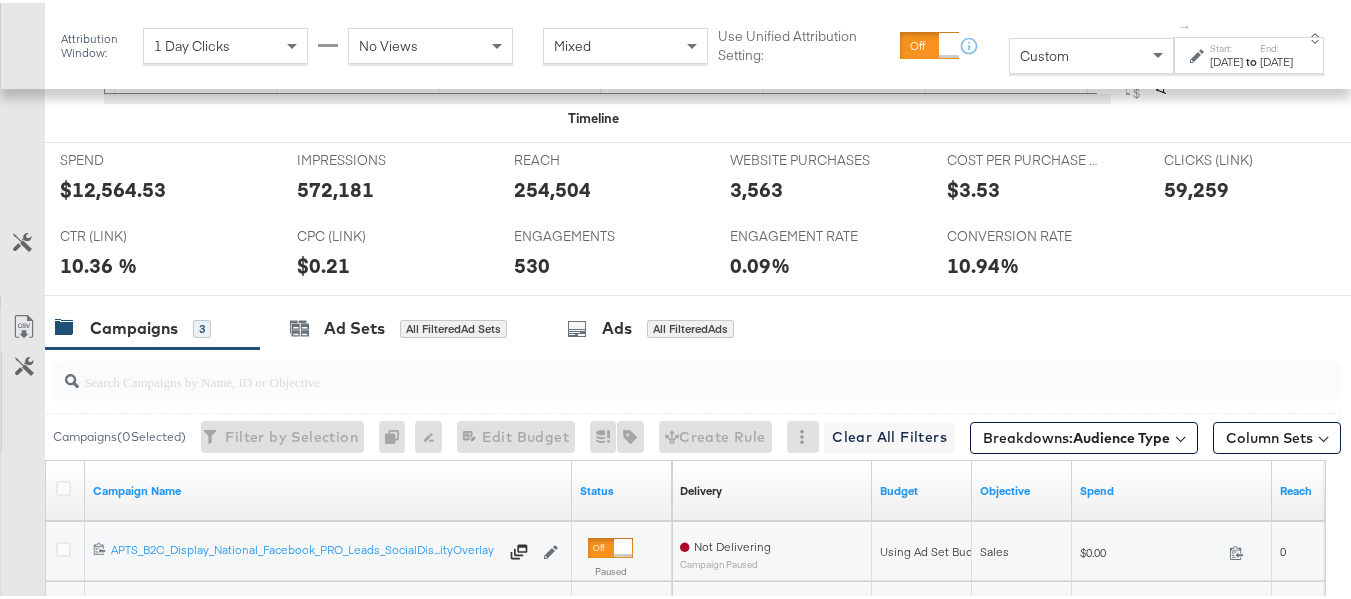 click on "530" at bounding box center (532, 262) 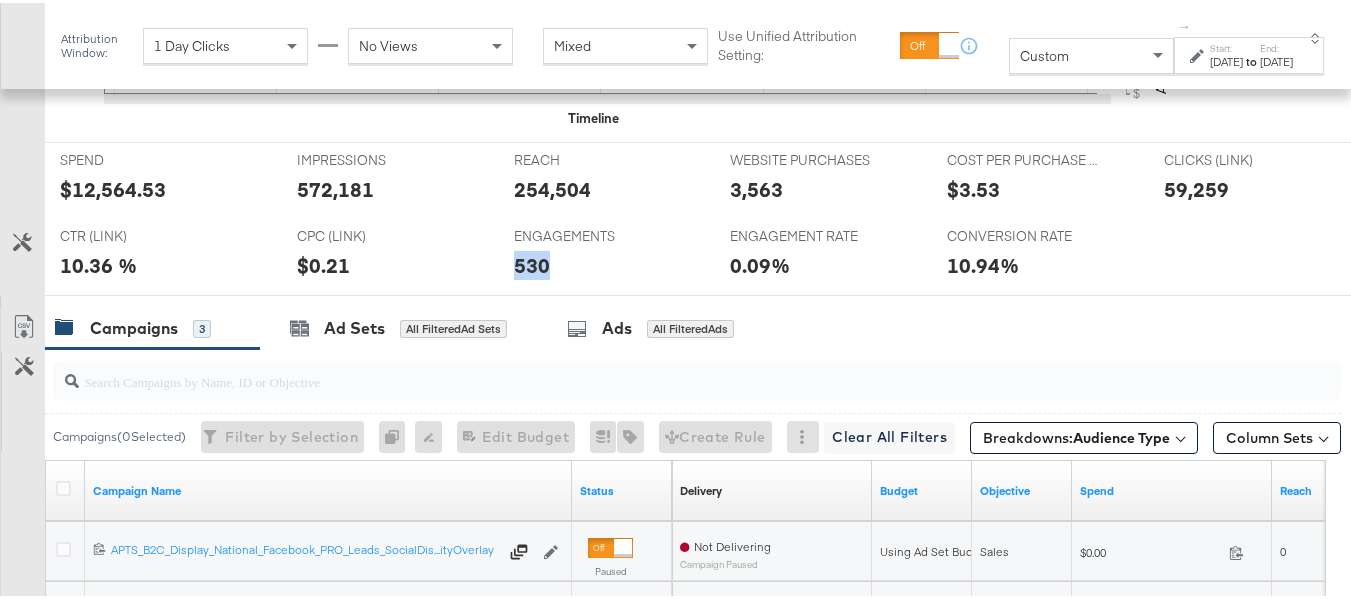 click on "530" at bounding box center (532, 262) 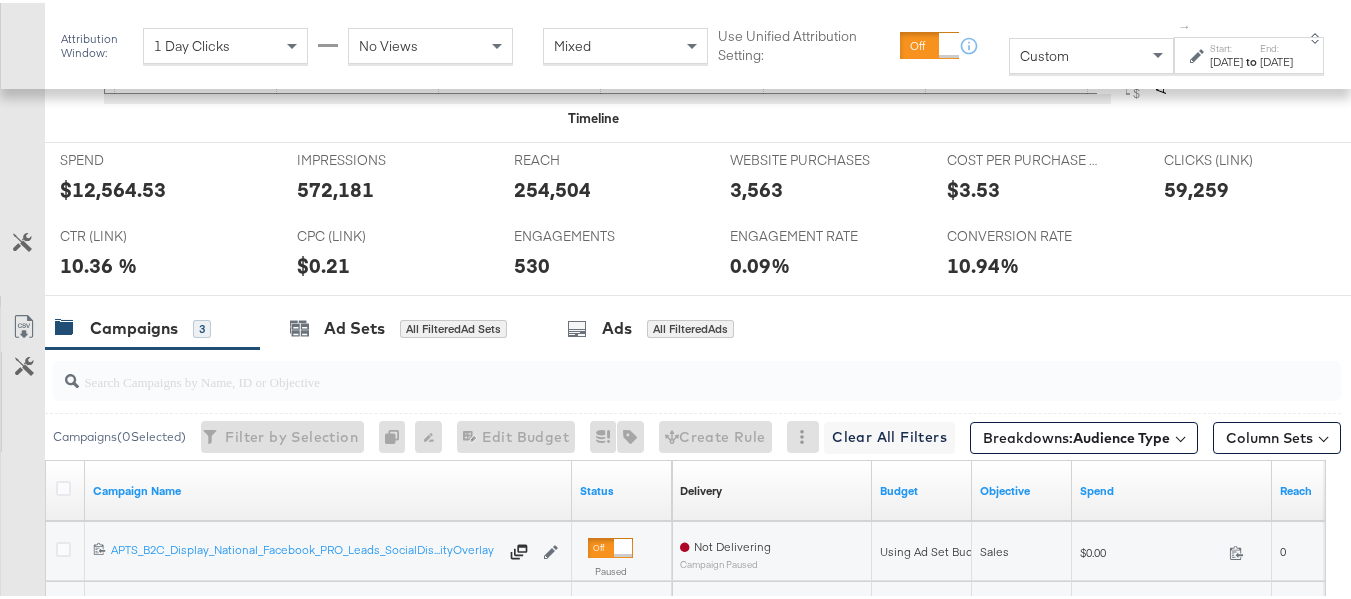 click at bounding box center [683, 301] 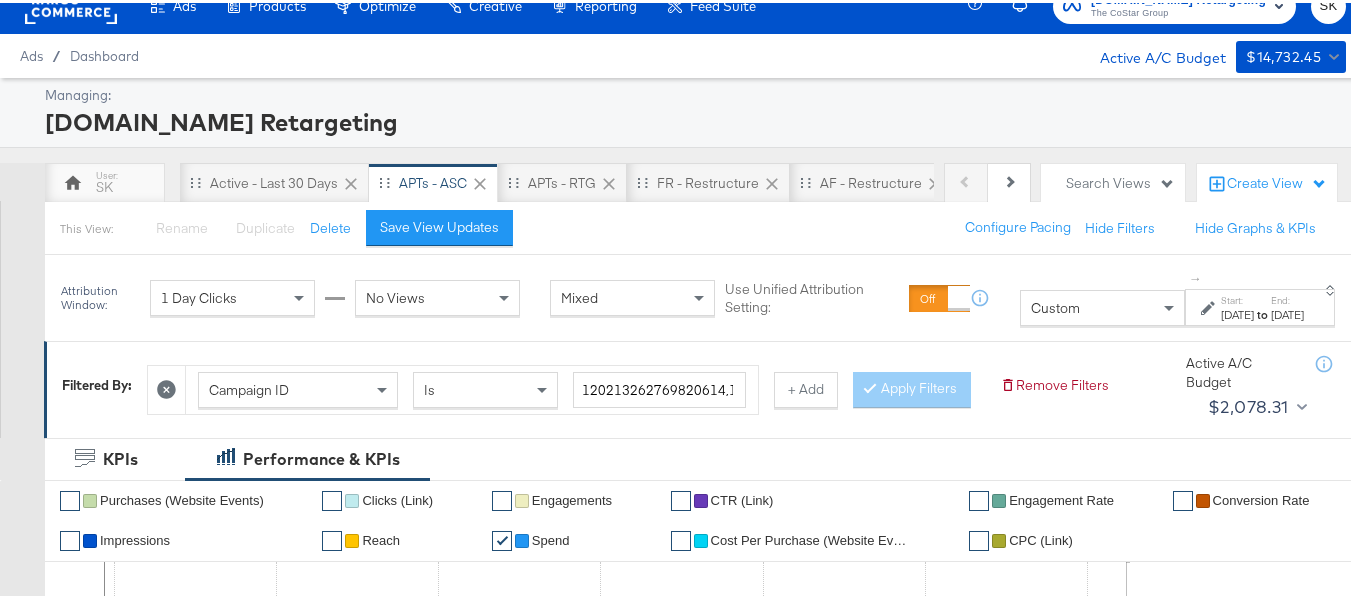 scroll, scrollTop: 0, scrollLeft: 0, axis: both 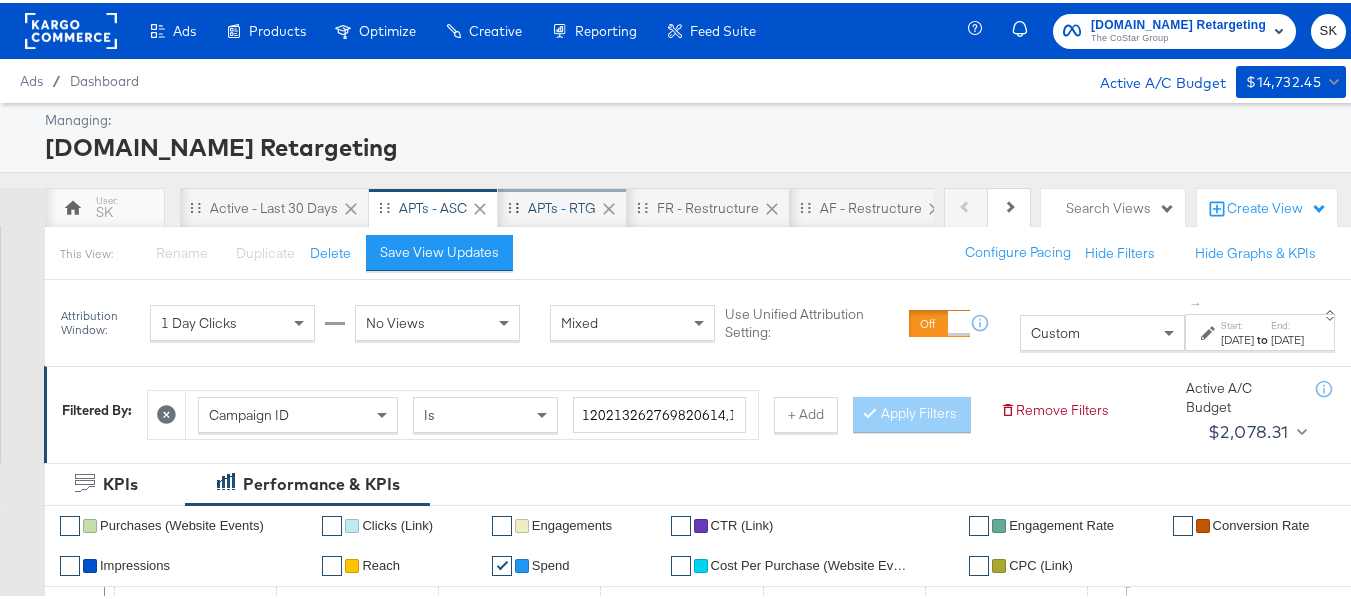click on "APTs - RTG" at bounding box center [562, 205] 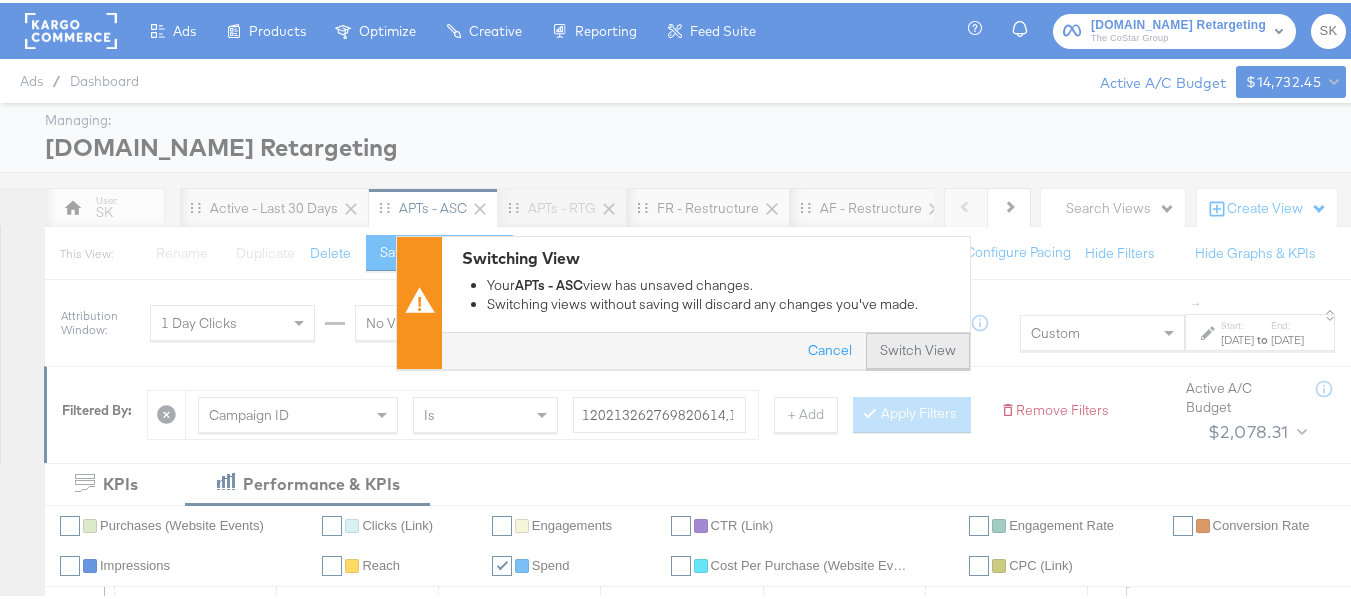 click on "Switch View" at bounding box center [918, 348] 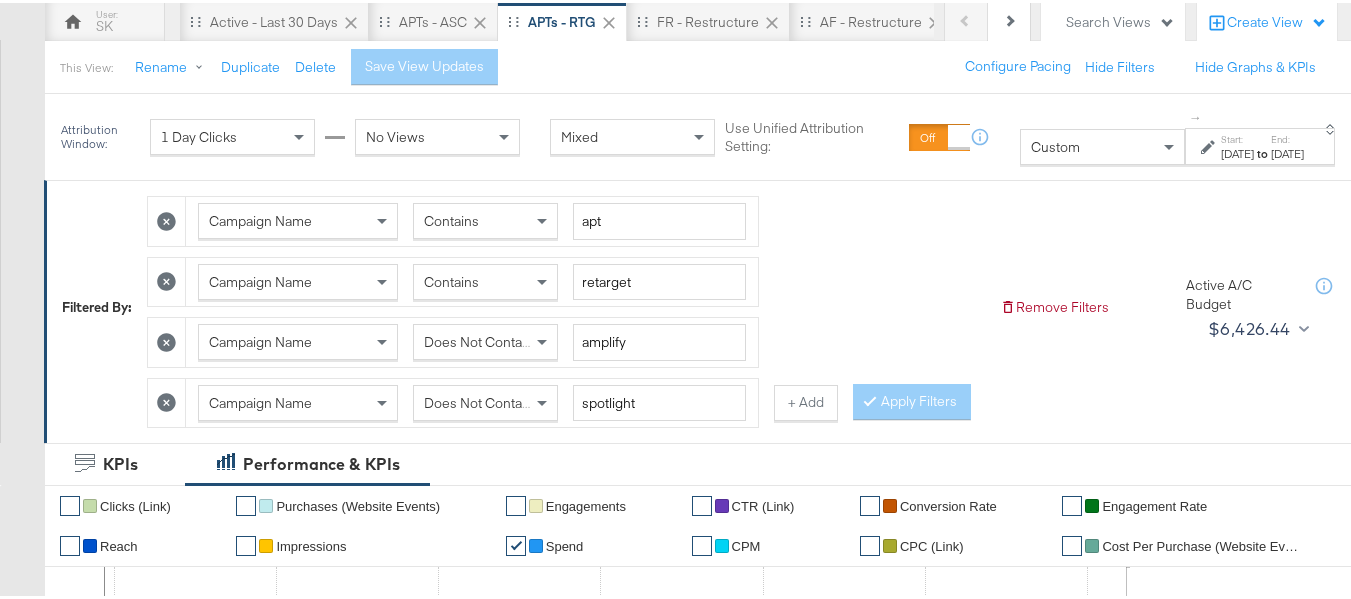 scroll, scrollTop: 100, scrollLeft: 0, axis: vertical 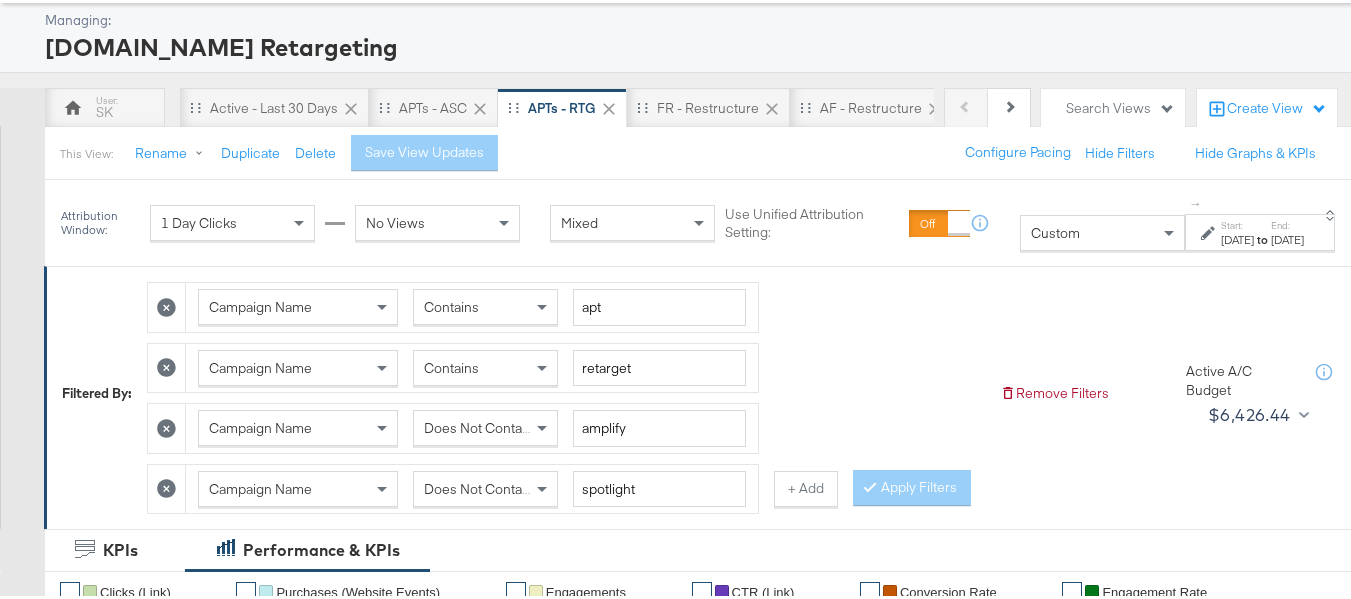 click 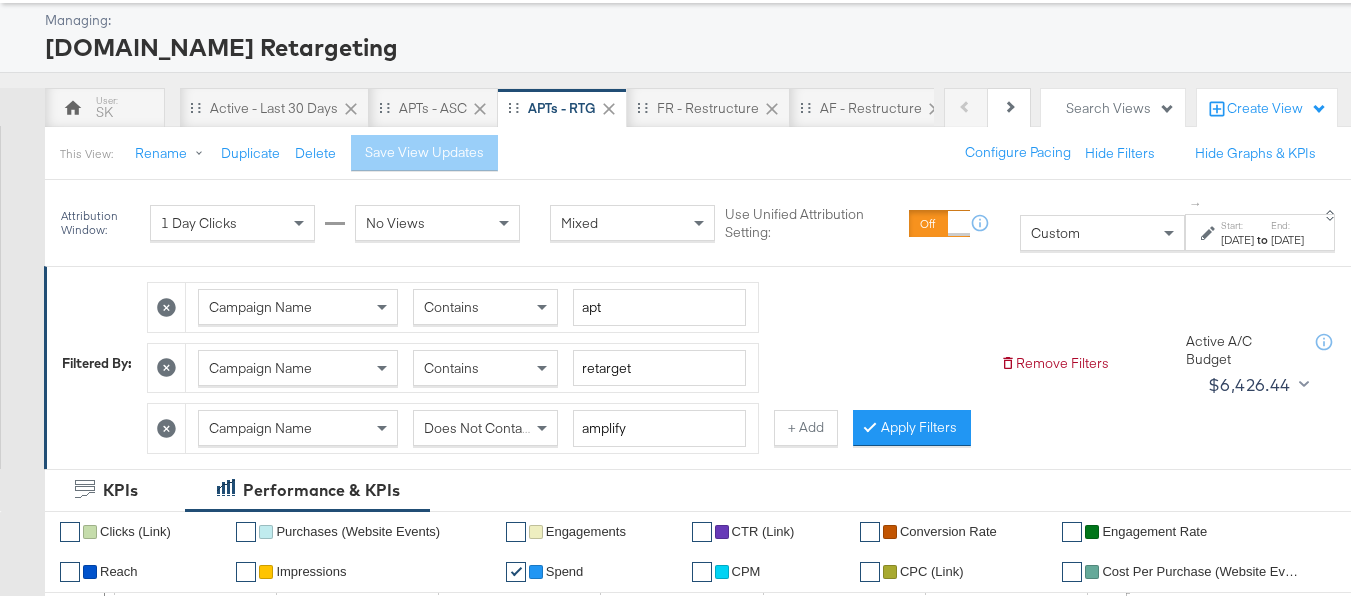 click 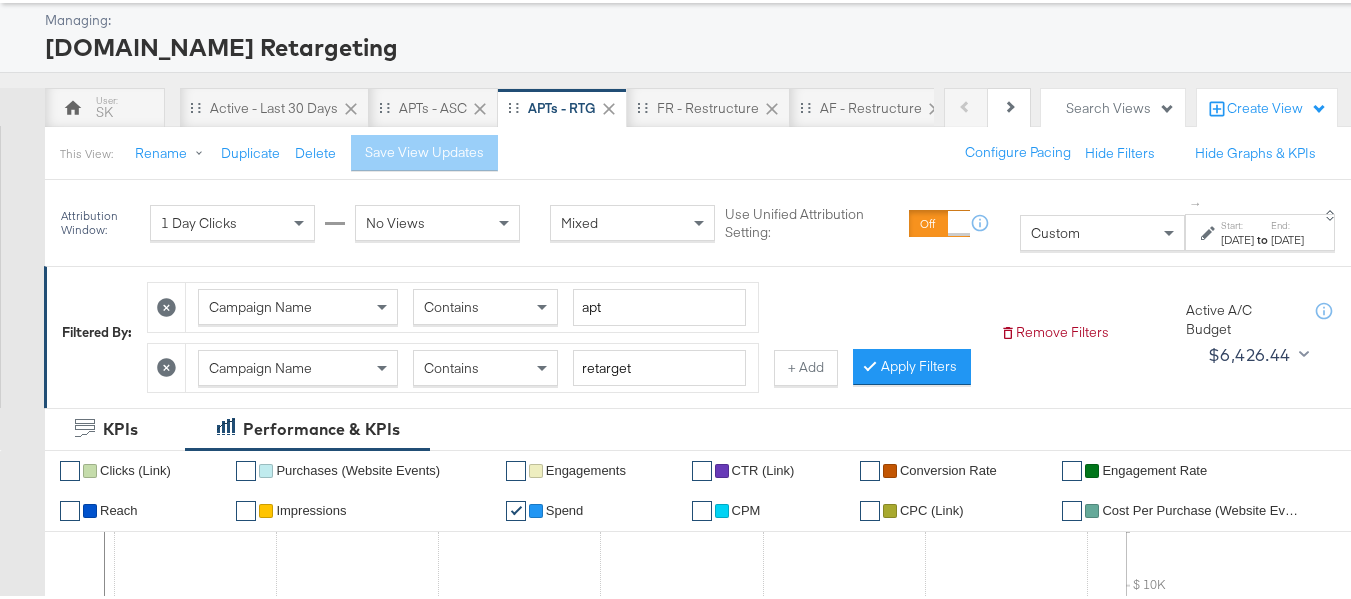 click at bounding box center (166, 364) 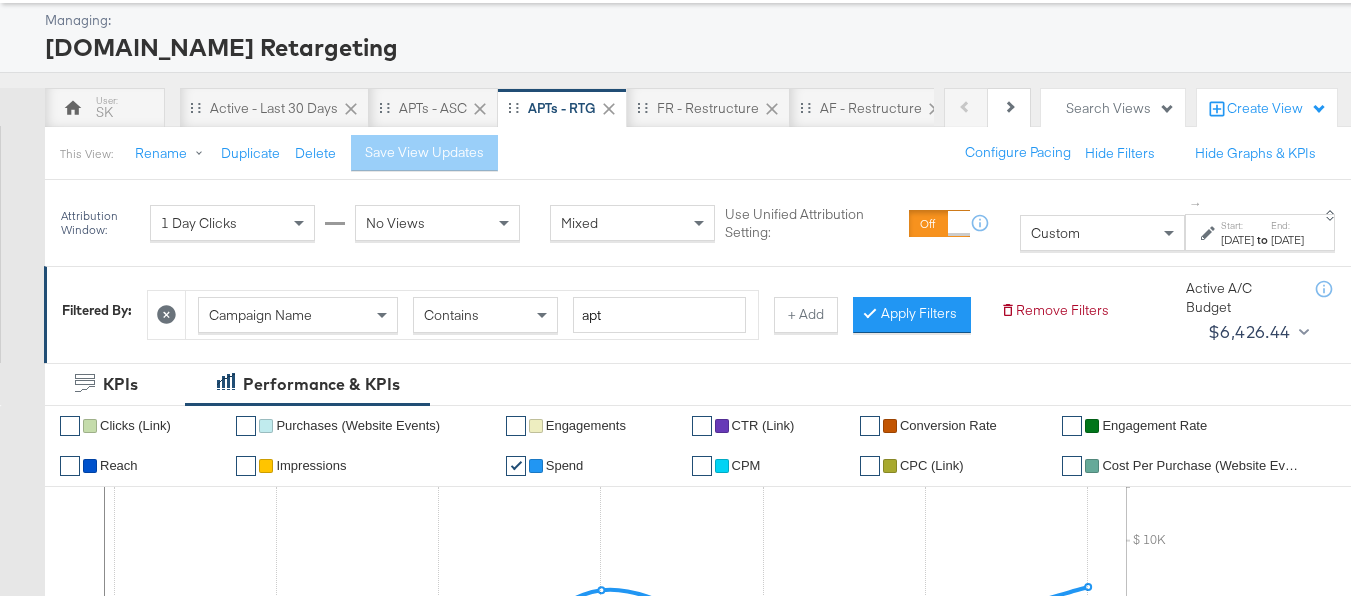 click on "Campaign Name" at bounding box center [260, 312] 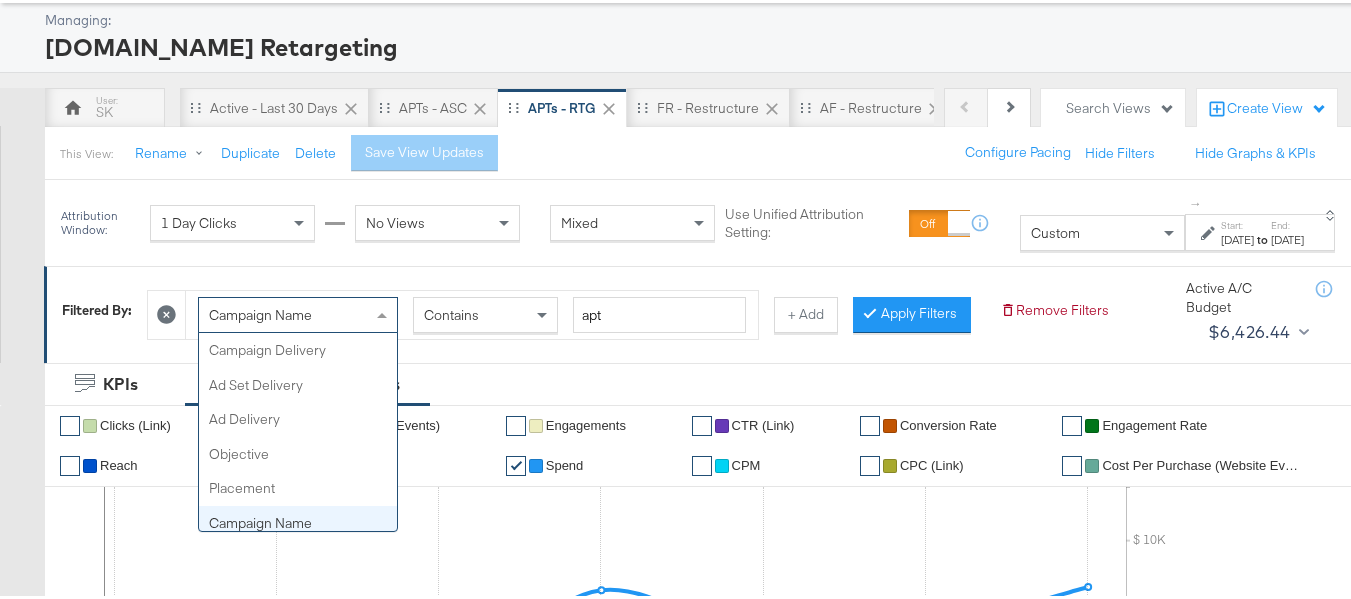 scroll, scrollTop: 173, scrollLeft: 0, axis: vertical 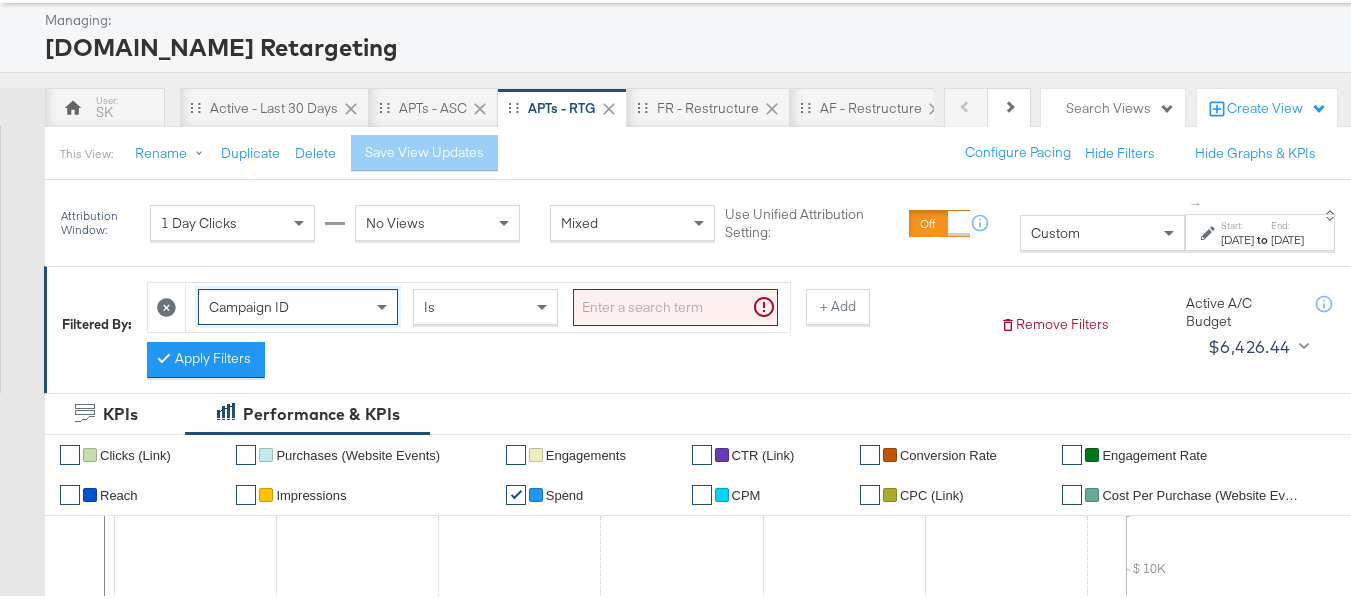 click at bounding box center [675, 304] 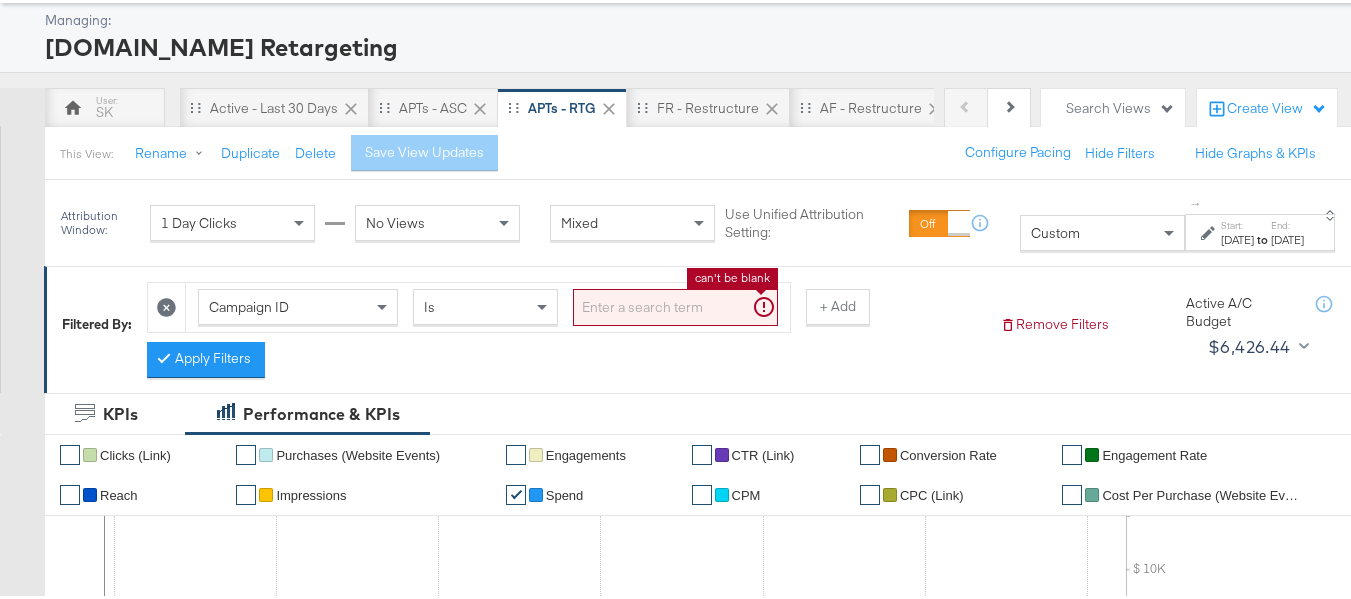 paste on "120219826265460614, 120210506996100614, 120213371375900614, 120213449240370614,120213449462520614, 120215475305970614, 120215471072780614" 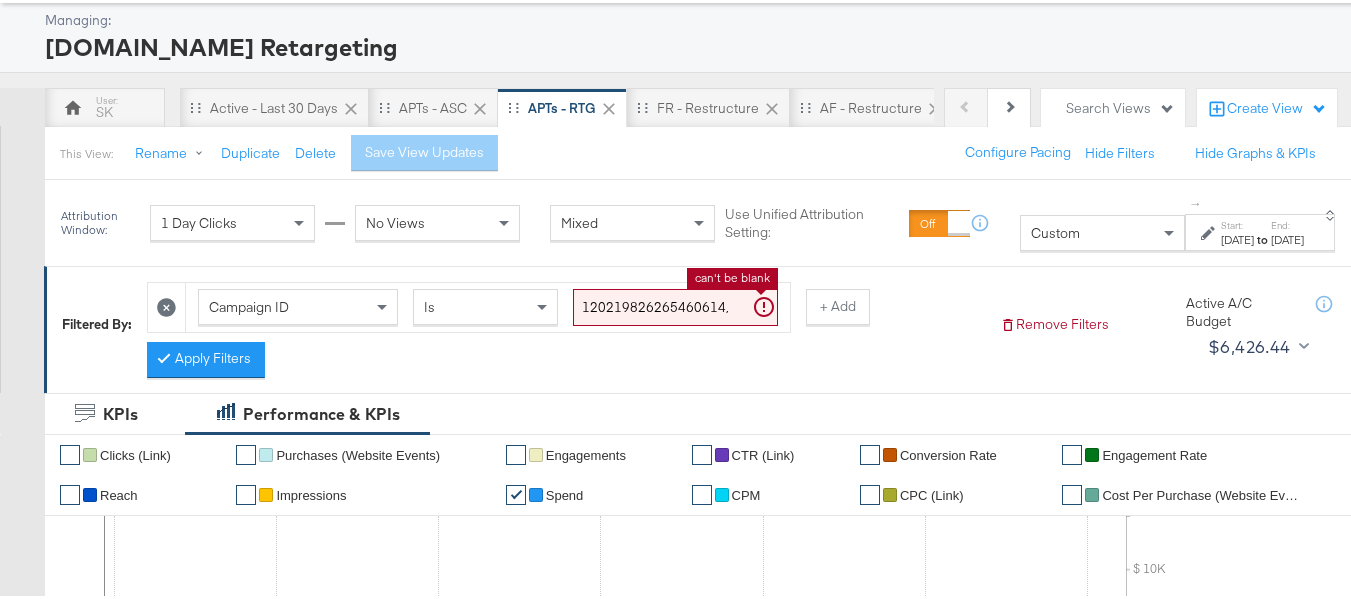 scroll, scrollTop: 0, scrollLeft: 839, axis: horizontal 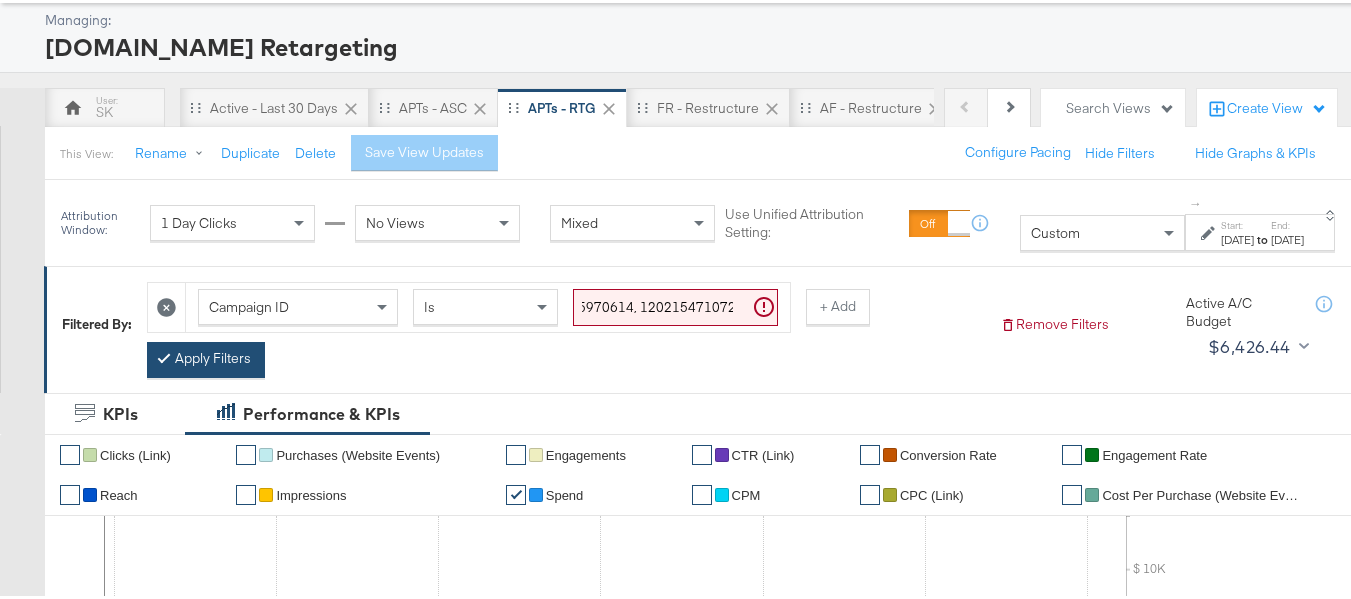 click on "Apply Filters" at bounding box center [206, 357] 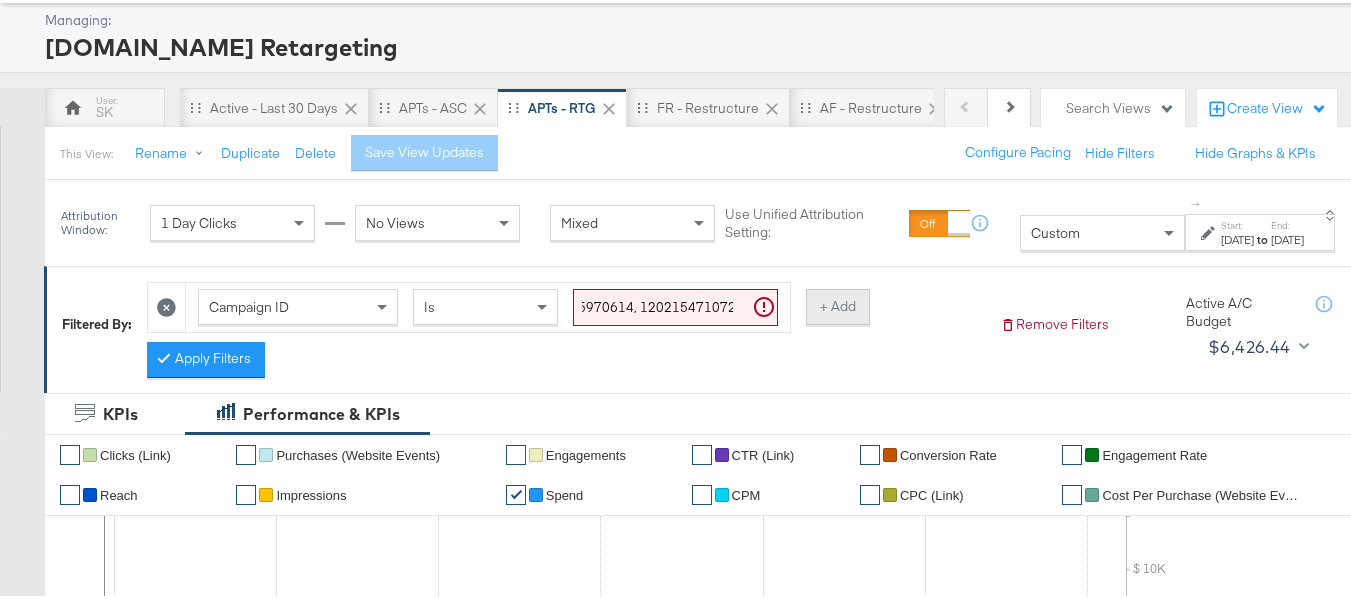 type on "120219826265460614,120210506996100614,120213371375900614,120213449240370614,120213449462520614,120215475305970614,120215471072780614" 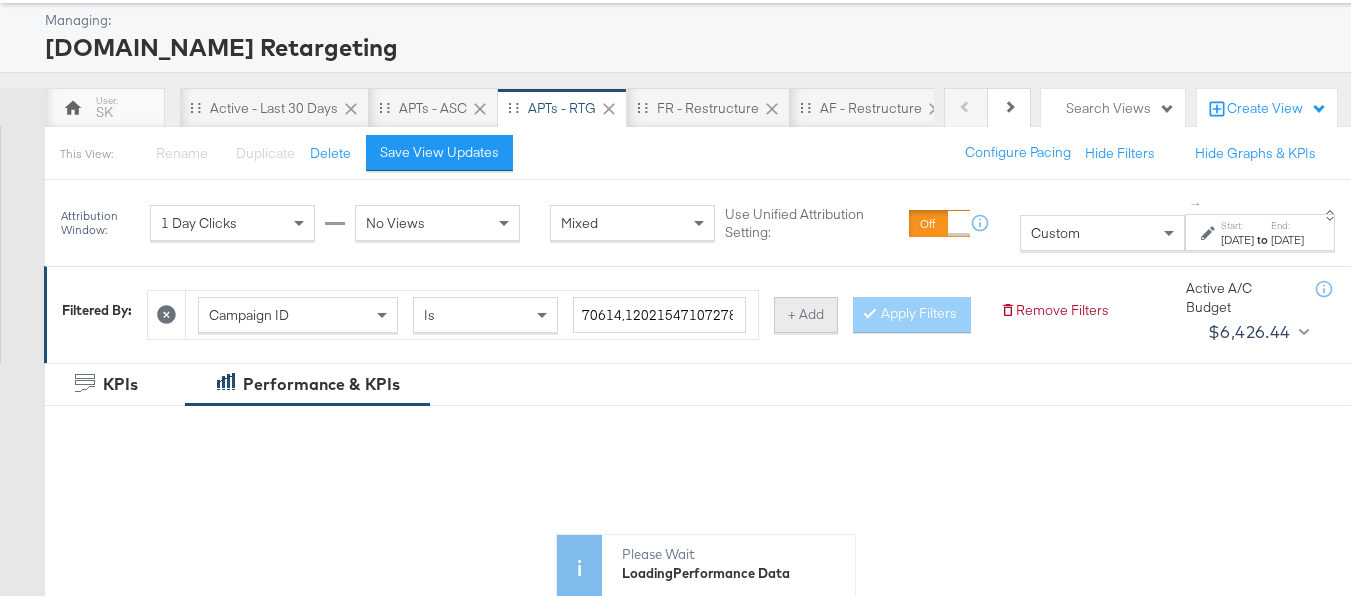 scroll, scrollTop: 0, scrollLeft: 0, axis: both 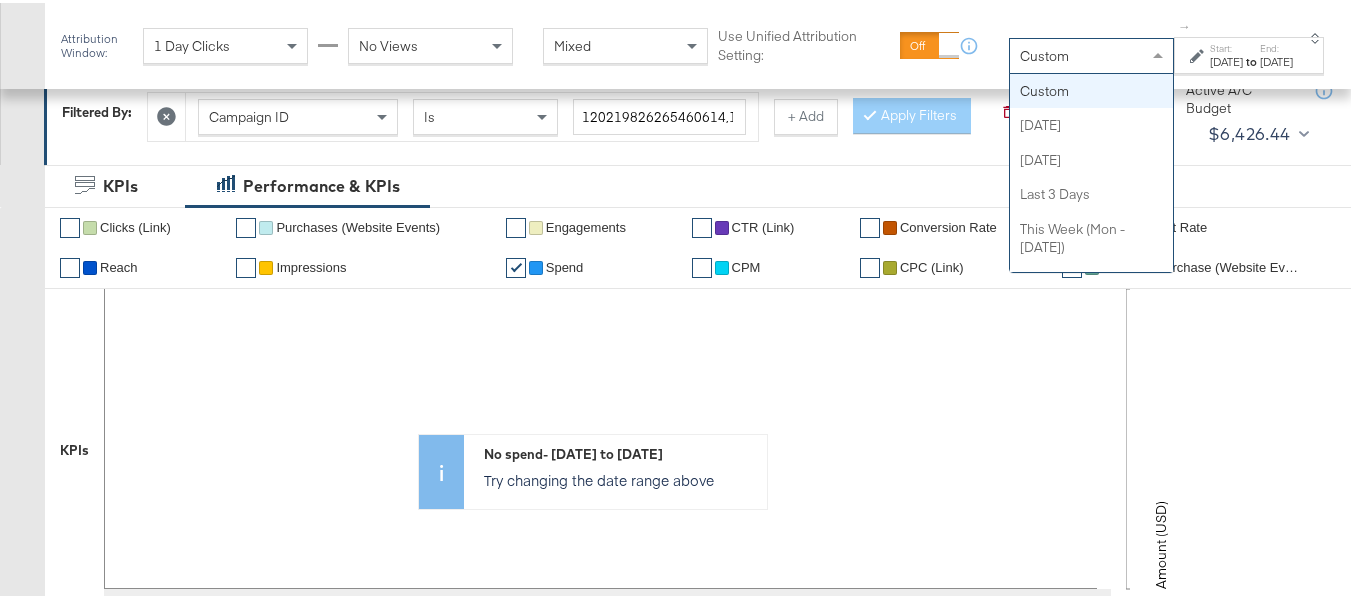 click on "Custom" at bounding box center [1091, 53] 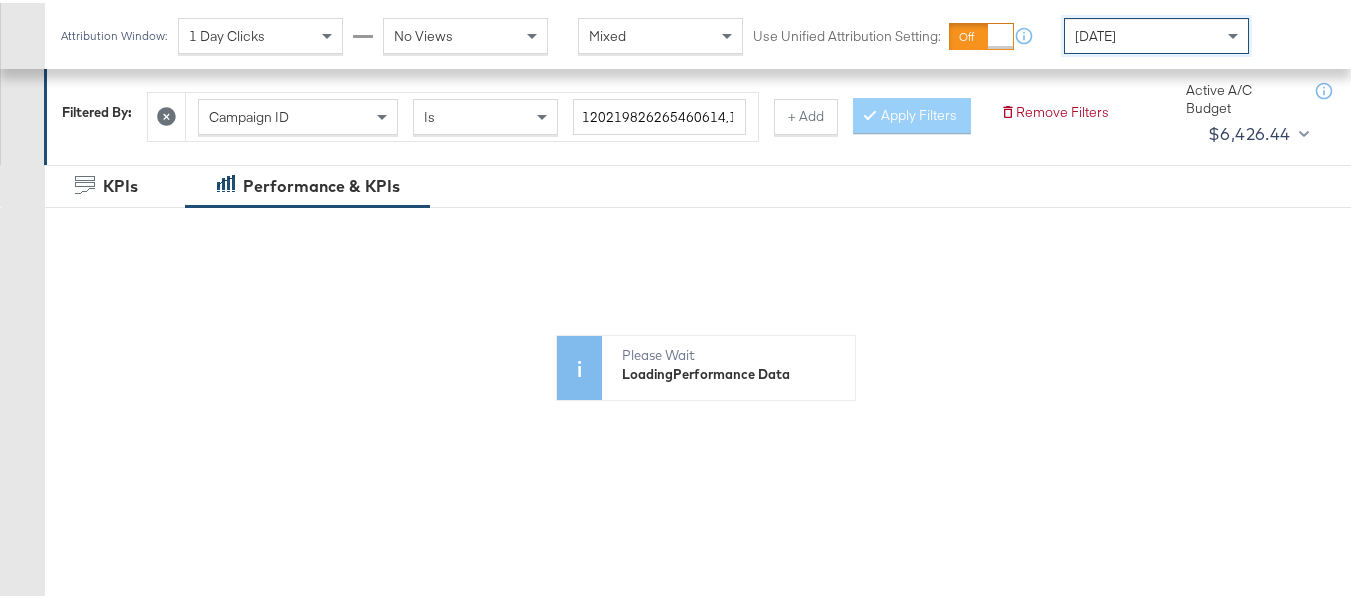 click on "[DATE]" at bounding box center (1156, 33) 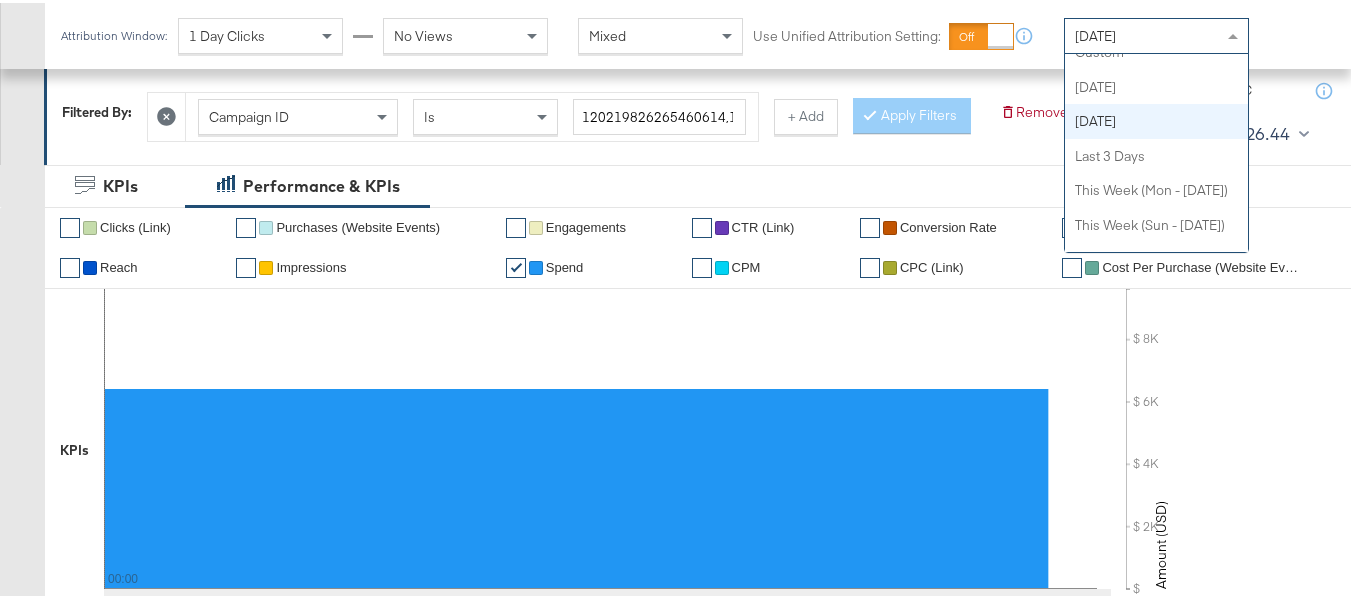 scroll, scrollTop: 0, scrollLeft: 0, axis: both 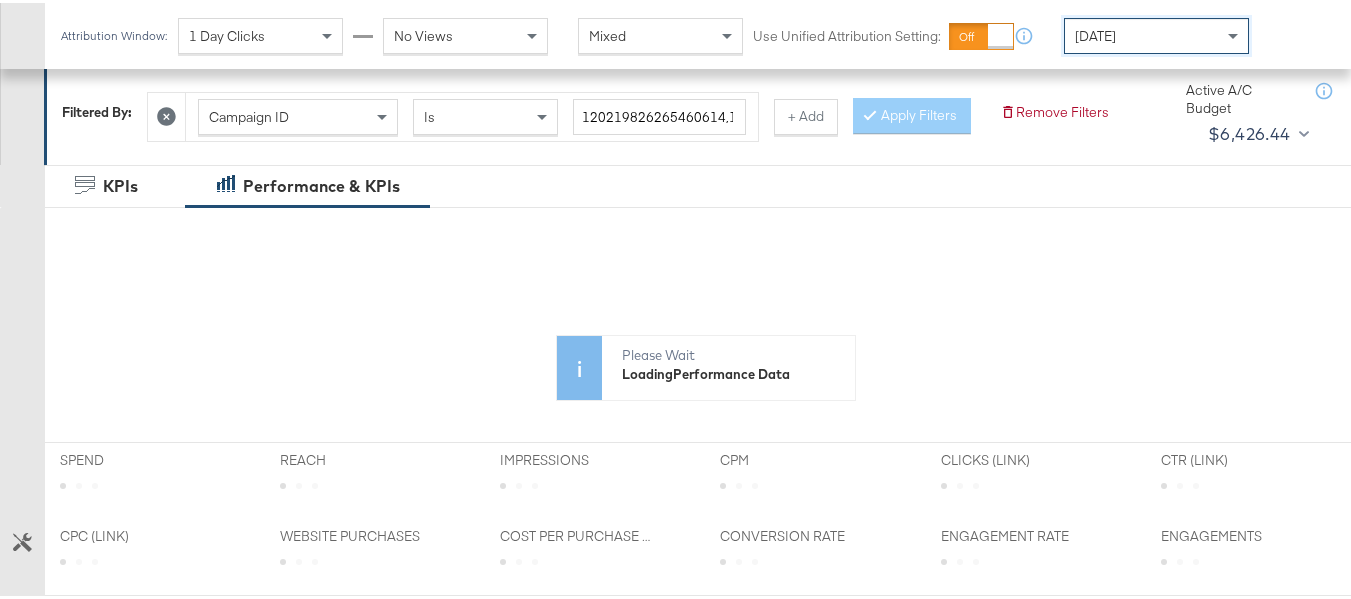 click on "[DATE]" at bounding box center (1156, 33) 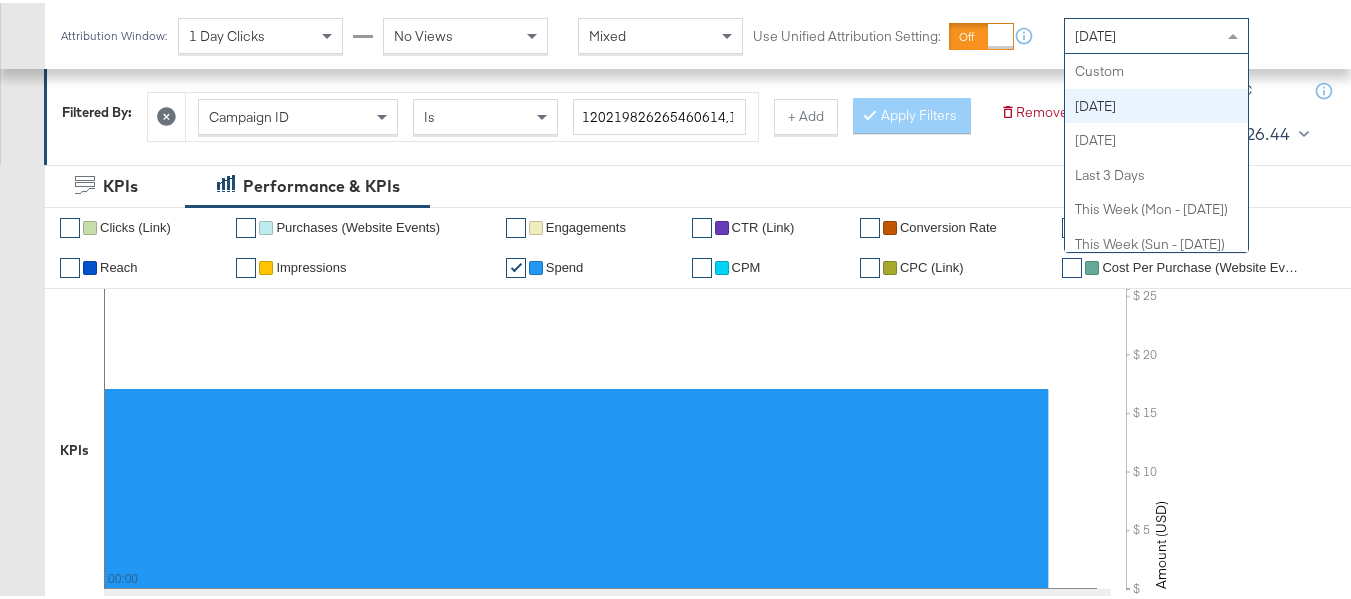 scroll, scrollTop: 0, scrollLeft: 0, axis: both 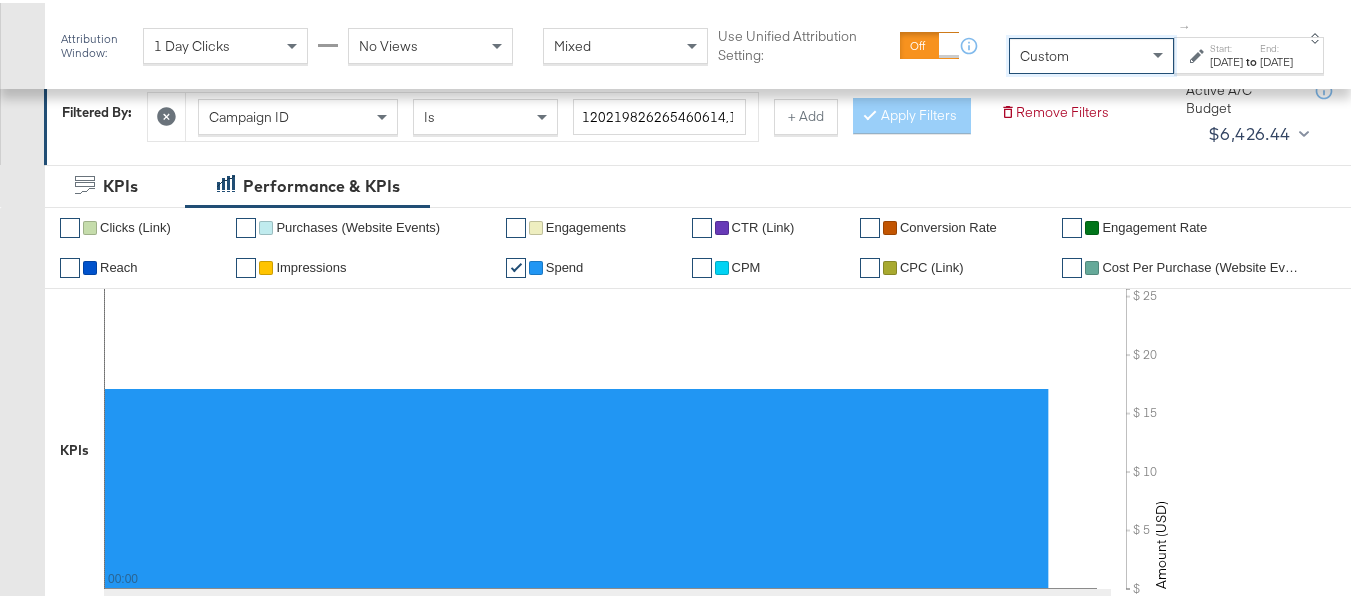 click on "to" at bounding box center [1251, 58] 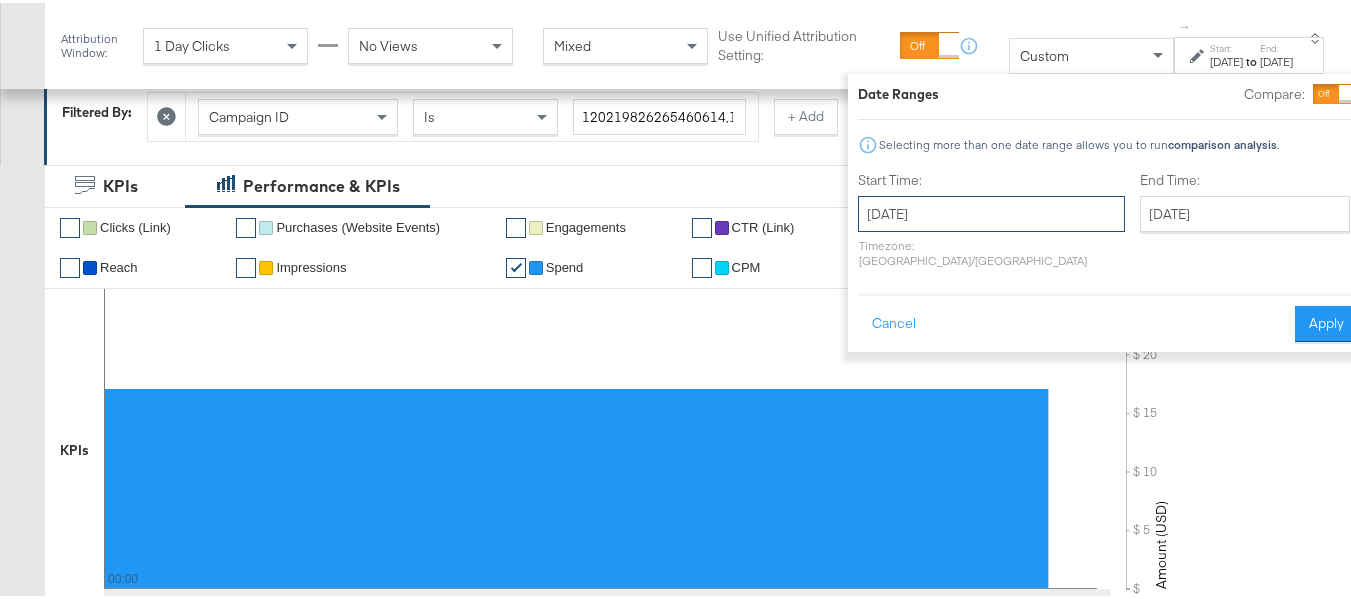 click on "[DATE]" at bounding box center [991, 211] 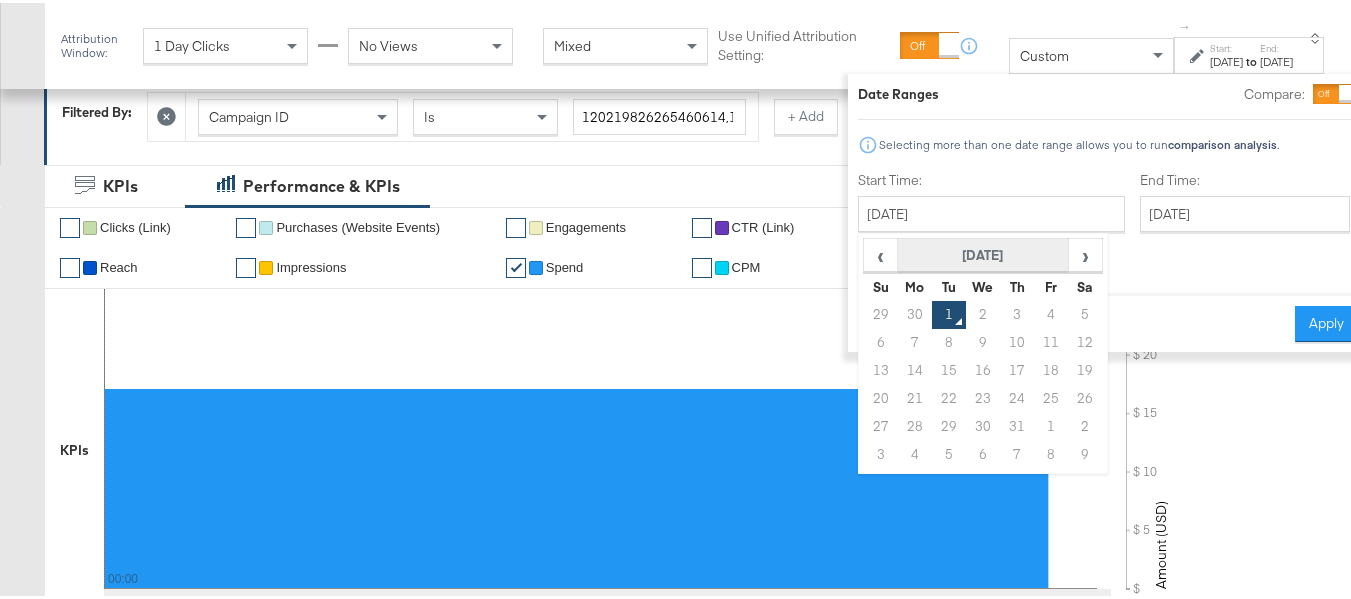 click on "[DATE]" at bounding box center (983, 253) 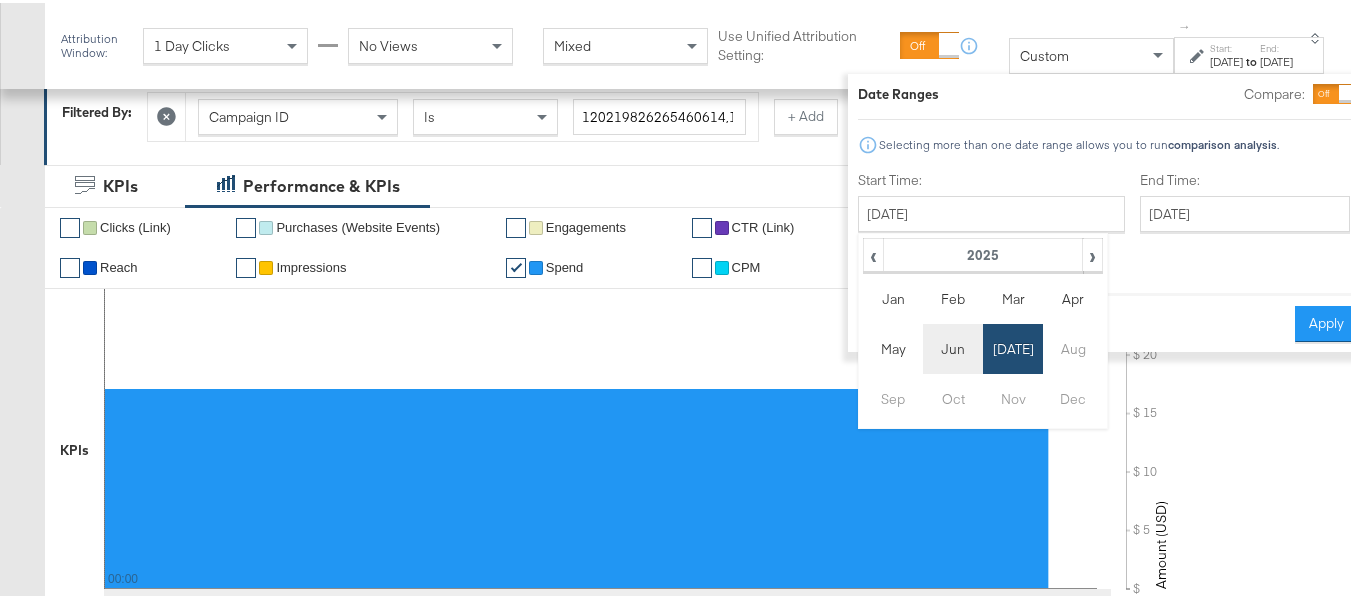 click on "Jun" at bounding box center (953, 346) 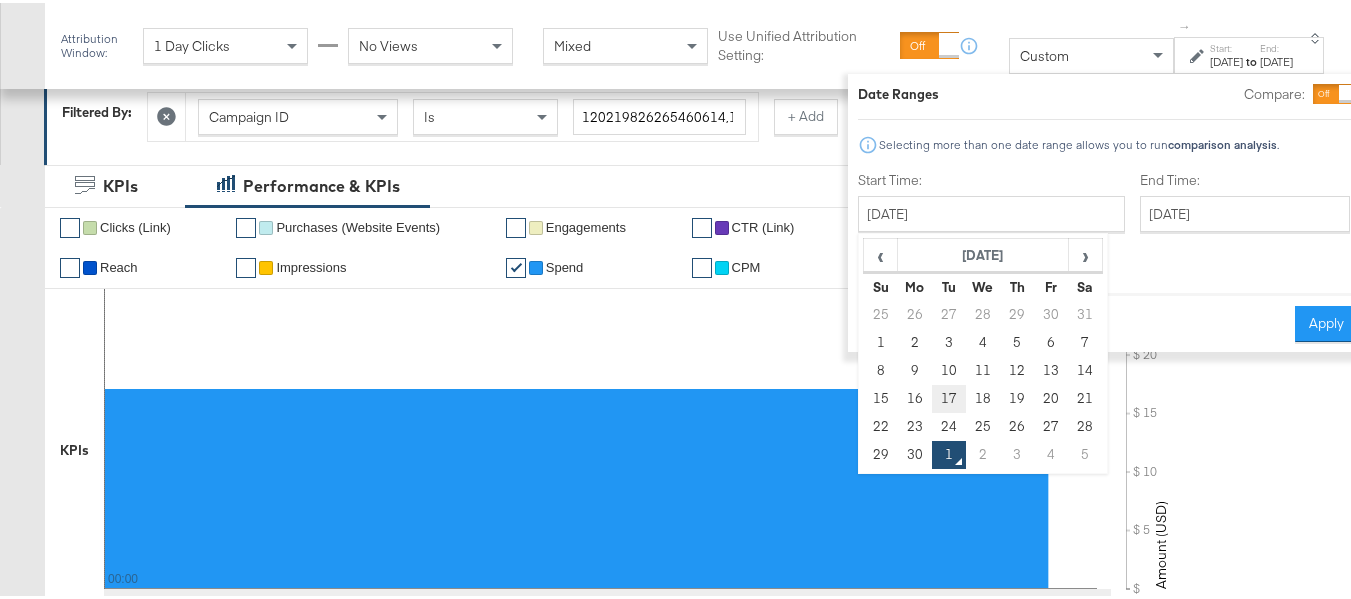 click on "17" at bounding box center (949, 396) 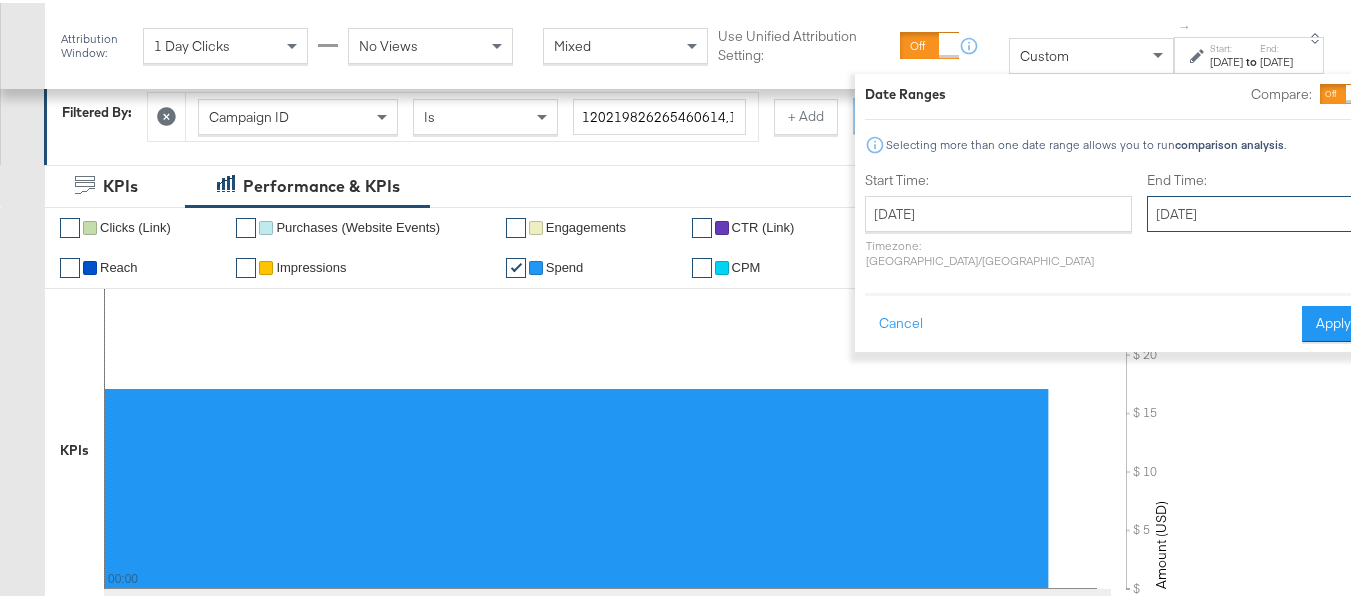 click on "[DATE]" at bounding box center [1252, 211] 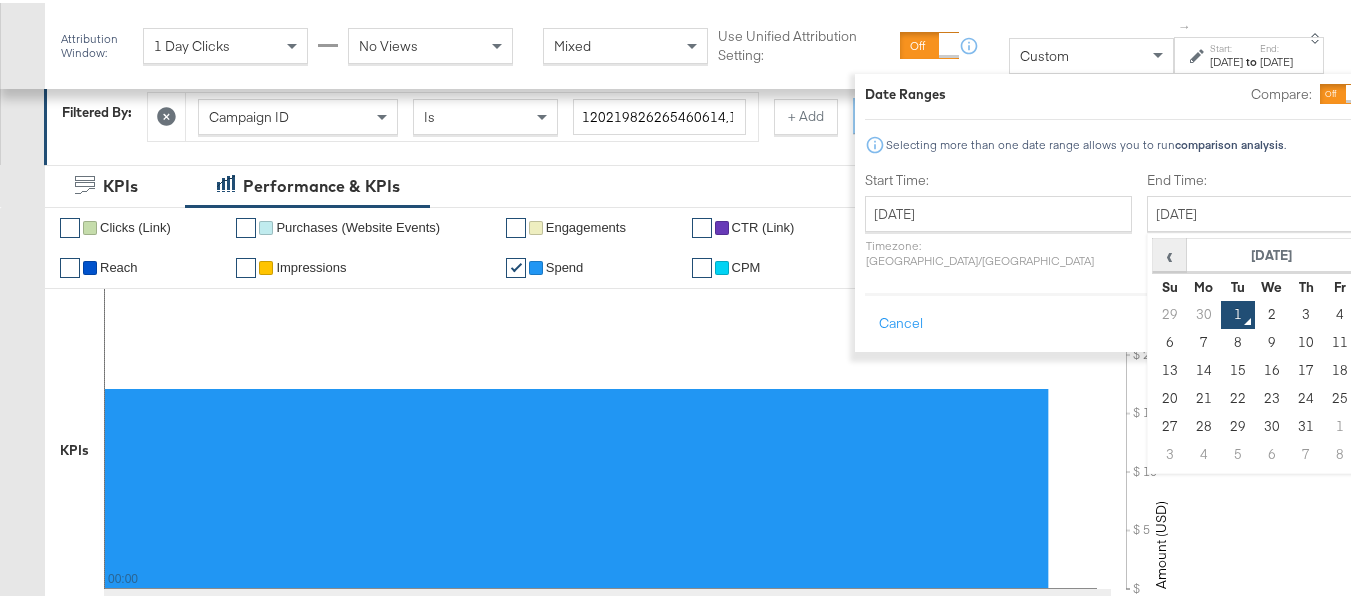 click on "‹" at bounding box center (1169, 252) 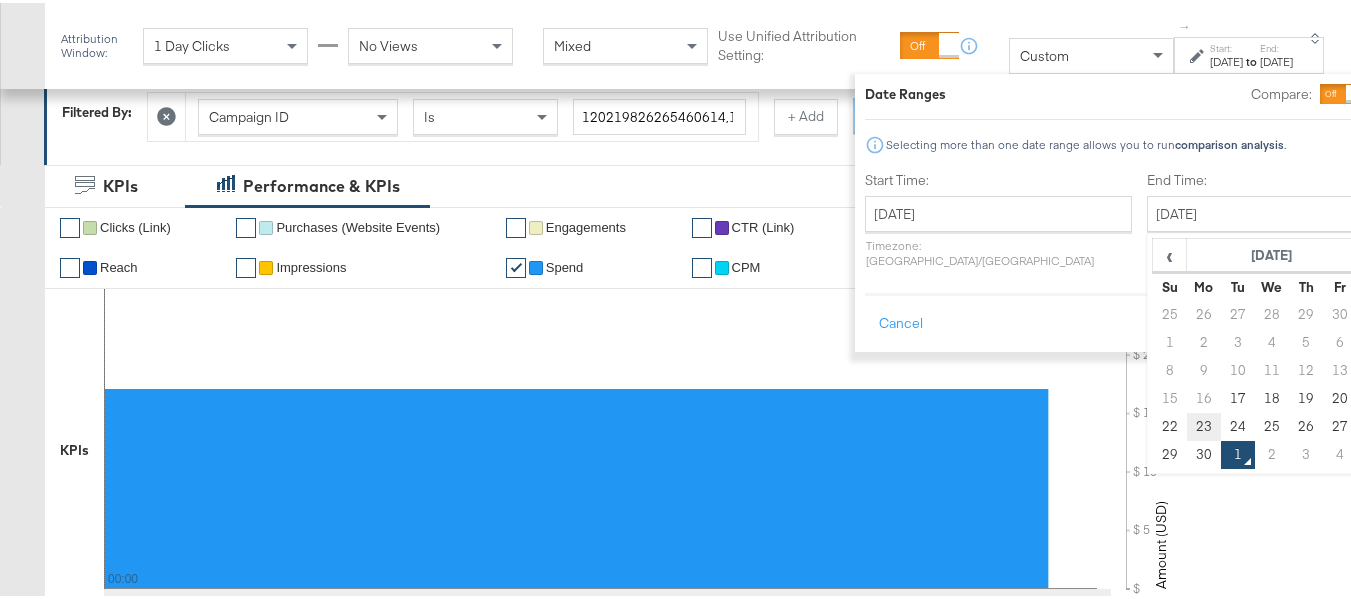 click on "23" at bounding box center [1204, 424] 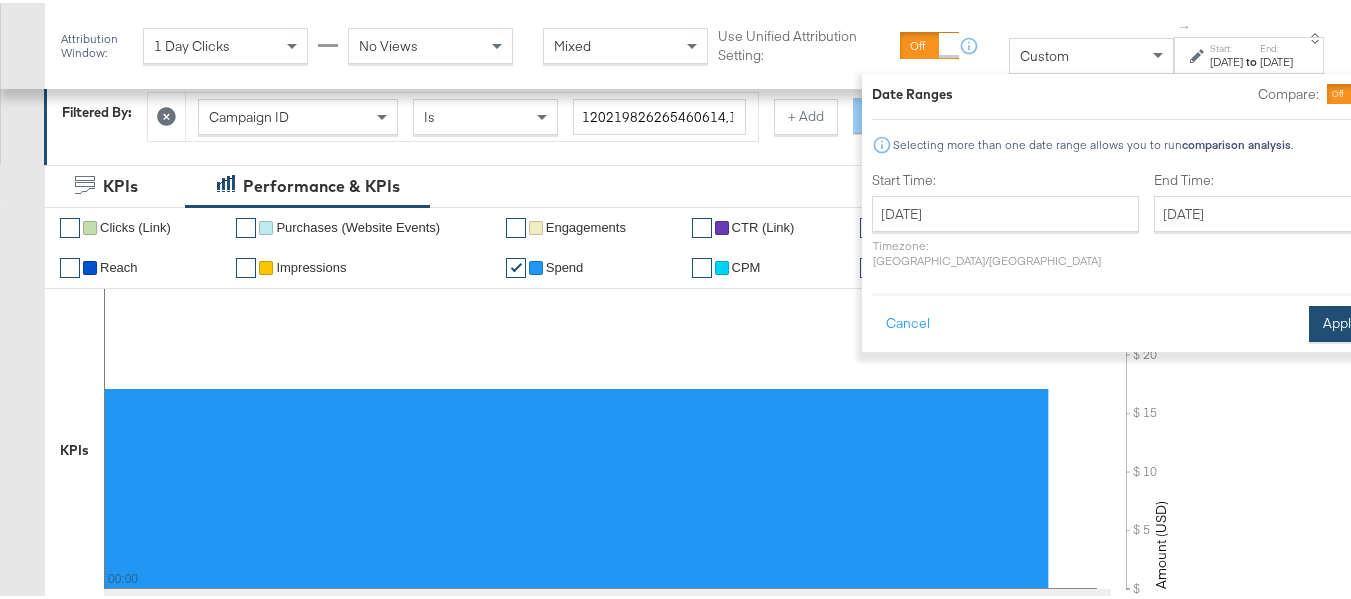 click on "Apply" at bounding box center (1340, 321) 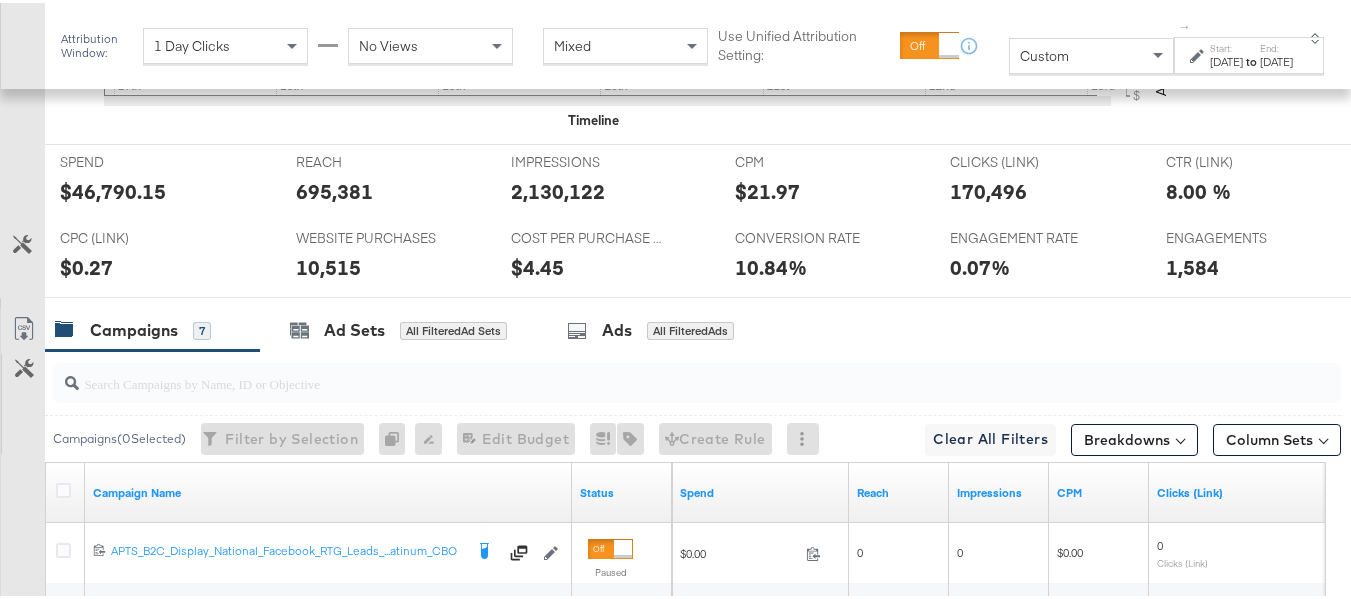 scroll, scrollTop: 800, scrollLeft: 0, axis: vertical 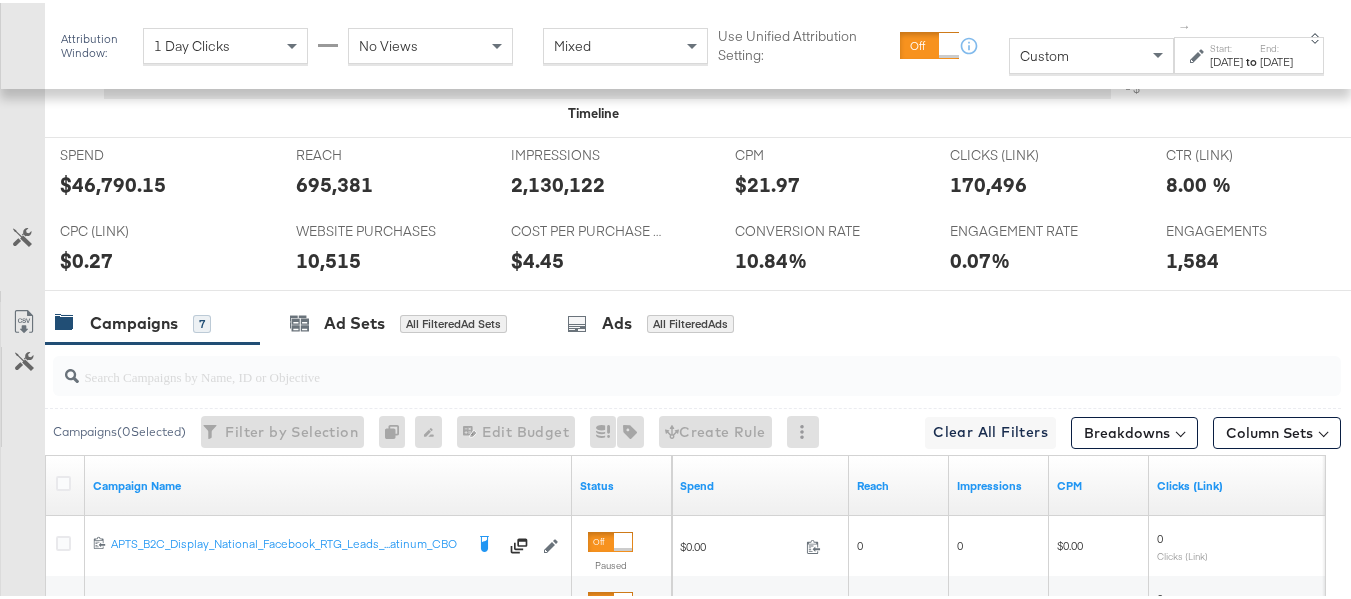 click on "[DATE]" at bounding box center [1276, 59] 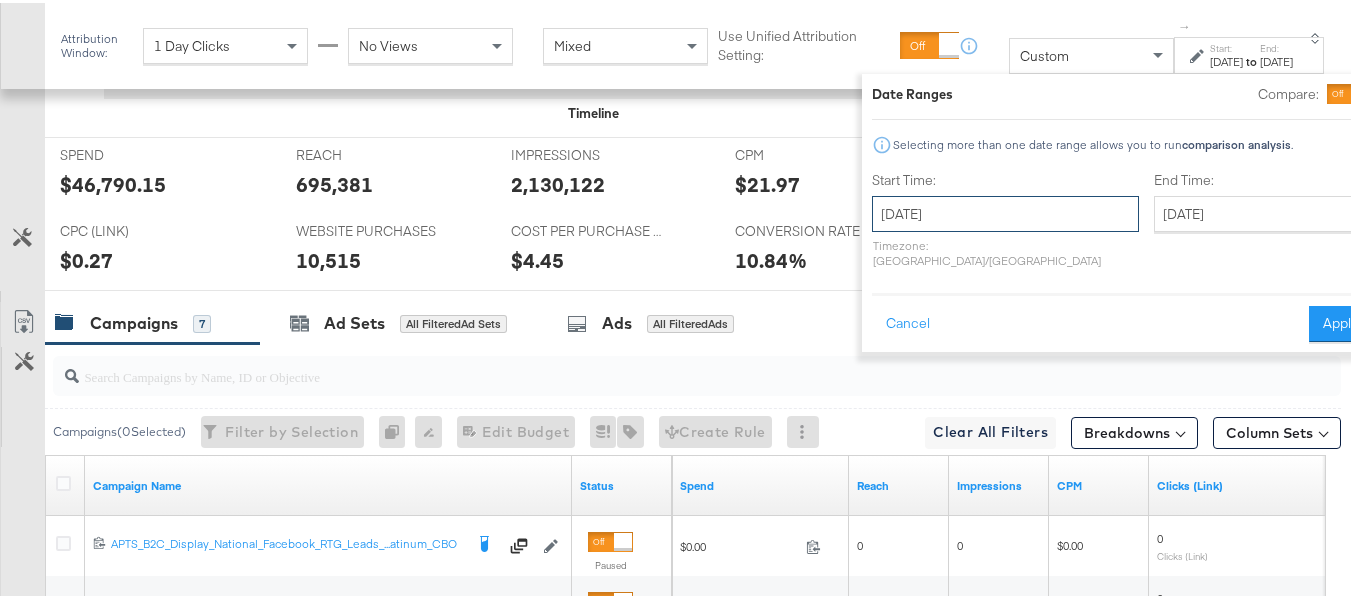 click on "[DATE]" at bounding box center [1005, 211] 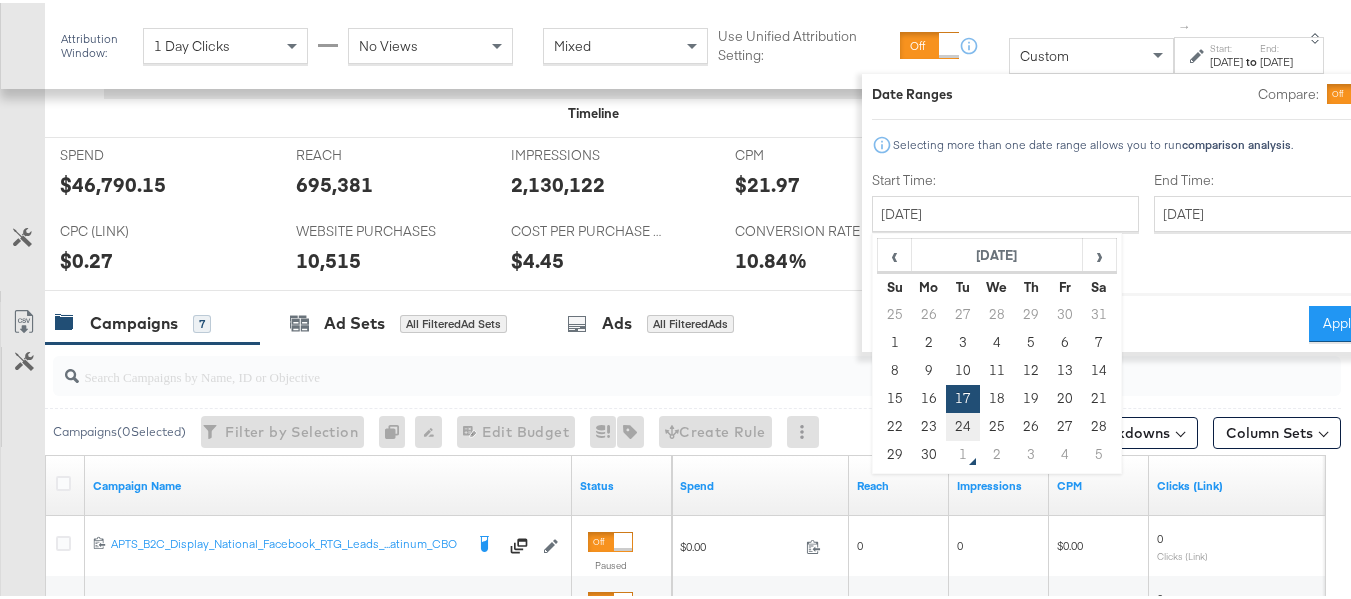 click on "24" at bounding box center [963, 424] 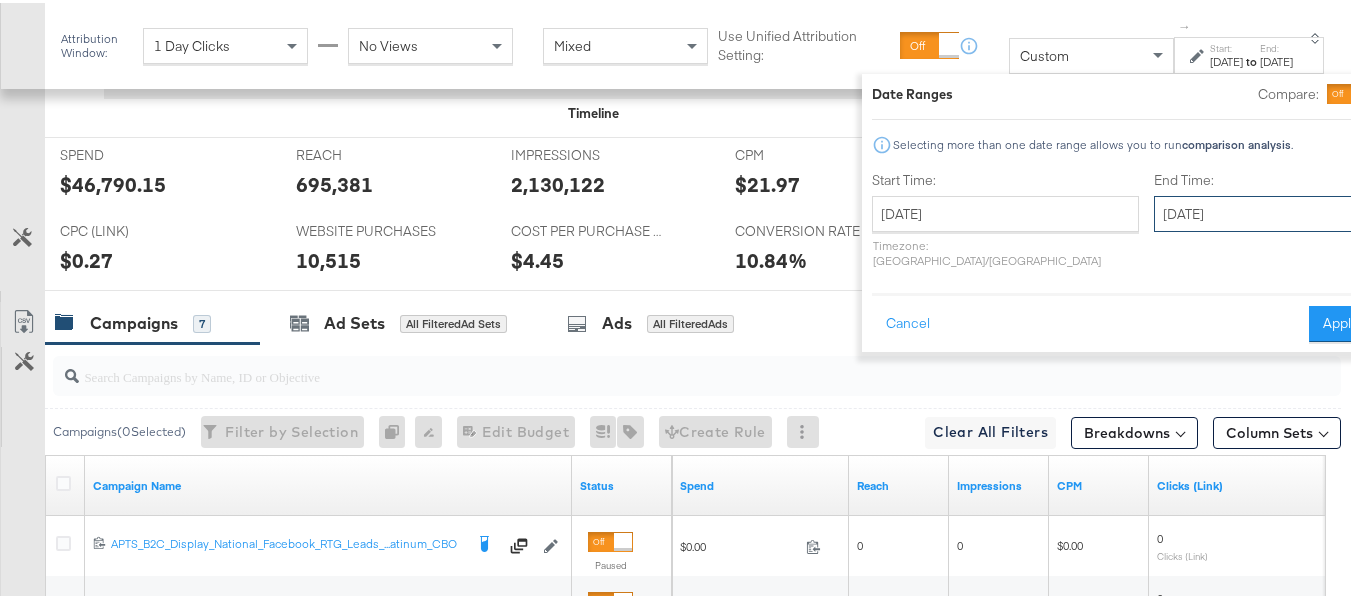 click on "[DATE]" at bounding box center [1259, 211] 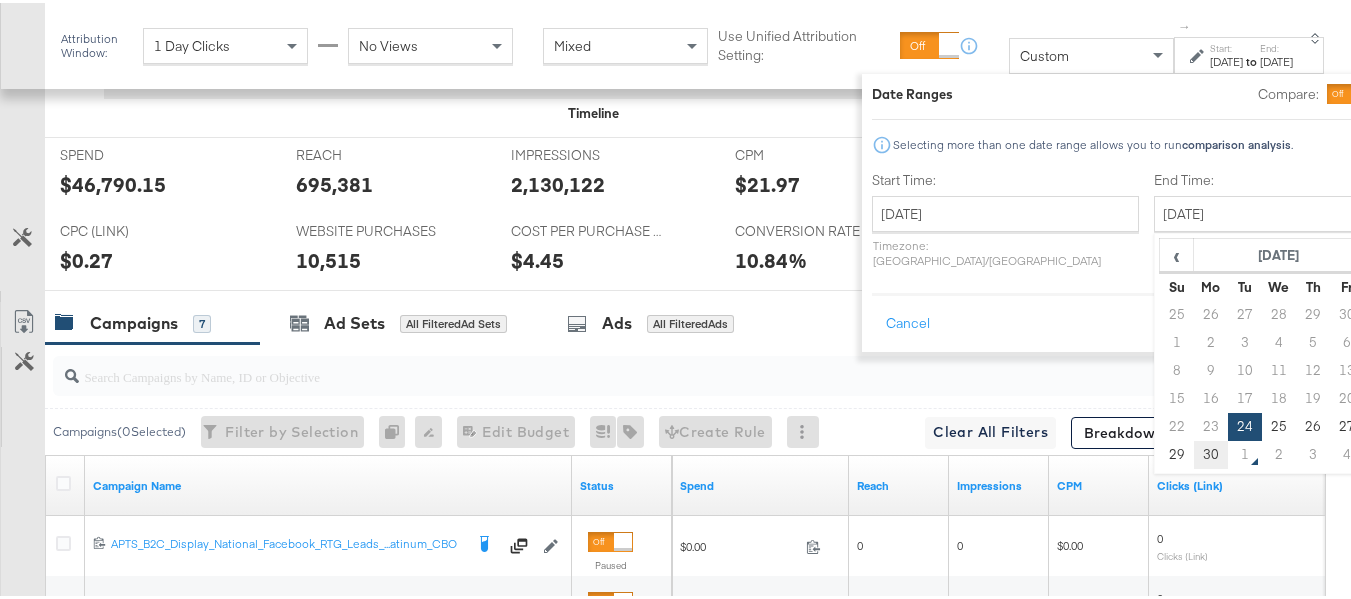click on "30" at bounding box center [1211, 452] 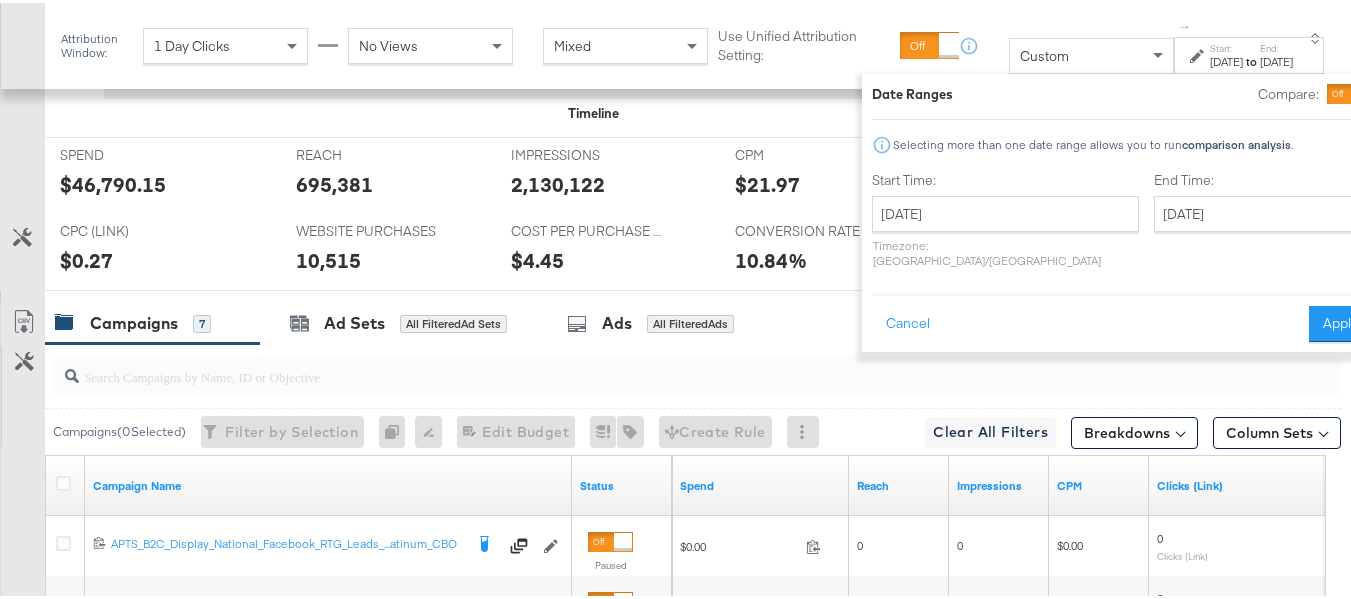 click on "Apply" at bounding box center (1340, 321) 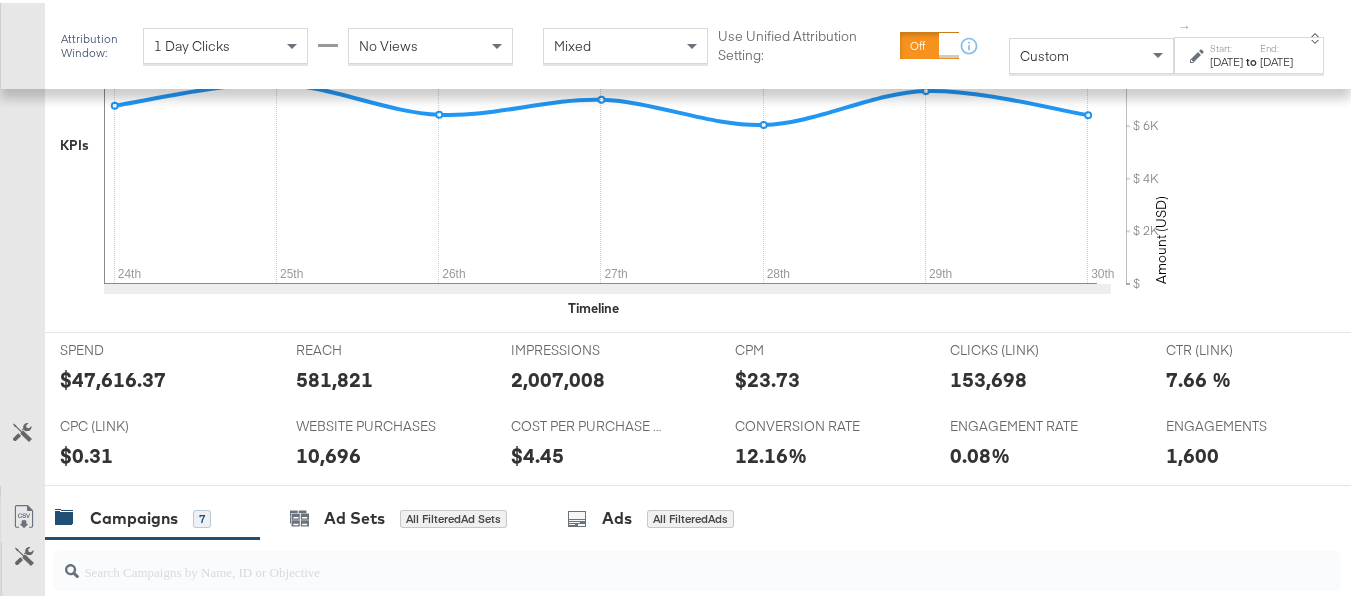 scroll, scrollTop: 800, scrollLeft: 0, axis: vertical 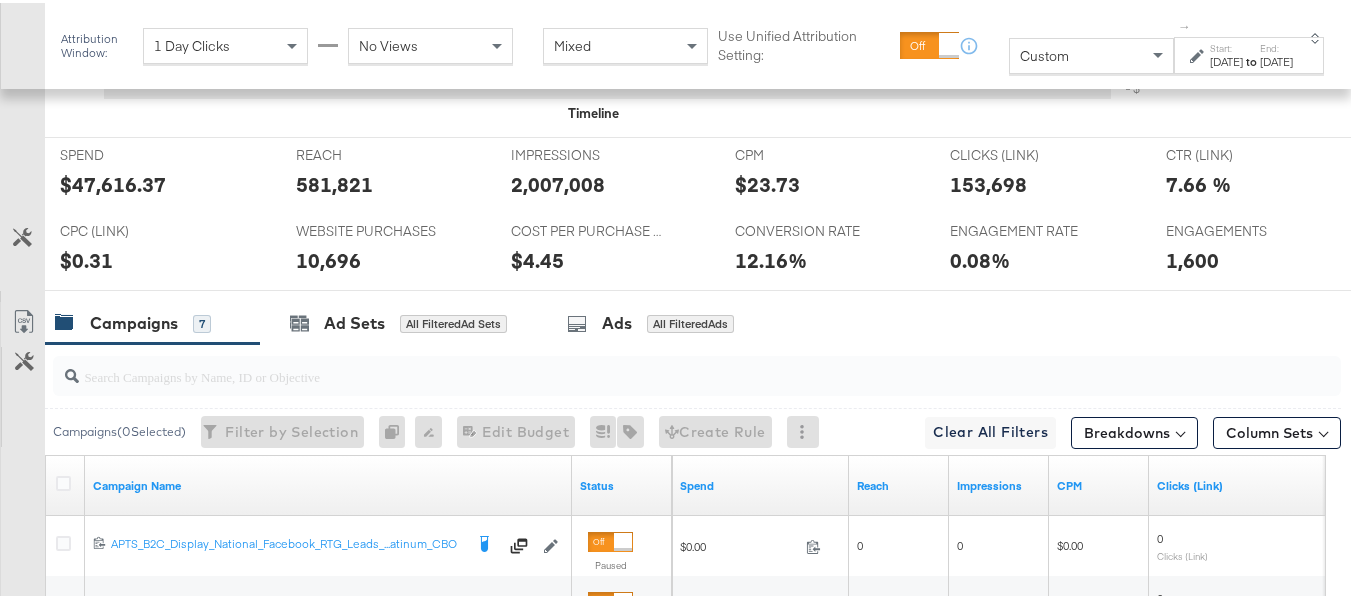 click on "$47,616.37" at bounding box center (113, 181) 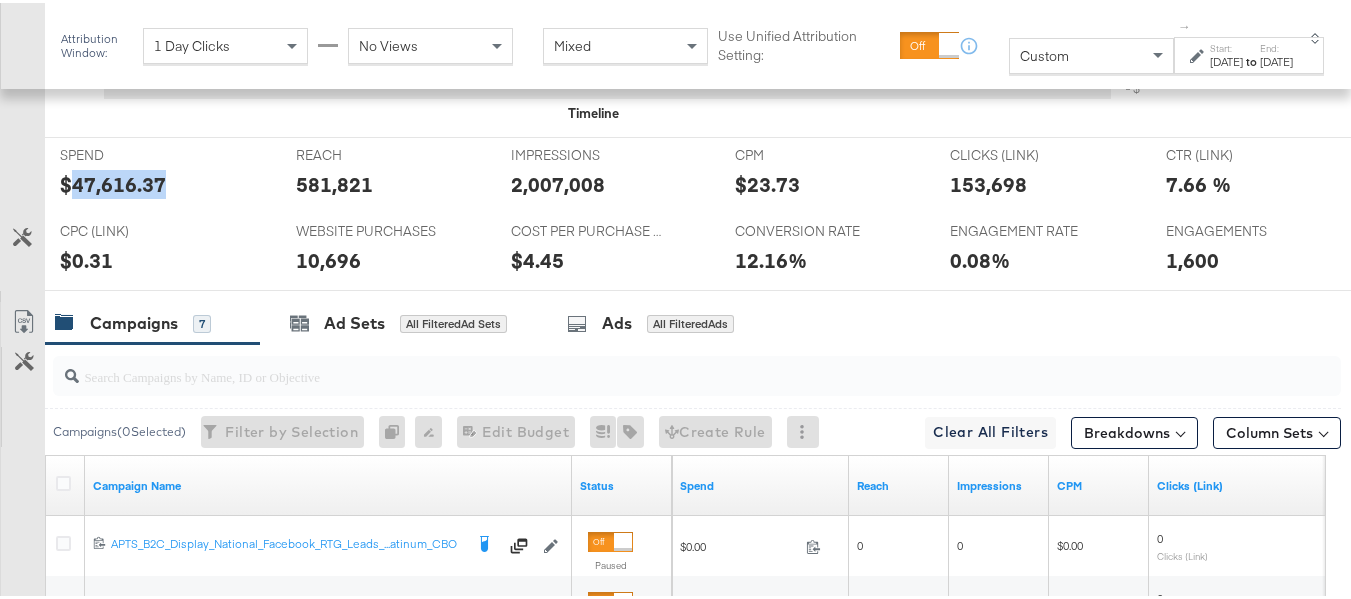 click on "$47,616.37" at bounding box center [113, 181] 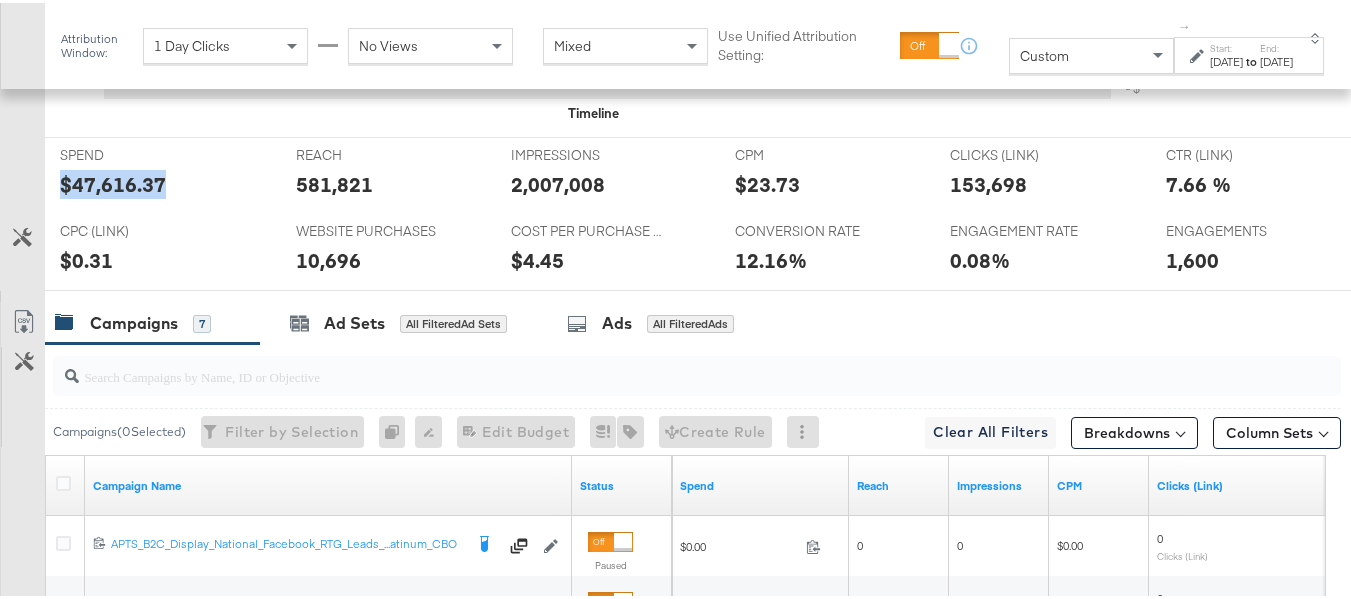 click on "$47,616.37" at bounding box center (113, 181) 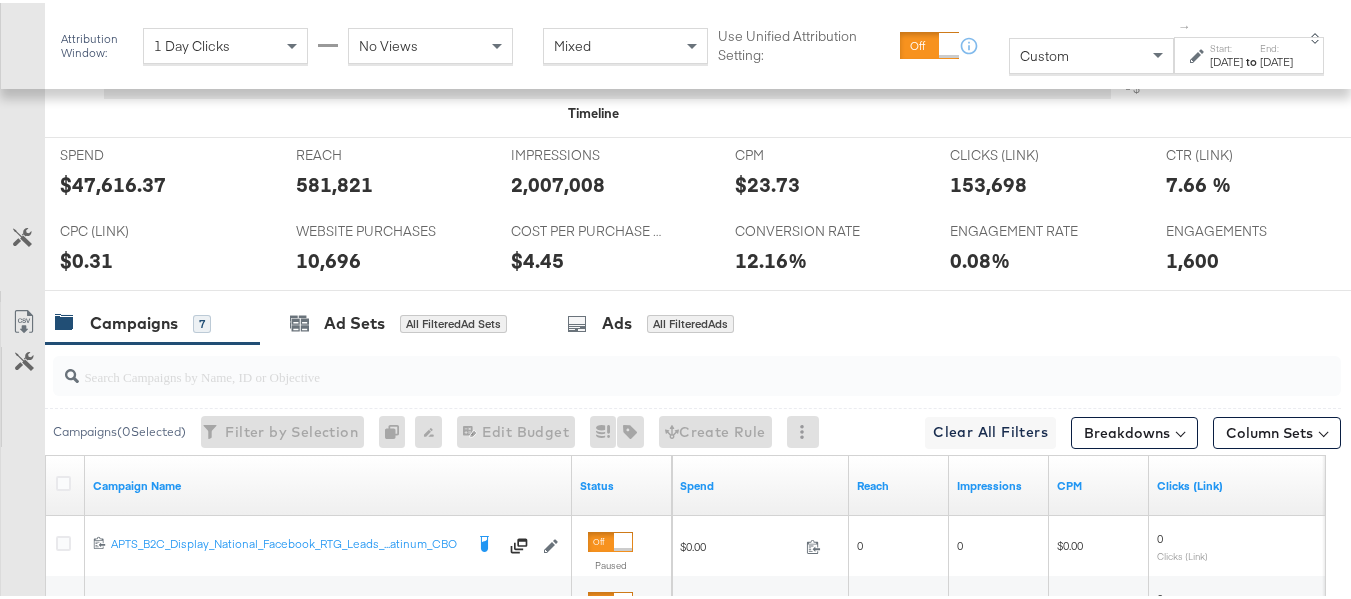 click on "581,821" at bounding box center (334, 181) 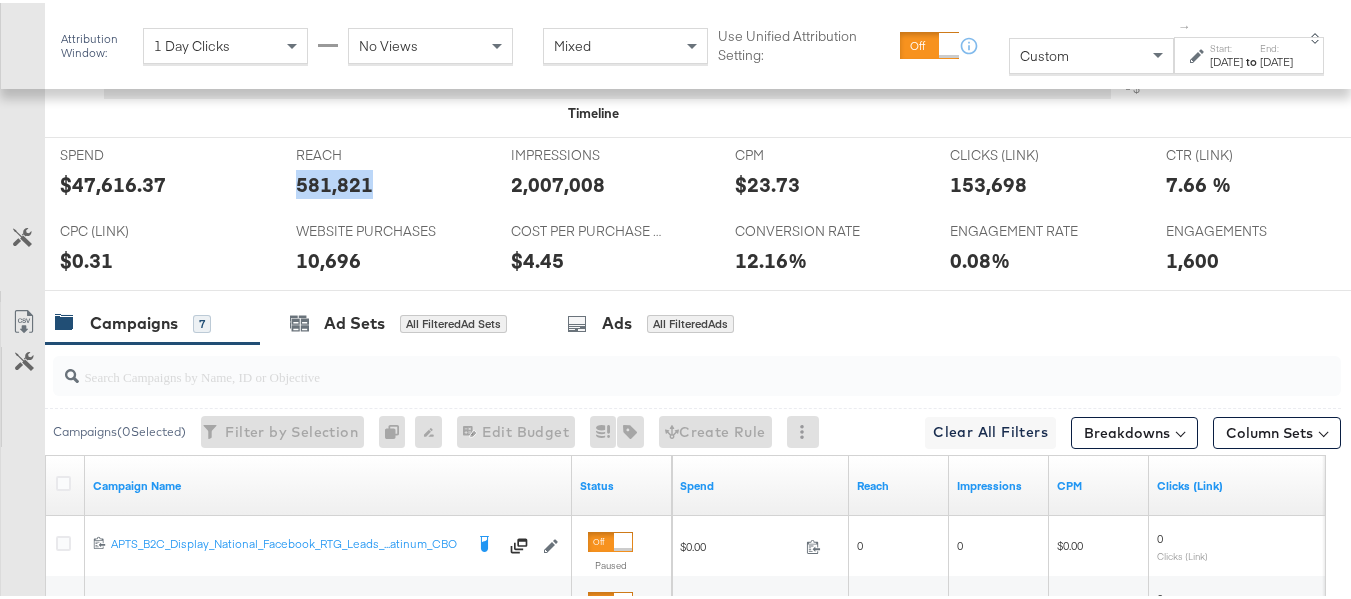 click on "581,821" at bounding box center (334, 181) 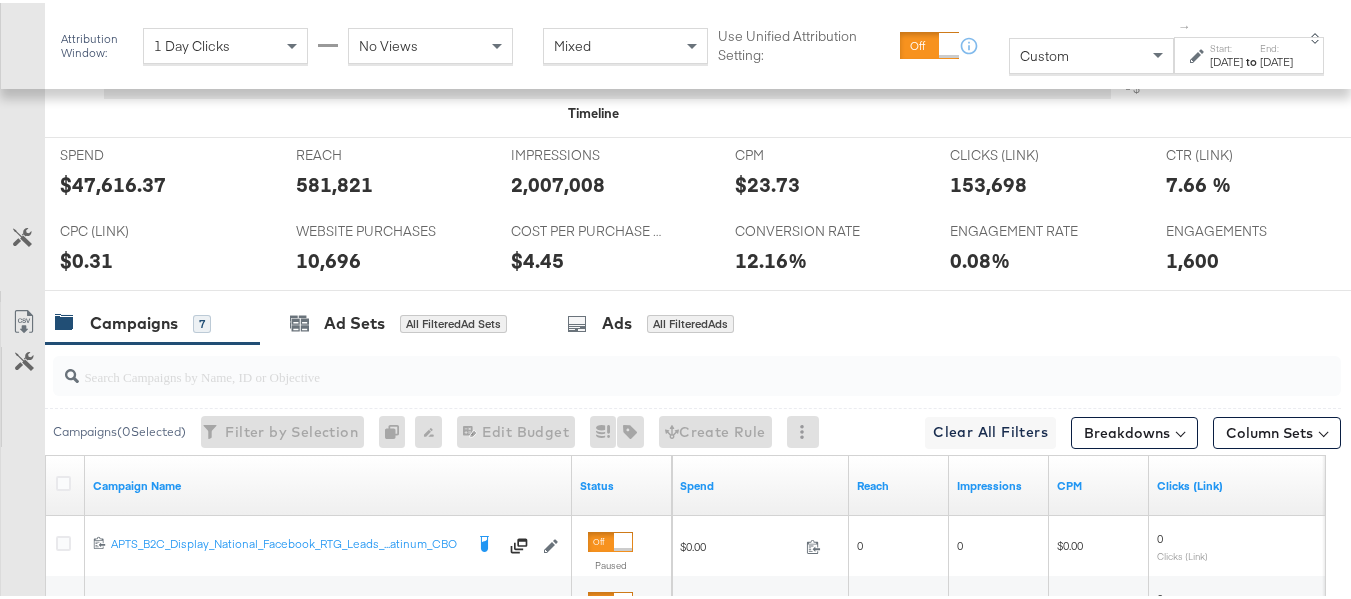 click on "2,007,008" at bounding box center (558, 181) 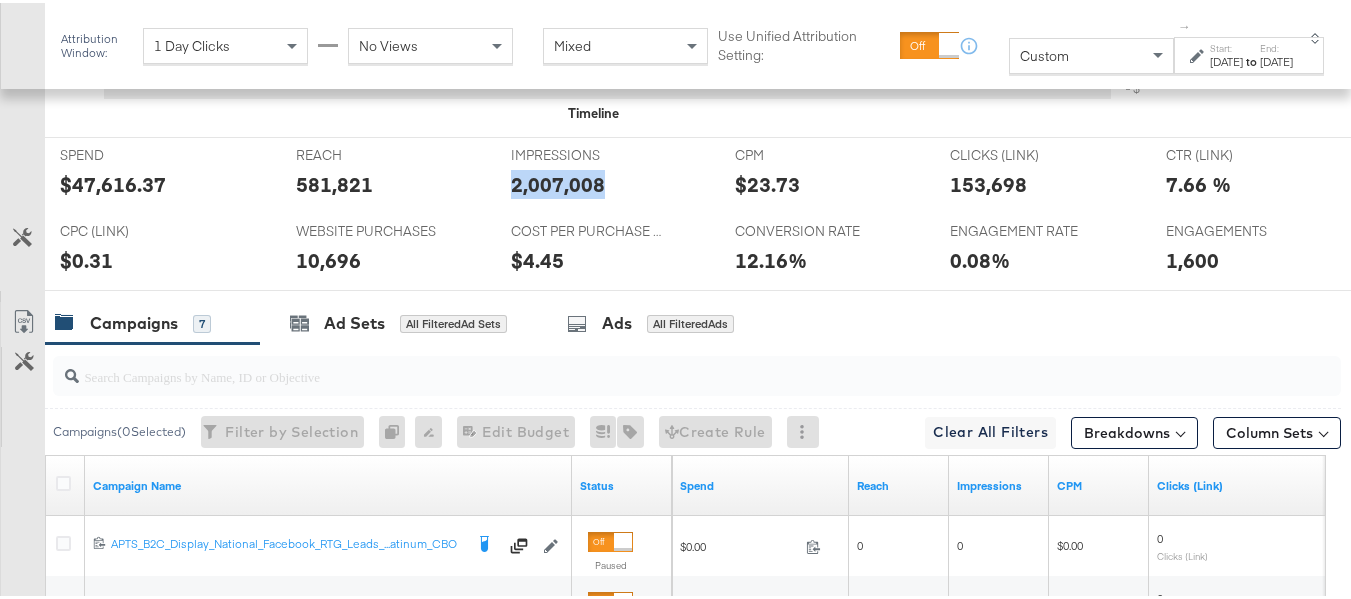 click on "2,007,008" at bounding box center (558, 181) 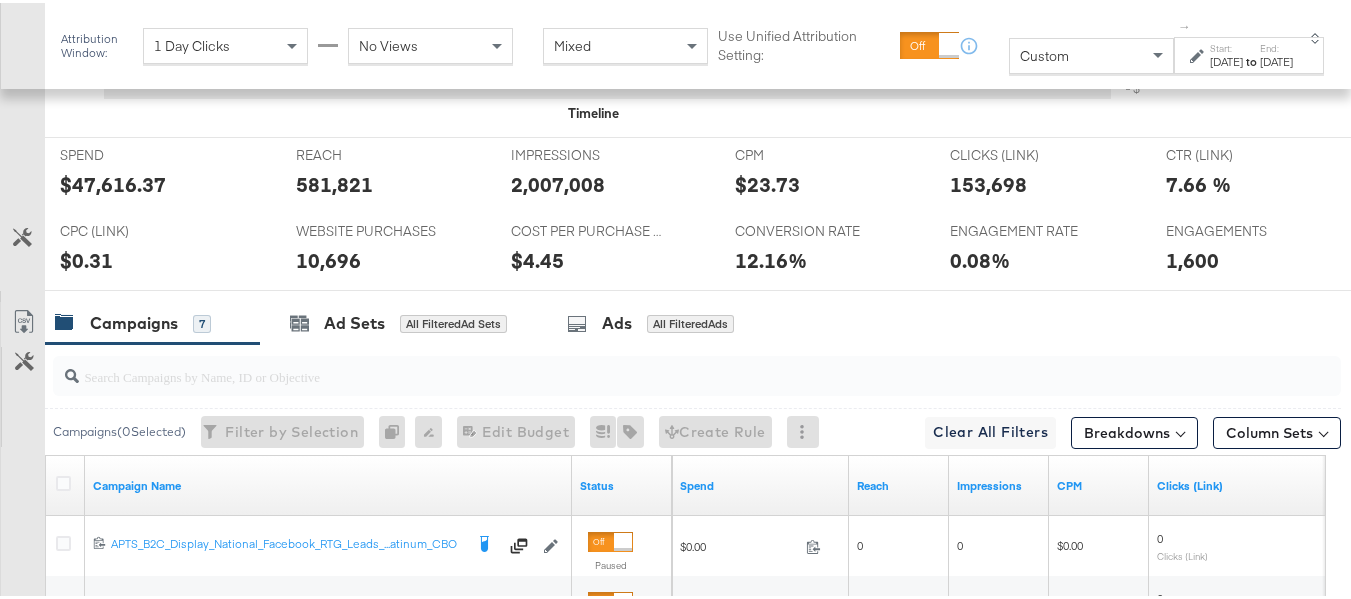 click on "153,698" at bounding box center (988, 181) 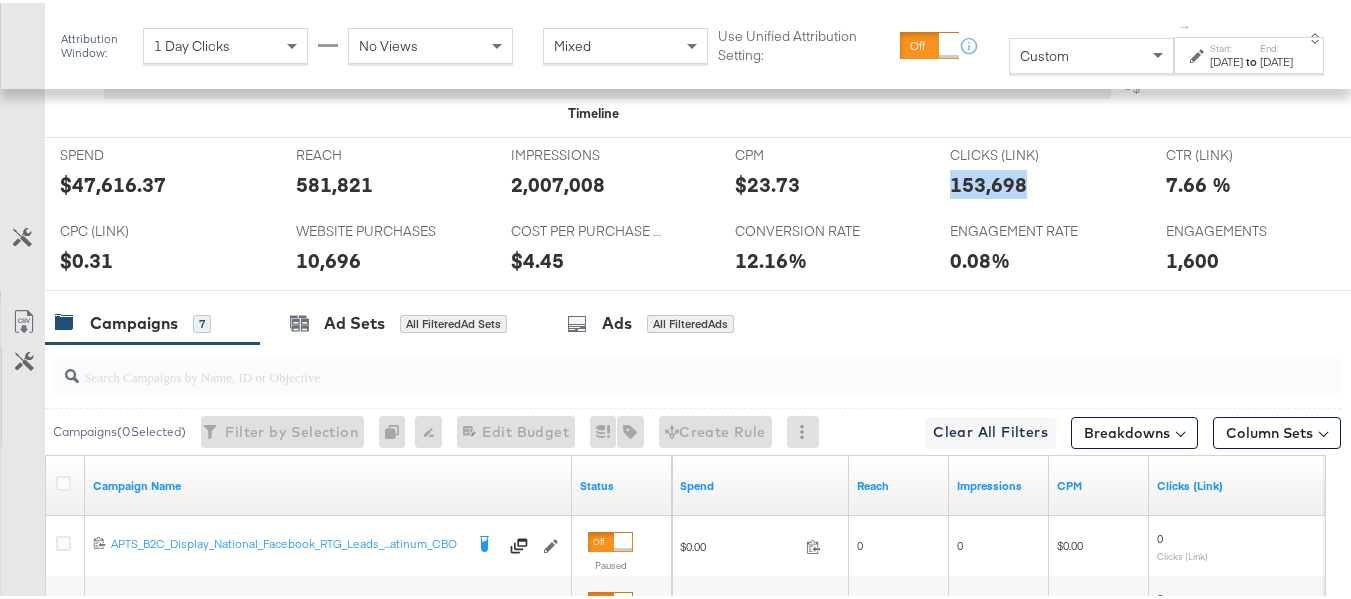 click on "153,698" at bounding box center [988, 181] 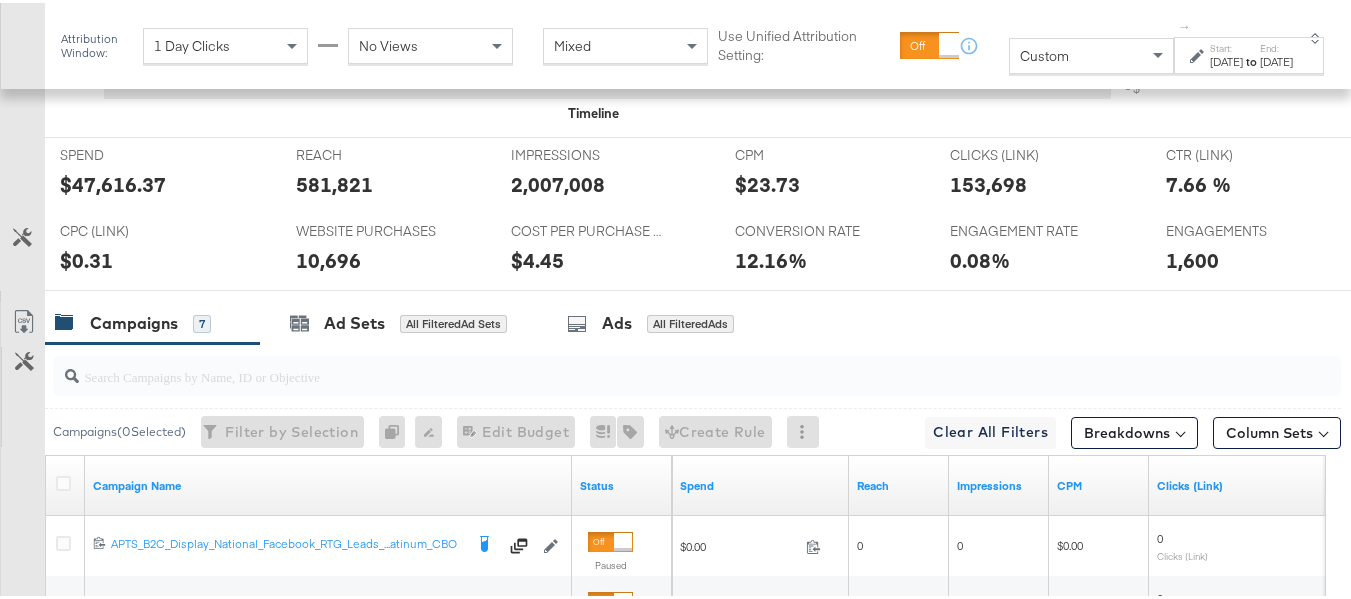 click on "10,696" at bounding box center (328, 257) 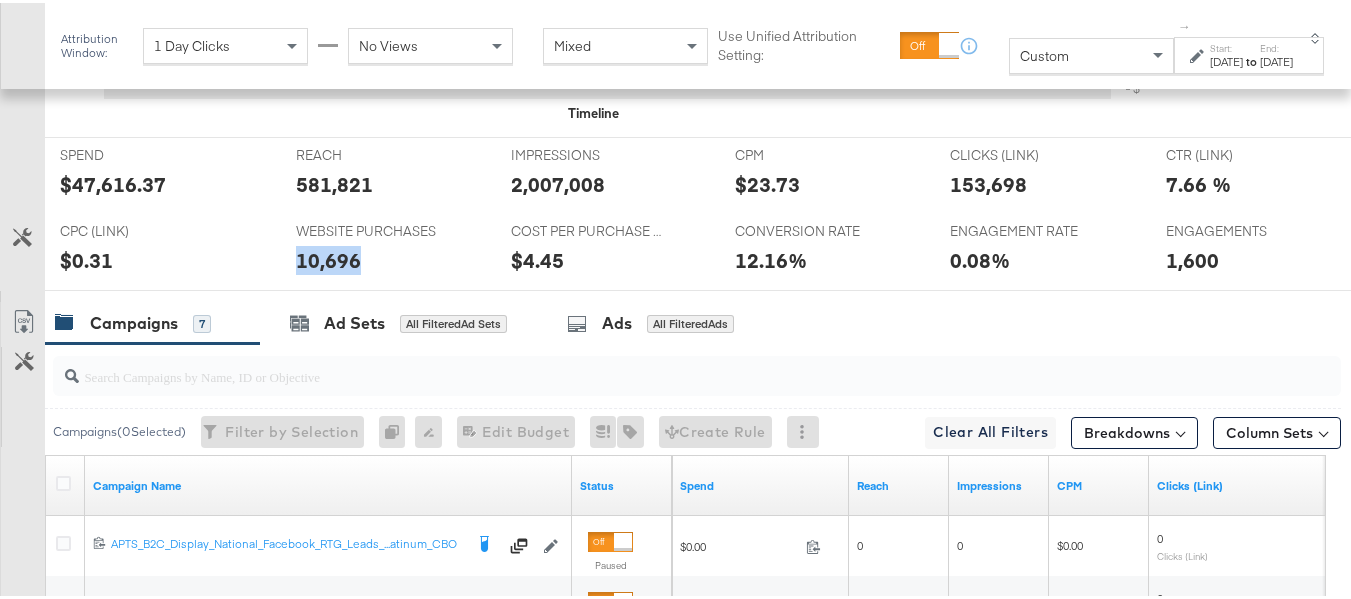 click on "10,696" at bounding box center [328, 257] 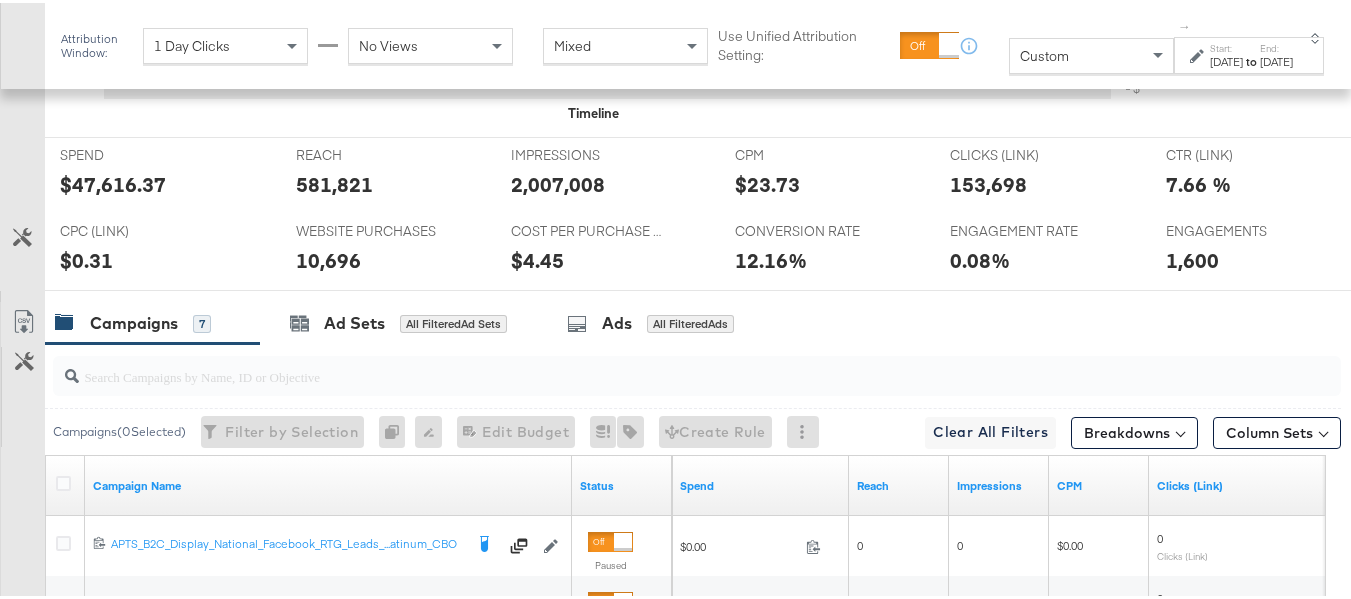 click on "1,600" at bounding box center [1192, 257] 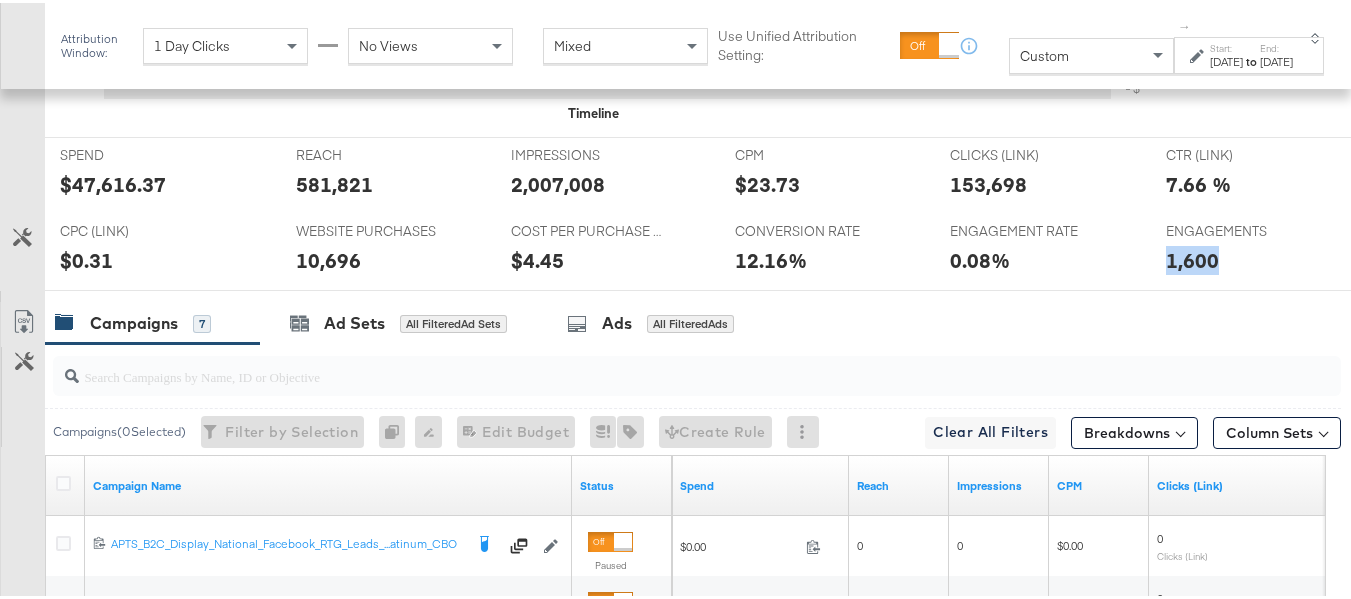 click on "1,600" at bounding box center (1192, 257) 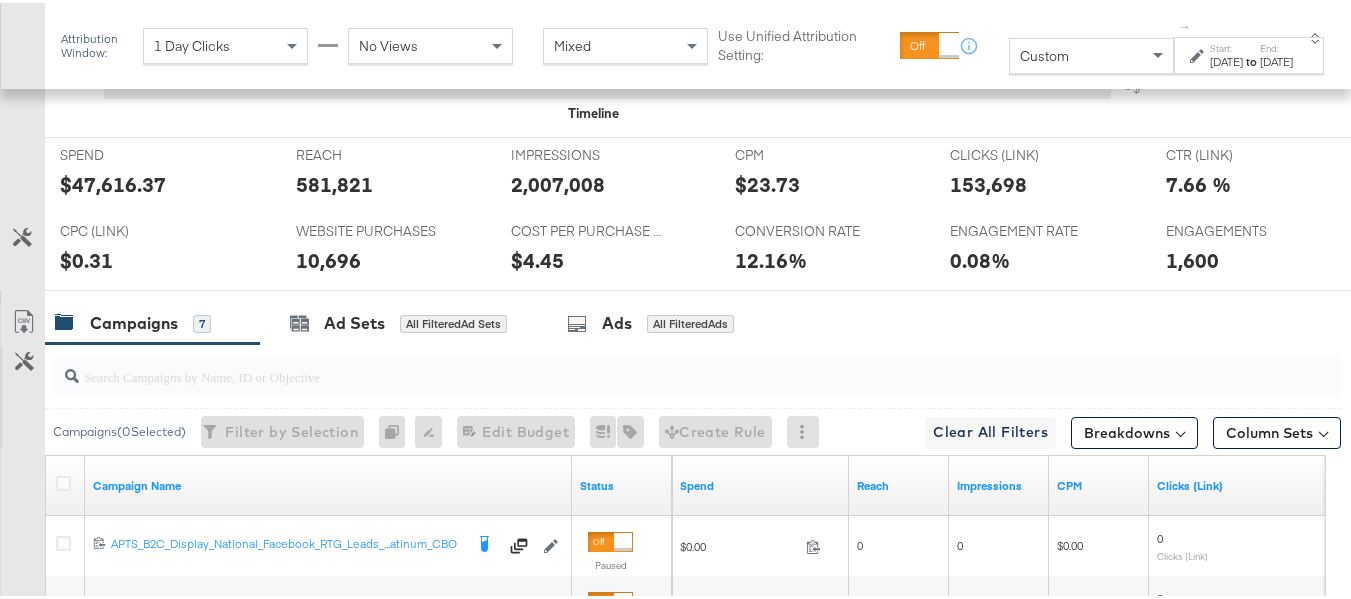 click on "ENGAGEMENT RATE ENGAGEMENT RATE 0.08%" at bounding box center (1043, 249) 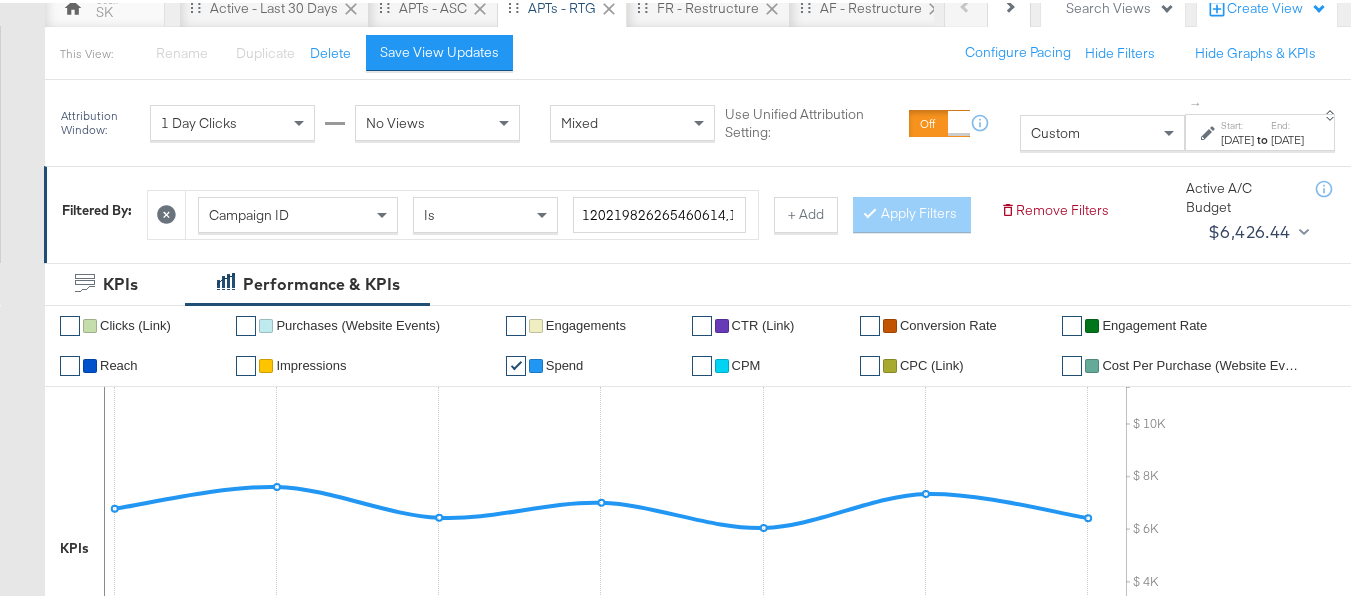 scroll, scrollTop: 0, scrollLeft: 0, axis: both 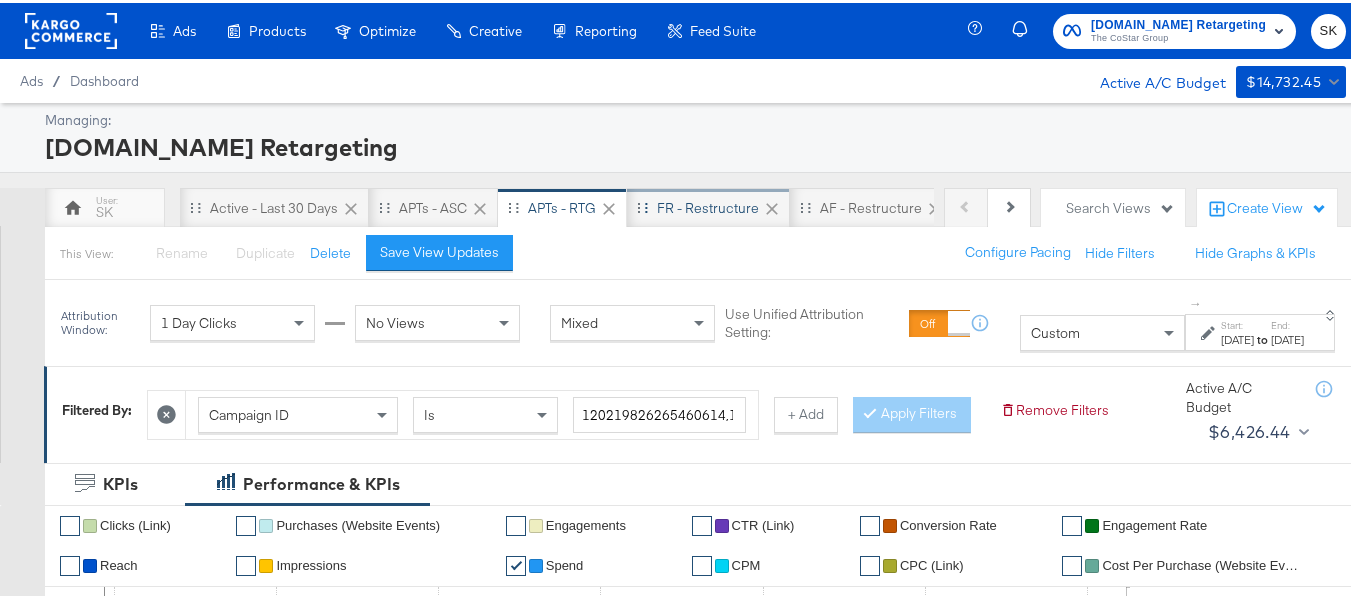 click on "FR - Restructure" at bounding box center (708, 205) 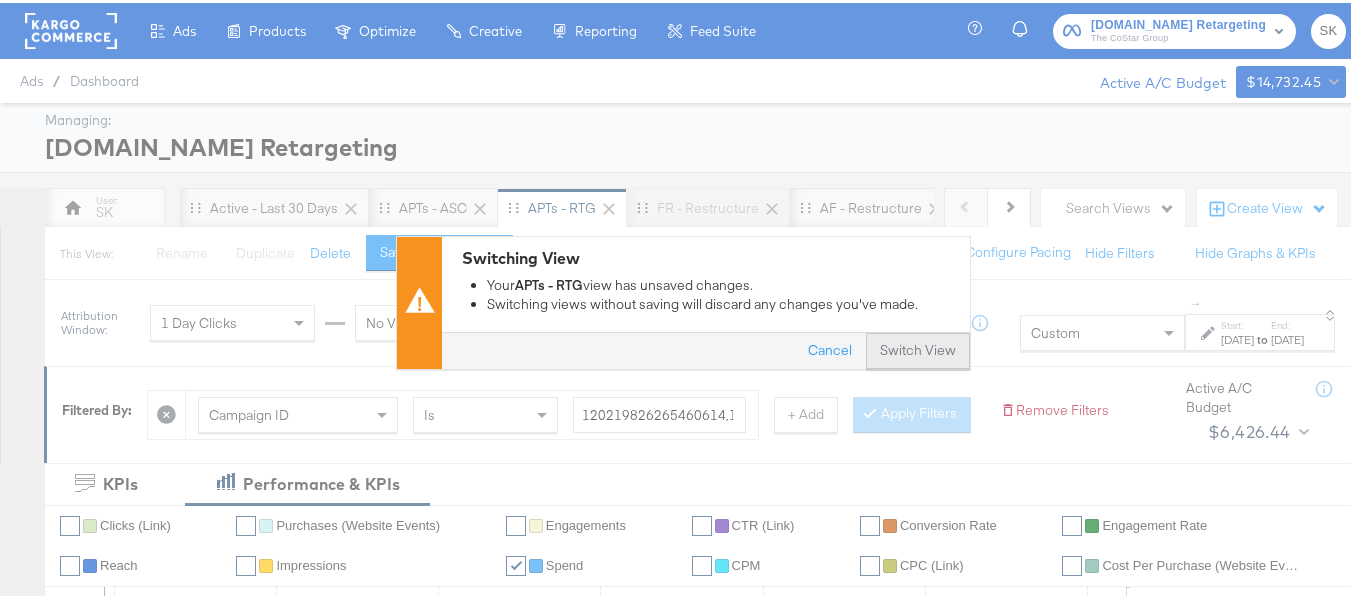 click on "Switch View" at bounding box center (918, 348) 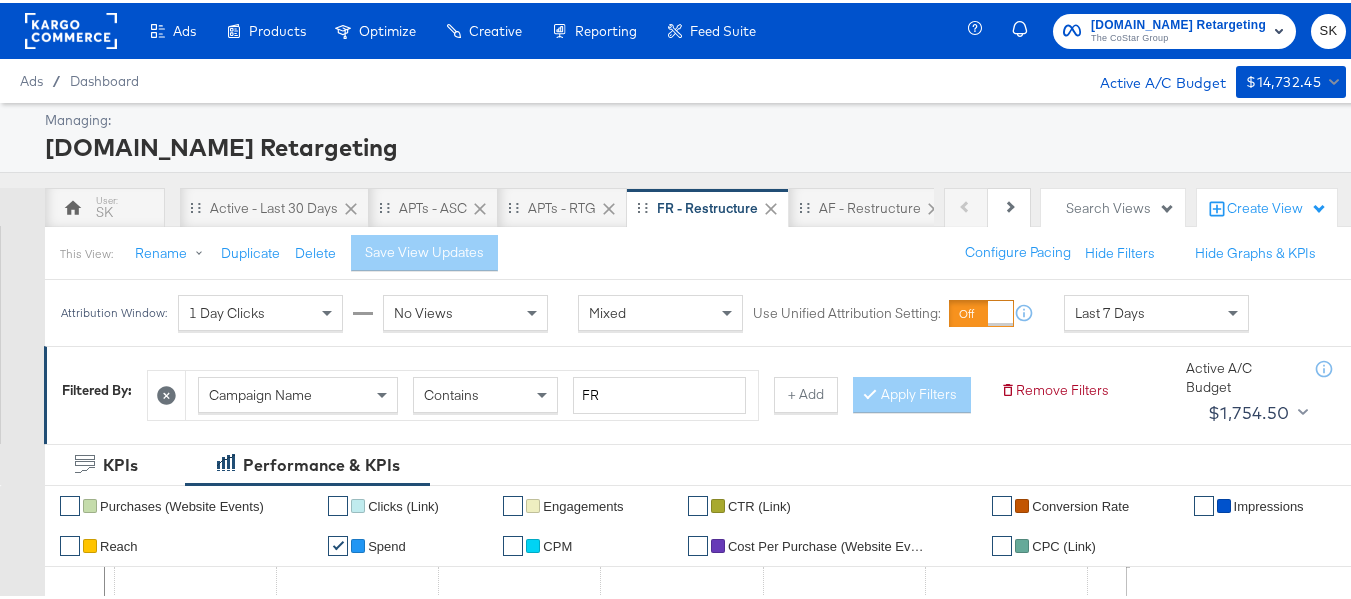 scroll, scrollTop: 200, scrollLeft: 0, axis: vertical 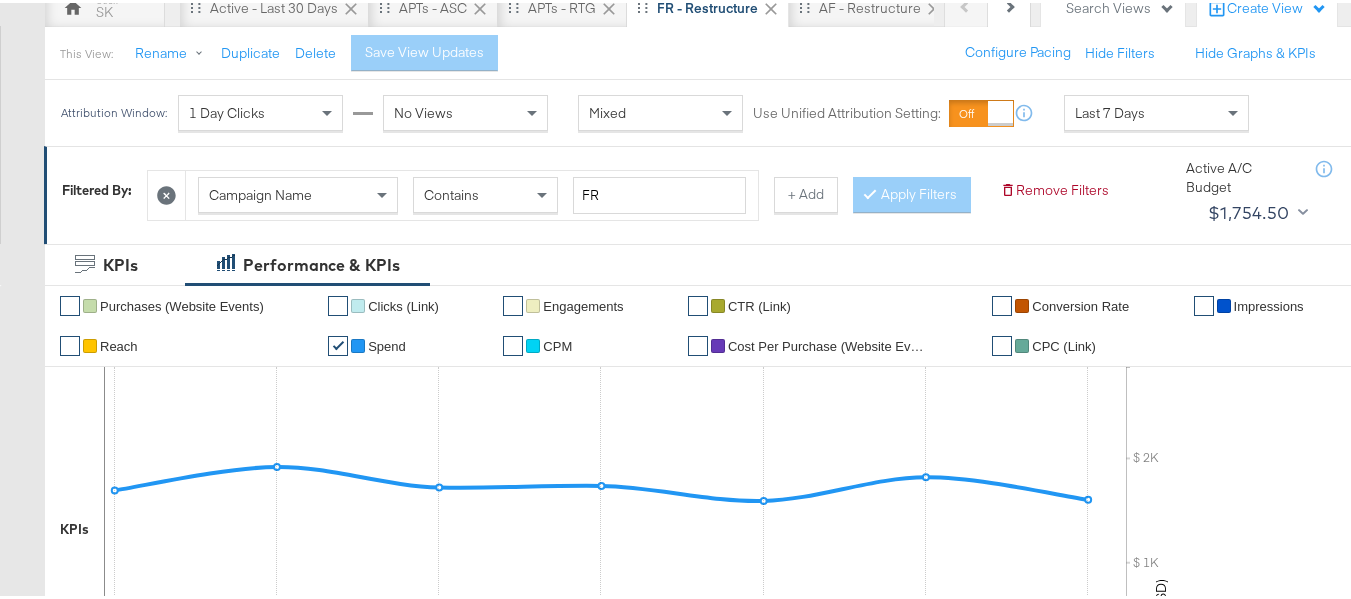 click on "Last 7 Days" at bounding box center [1156, 110] 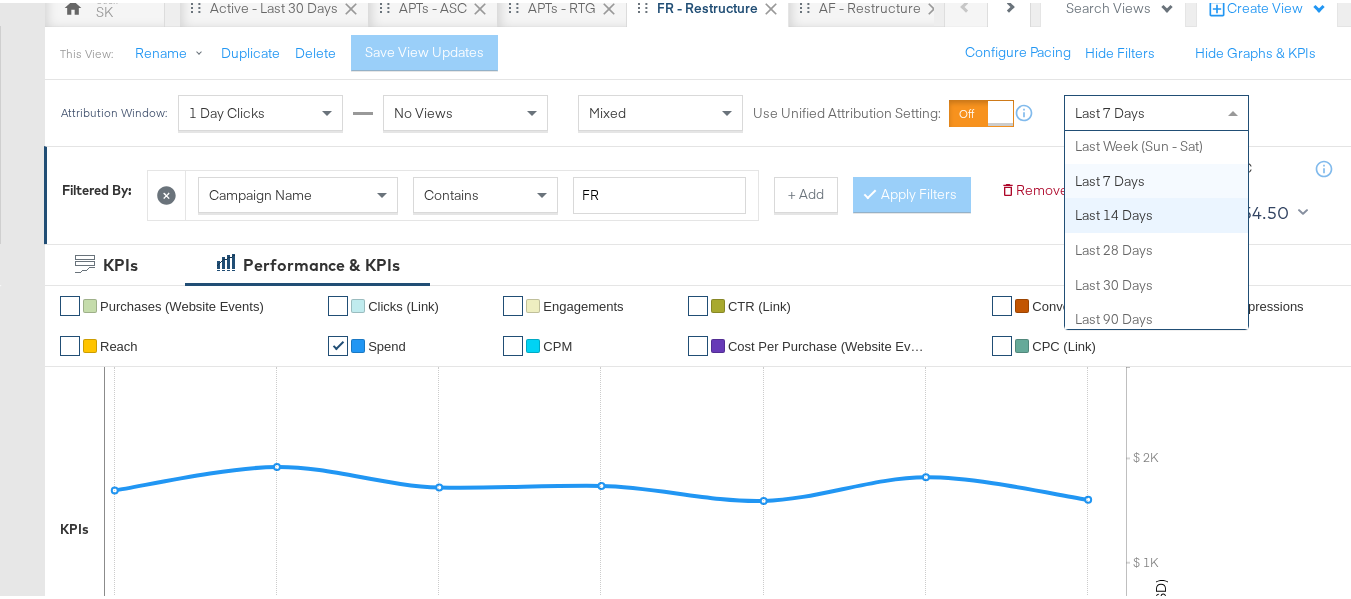 scroll, scrollTop: 0, scrollLeft: 0, axis: both 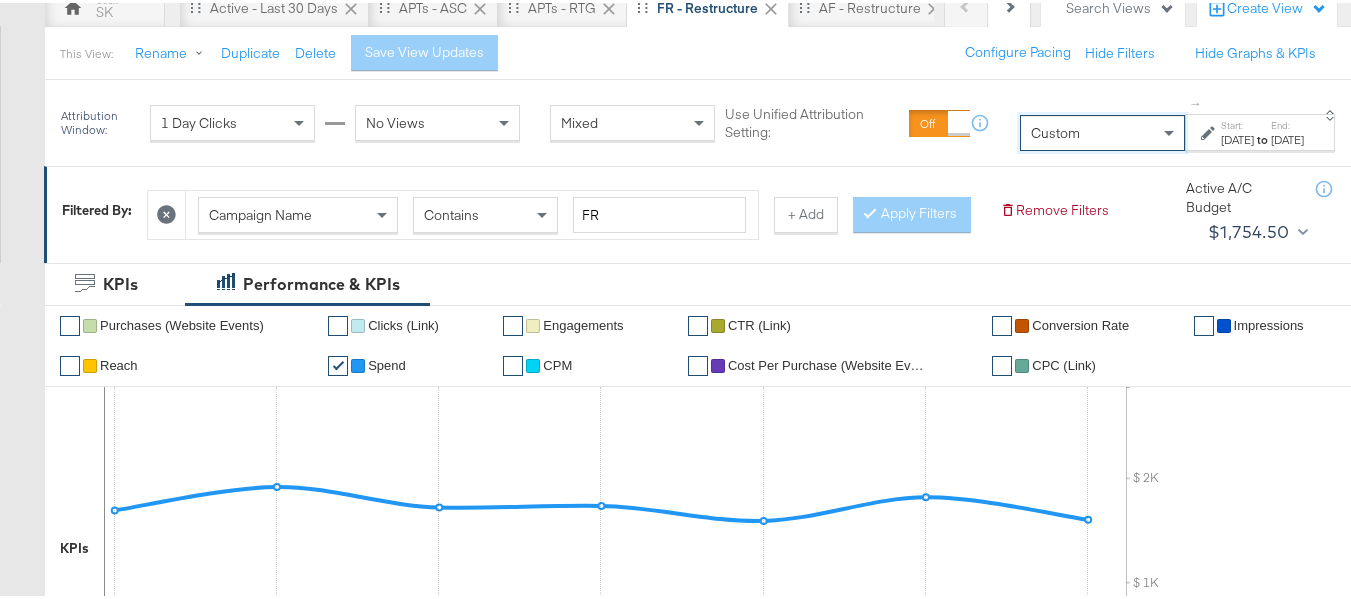 click on "[DATE]" at bounding box center (1237, 137) 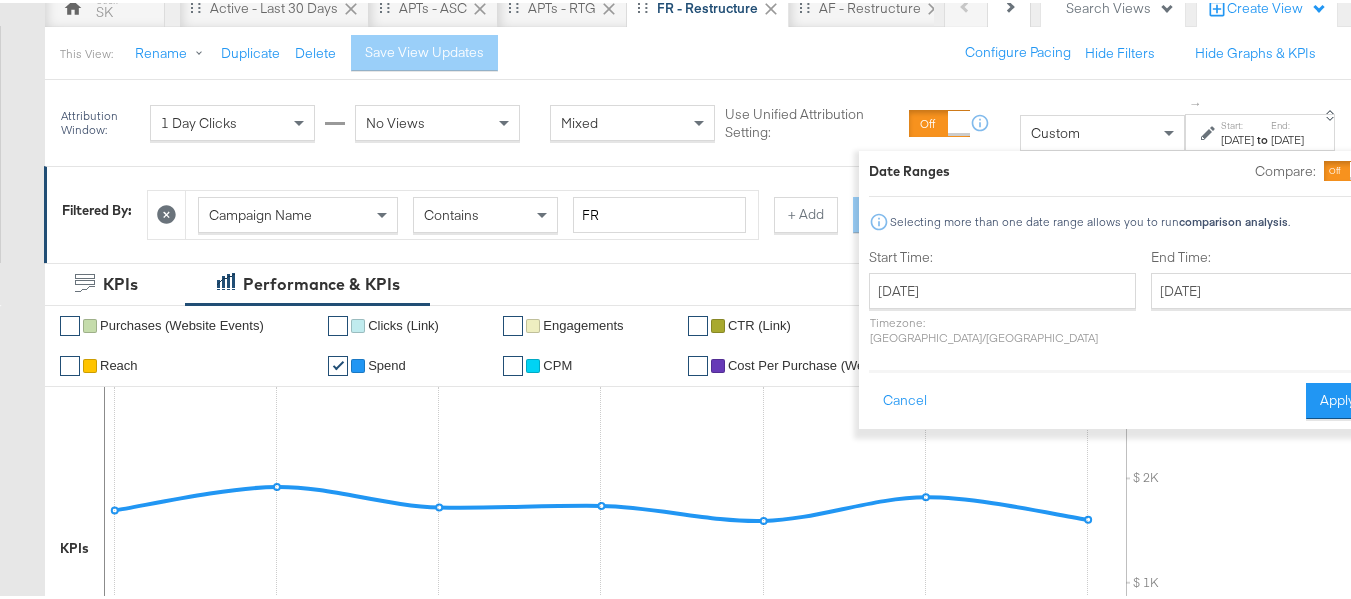 click on "Timezone:  [GEOGRAPHIC_DATA]/[GEOGRAPHIC_DATA]" at bounding box center (1002, 327) 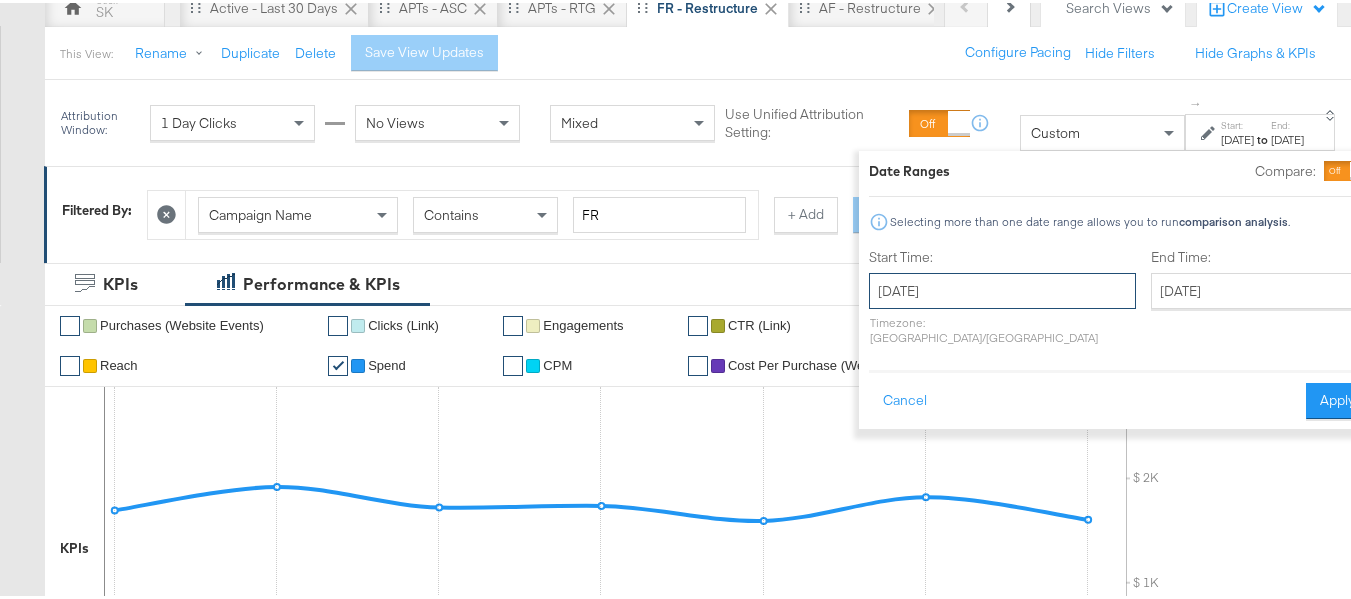 click on "[DATE]" at bounding box center [1002, 288] 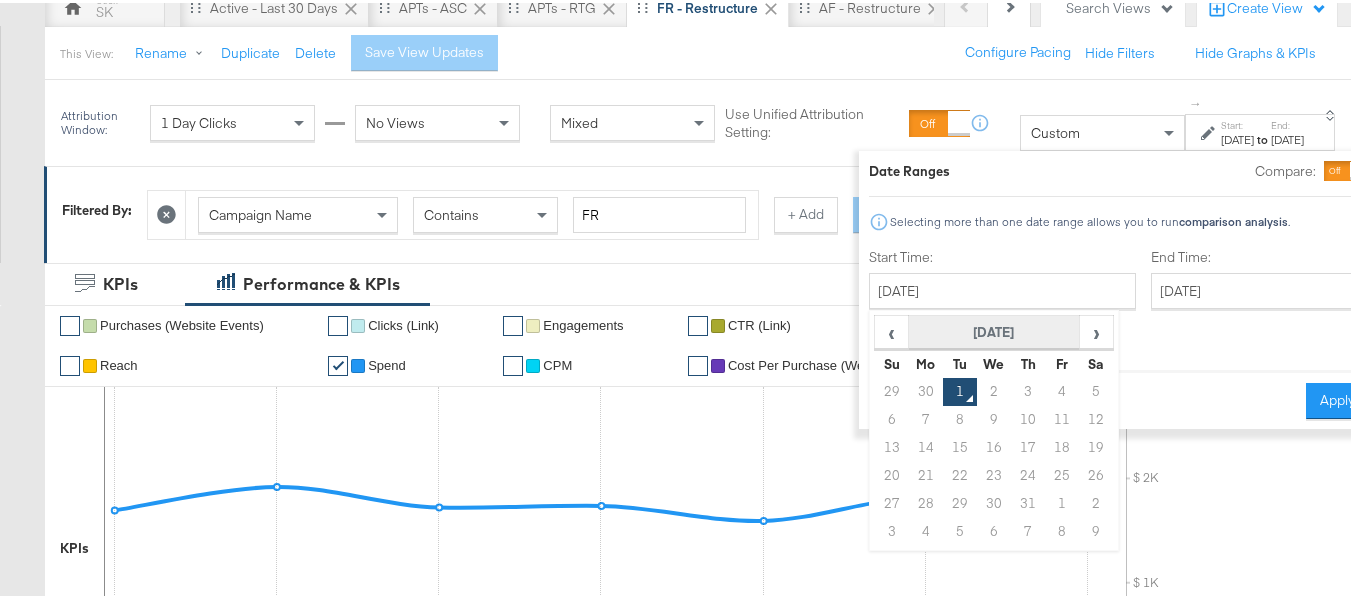 click on "[DATE]" at bounding box center [994, 330] 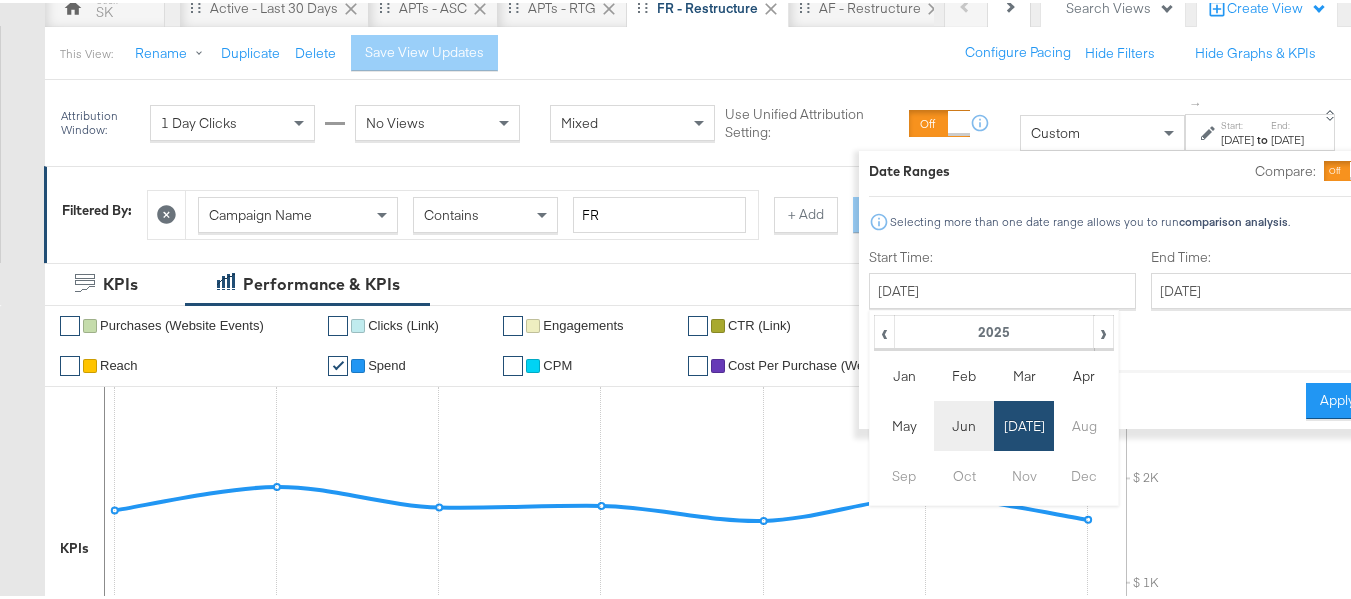 click on "Jun" at bounding box center [964, 423] 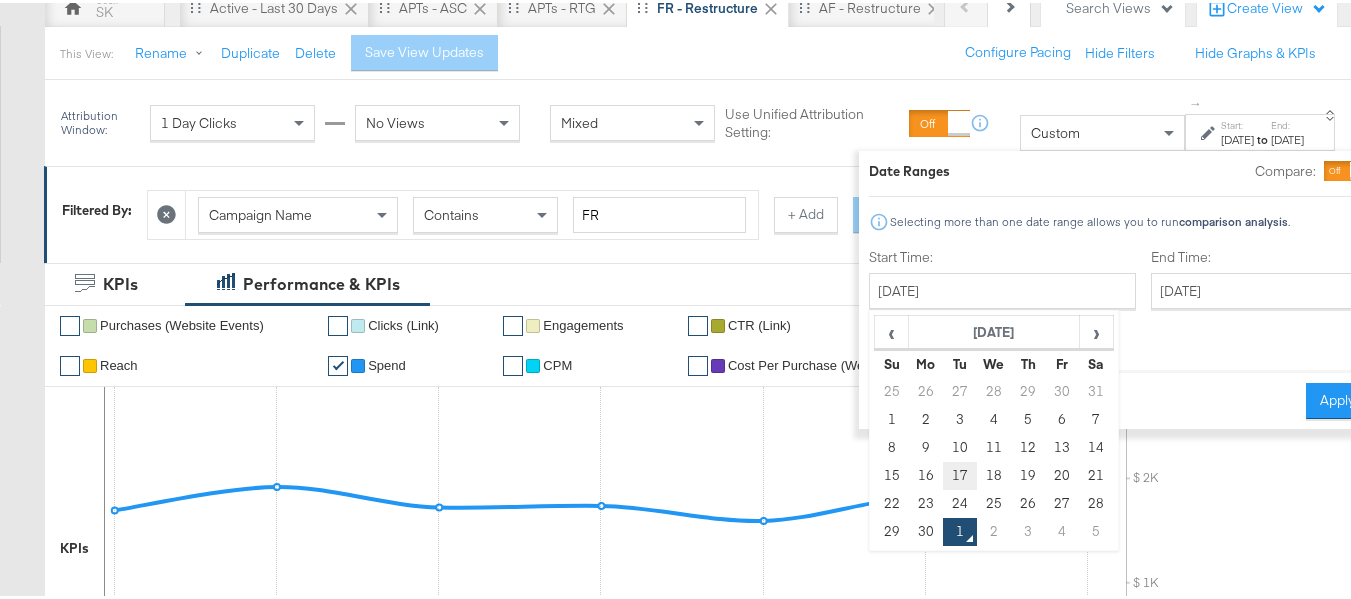 click on "17" at bounding box center (960, 473) 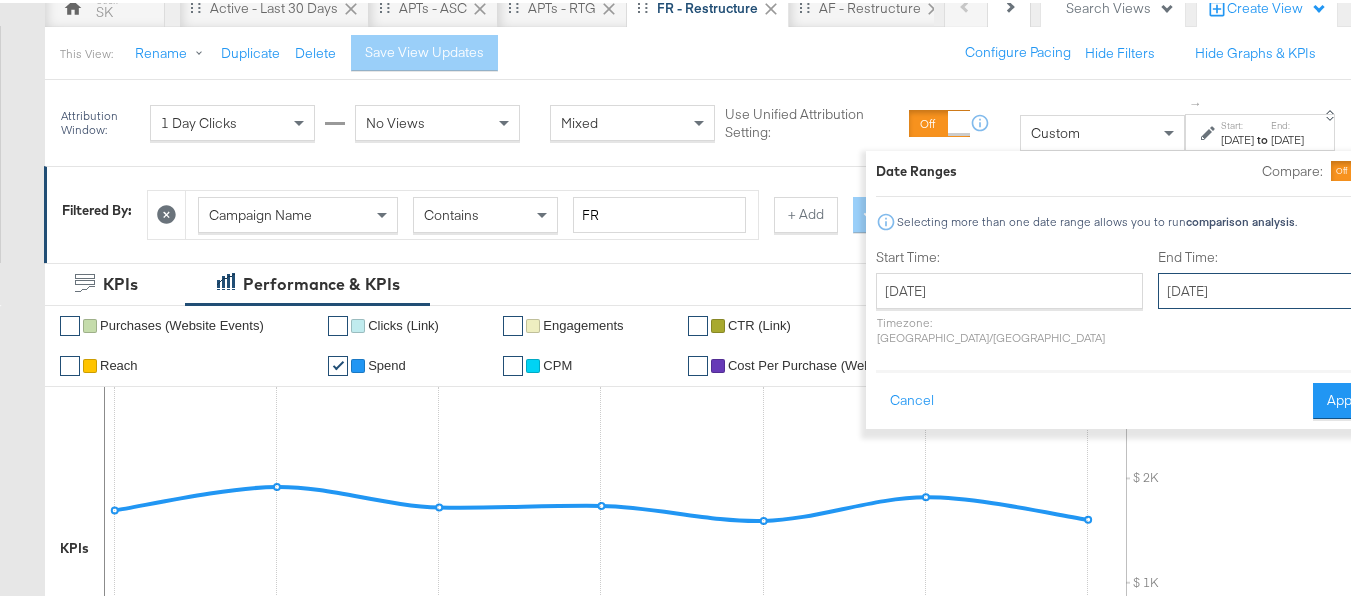 click on "[DATE]" at bounding box center (1263, 288) 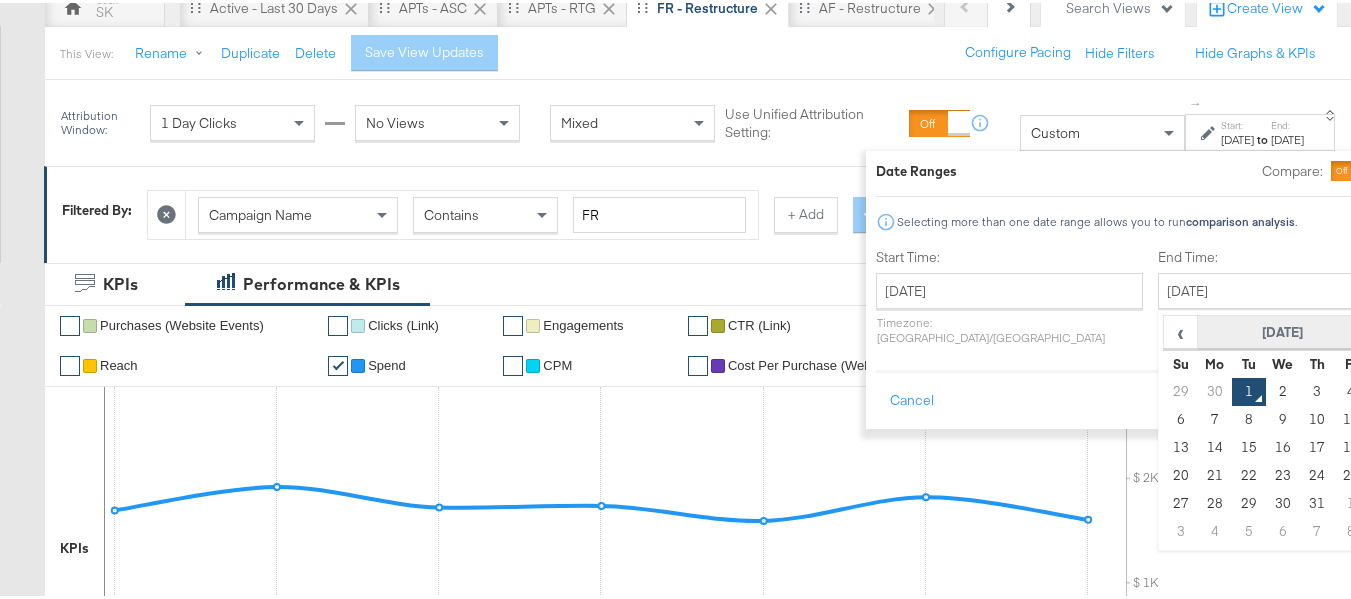 click on "[DATE]" at bounding box center [1283, 330] 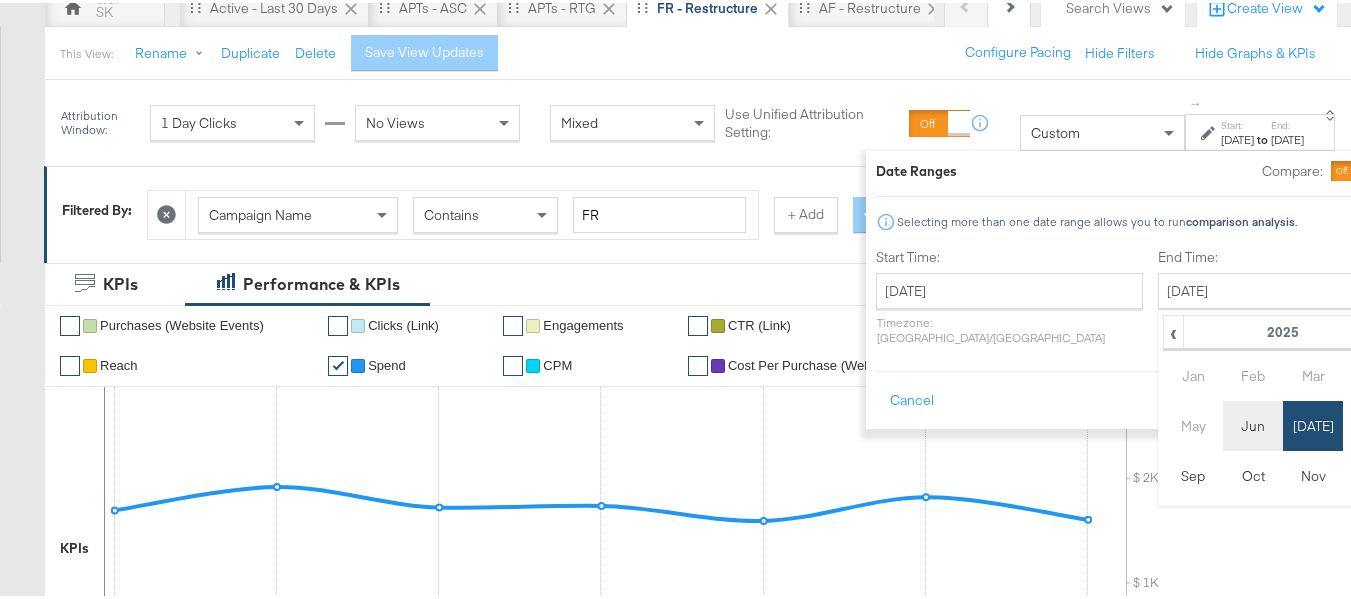 click on "Jun" at bounding box center [1253, 423] 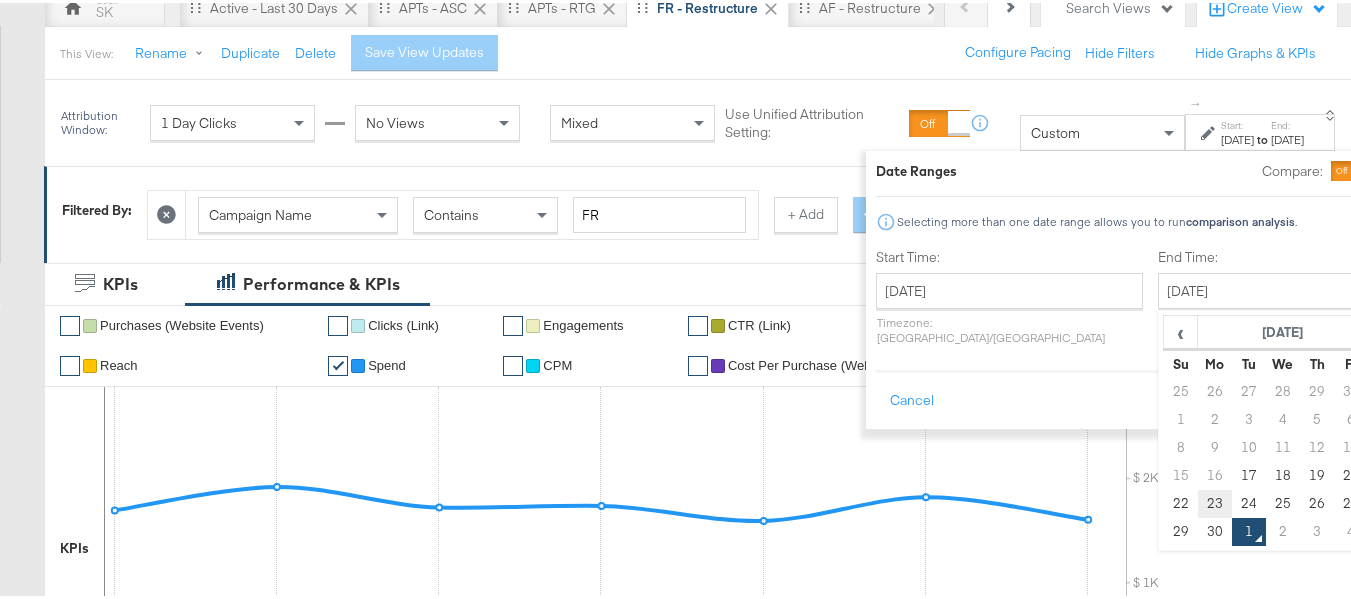 click on "23" at bounding box center [1215, 501] 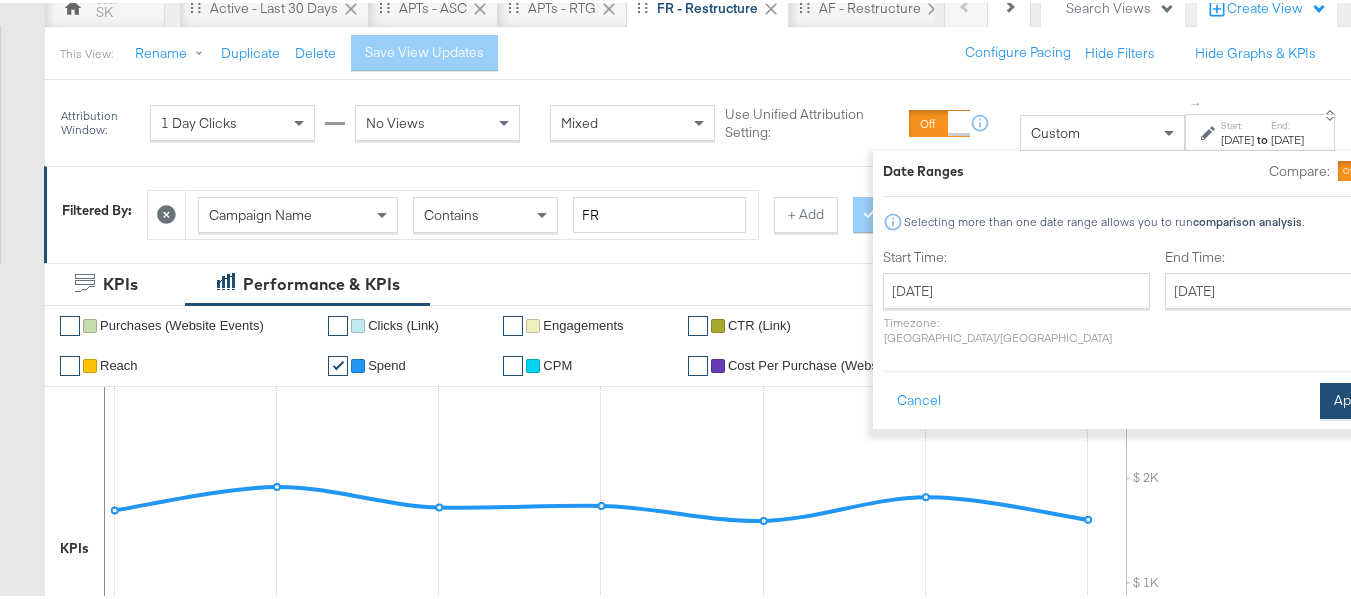 click on "Apply" at bounding box center (1351, 398) 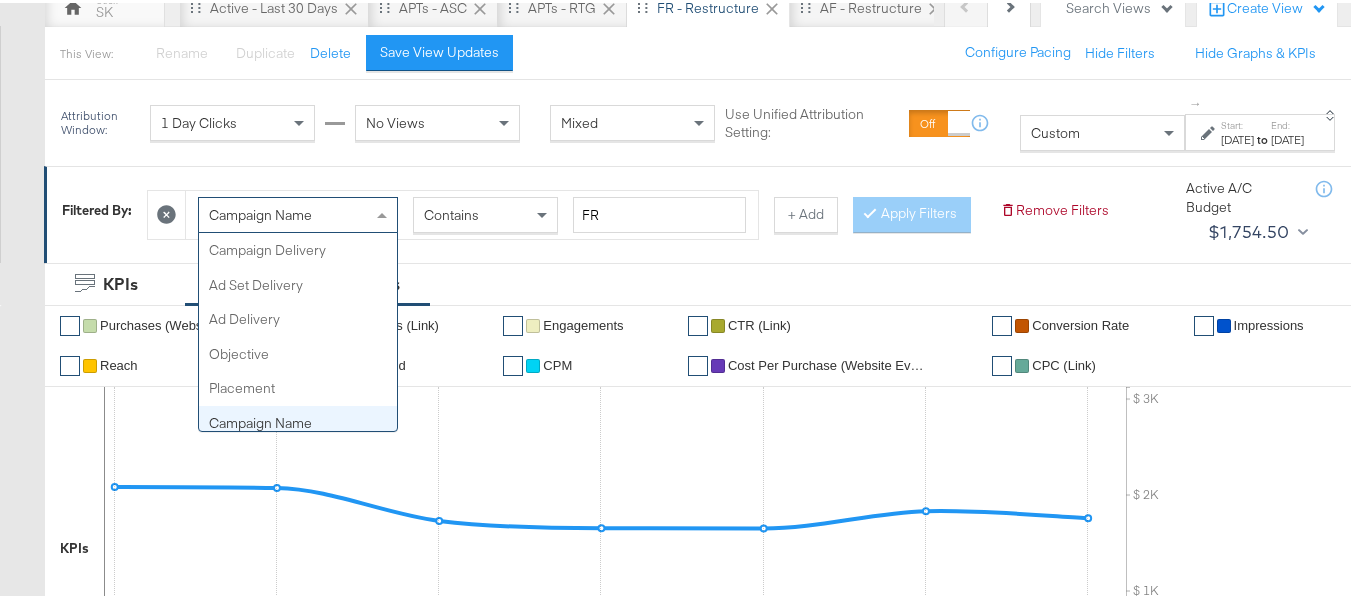 click on "Campaign Name" at bounding box center [260, 212] 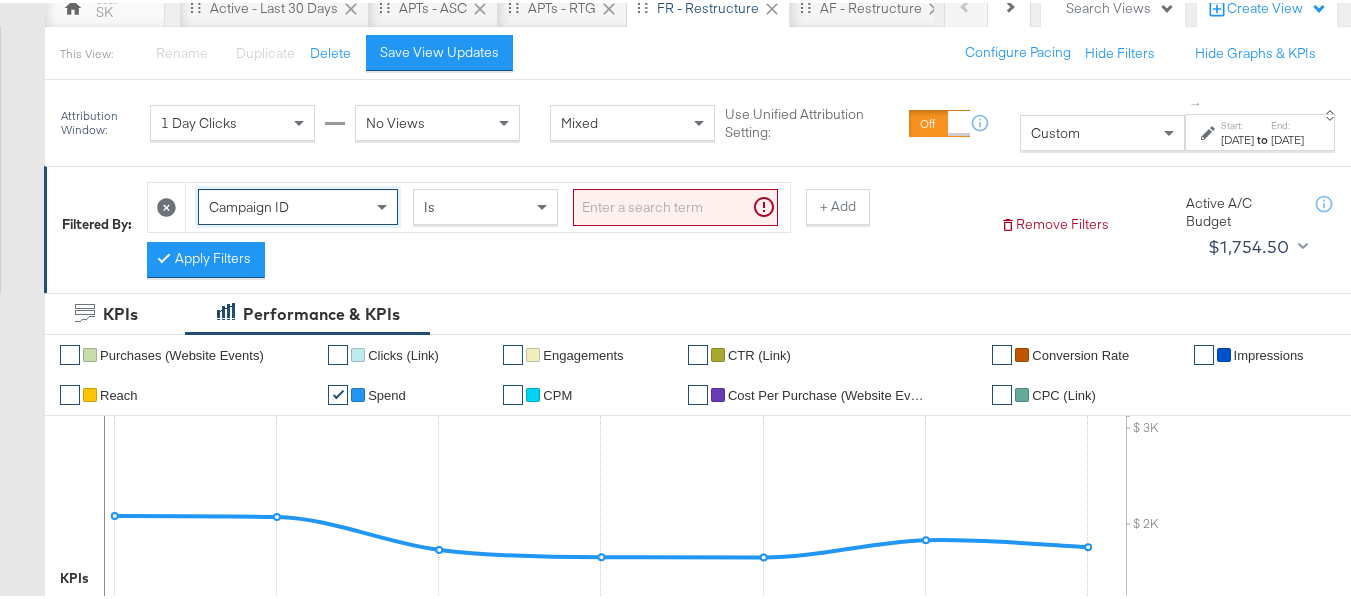 click at bounding box center (675, 204) 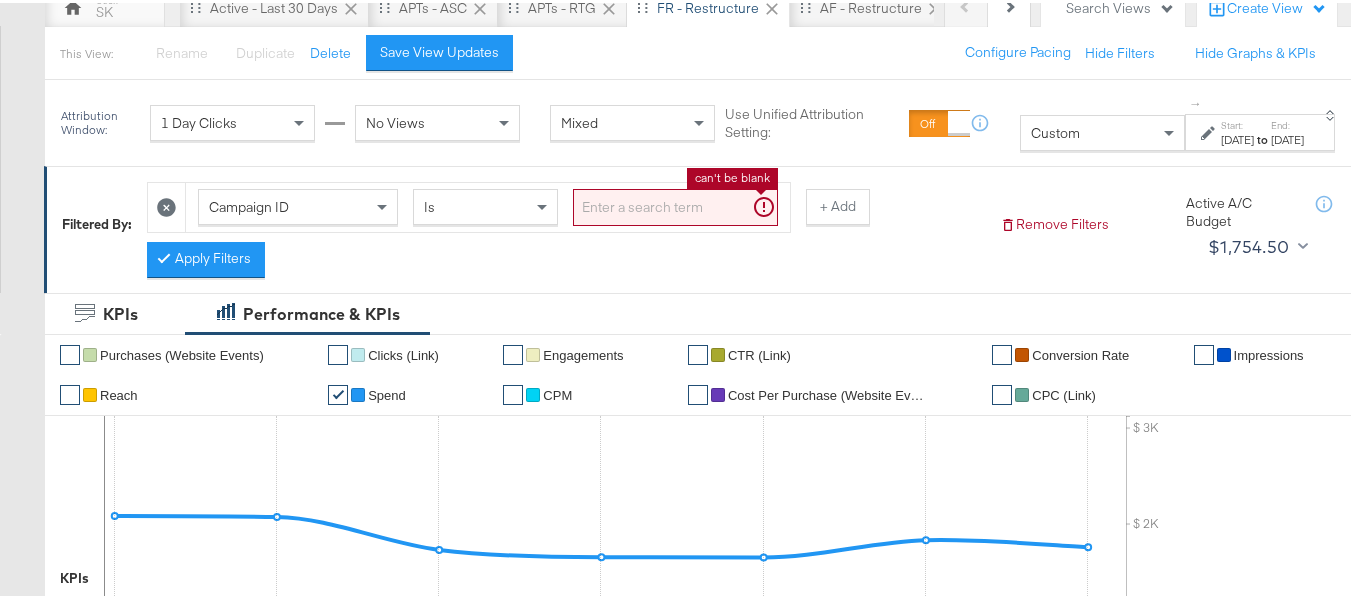 paste on "120212010305360614" 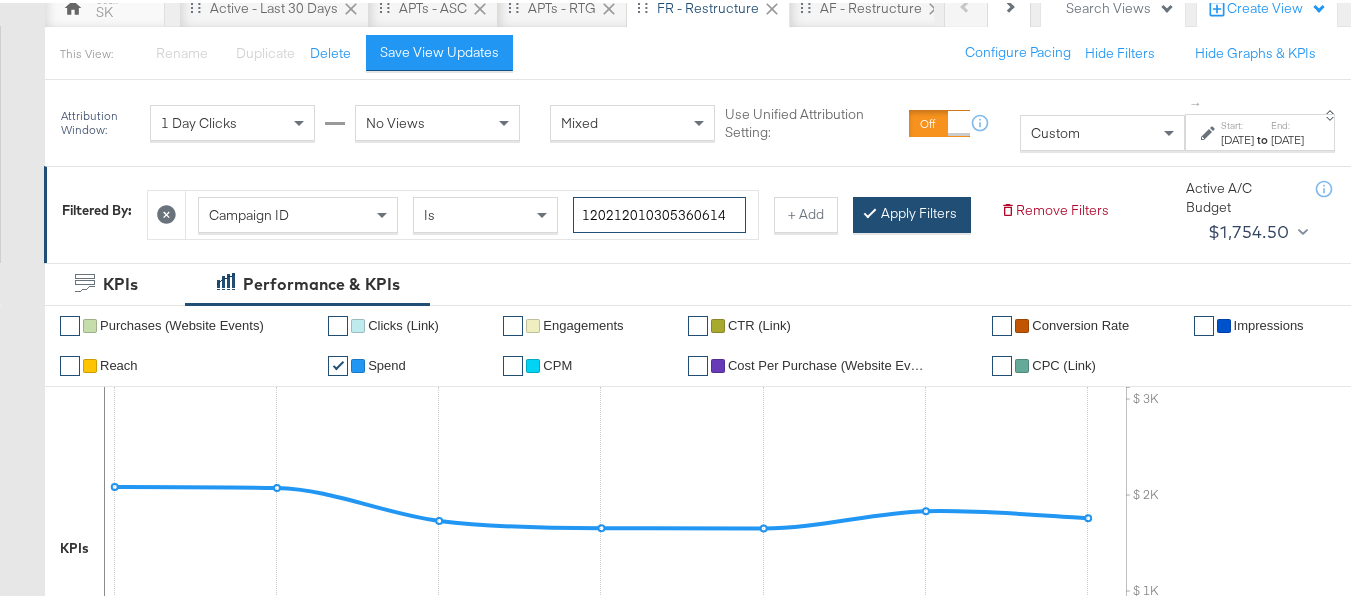 type on "120212010305360614" 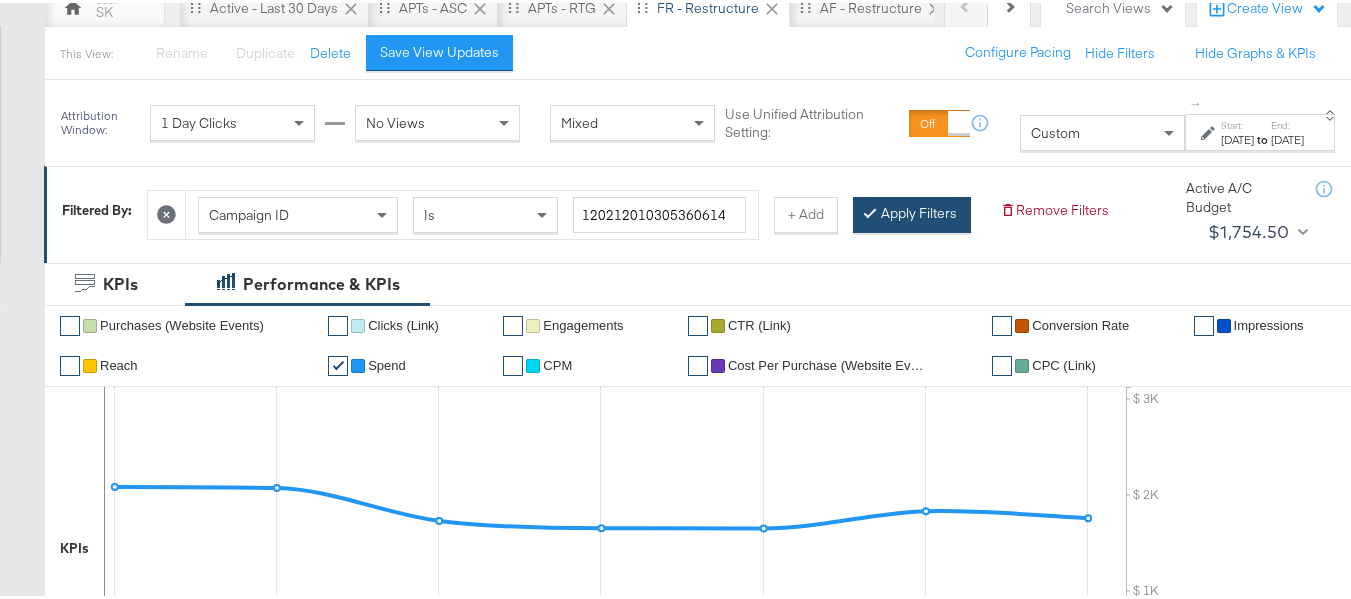 click on "Apply Filters" at bounding box center (912, 212) 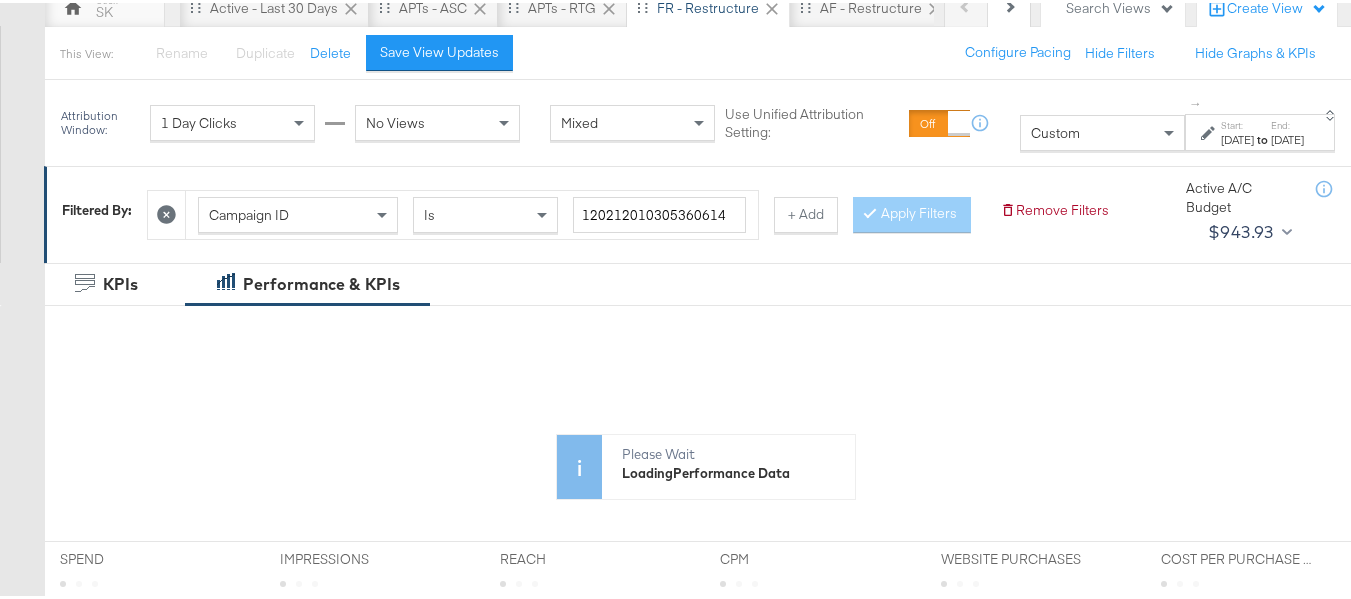 click on "Campaign ID Is 120212010305360614 + Add   Apply Filters" at bounding box center (565, 207) 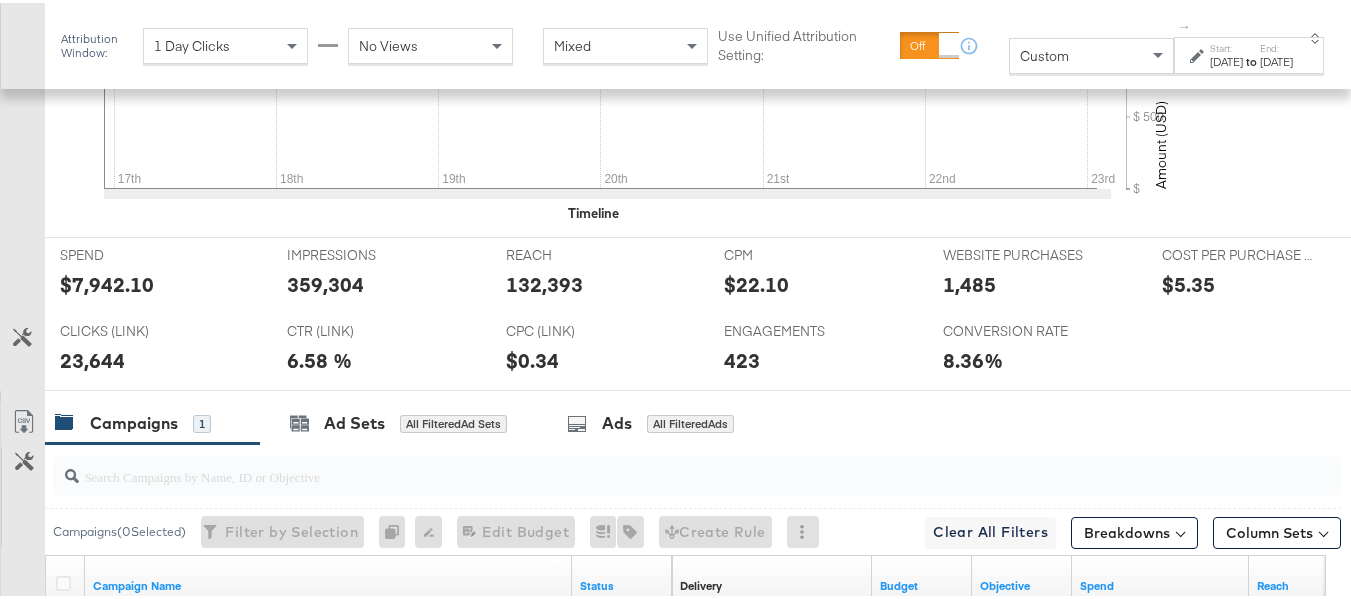 scroll, scrollTop: 895, scrollLeft: 0, axis: vertical 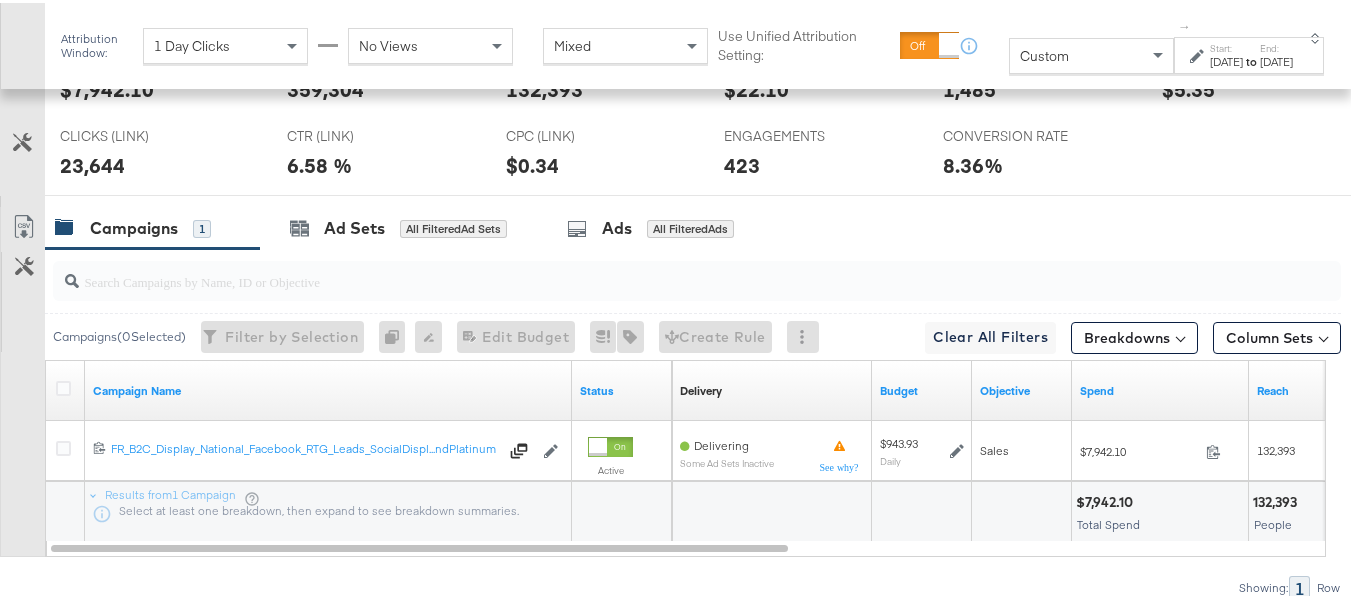 click on "[DATE]" at bounding box center [1226, 59] 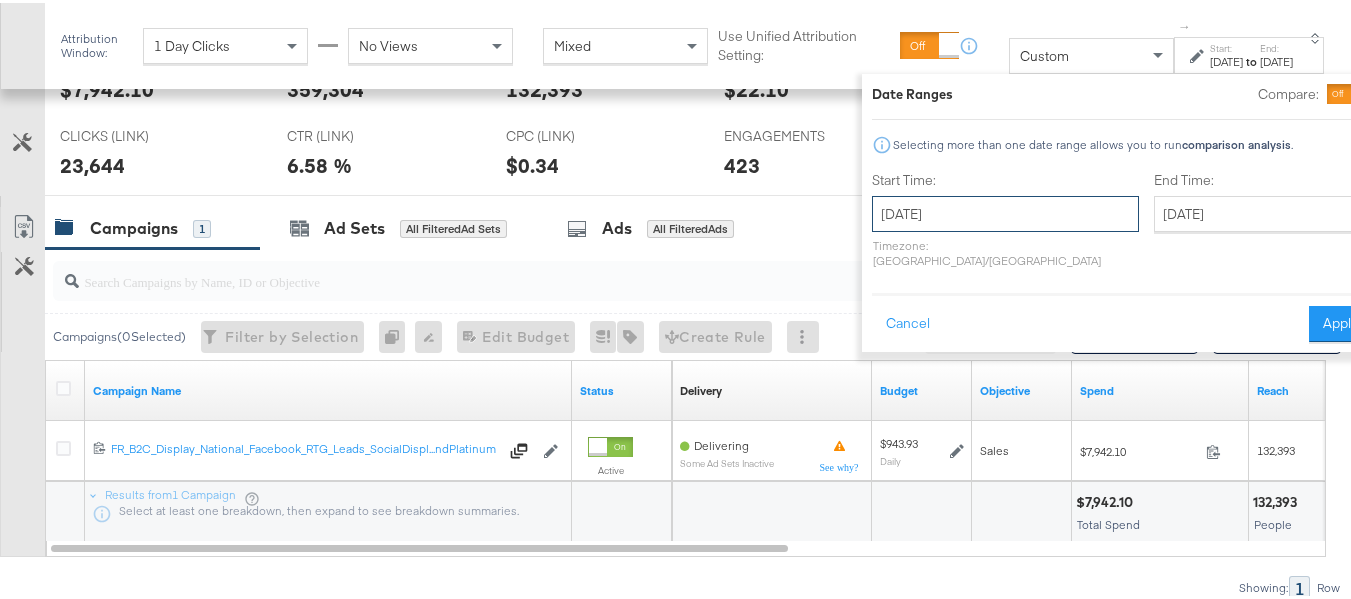 click on "[DATE]" at bounding box center (1005, 211) 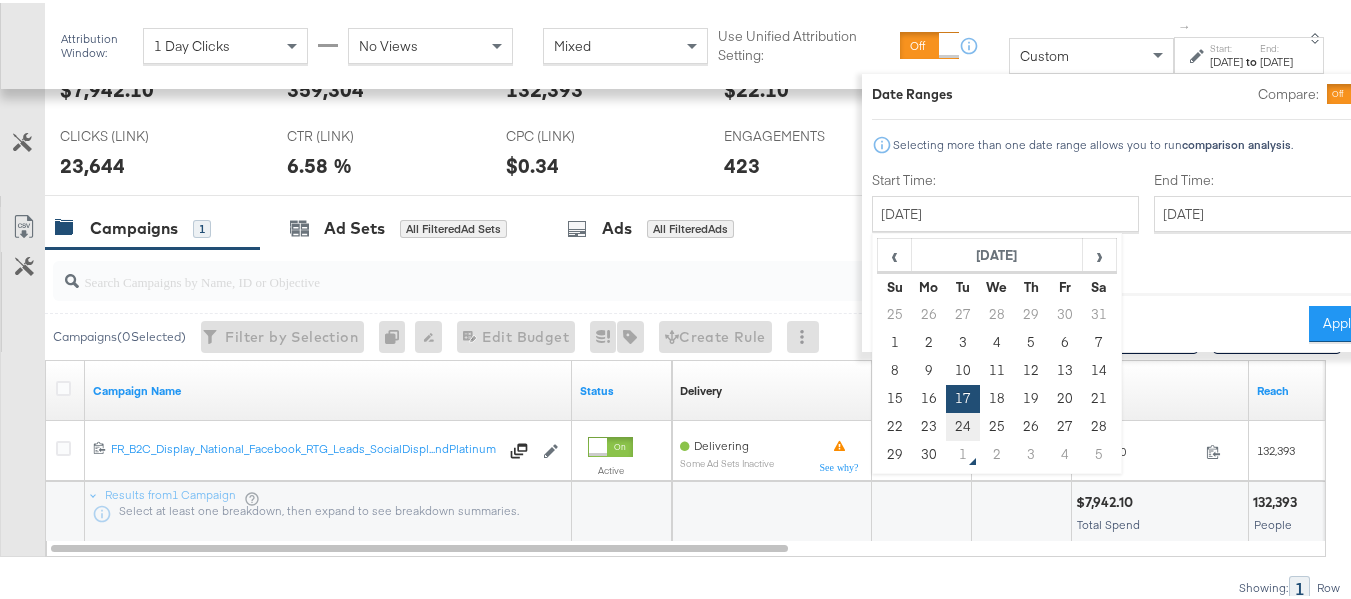 click on "24" at bounding box center [963, 424] 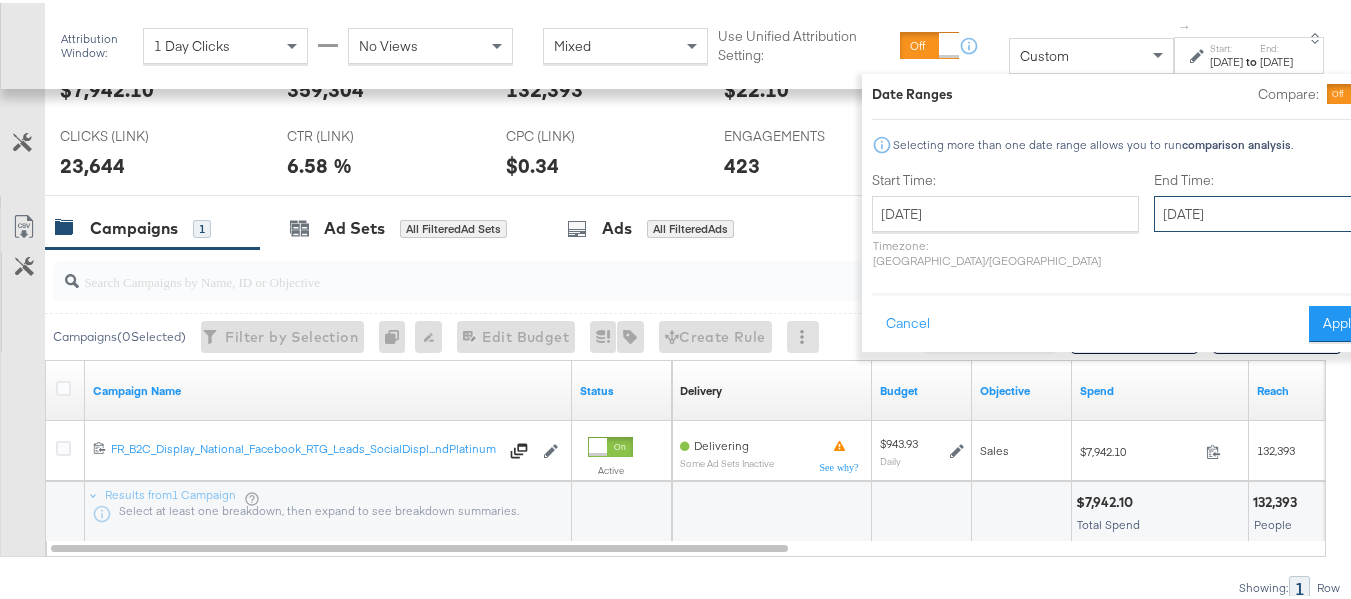 click on "[DATE]" at bounding box center [1259, 211] 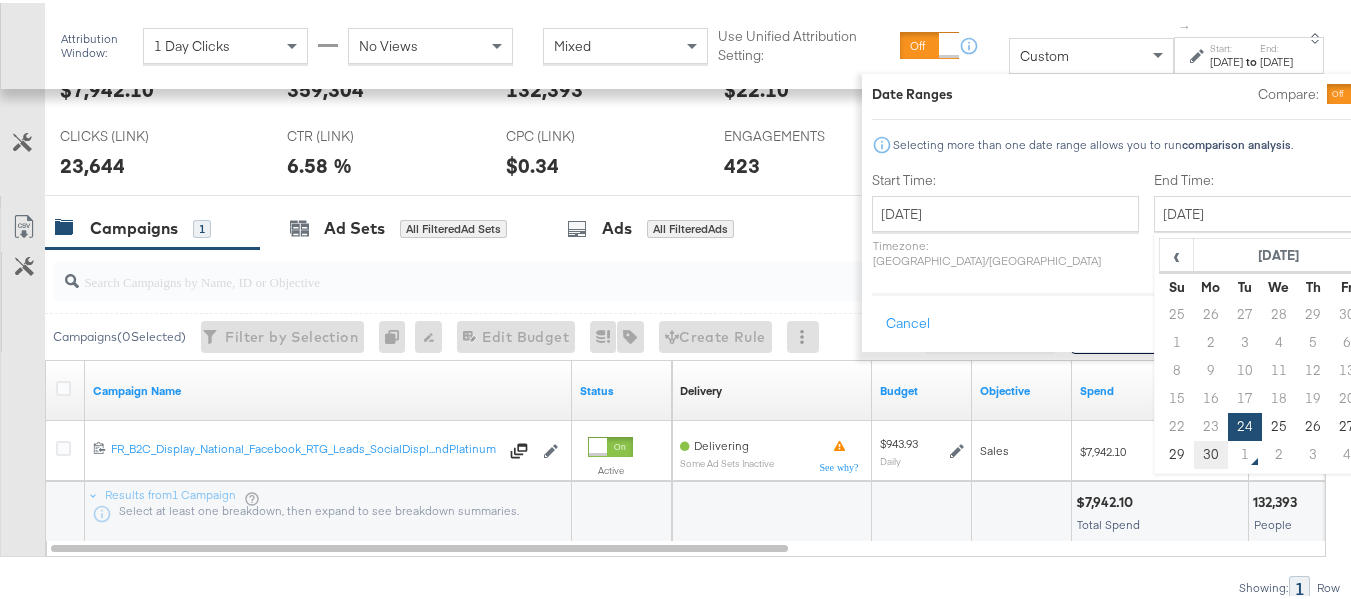 click on "30" at bounding box center (1211, 452) 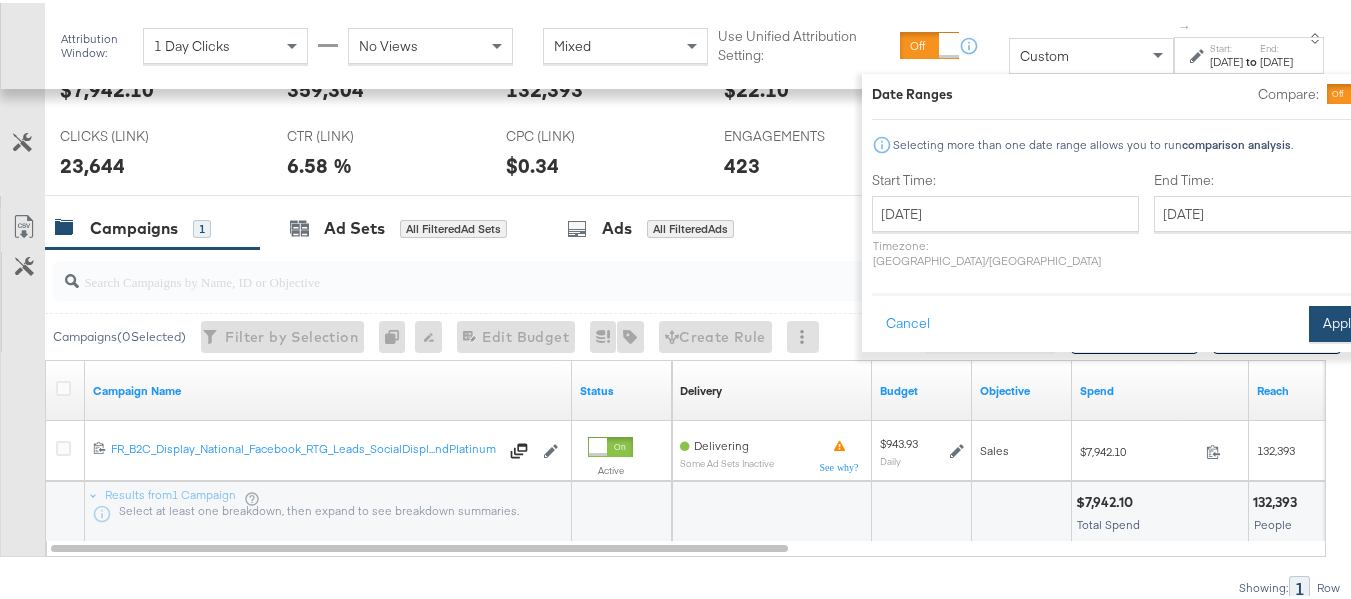 click on "Apply" at bounding box center [1340, 321] 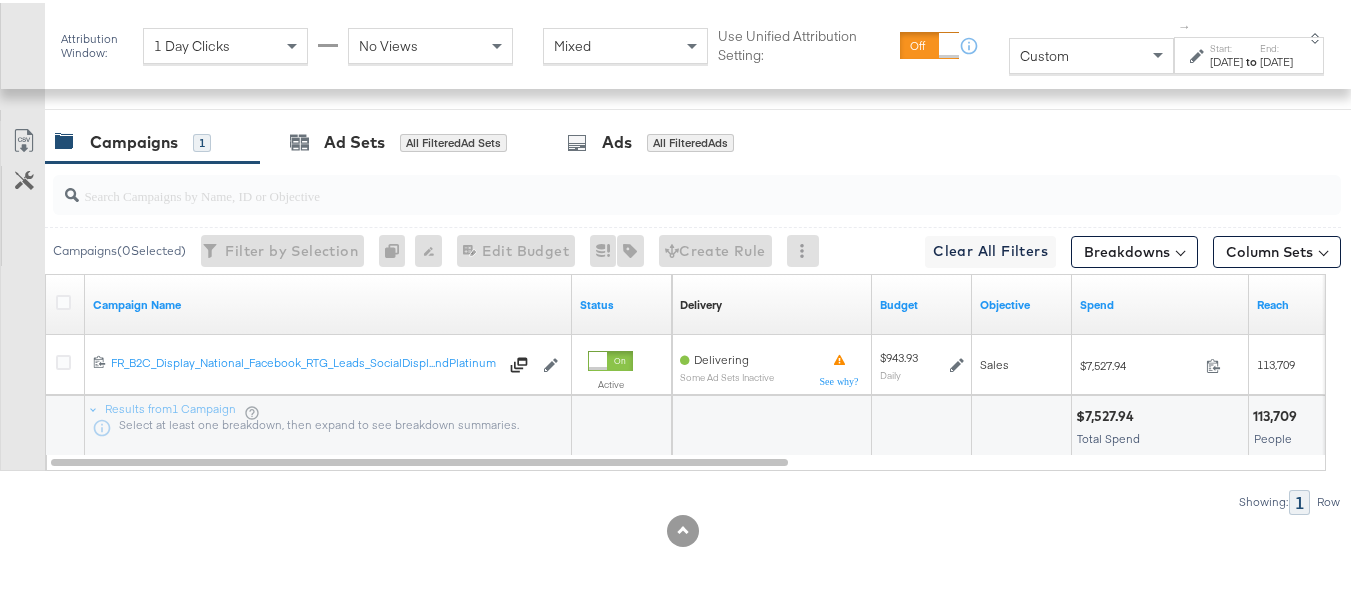 scroll, scrollTop: 711, scrollLeft: 0, axis: vertical 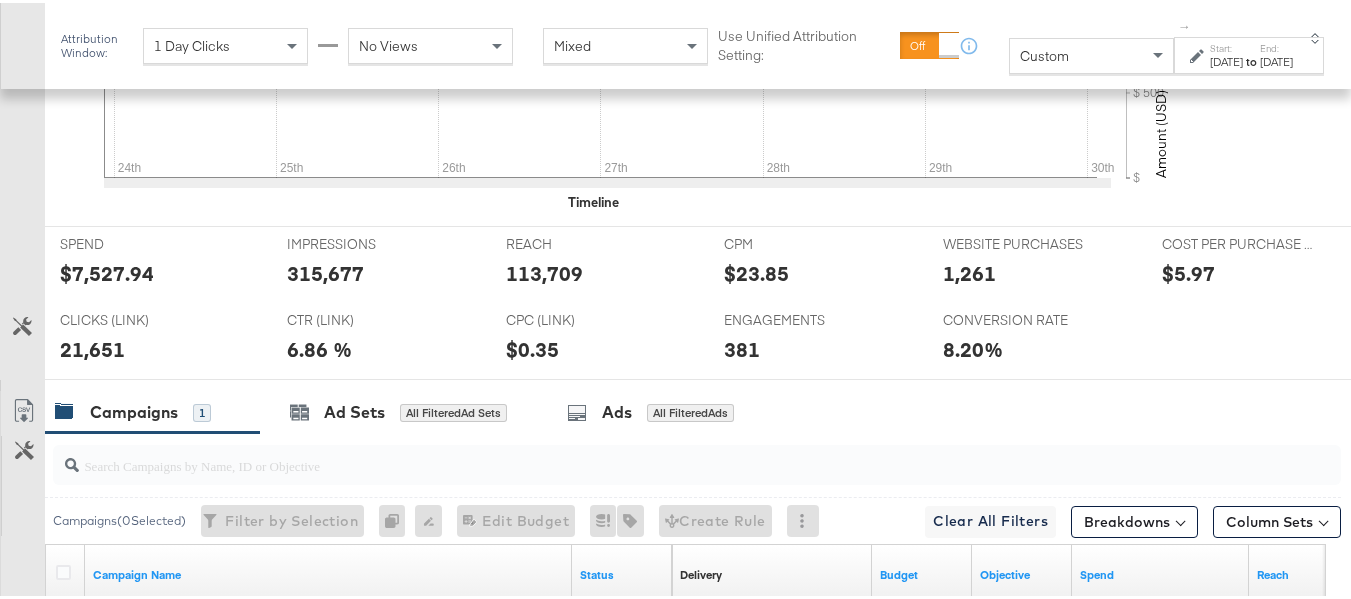 click on "$7,527.94" at bounding box center [107, 270] 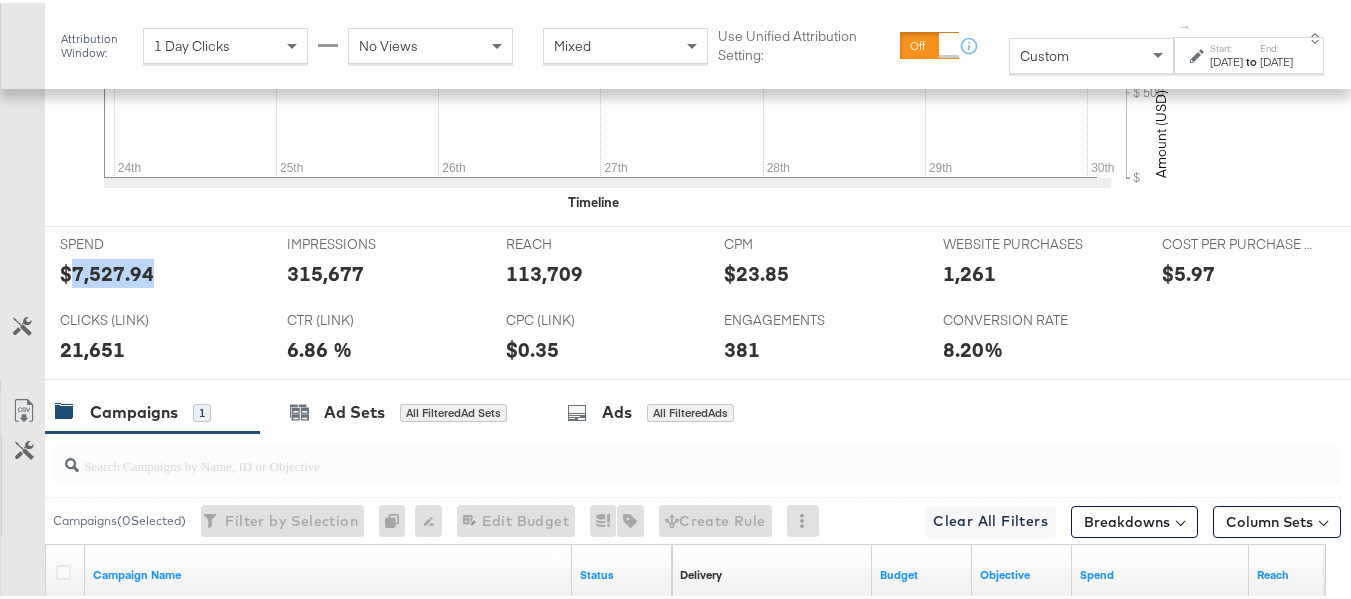 click on "$7,527.94" at bounding box center (107, 270) 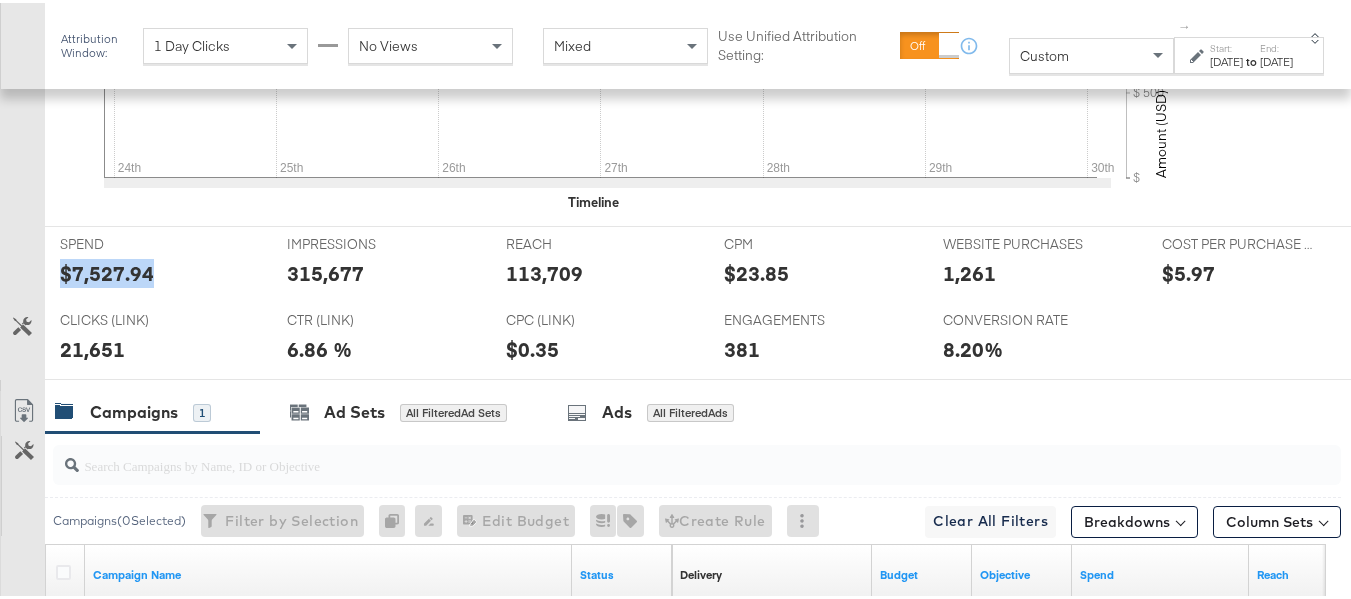 click on "$7,527.94" at bounding box center (107, 270) 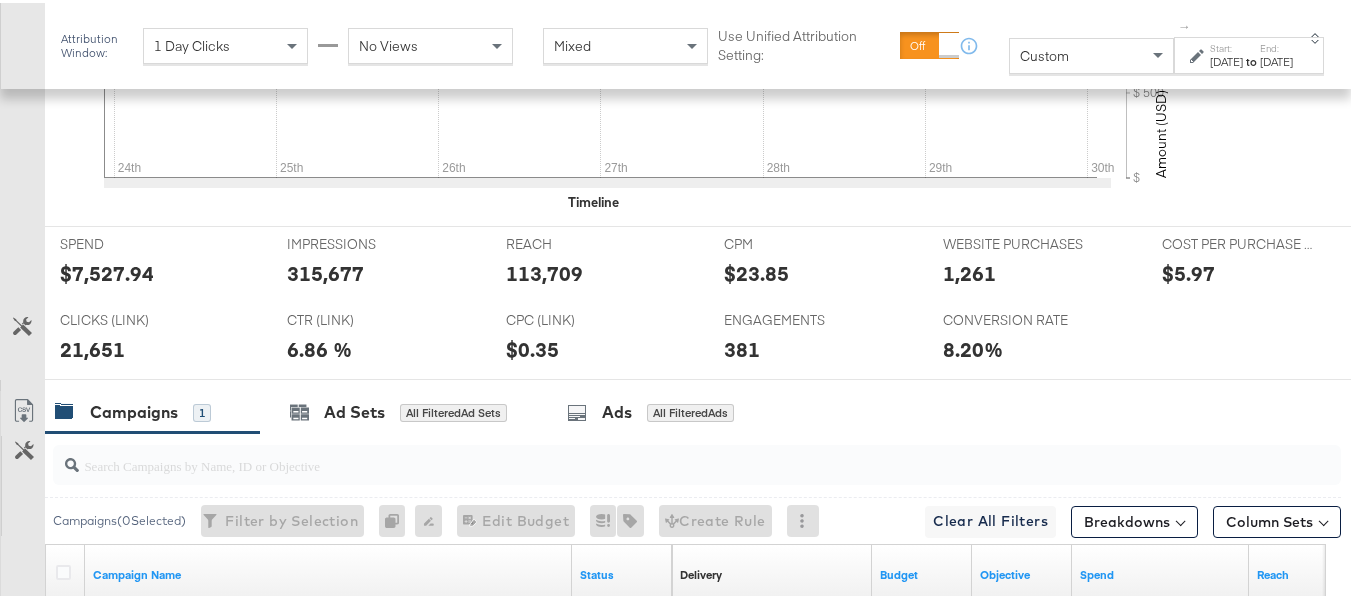 click on "113,709" at bounding box center [544, 270] 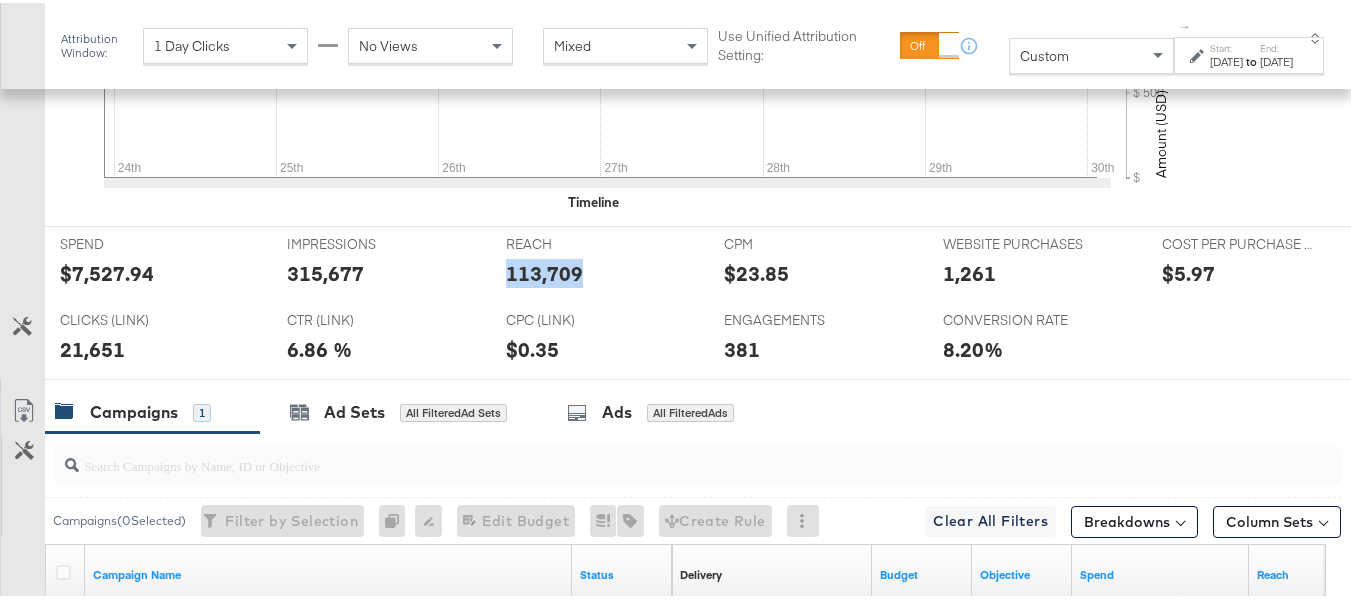 click on "113,709" at bounding box center (544, 270) 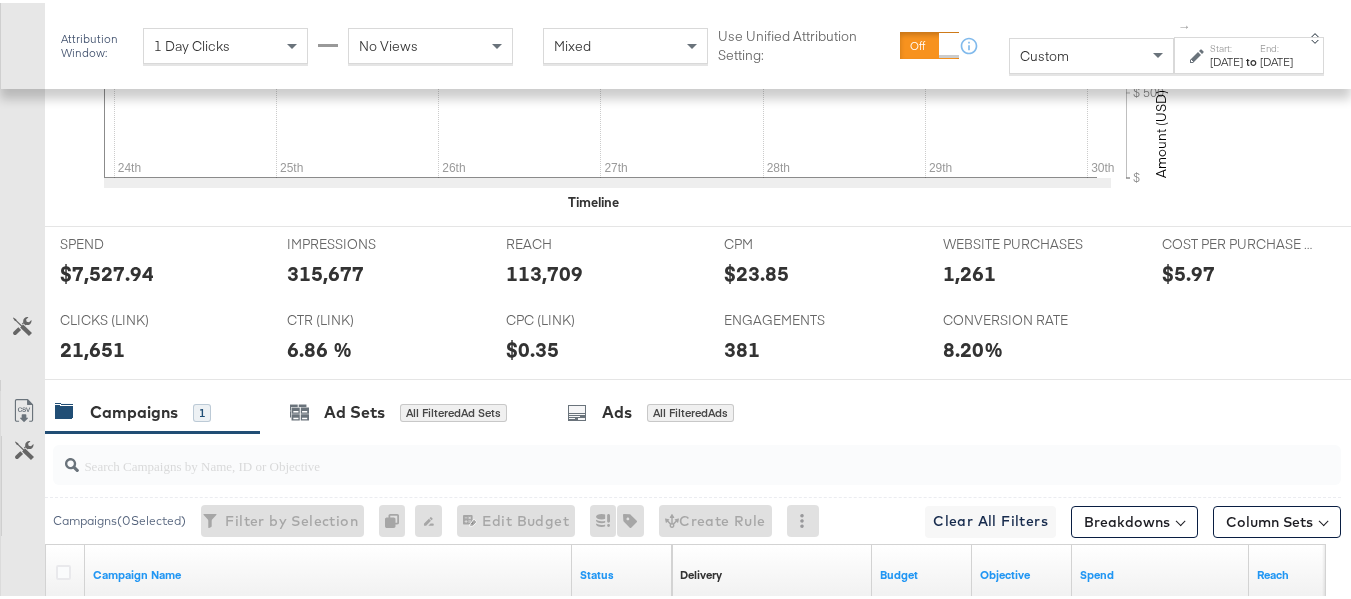 click on "315,677" at bounding box center (325, 270) 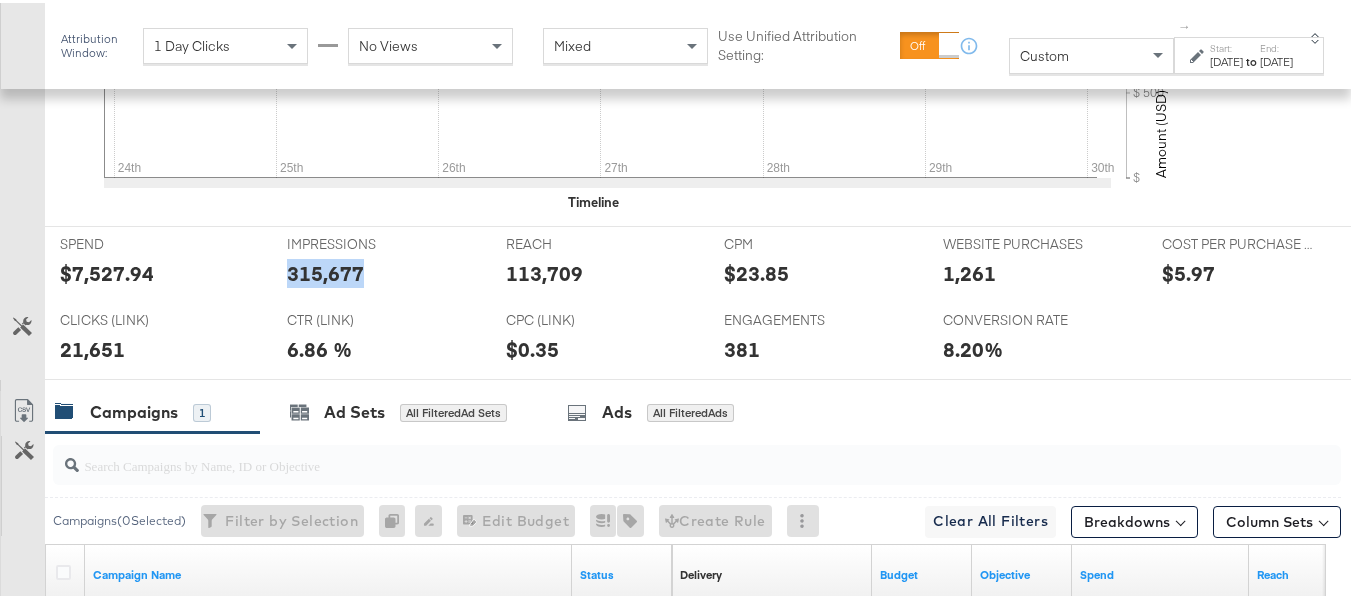 click on "315,677" at bounding box center [325, 270] 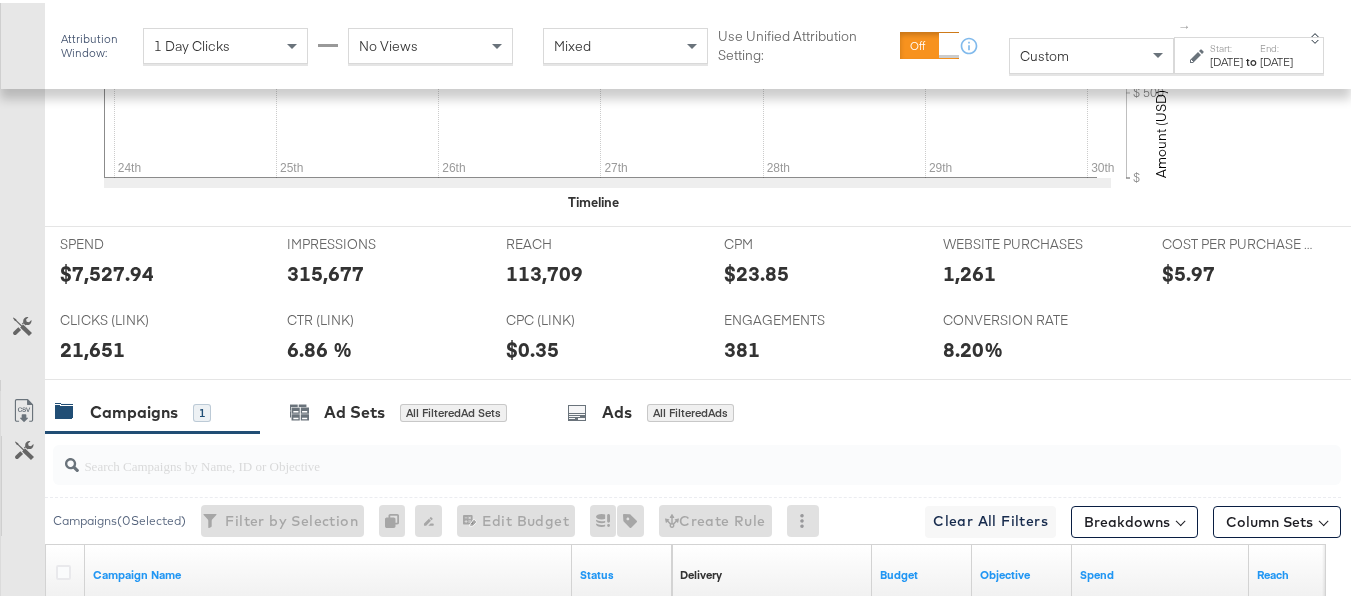 click on "21,651" at bounding box center [92, 346] 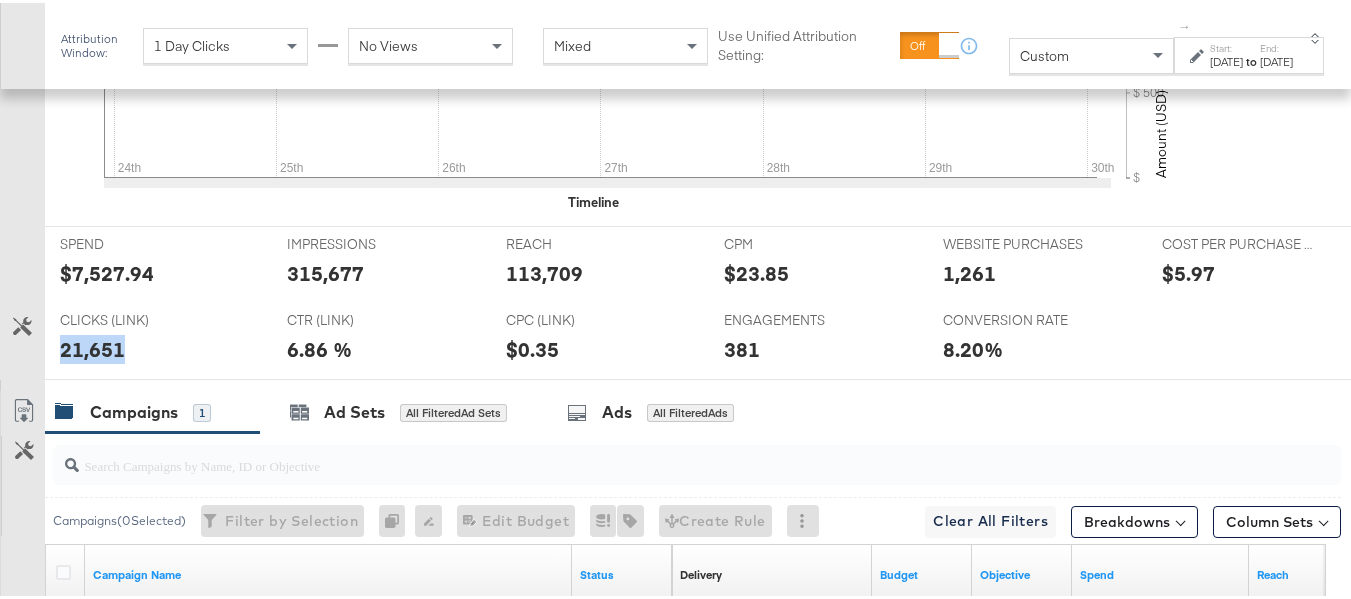 click on "21,651" at bounding box center [92, 346] 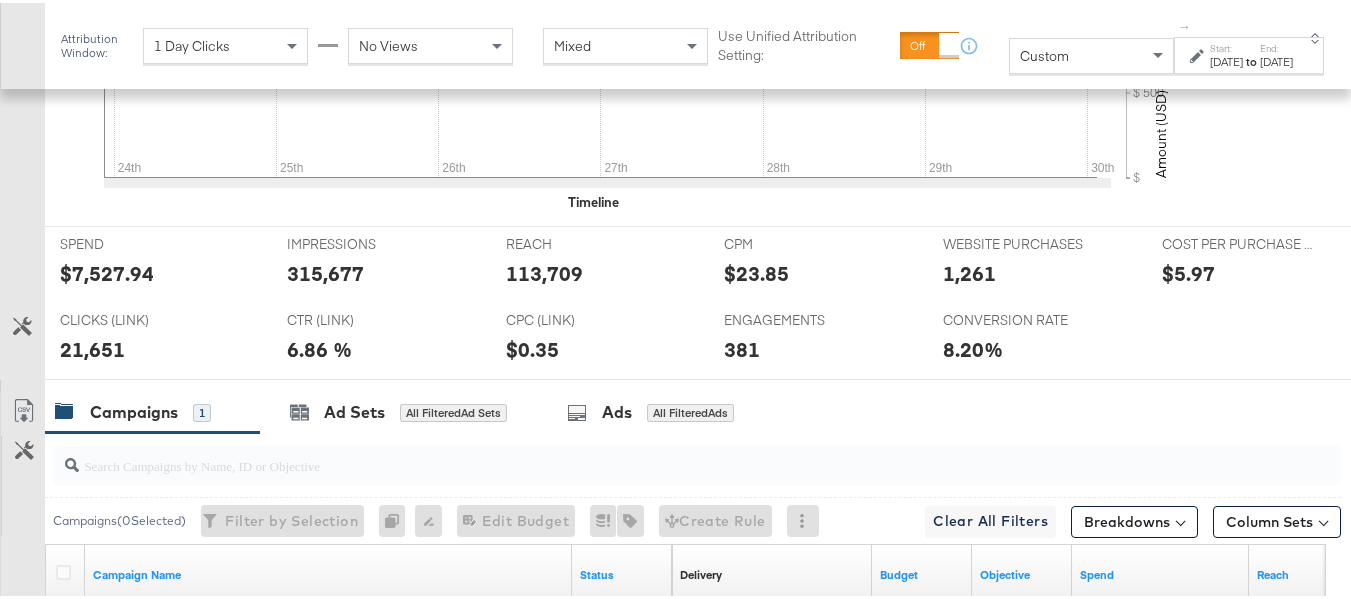 click on "1,261" at bounding box center [969, 270] 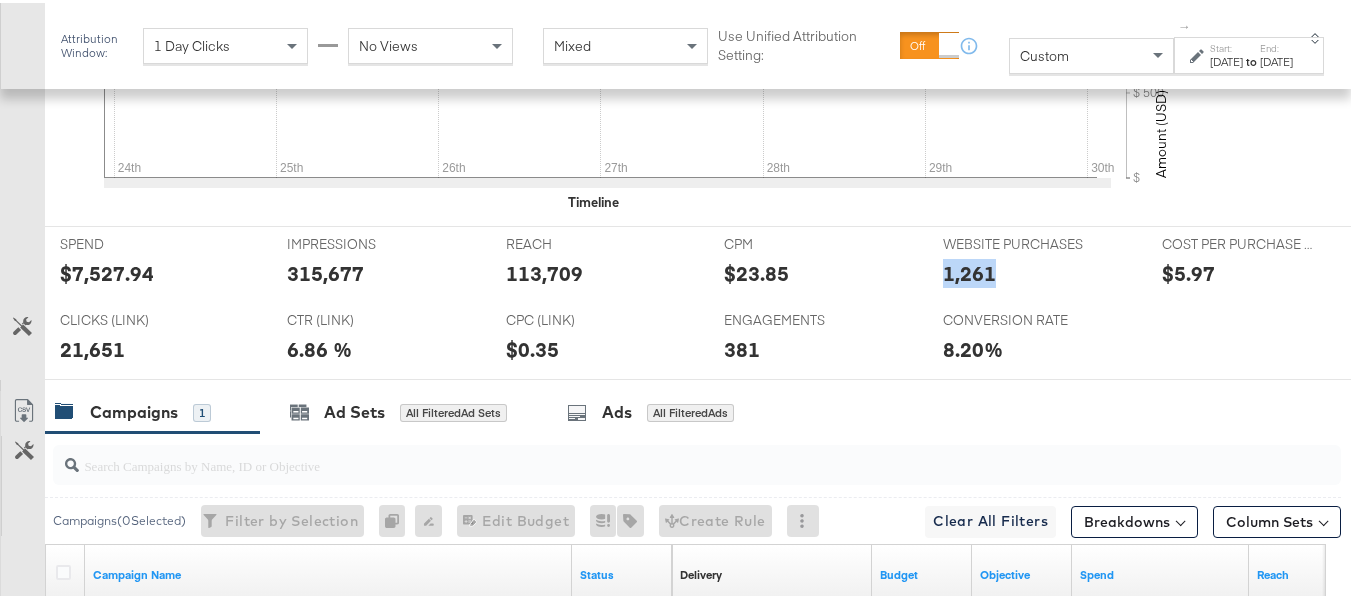 click on "1,261" at bounding box center [969, 270] 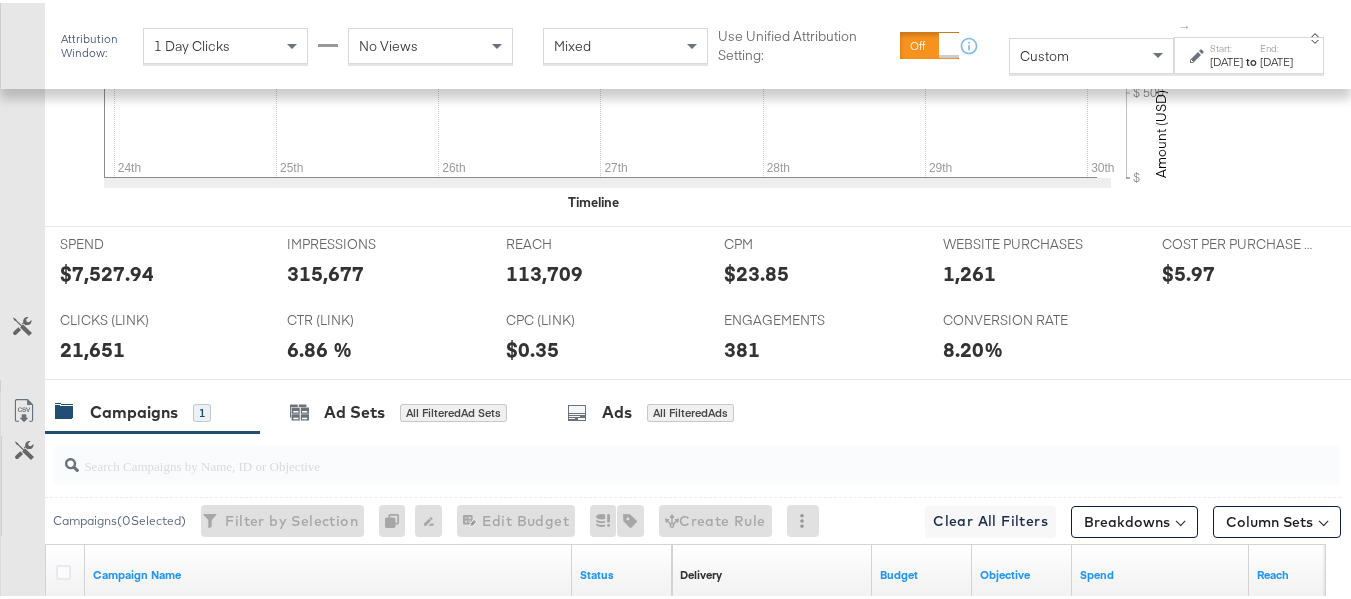 click on "381" at bounding box center (742, 346) 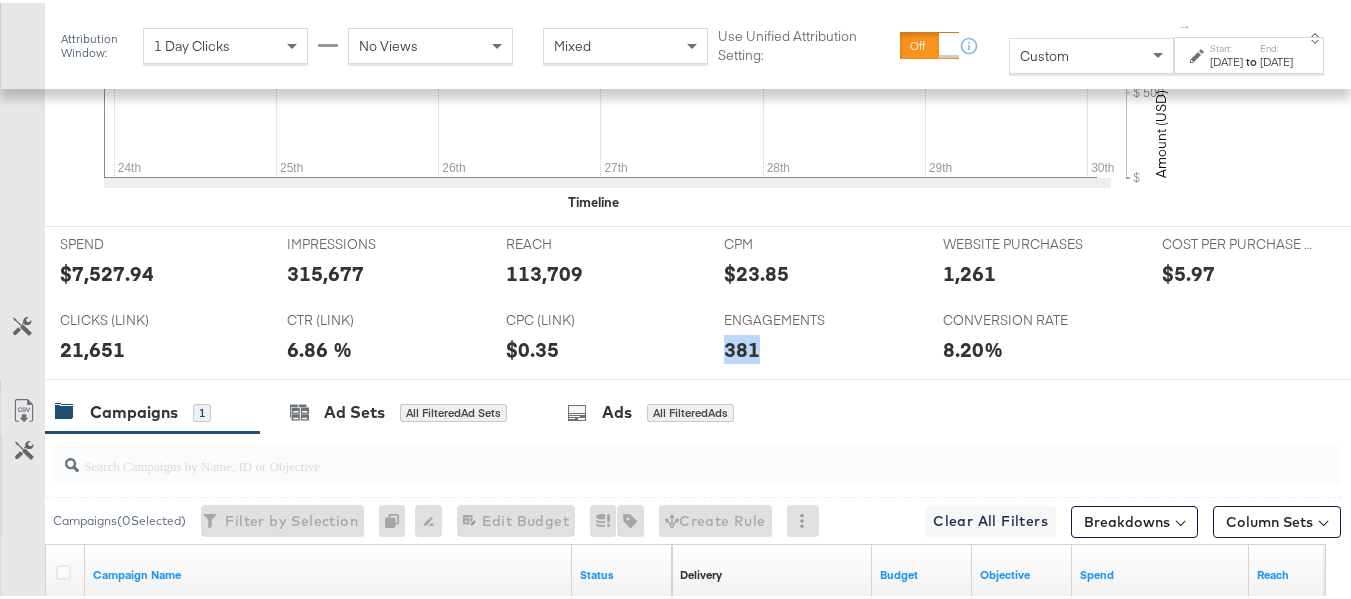 click on "381" at bounding box center [742, 346] 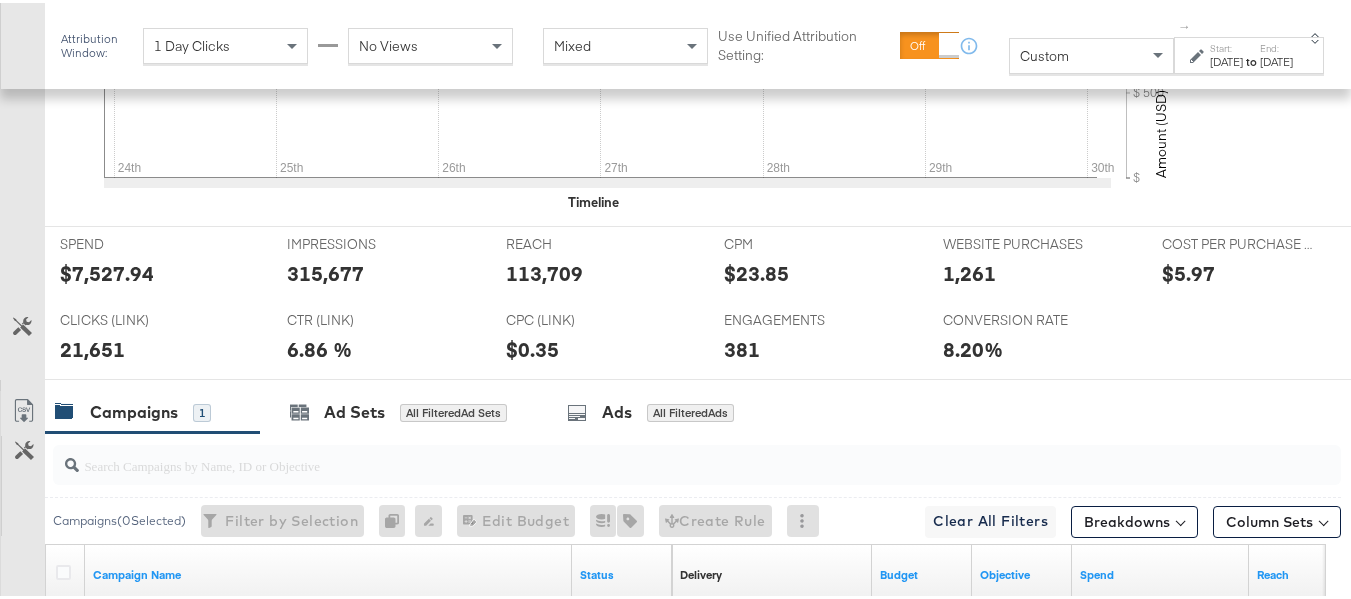 click at bounding box center (823, 274) 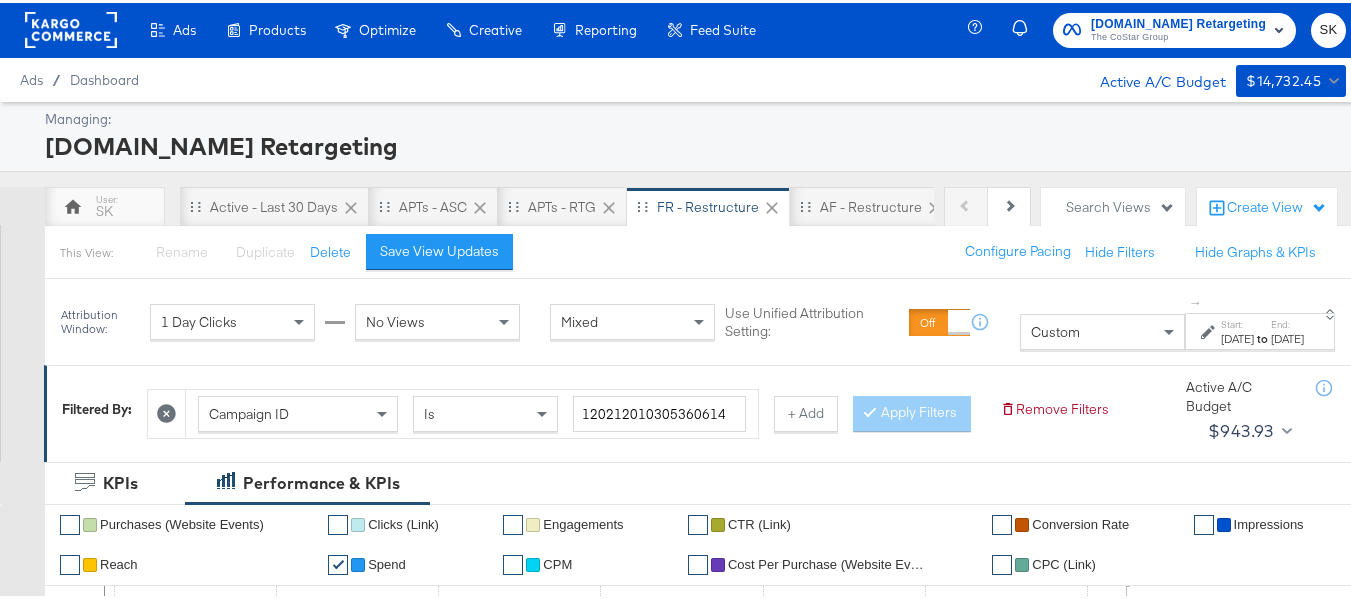 scroll, scrollTop: 0, scrollLeft: 0, axis: both 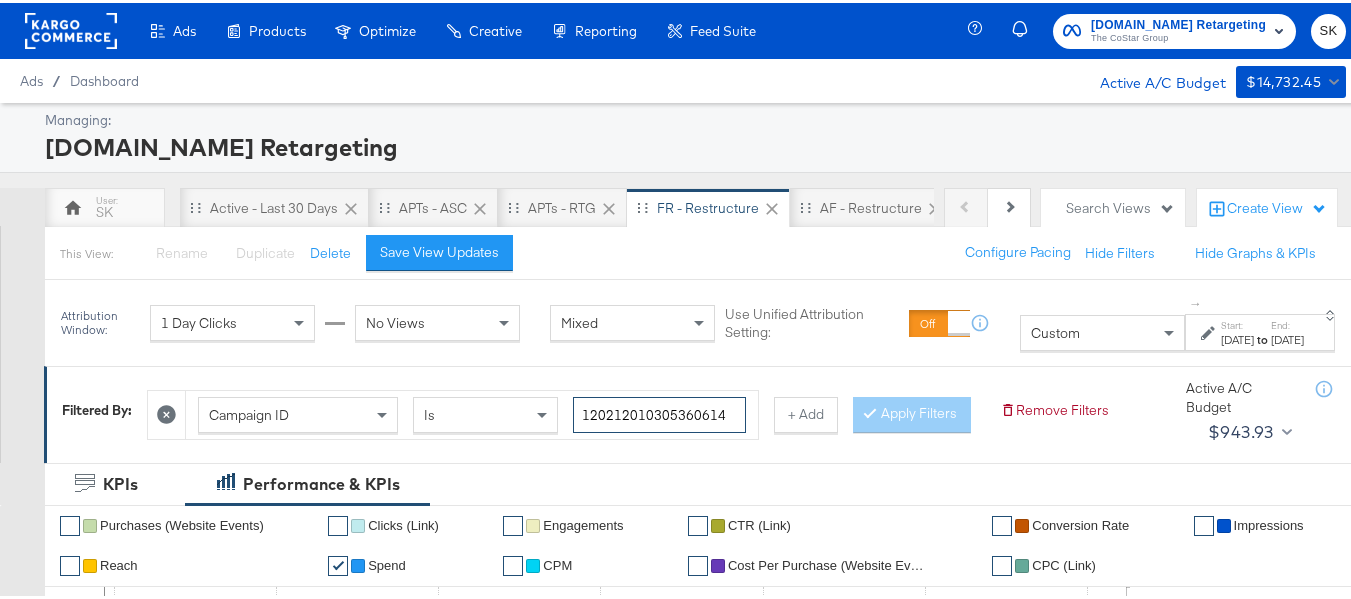 click on "120212010305360614" at bounding box center (659, 412) 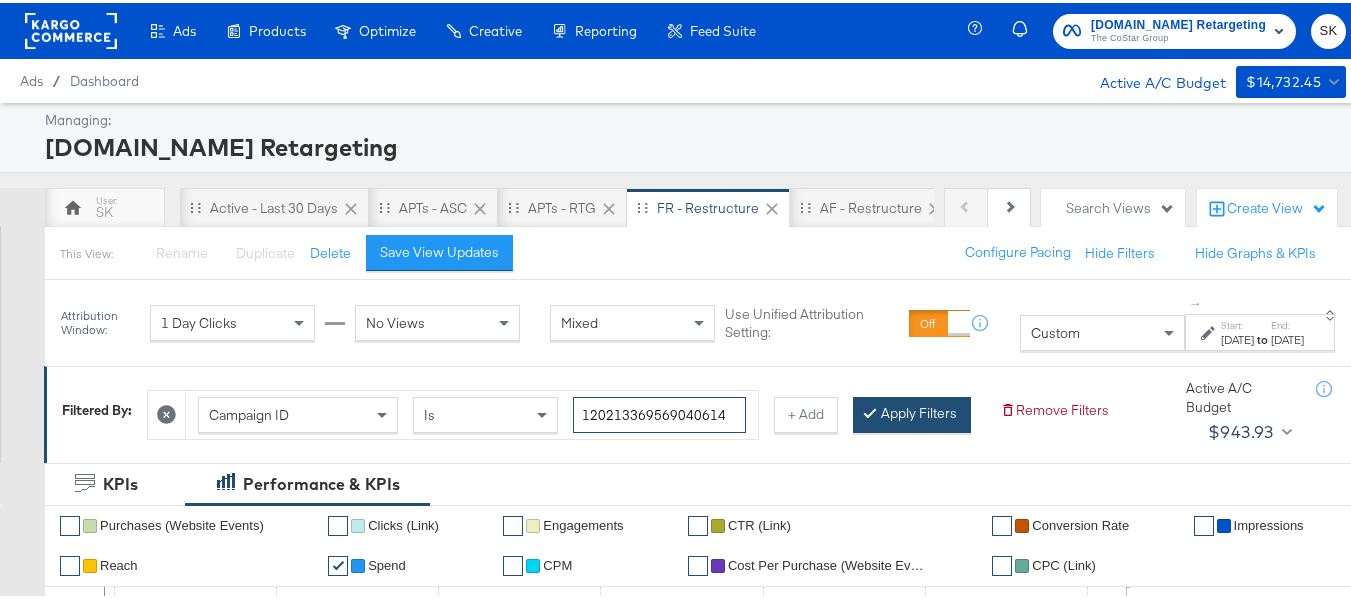 type on "120213369569040614" 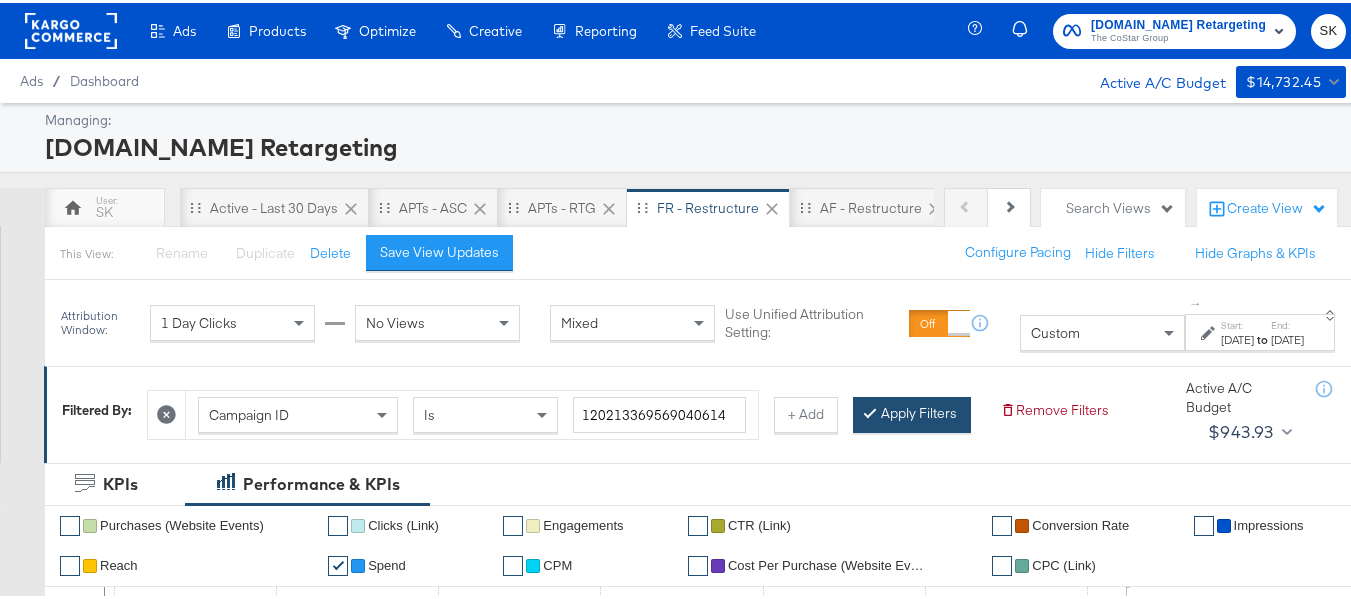 click on "Apply Filters" at bounding box center (912, 412) 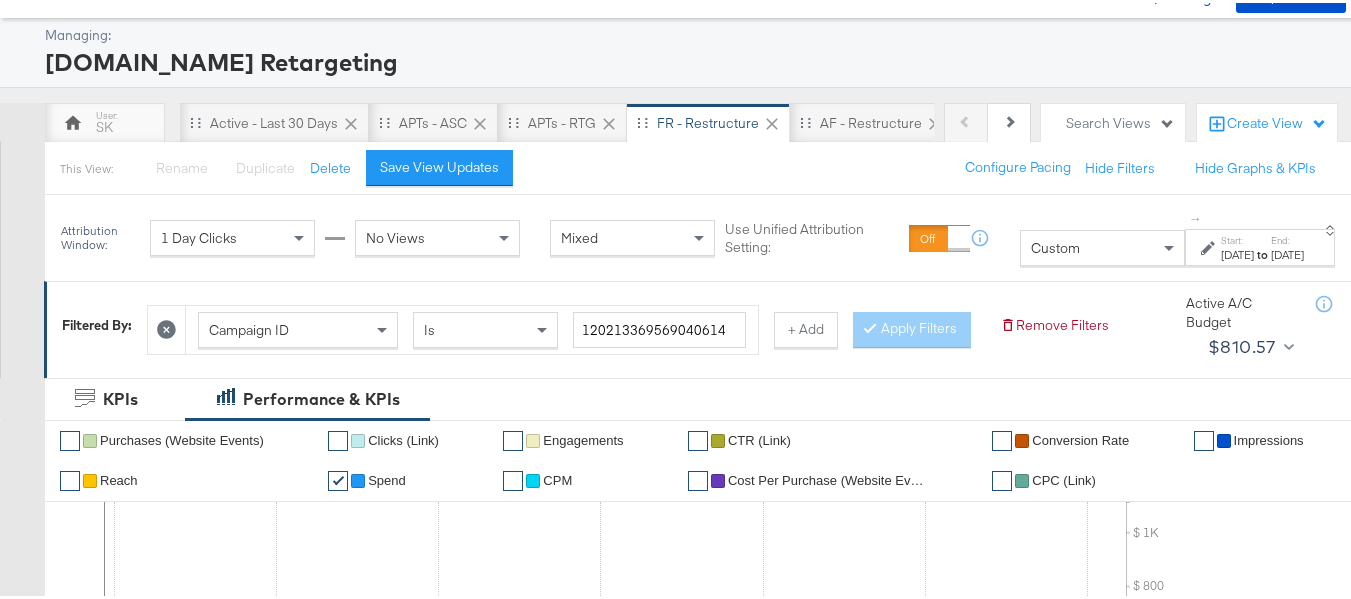 scroll, scrollTop: 200, scrollLeft: 0, axis: vertical 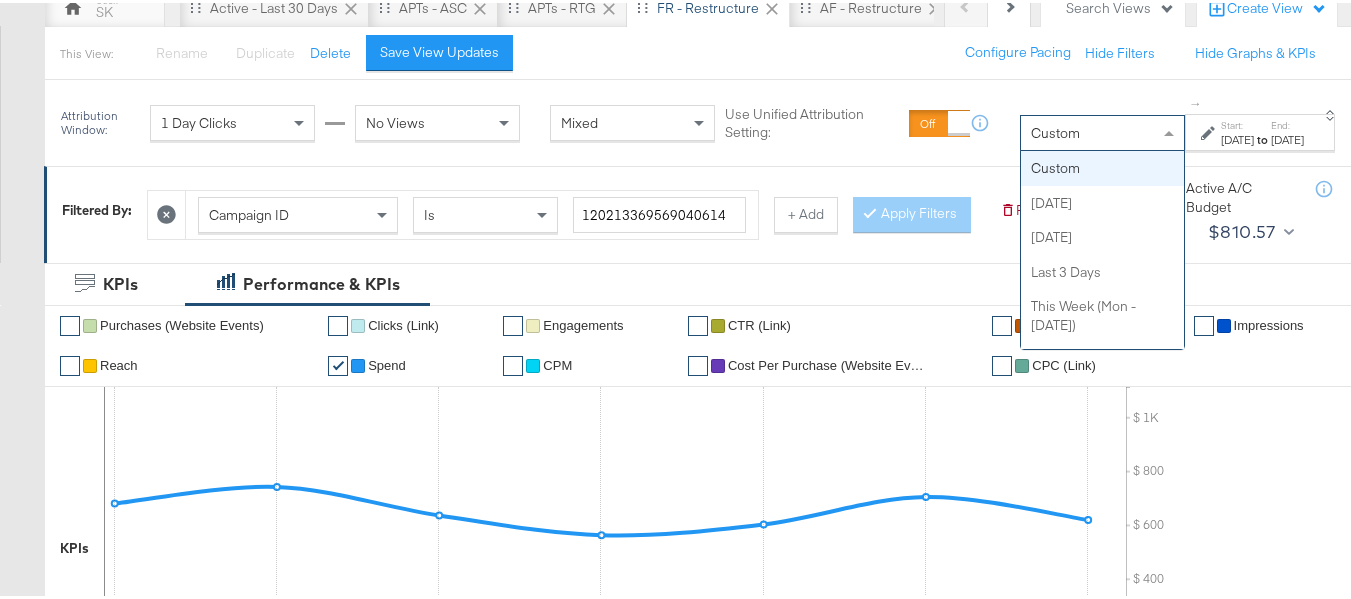 click on "Custom" at bounding box center [1102, 130] 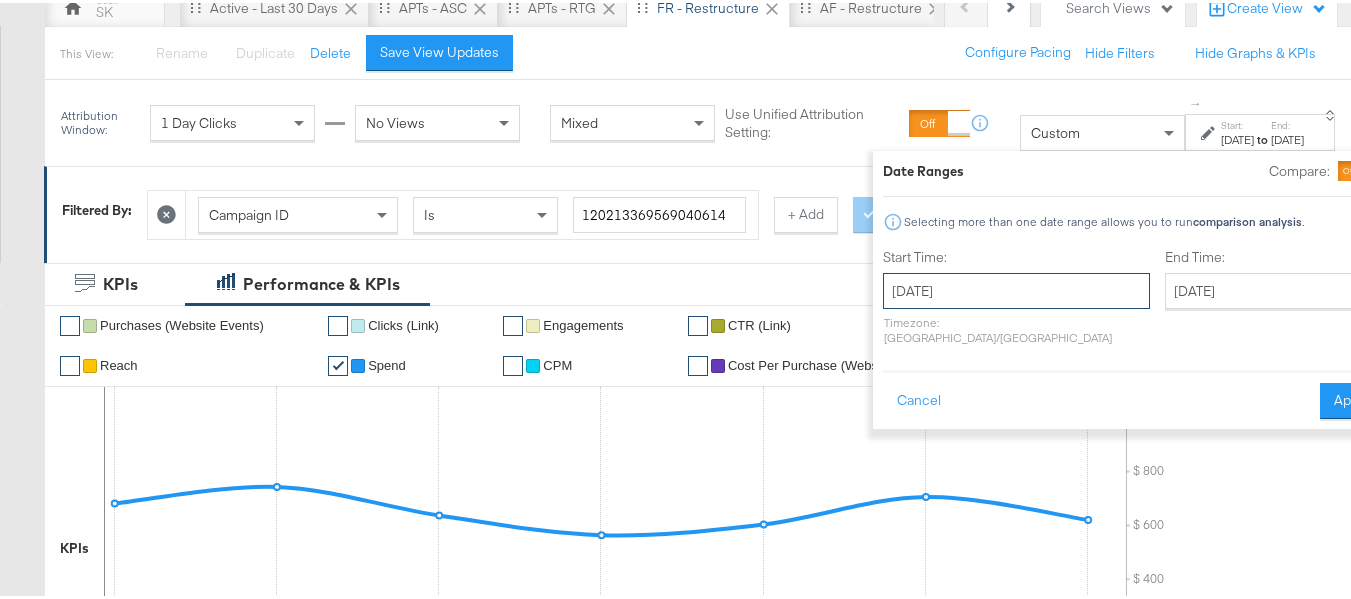 click on "[DATE]" at bounding box center (1016, 288) 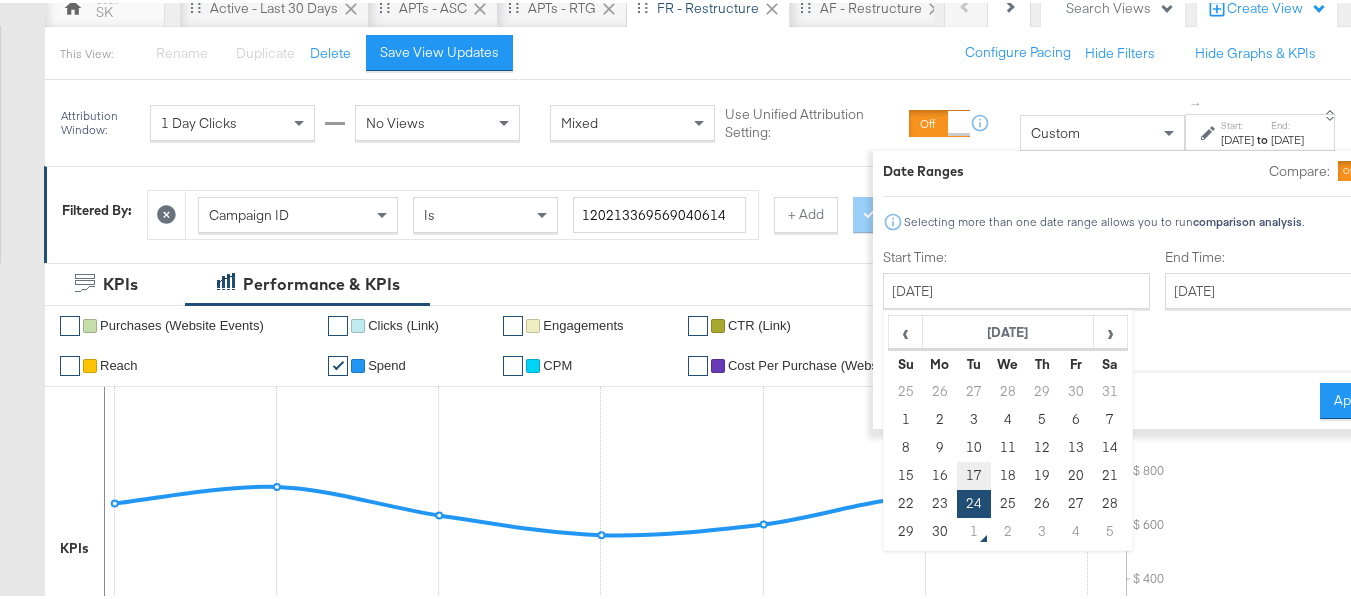 click on "17" at bounding box center (974, 473) 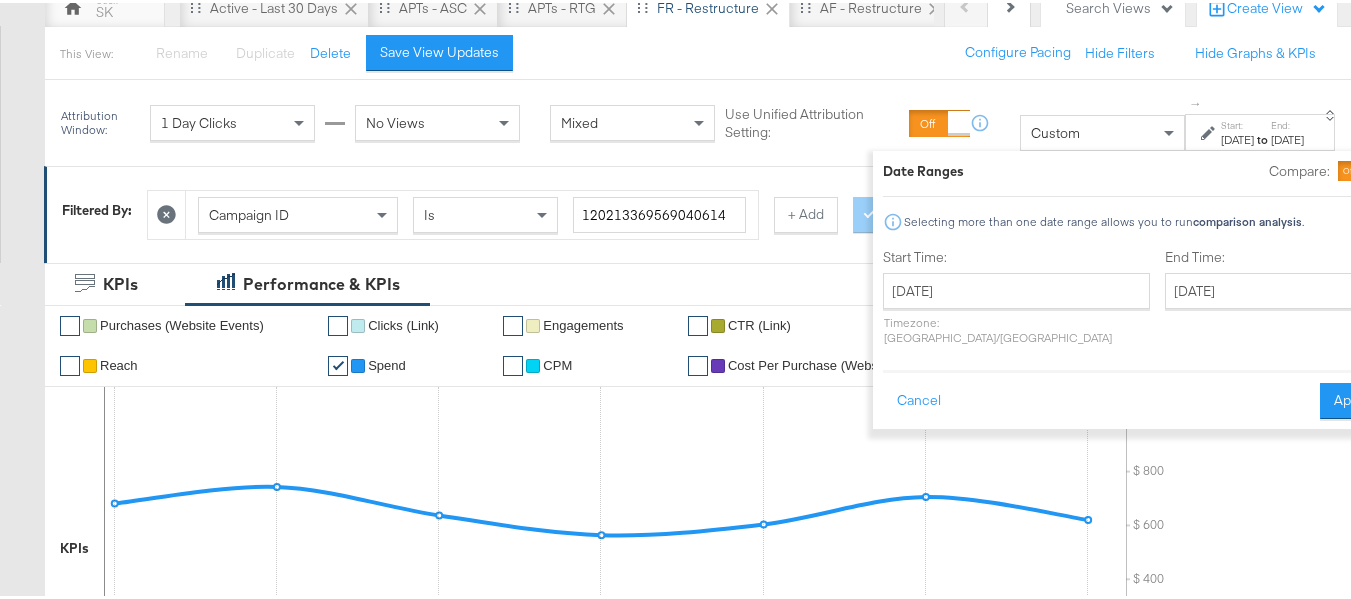 click on "End Time: [DATE] ‹ [DATE] › Su Mo Tu We Th Fr Sa 25 26 27 28 29 30 31 1 2 3 4 5 6 7 8 9 10 11 12 13 14 15 16 17 18 19 20 21 22 23 24 25 26 27 28 29 30 1 2 3 4 5" at bounding box center (1274, 298) 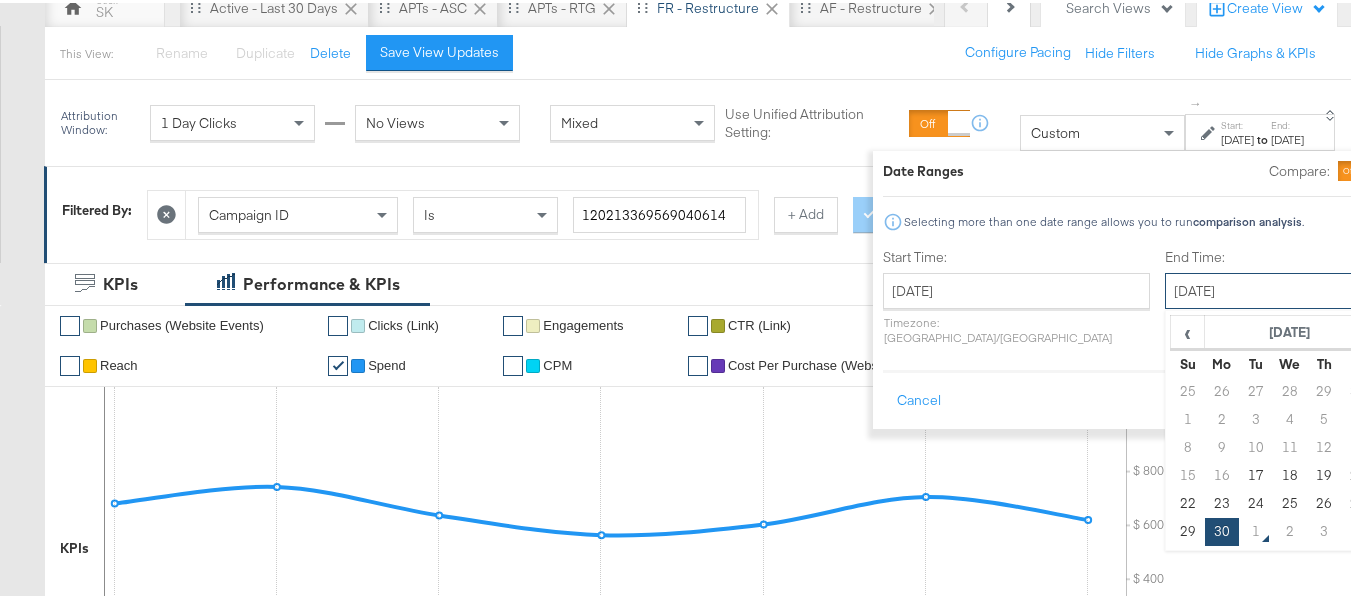 click on "[DATE]" at bounding box center (1270, 288) 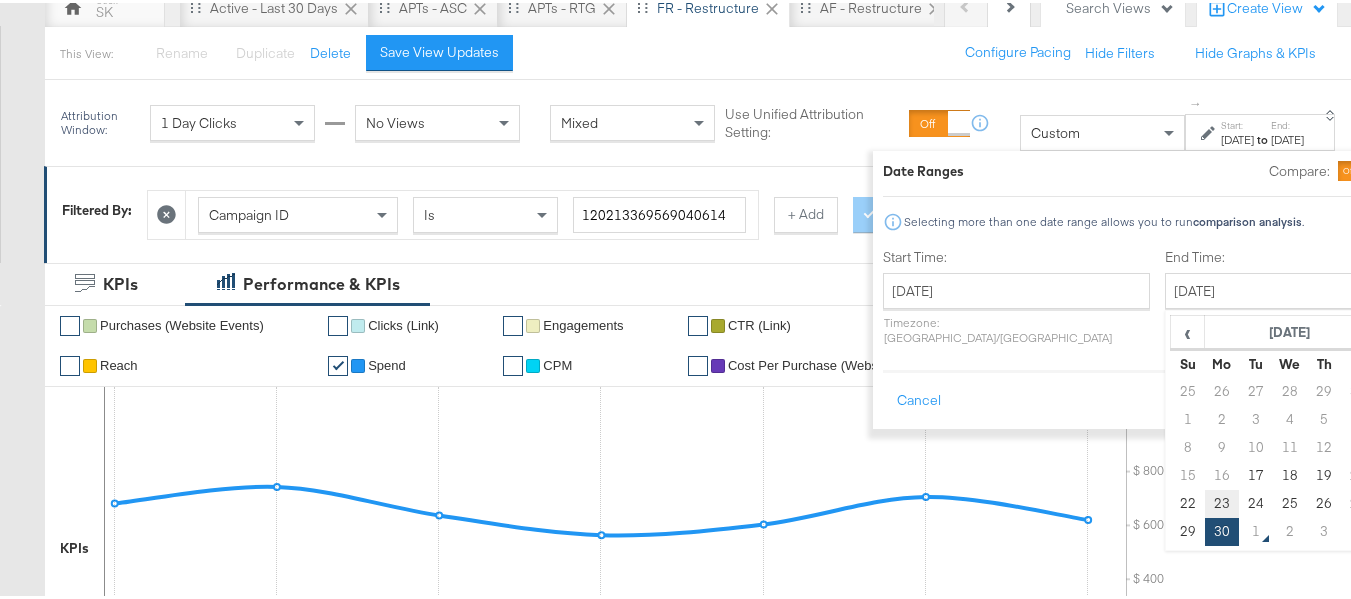 click on "23" at bounding box center (1222, 501) 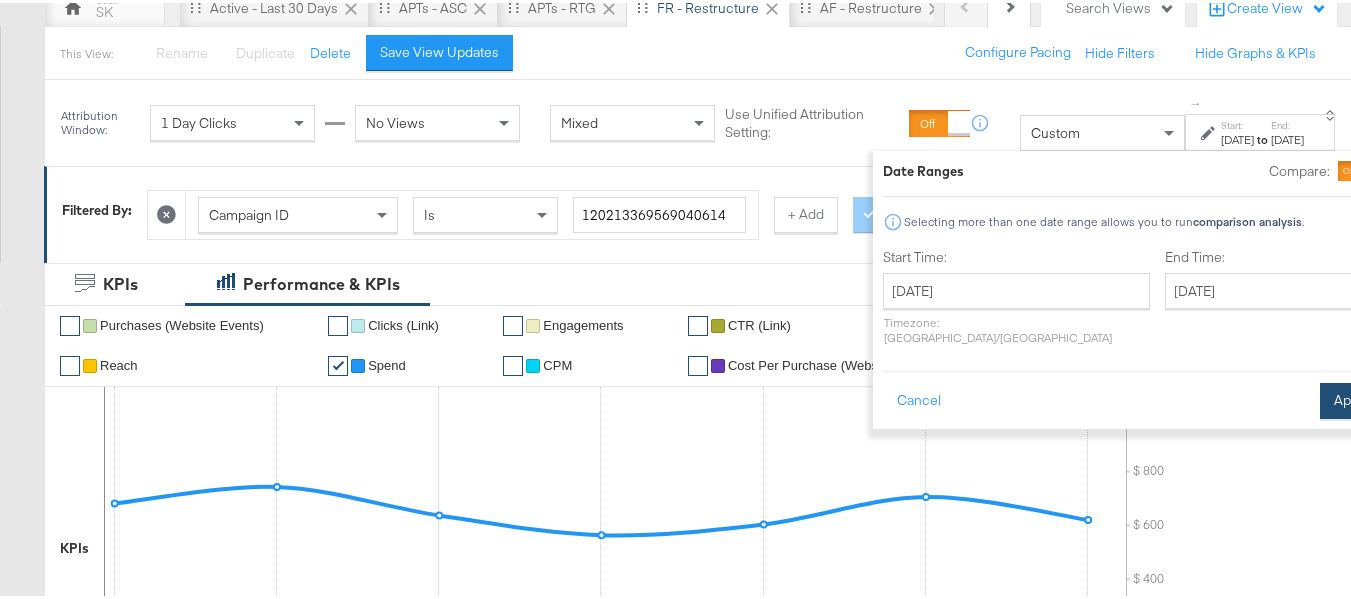 click on "Apply" at bounding box center (1351, 398) 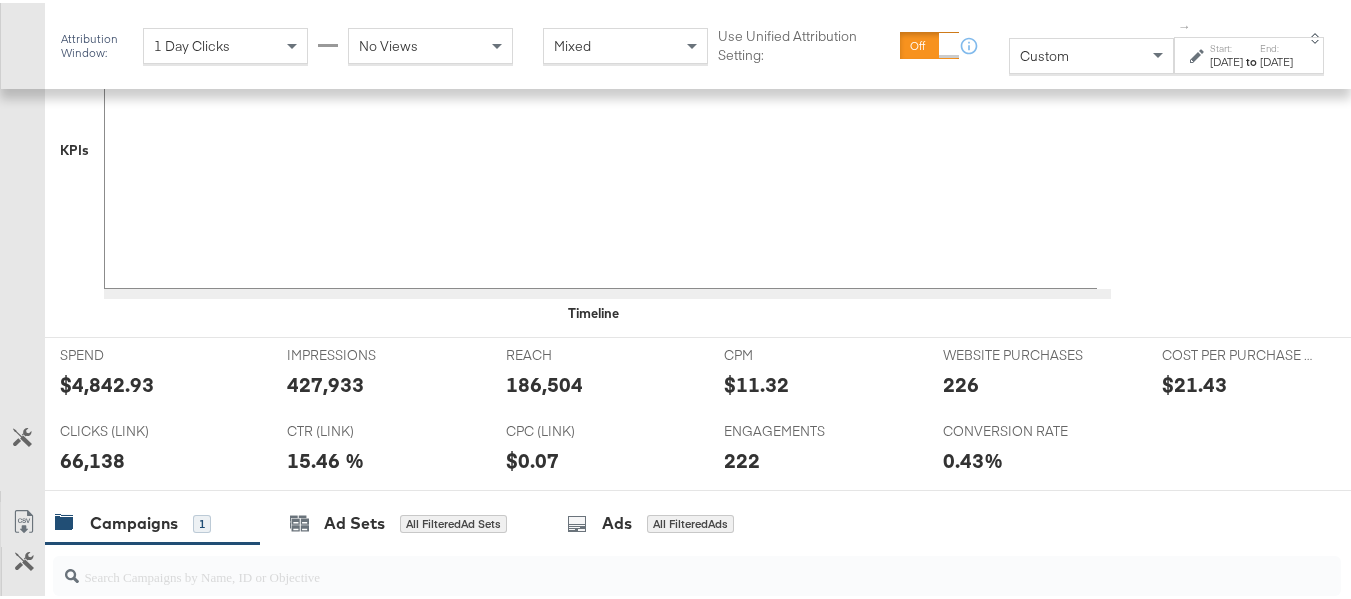 scroll, scrollTop: 795, scrollLeft: 0, axis: vertical 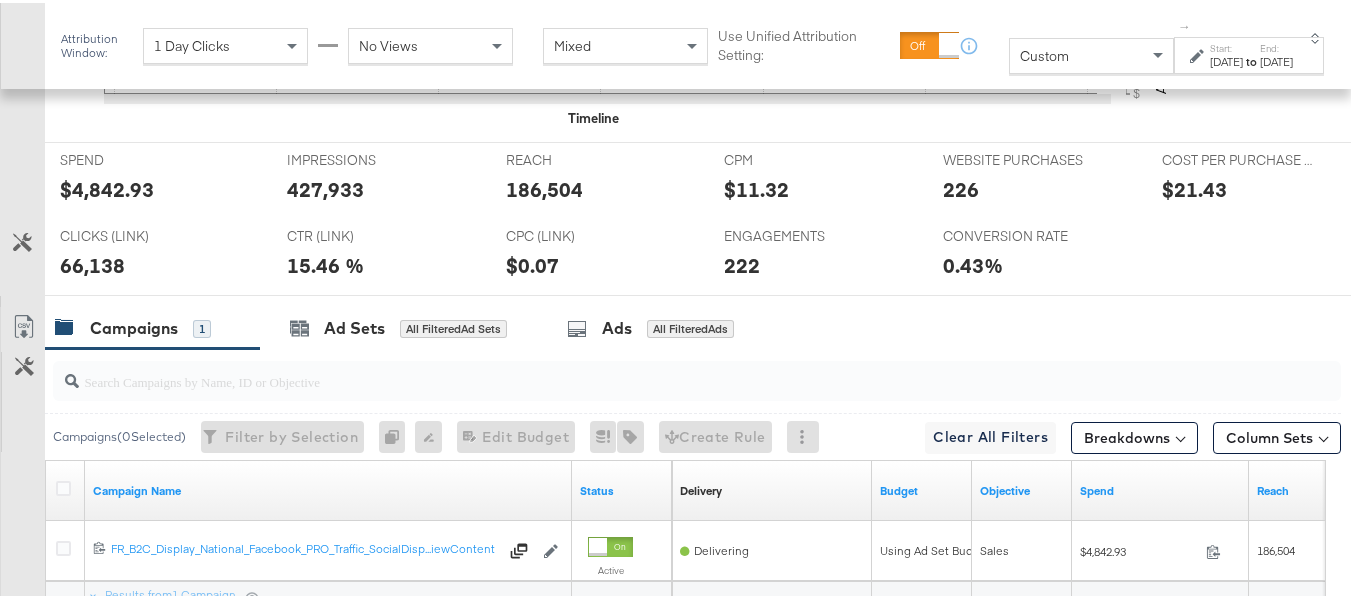 click on "to" at bounding box center [1251, 58] 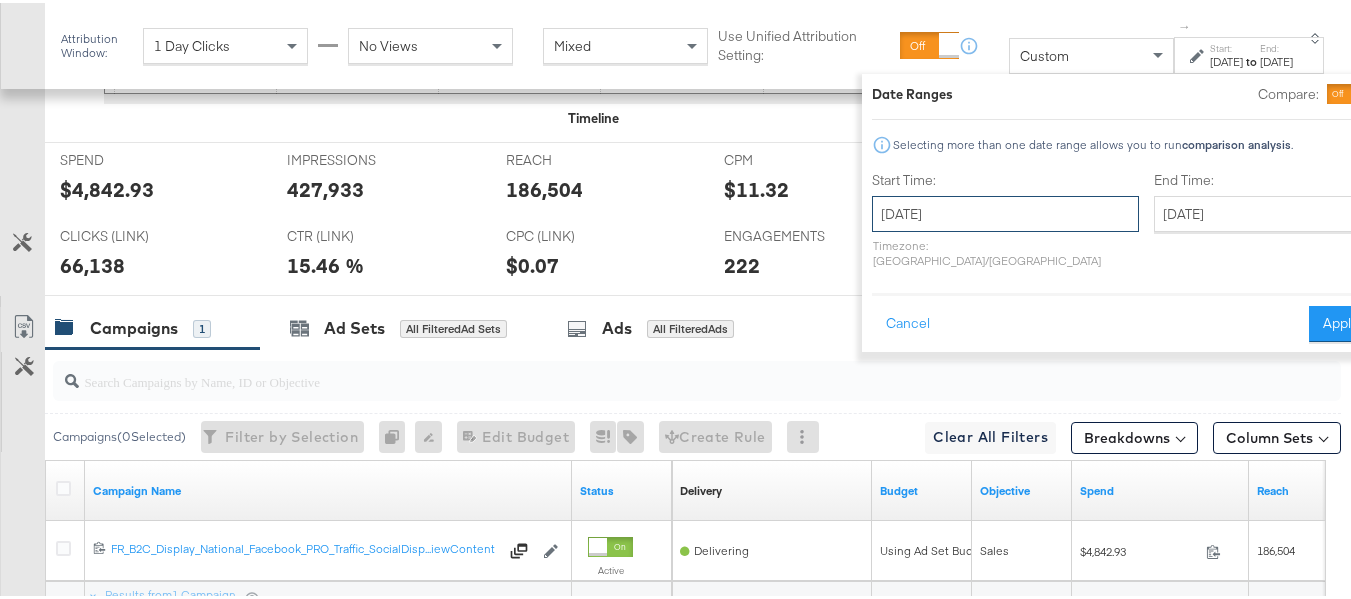 click on "[DATE]" at bounding box center [1005, 211] 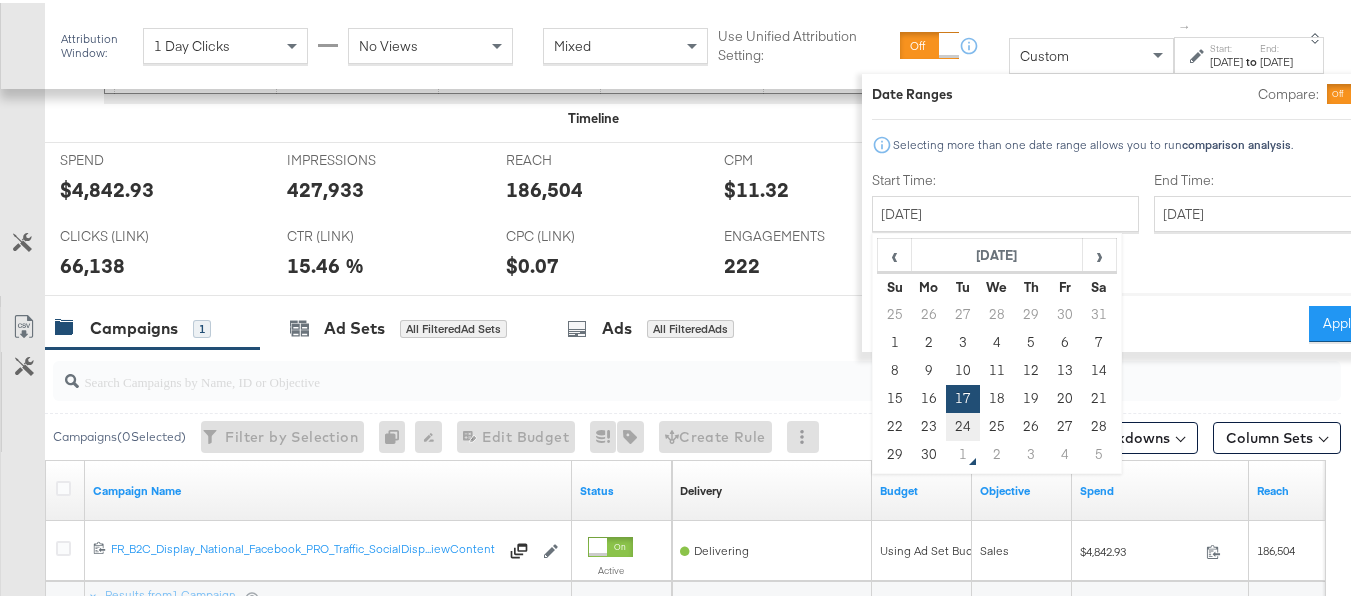 click on "24" at bounding box center (963, 424) 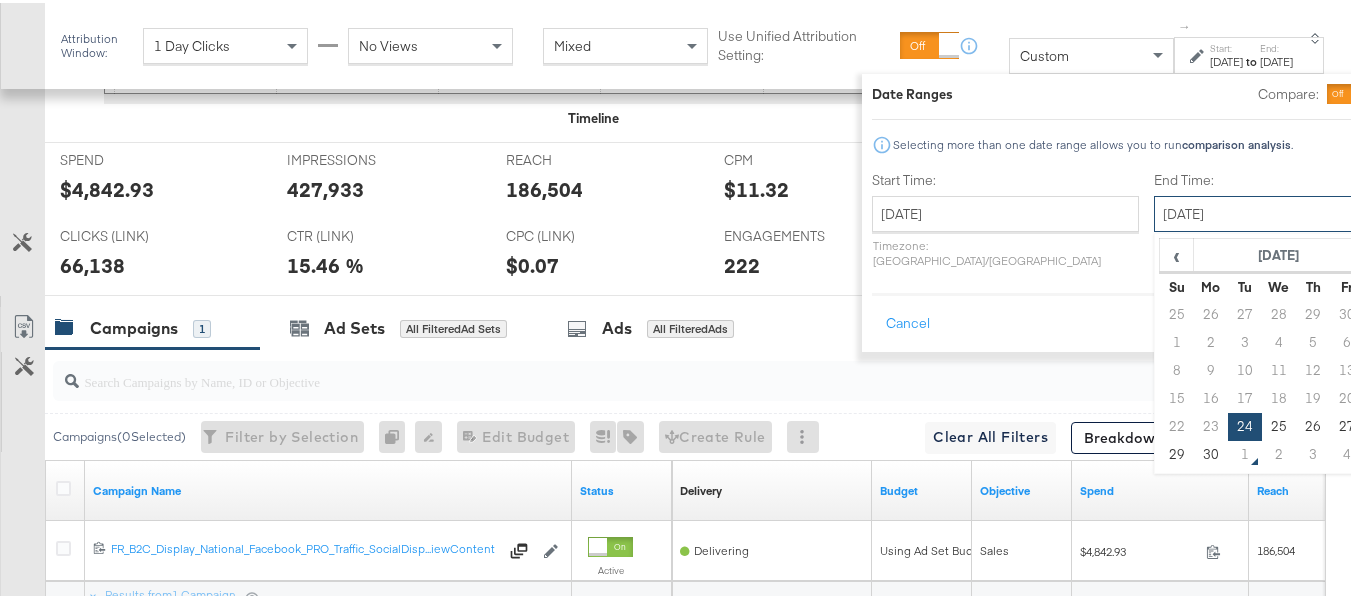 click on "[DATE]" at bounding box center (1259, 211) 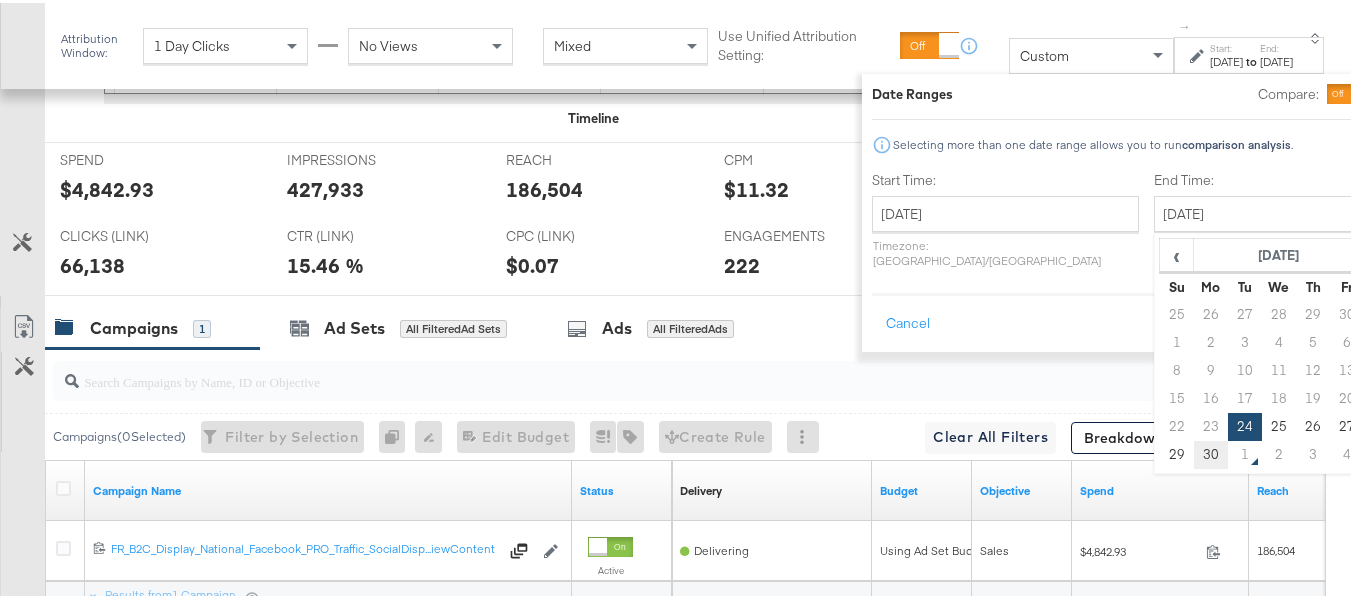 click on "30" at bounding box center (1211, 452) 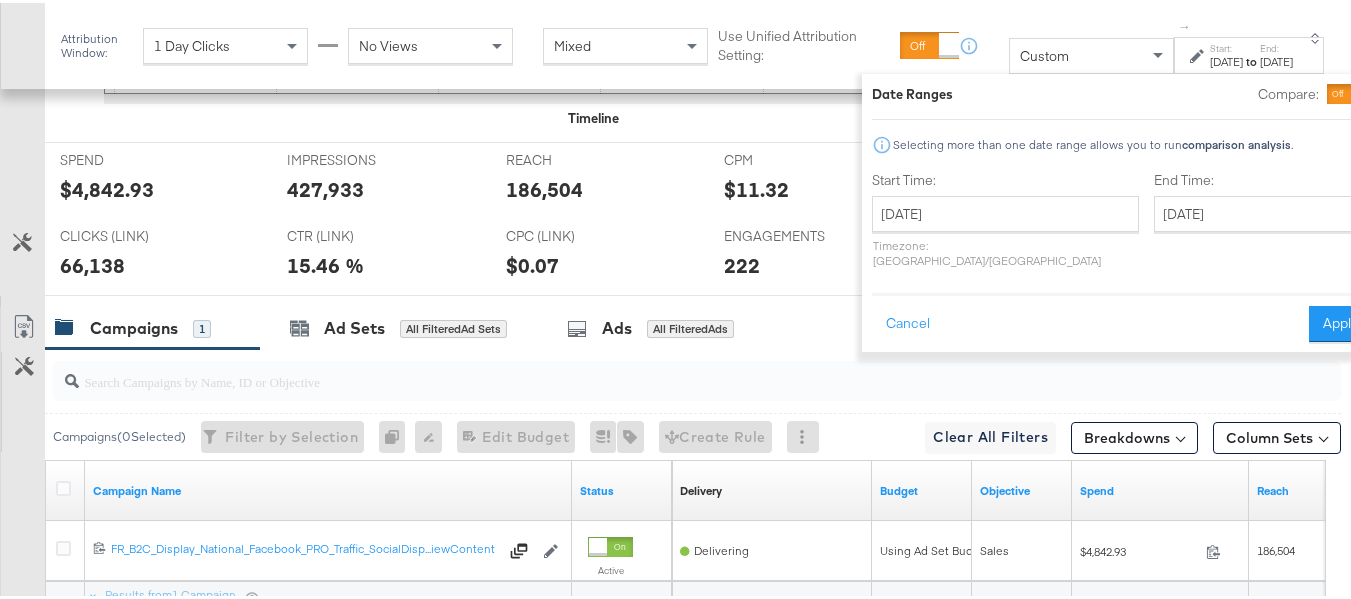 click on "Date Ranges Compare:  Selecting more than one date range allows you to run  comparison analysis . Start Time: [DATE] ‹ [DATE] › Su Mo Tu We Th Fr Sa 25 26 27 28 29 30 31 1 2 3 4 5 6 7 8 9 10 11 12 13 14 15 16 17 18 19 20 21 22 23 24 25 26 27 28 29 30 1 2 3 4 5 Timezone:  [GEOGRAPHIC_DATA]/[GEOGRAPHIC_DATA] Time: [DATE] ‹ [DATE] › Su Mo Tu We Th Fr Sa 25 26 27 28 29 30 31 1 2 3 4 5 6 7 8 9 10 11 12 13 14 15 16 17 18 19 20 21 22 23 24 25 26 27 28 29 30 1 2 3 4 5 Cancel Apply" at bounding box center (1122, 210) 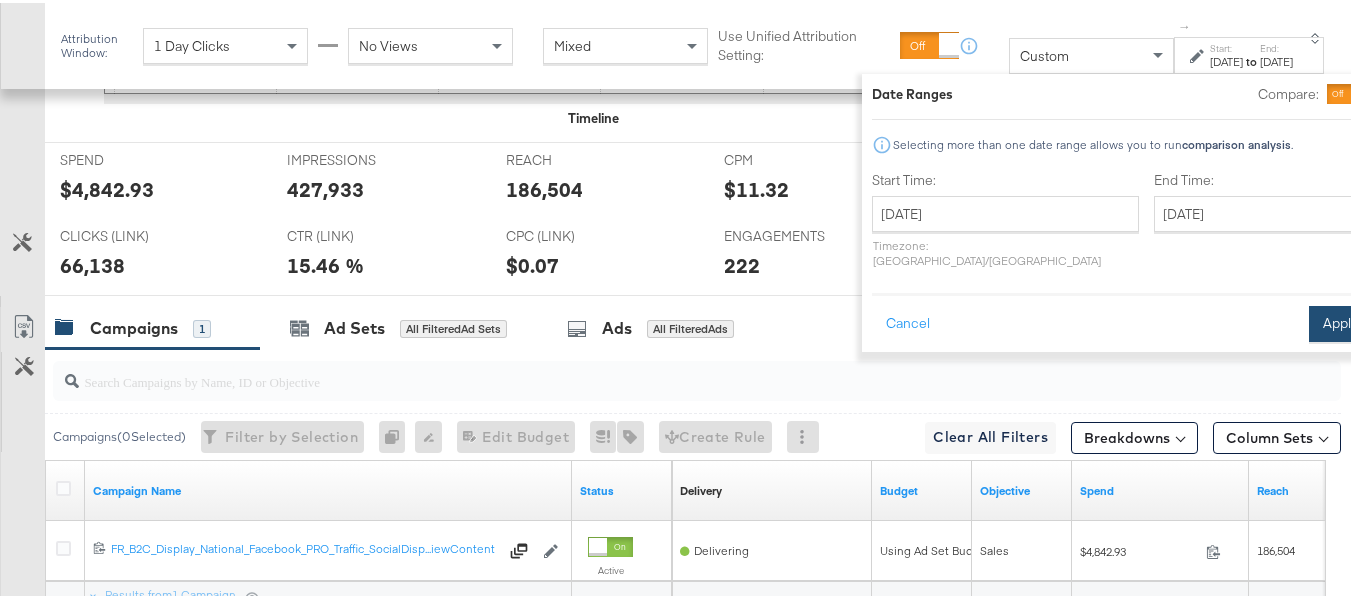 click on "Apply" at bounding box center (1340, 321) 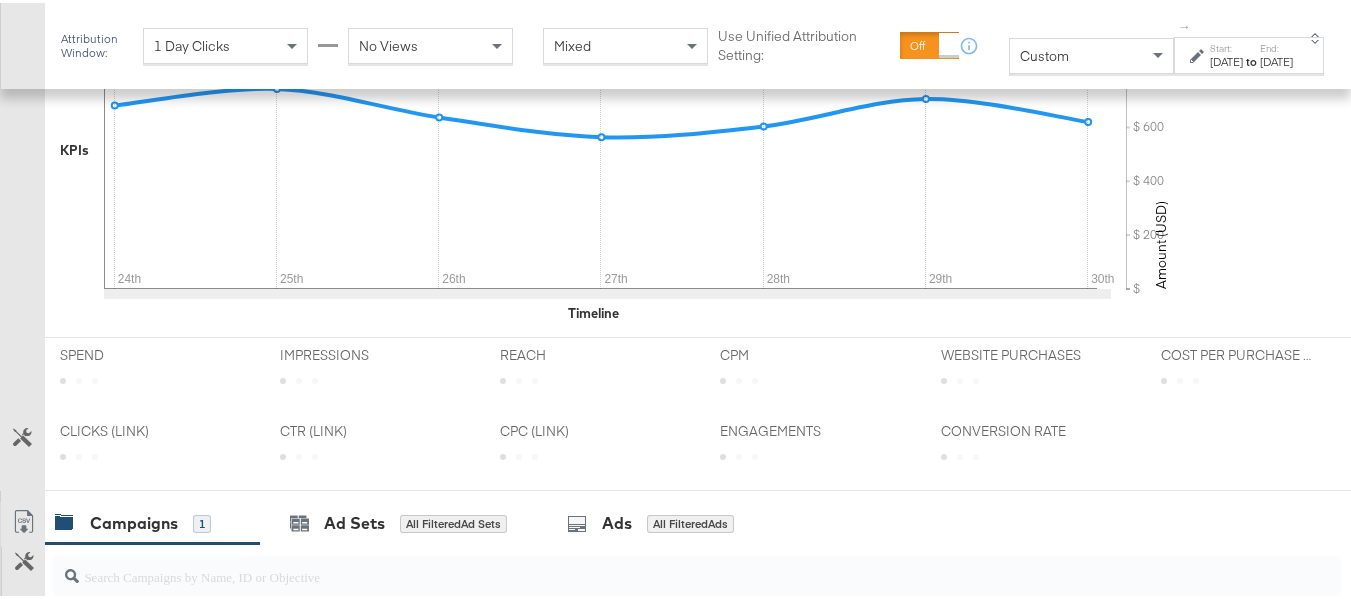 scroll, scrollTop: 795, scrollLeft: 0, axis: vertical 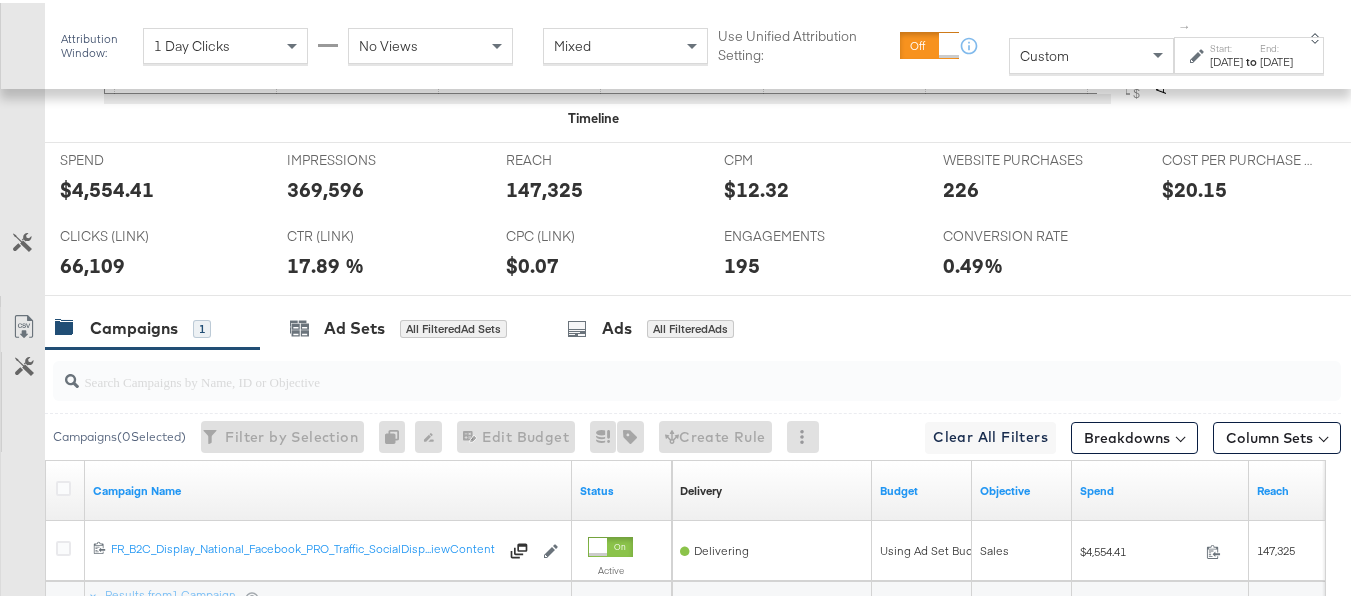 click on "$4,554.41" at bounding box center (107, 186) 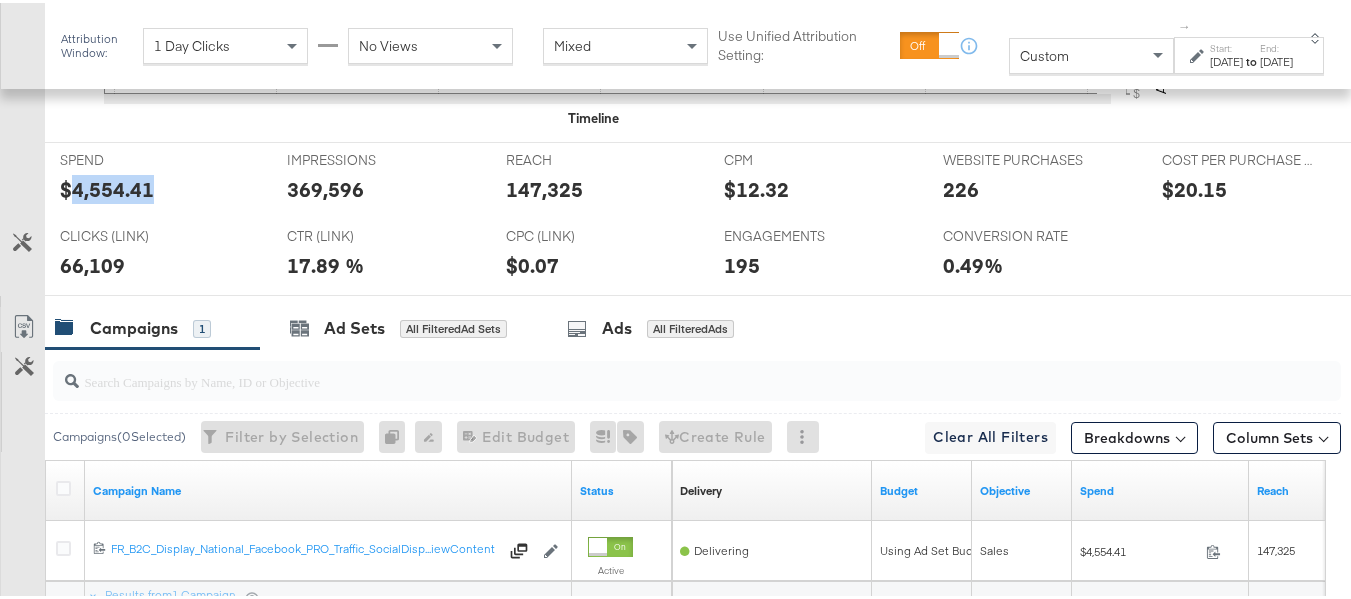 click on "$4,554.41" at bounding box center (107, 186) 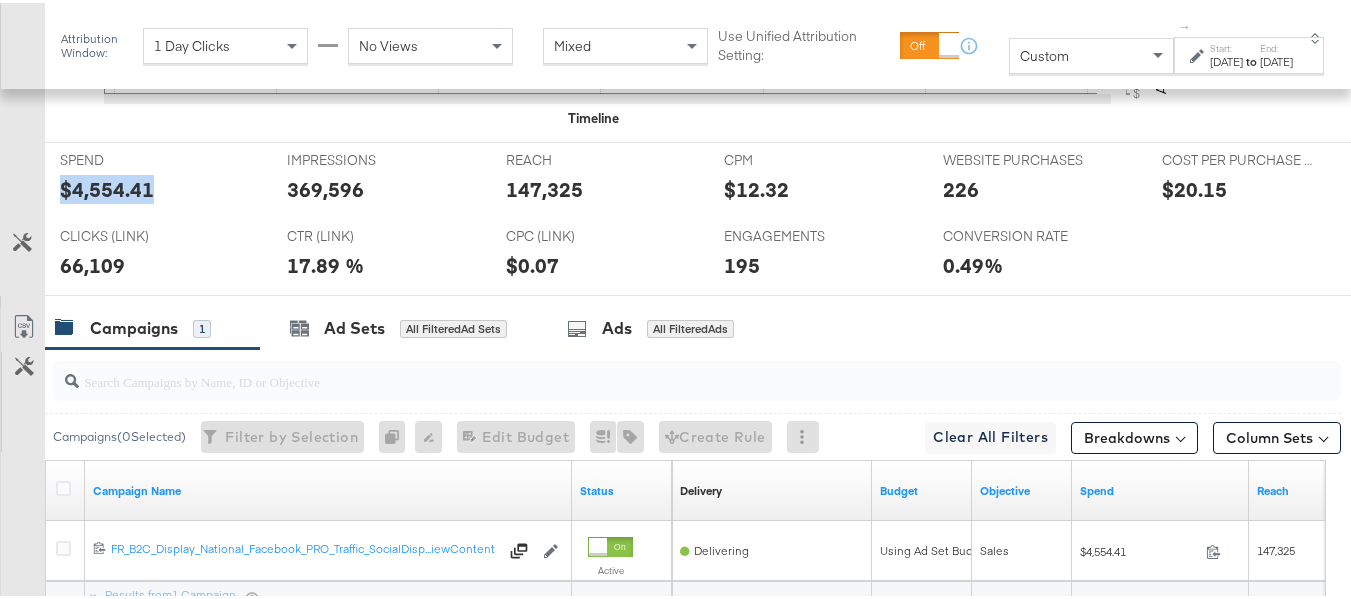 click on "$4,554.41" at bounding box center [107, 186] 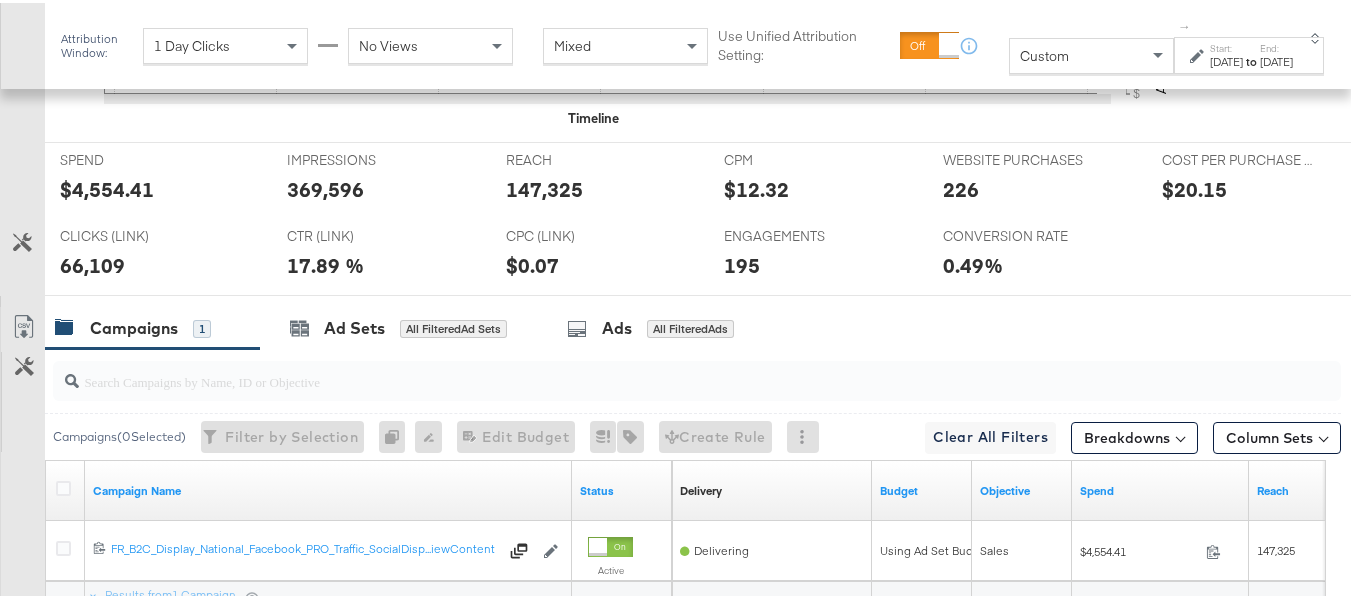 click on "147,325" at bounding box center (544, 186) 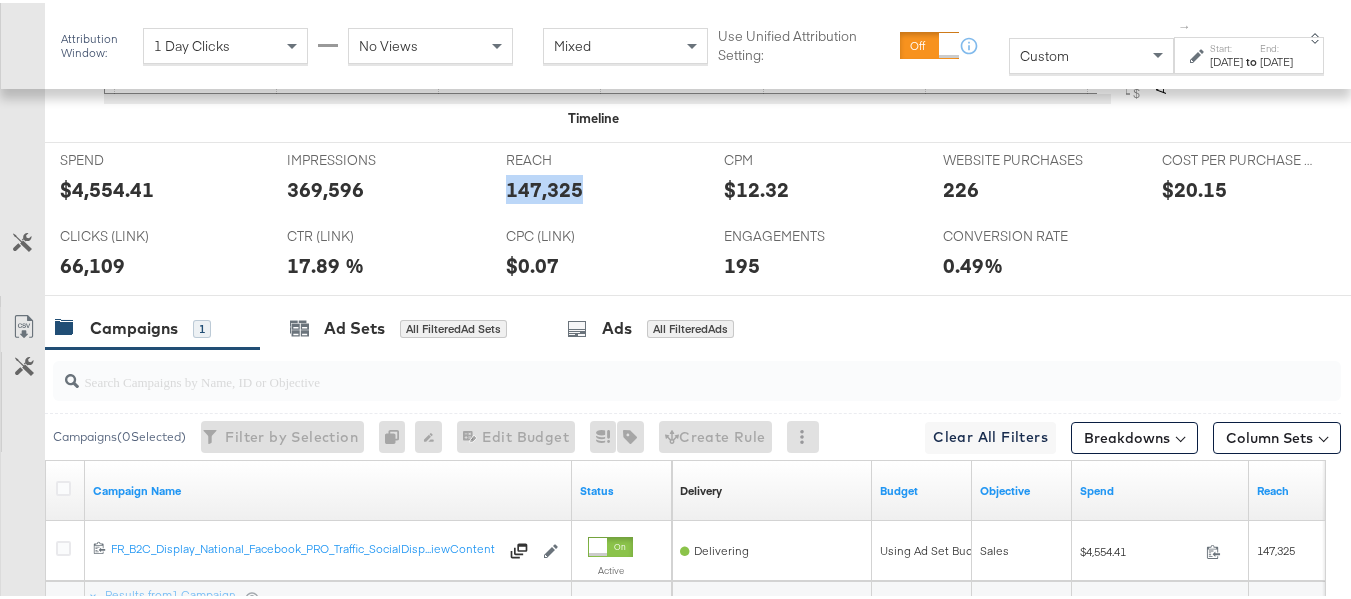 click on "147,325" at bounding box center [544, 186] 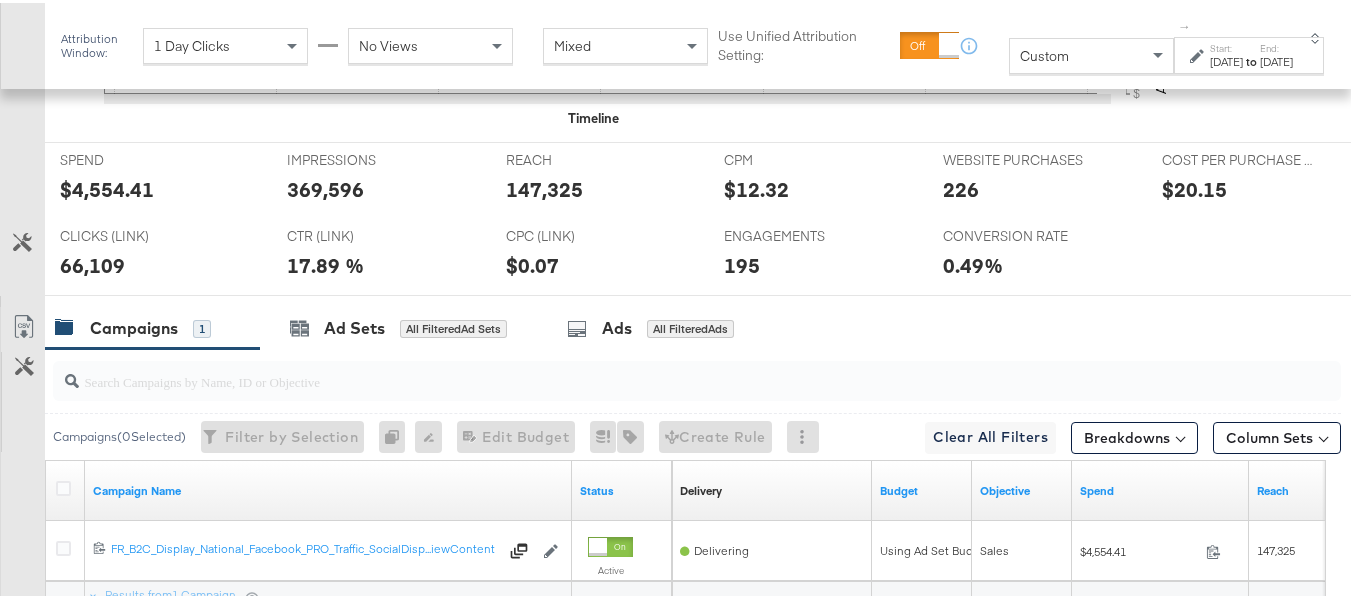 click on "369,596" at bounding box center [325, 186] 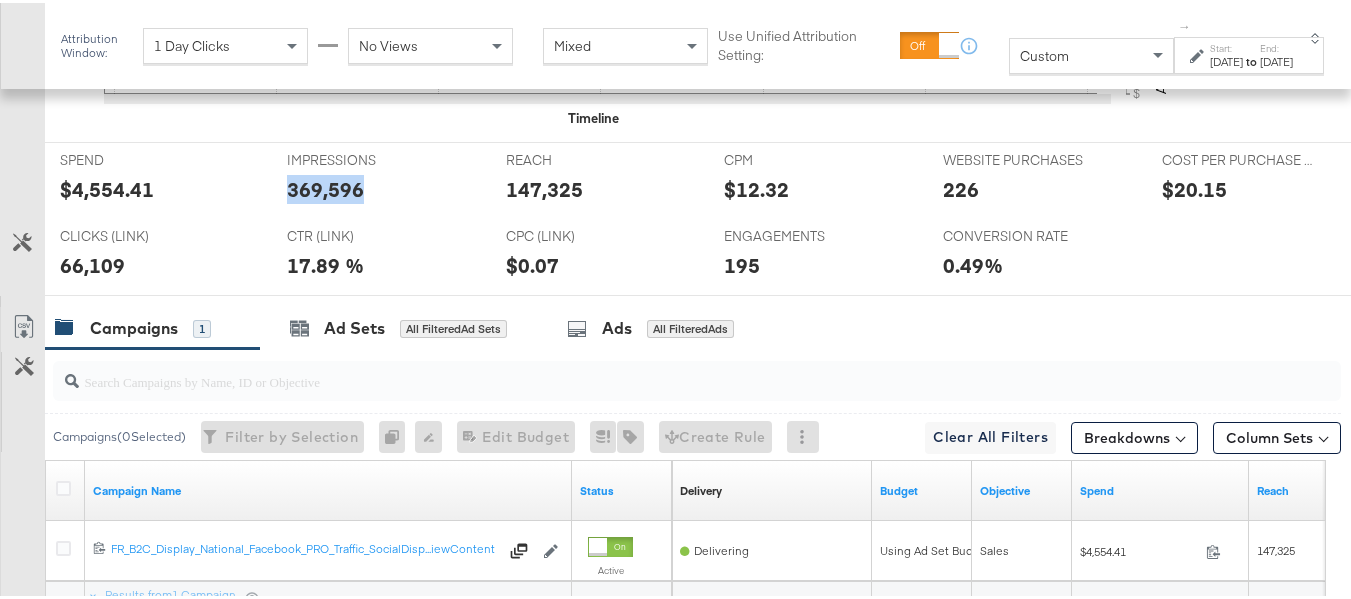 click on "369,596" at bounding box center [325, 186] 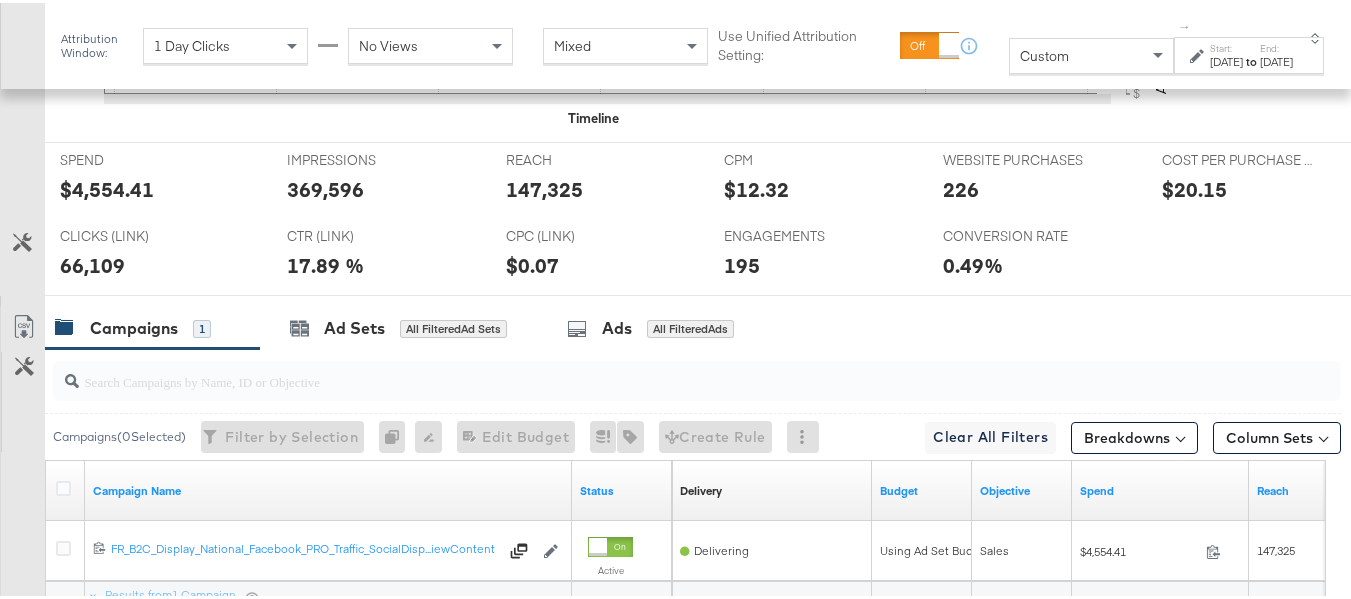 click on "66,109" at bounding box center (92, 262) 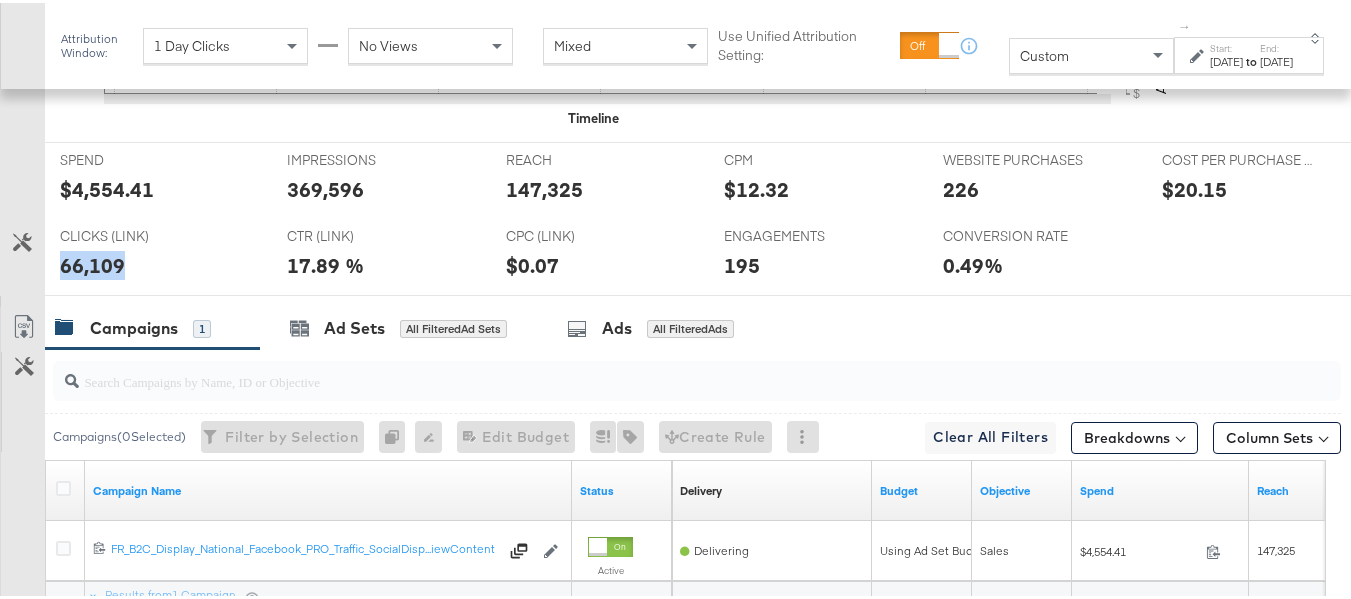click on "66,109" at bounding box center [92, 262] 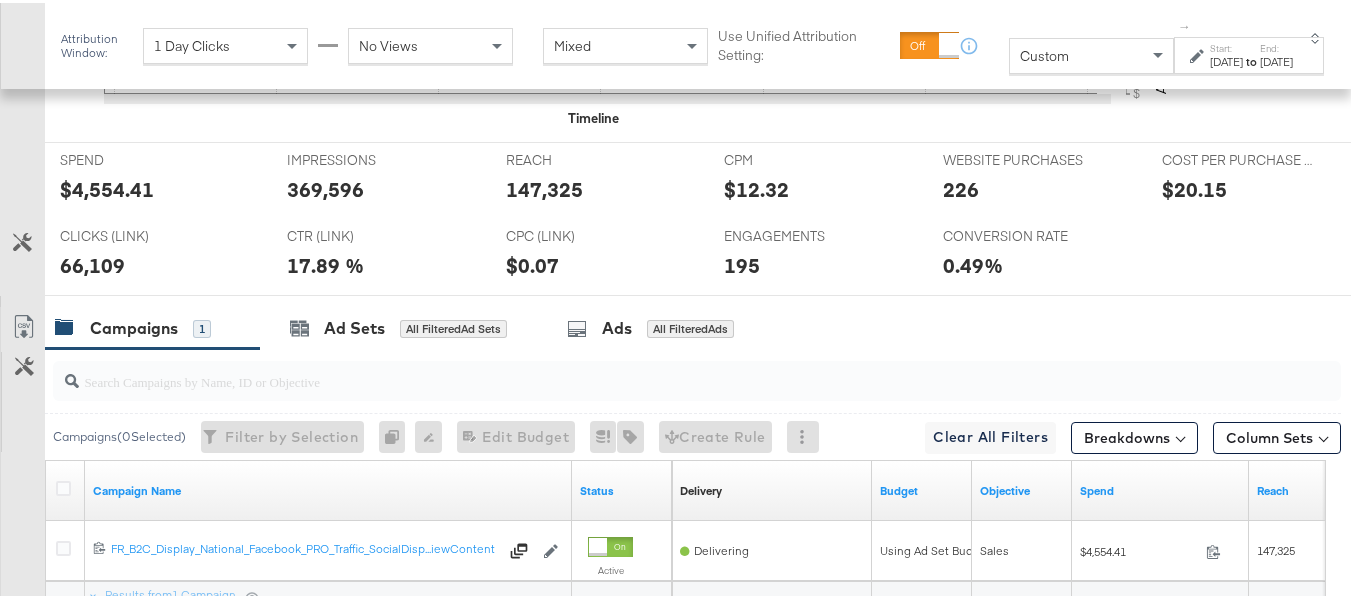 click on "226" at bounding box center (961, 186) 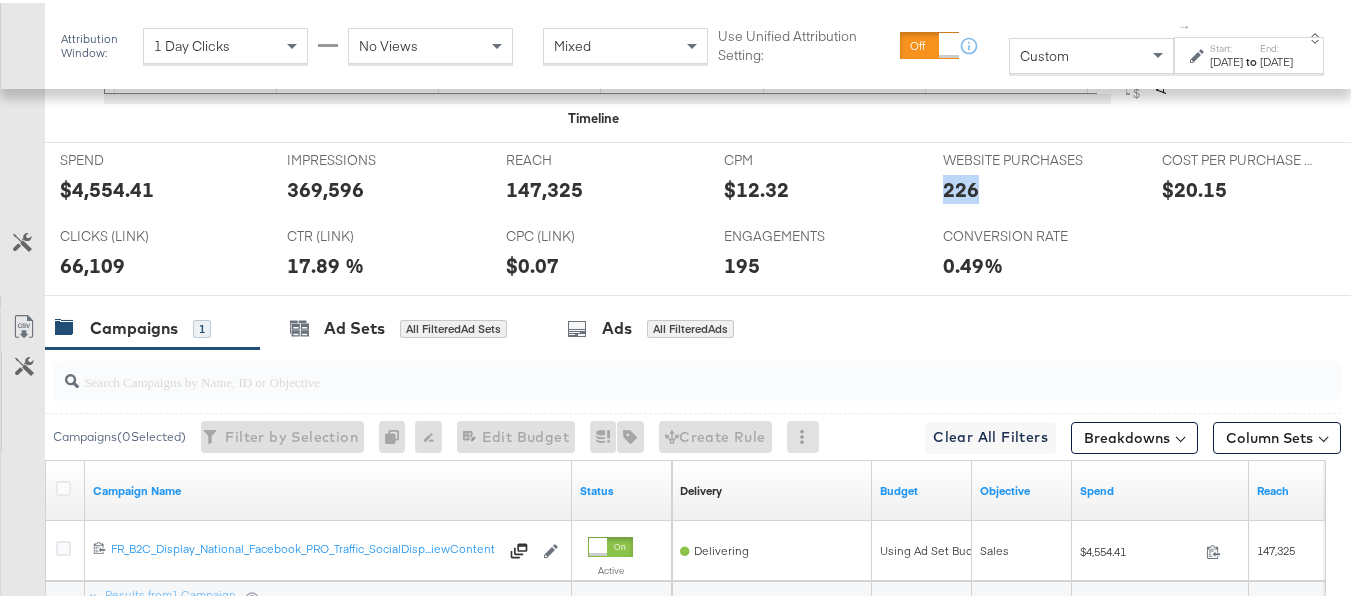 click on "226" at bounding box center (961, 186) 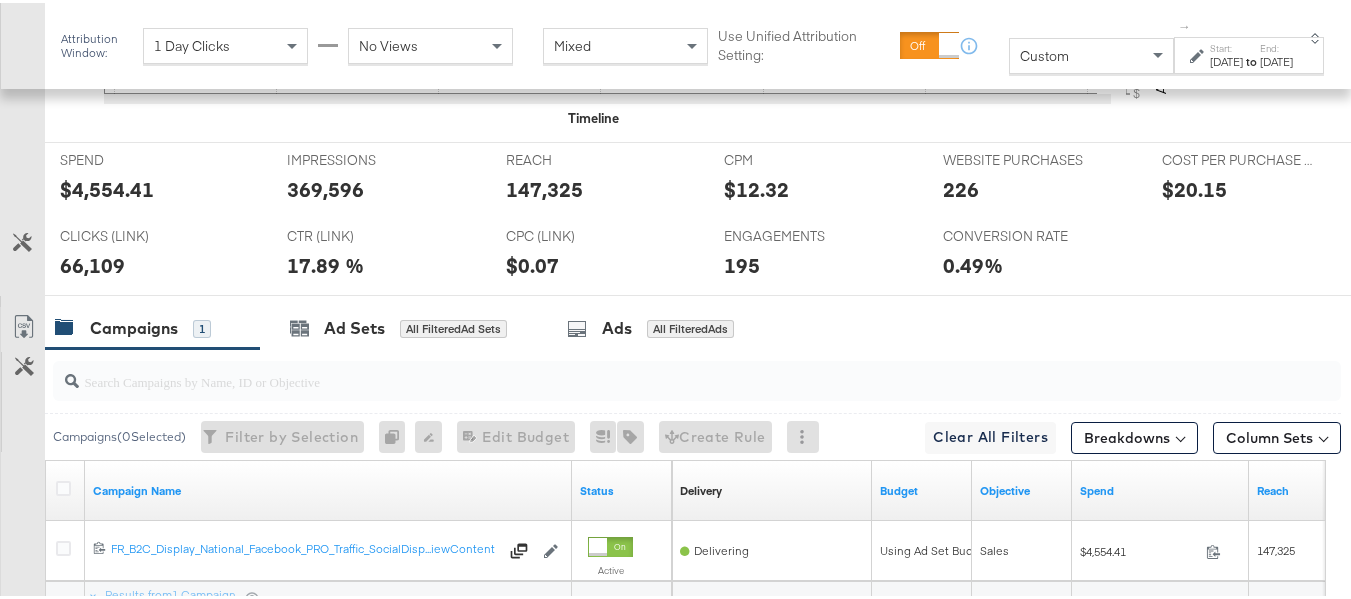 click on "ENGAGEMENTS ENGAGEMENTS 195" at bounding box center [818, 254] 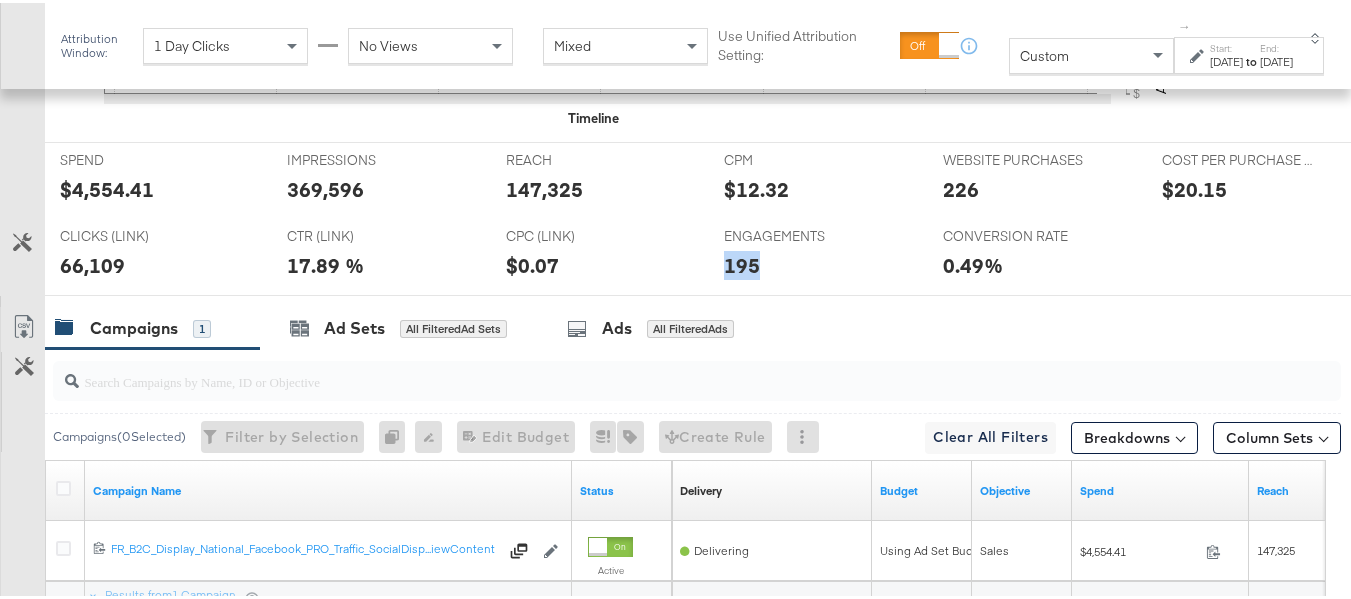 click on "ENGAGEMENTS ENGAGEMENTS 195" at bounding box center (818, 254) 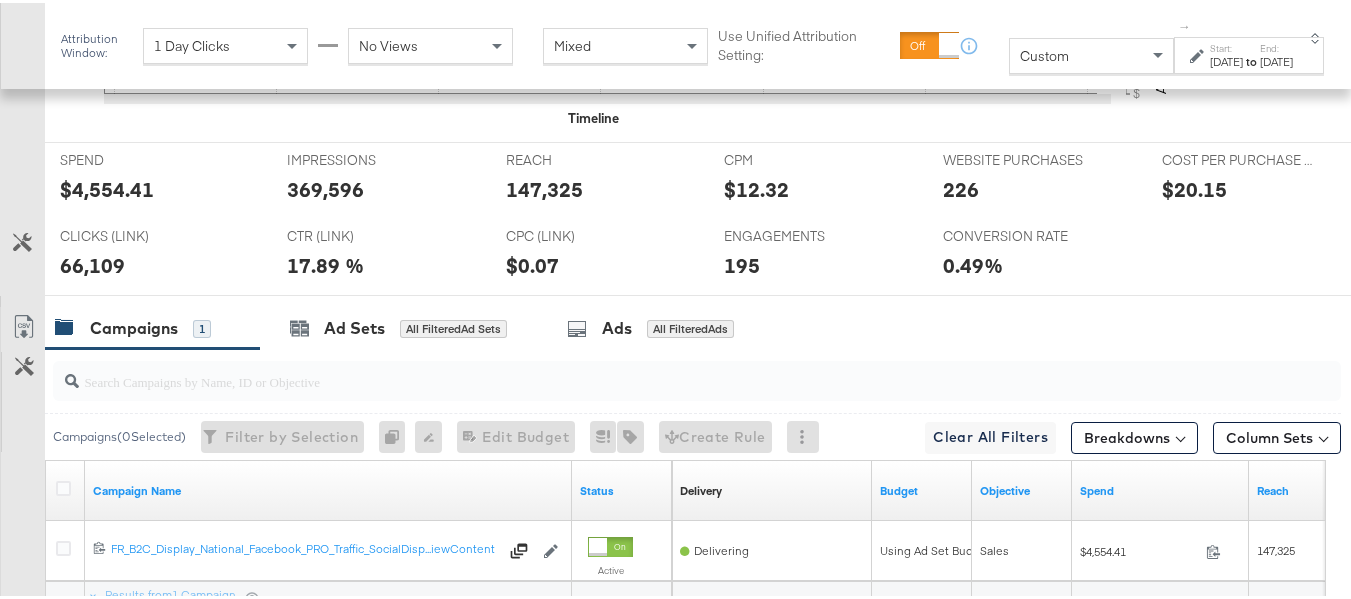 click at bounding box center (683, 301) 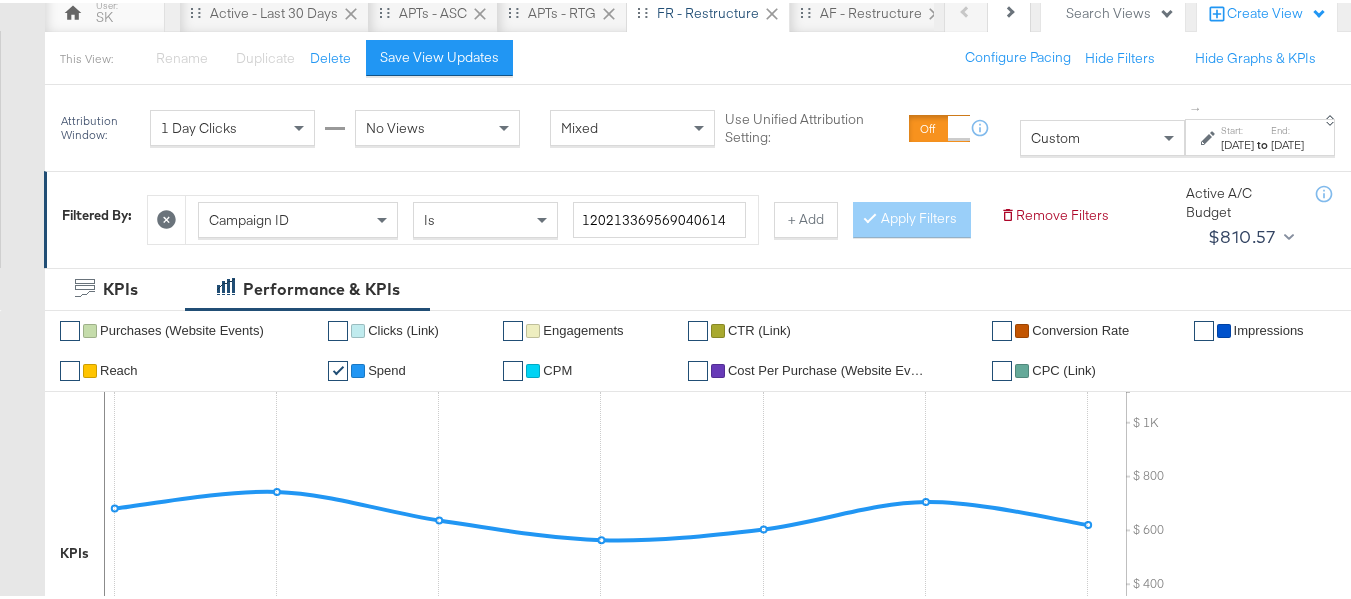 scroll, scrollTop: 0, scrollLeft: 0, axis: both 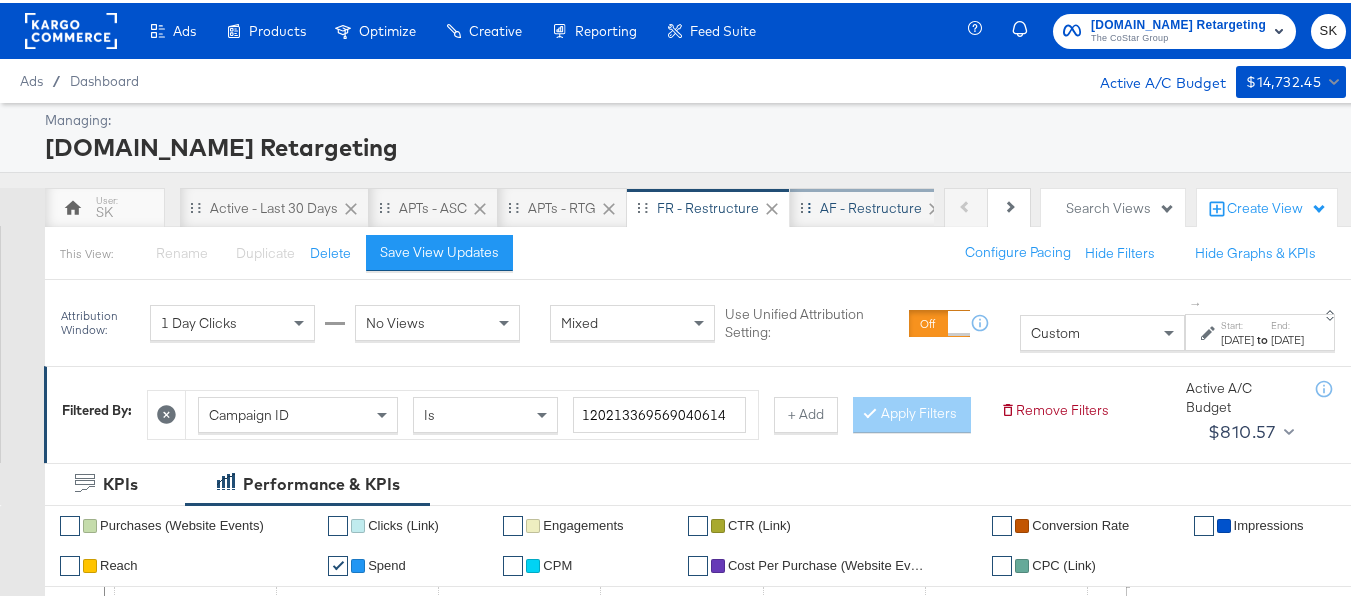 click on "AF - Restructure" at bounding box center (871, 205) 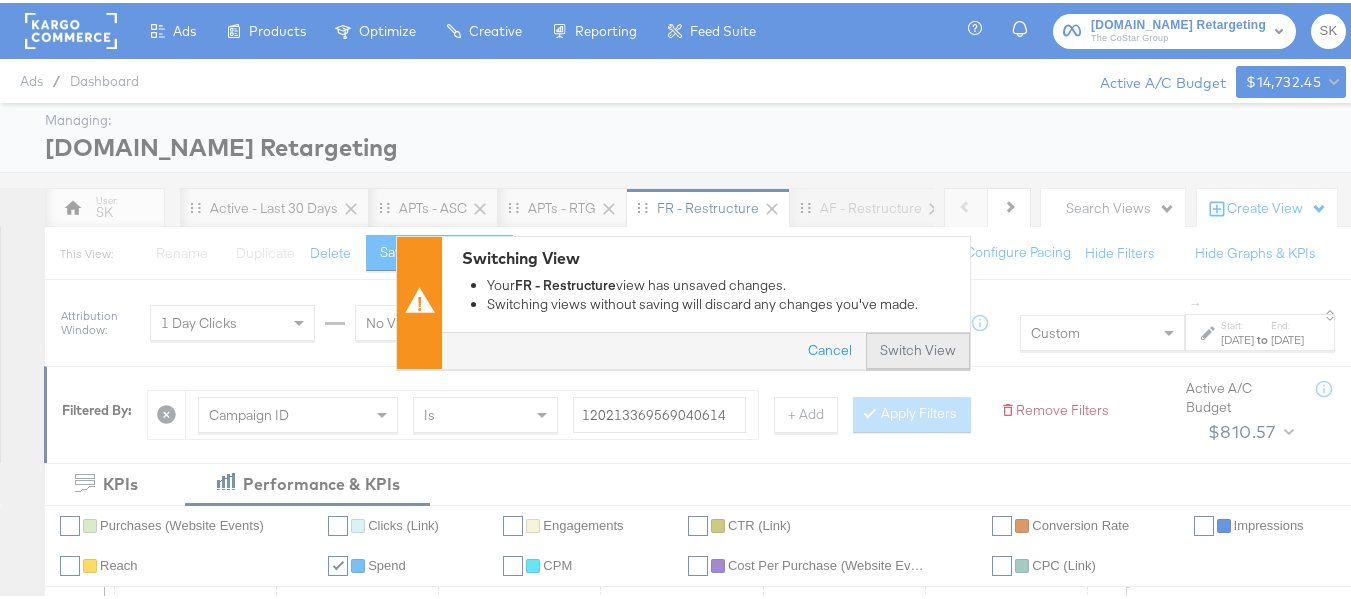 click on "Switch View" at bounding box center (918, 348) 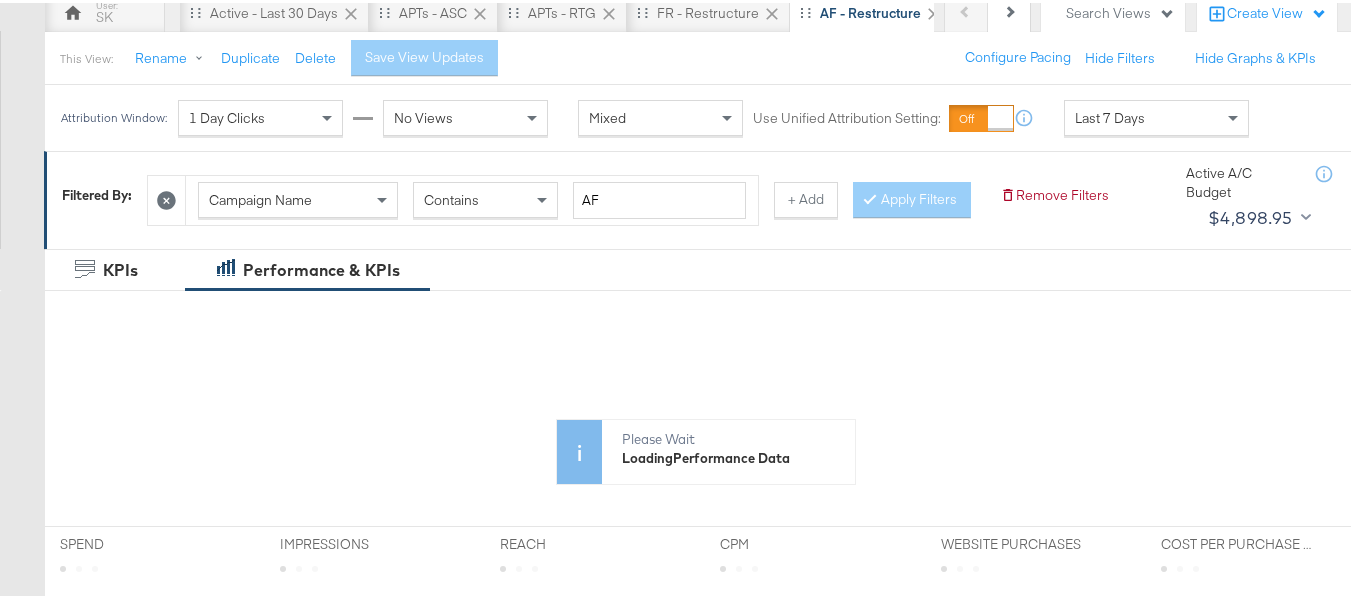 scroll, scrollTop: 200, scrollLeft: 0, axis: vertical 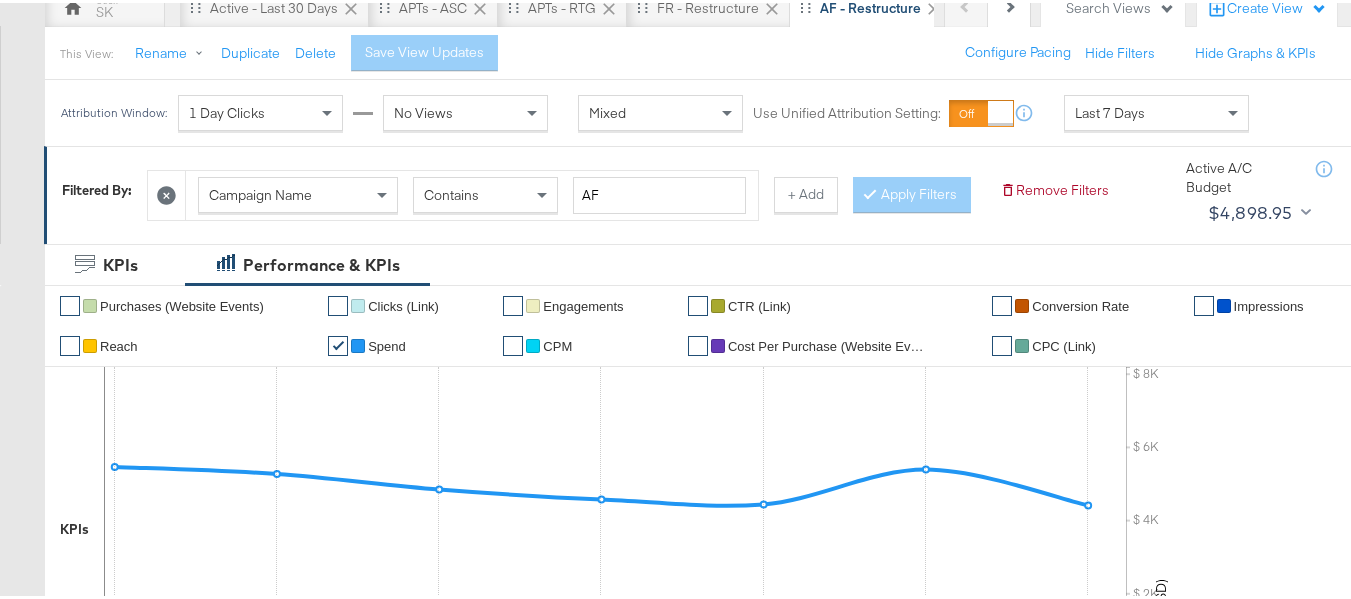 click on "Campaign Name" at bounding box center (260, 192) 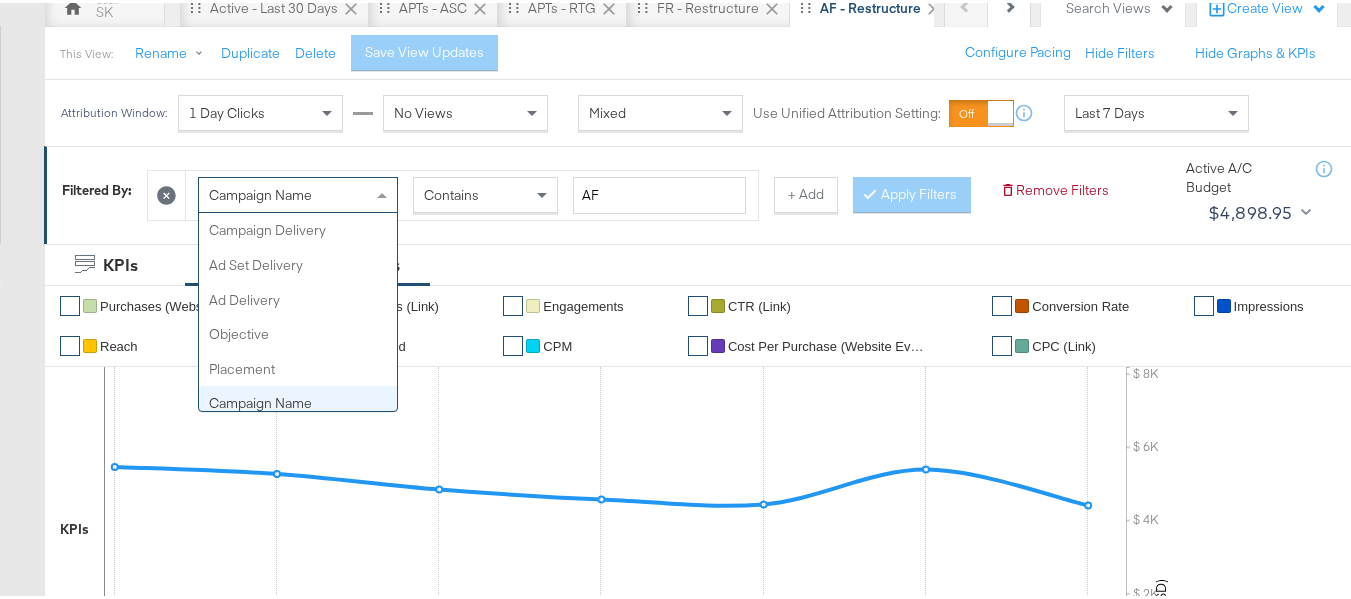 scroll, scrollTop: 173, scrollLeft: 0, axis: vertical 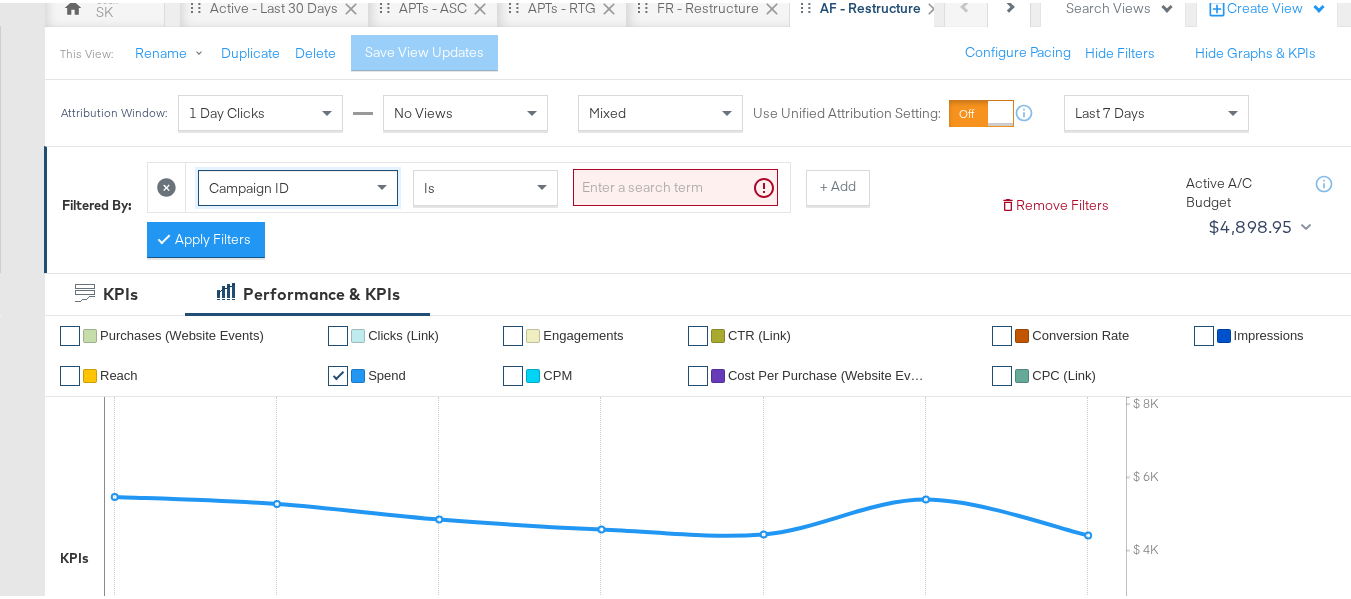 click at bounding box center (675, 184) 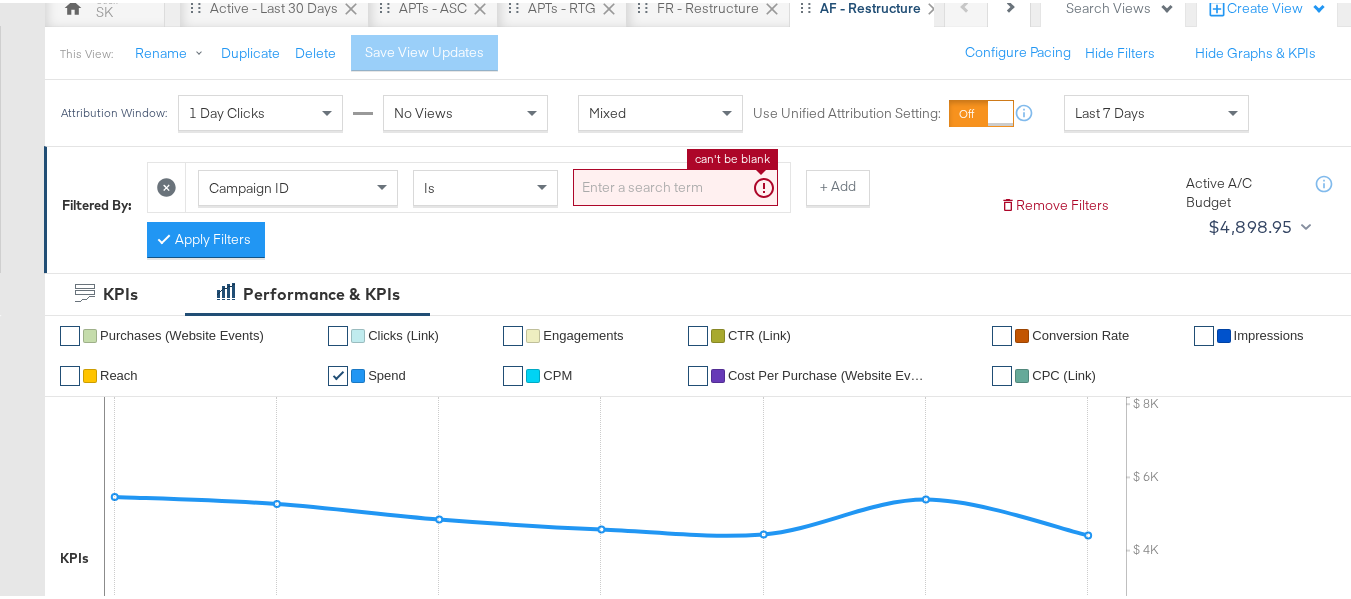 paste on "120212317239340614" 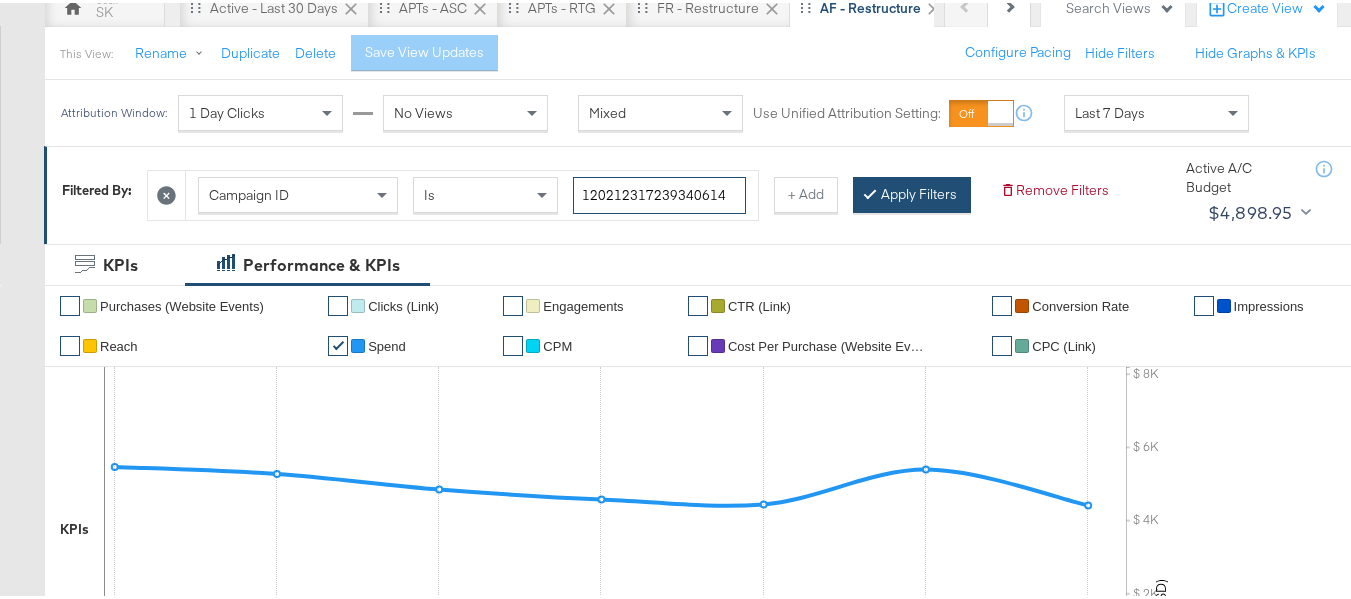 type on "120212317239340614" 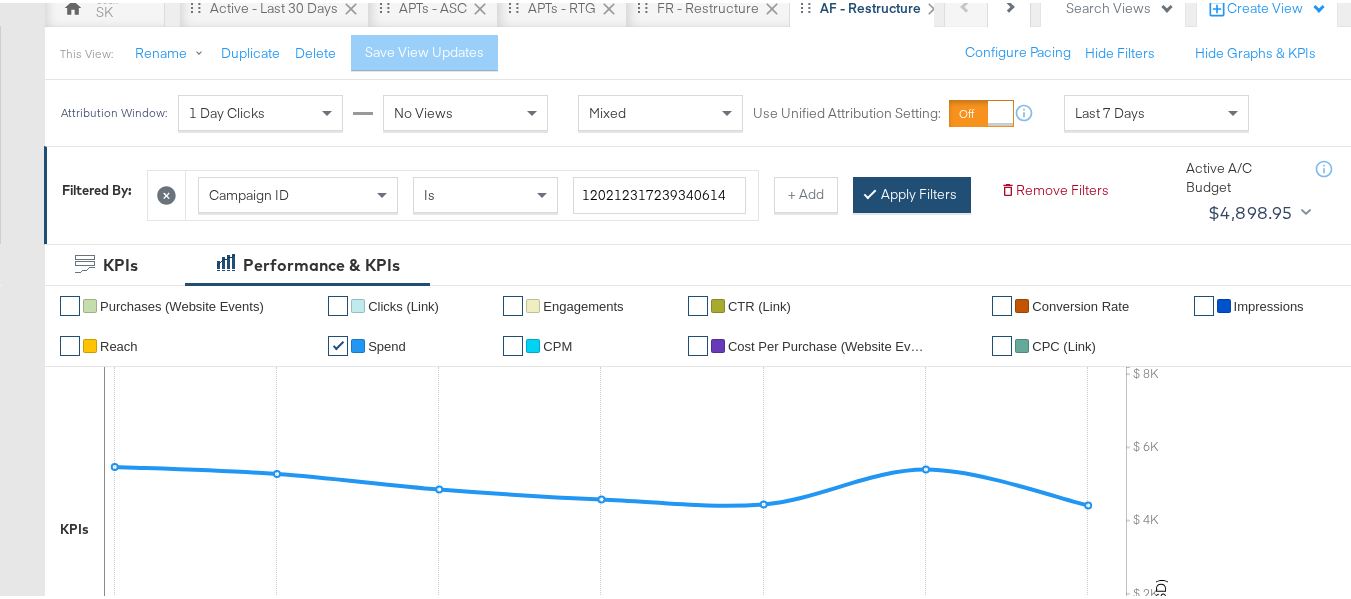 click on "Apply Filters" at bounding box center [912, 192] 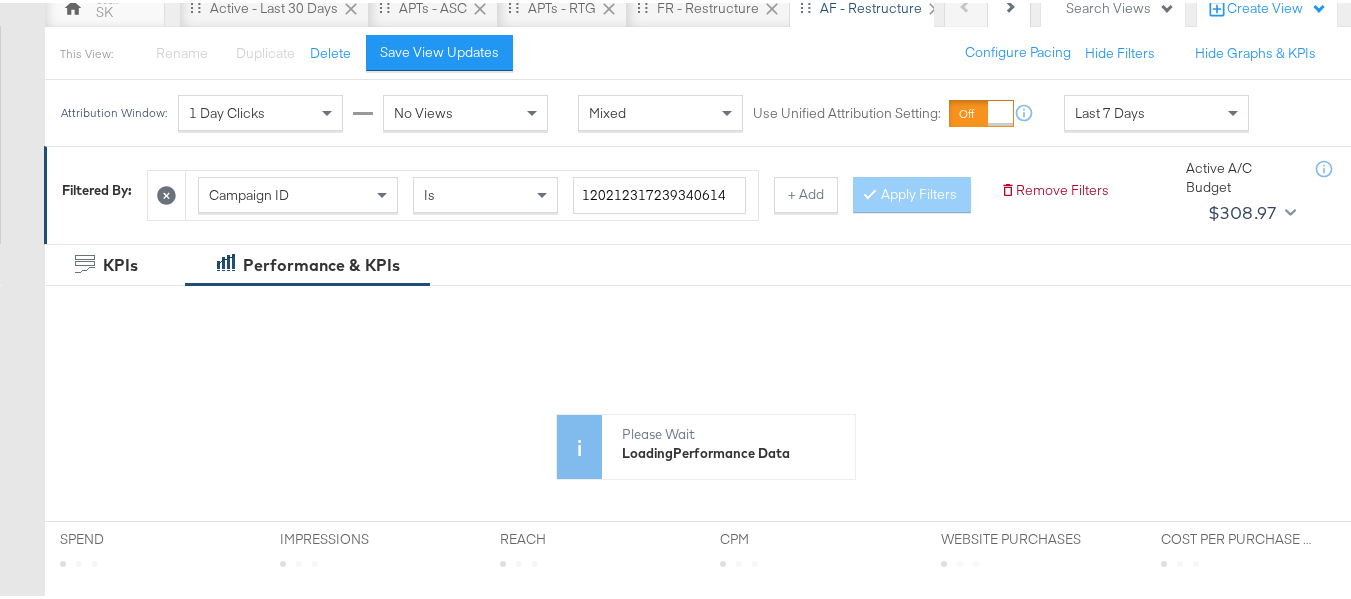 click on "Last 7 Days" at bounding box center (1156, 110) 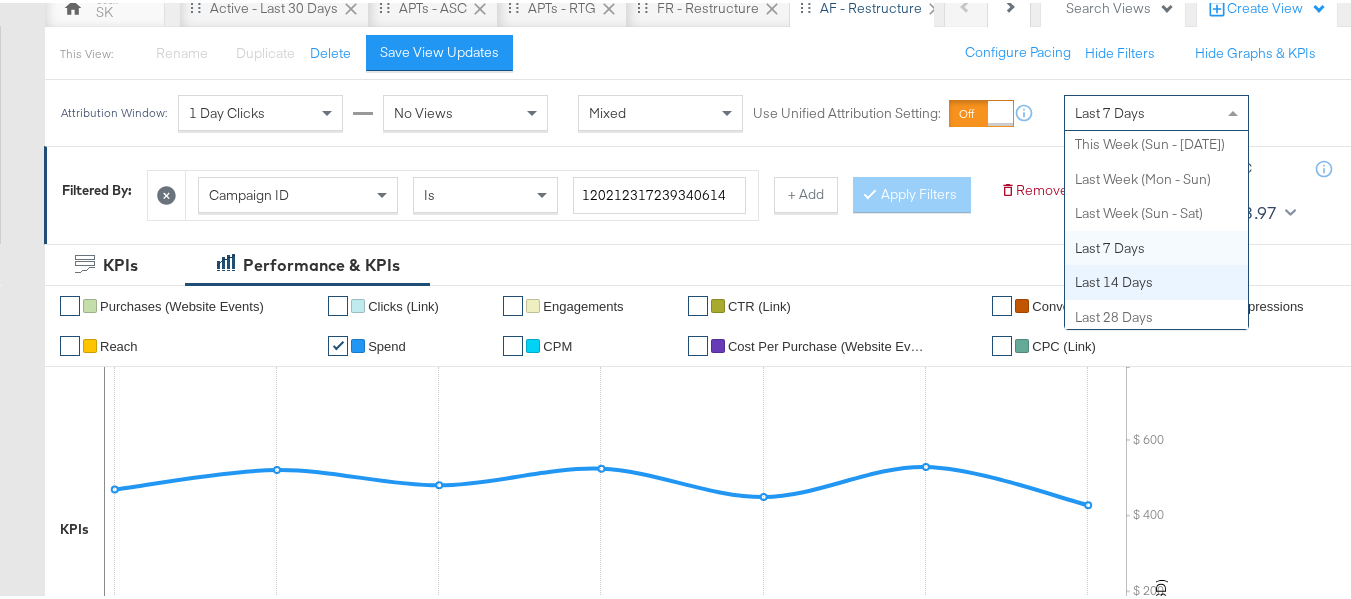 scroll, scrollTop: 0, scrollLeft: 0, axis: both 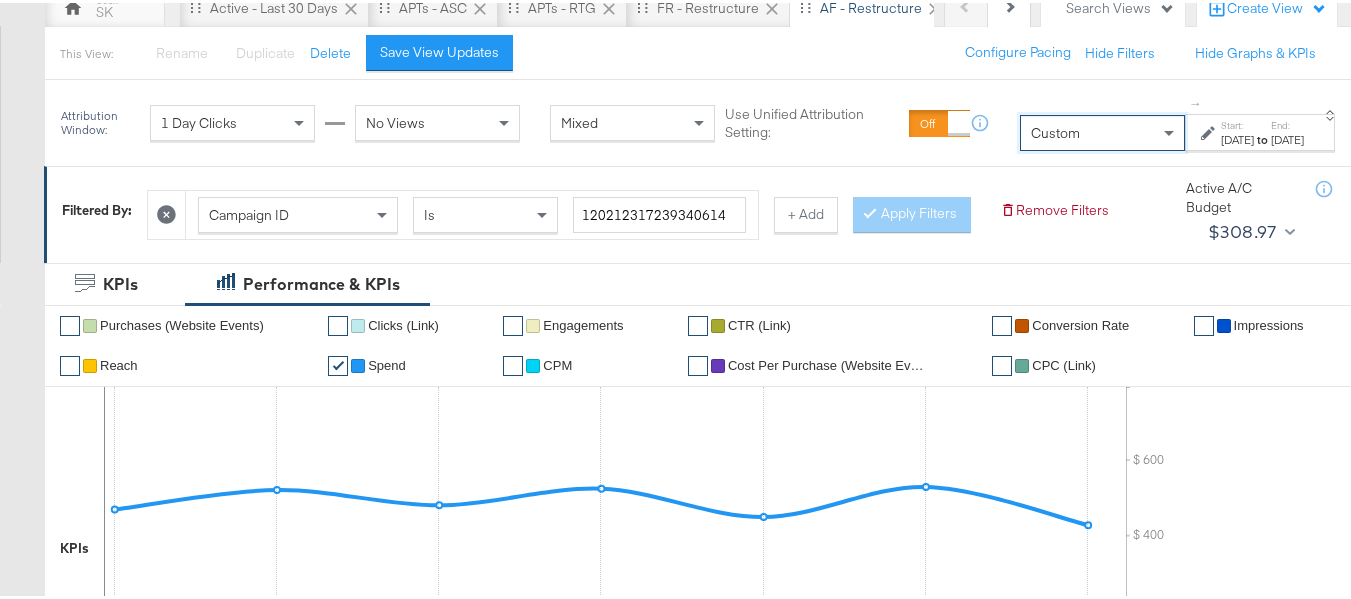 click at bounding box center [1210, 130] 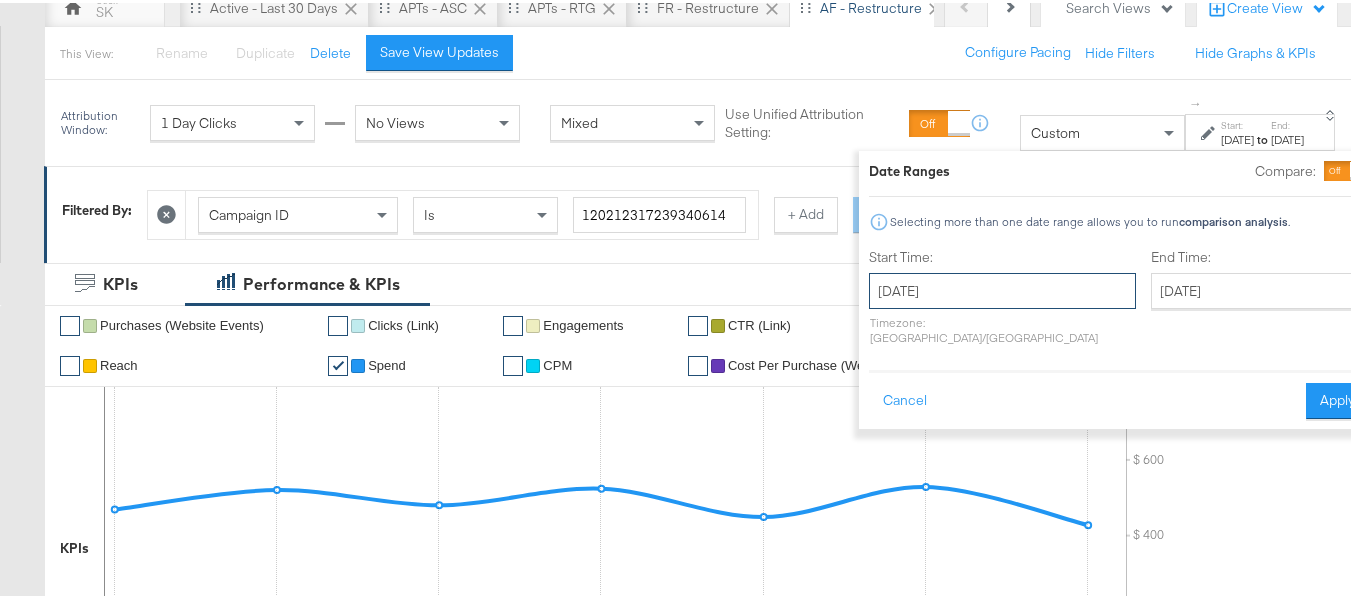 click on "[DATE]" at bounding box center (1002, 288) 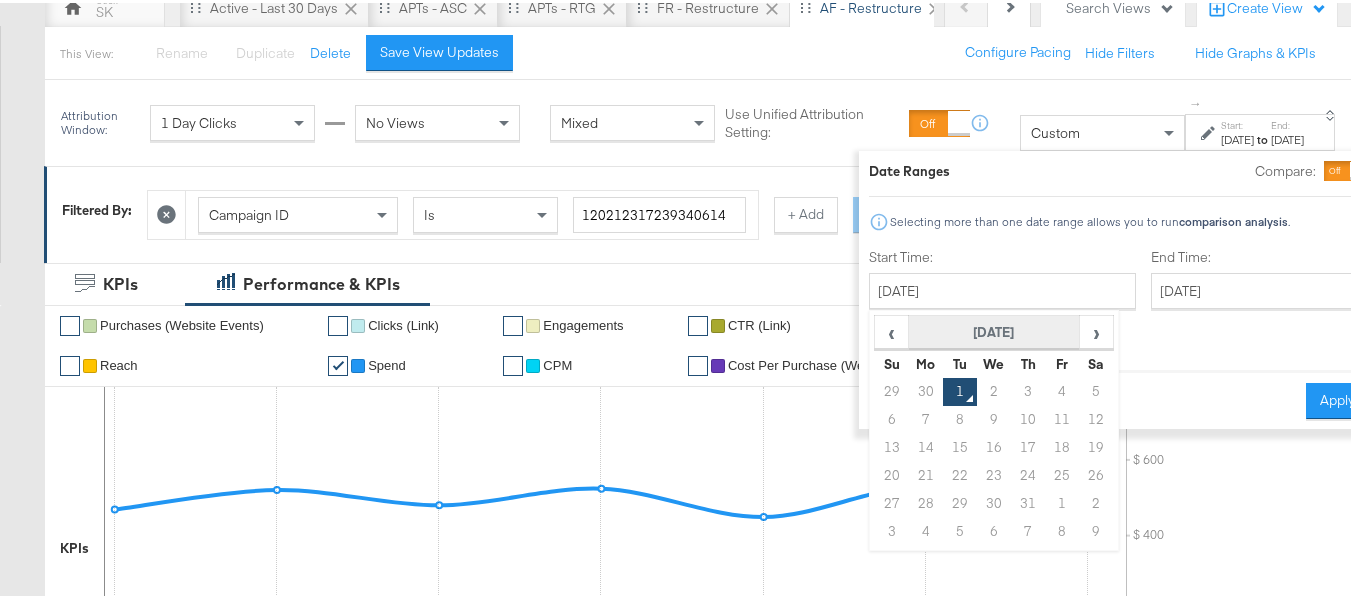 click on "[DATE]" at bounding box center (994, 330) 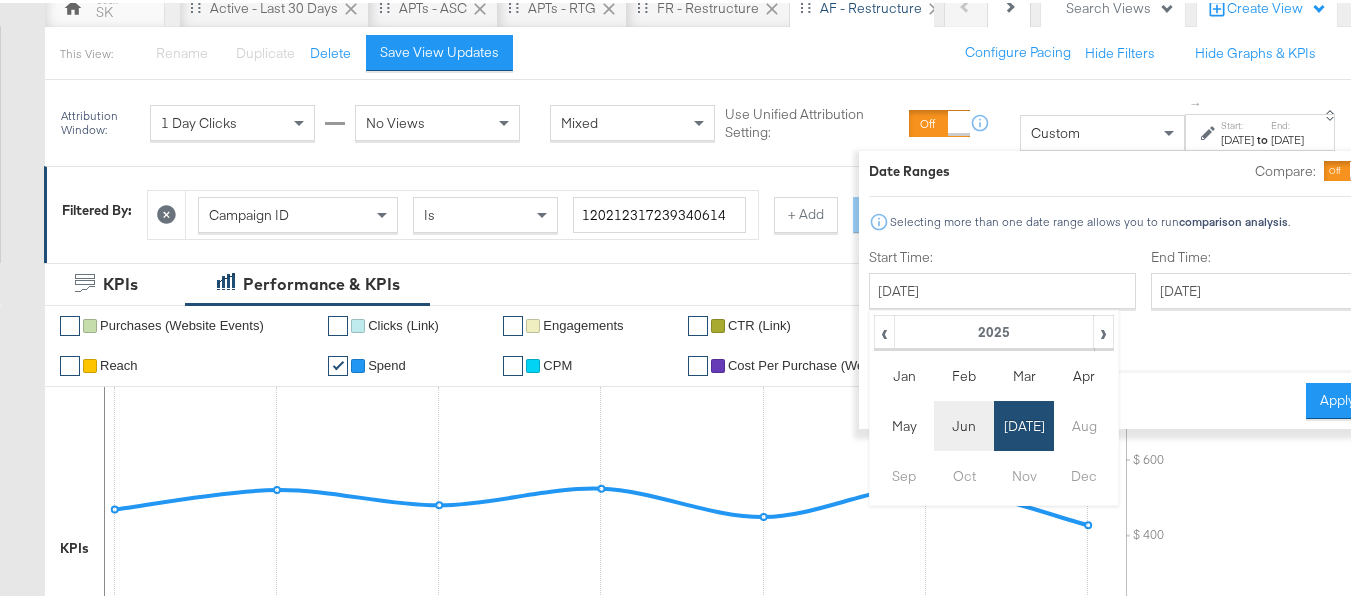 click on "Jun" at bounding box center (964, 423) 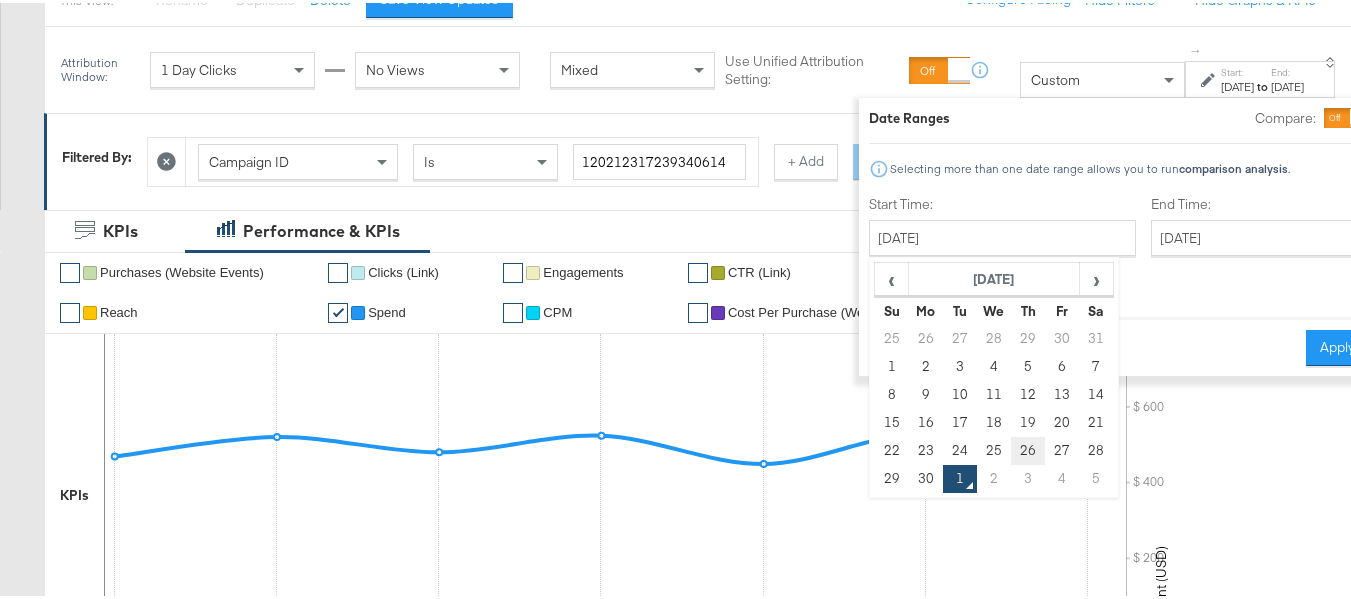 scroll, scrollTop: 300, scrollLeft: 0, axis: vertical 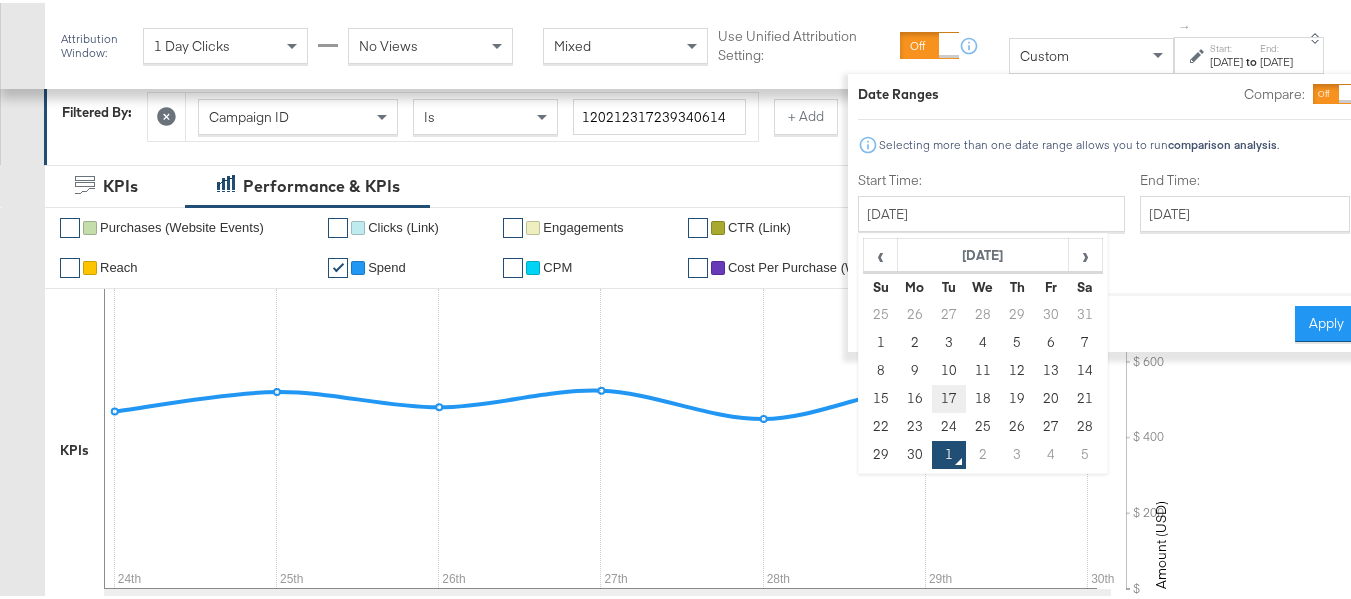 click on "17" at bounding box center (949, 396) 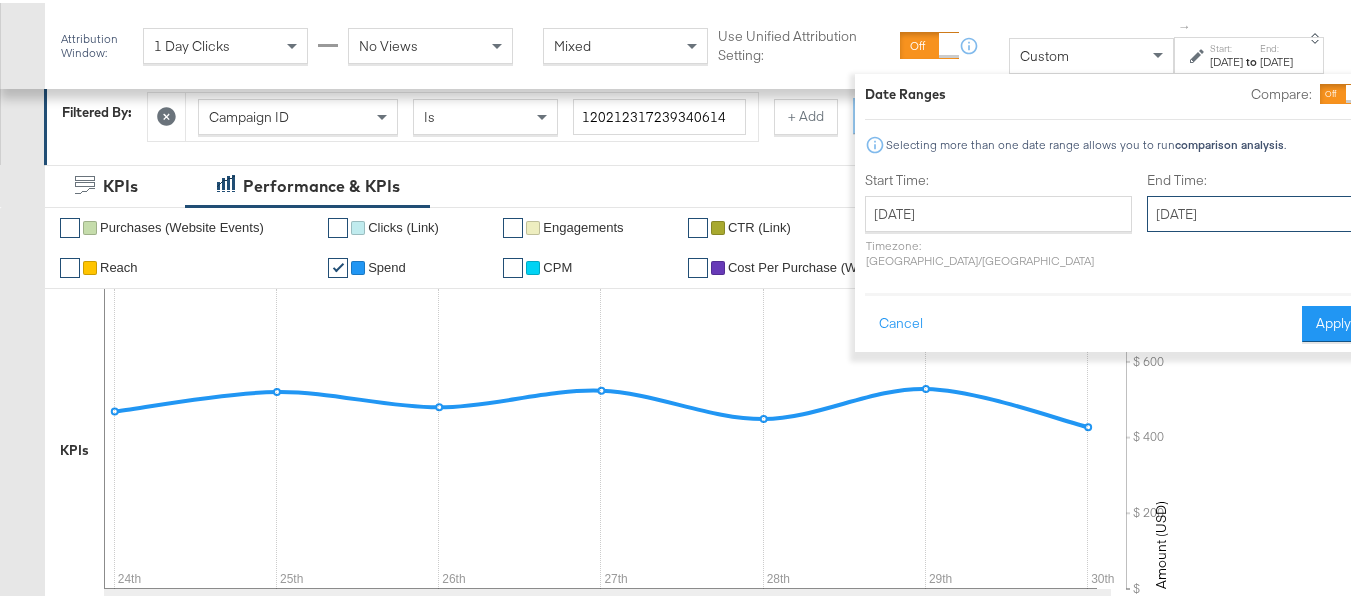 click on "[DATE]" at bounding box center [1252, 211] 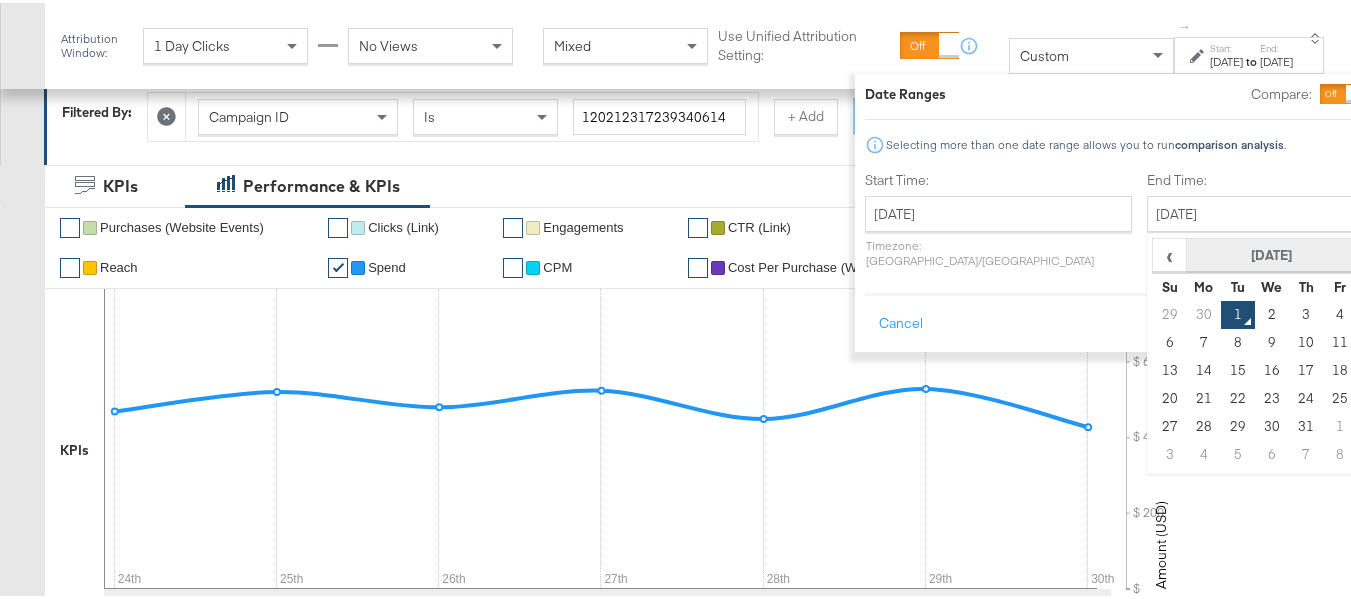 click on "[DATE]" at bounding box center [1272, 253] 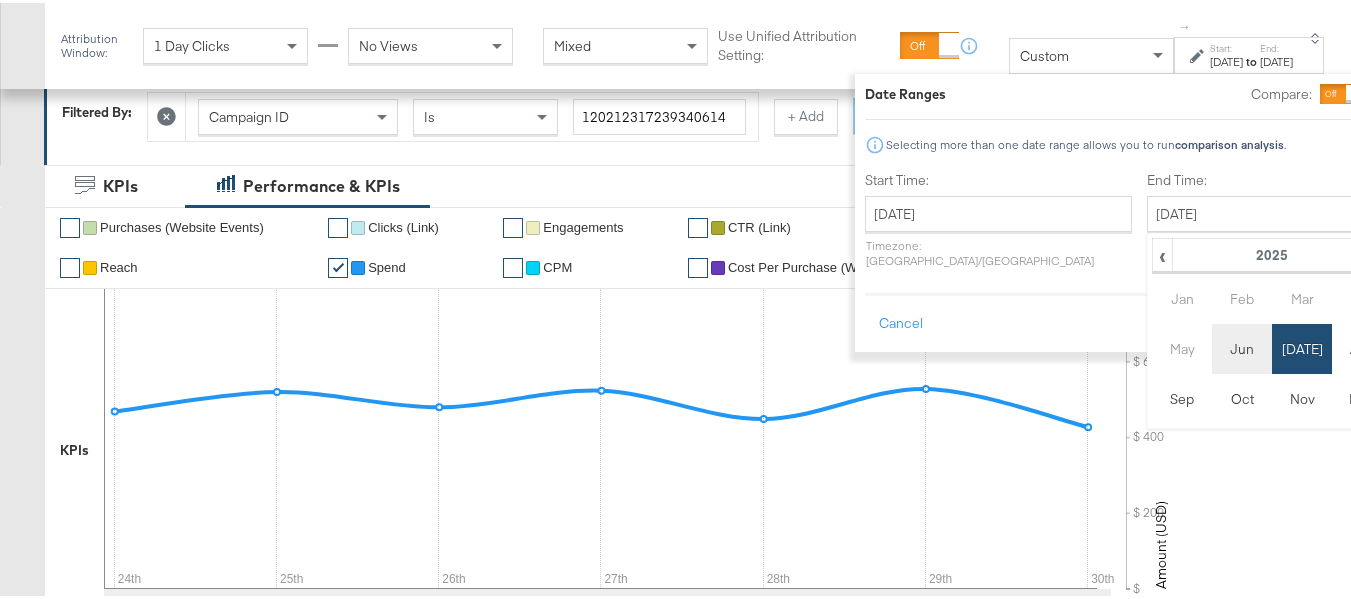 click on "Jun" at bounding box center [1242, 346] 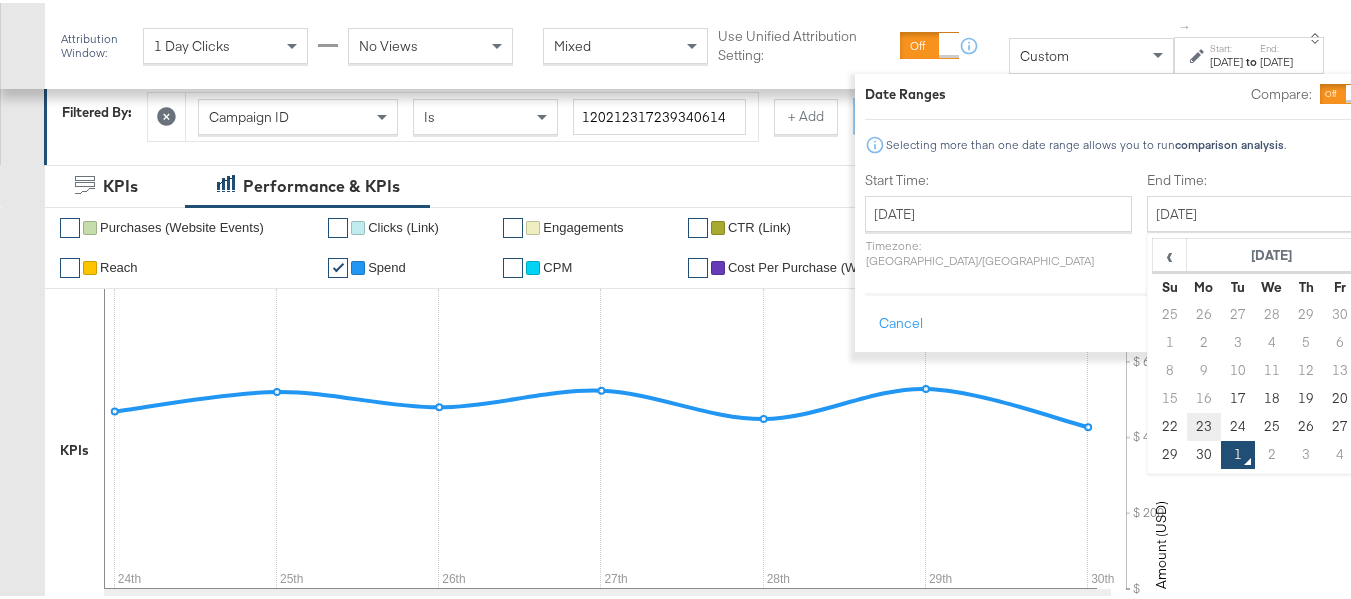 click on "23" at bounding box center [1204, 424] 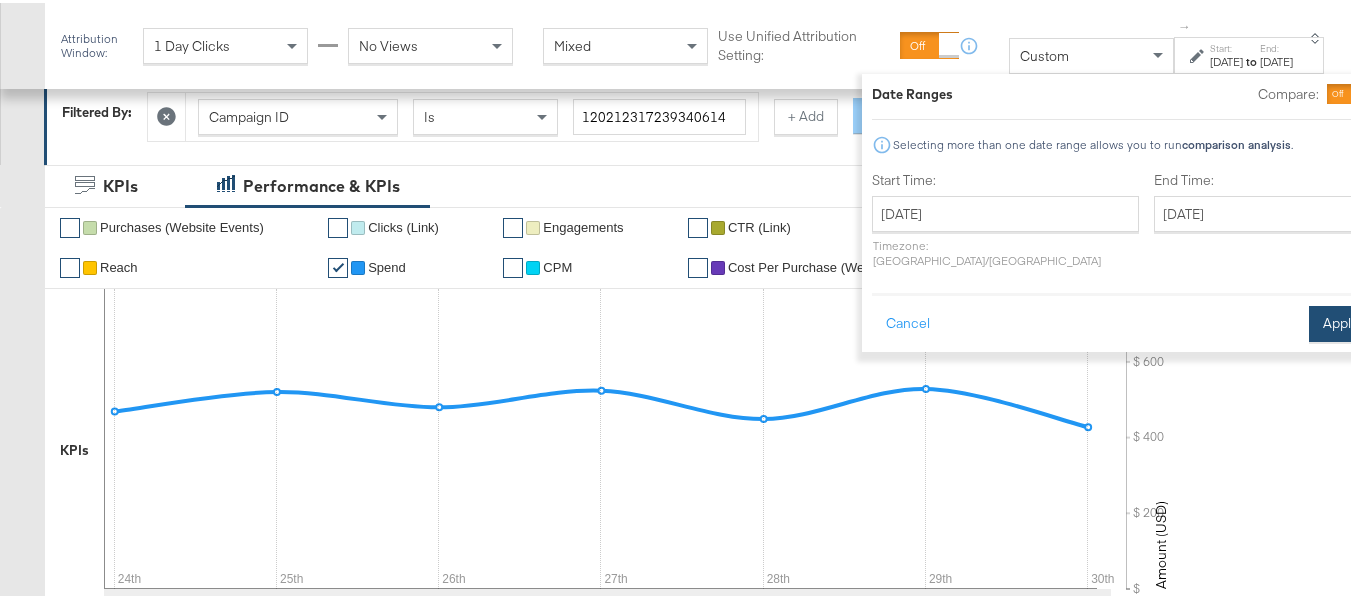 click on "Apply" at bounding box center [1340, 321] 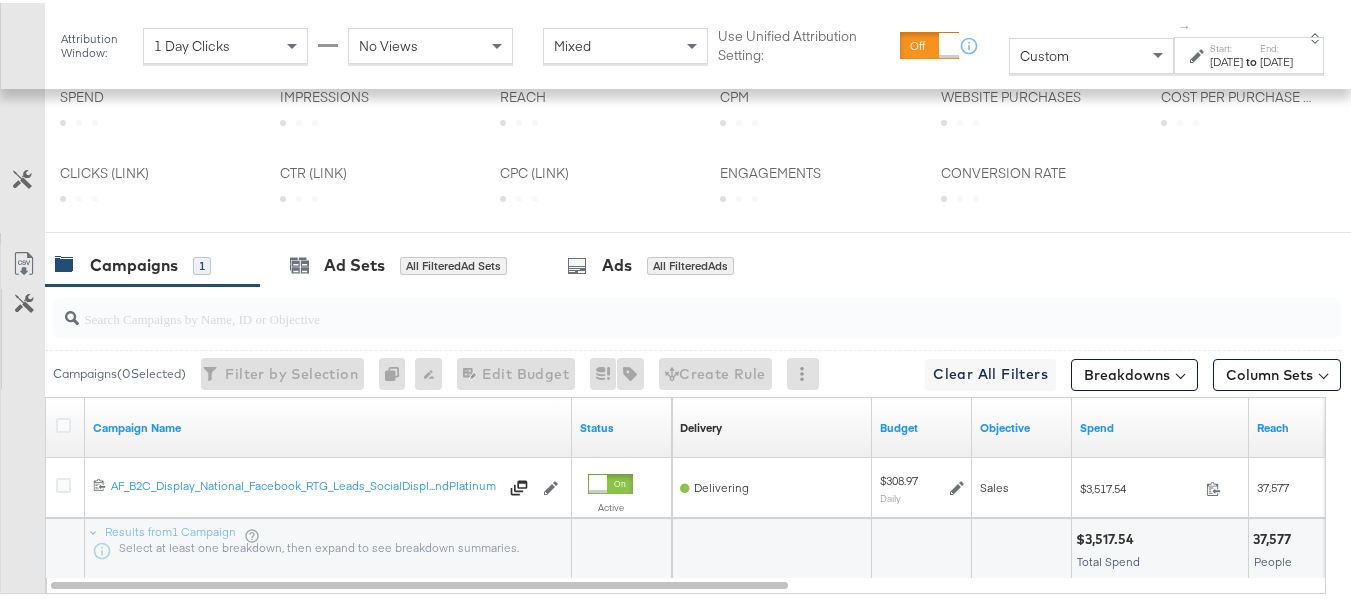 scroll, scrollTop: 695, scrollLeft: 0, axis: vertical 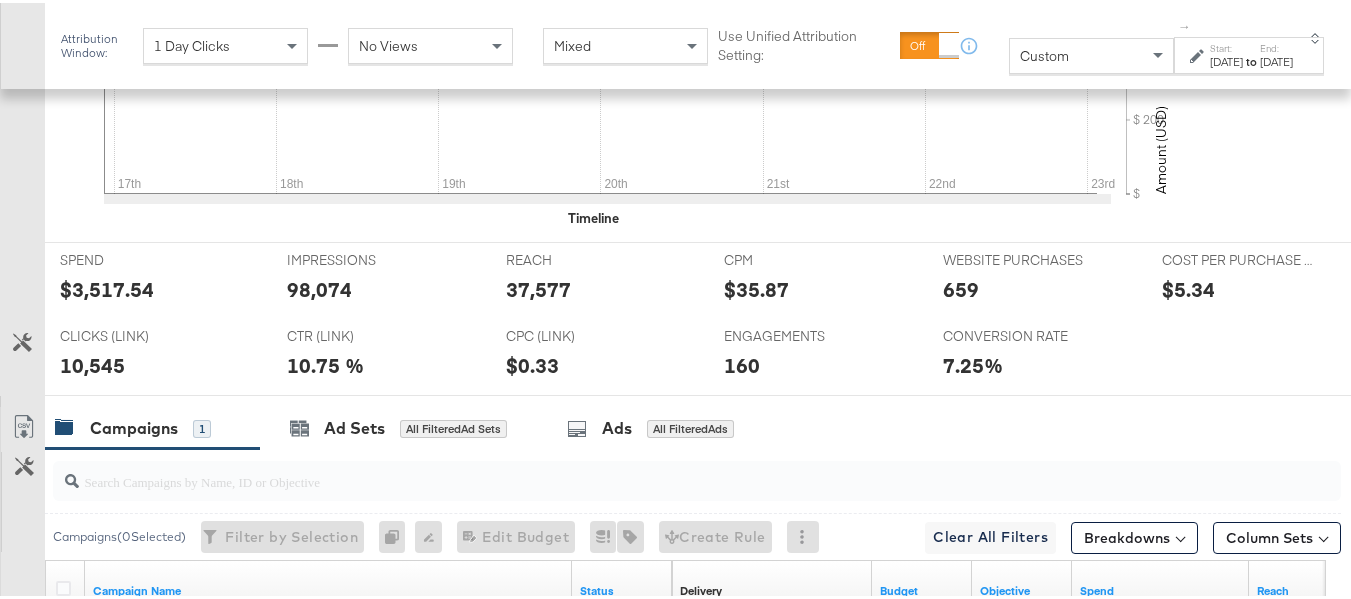click on "[DATE]" at bounding box center [1226, 59] 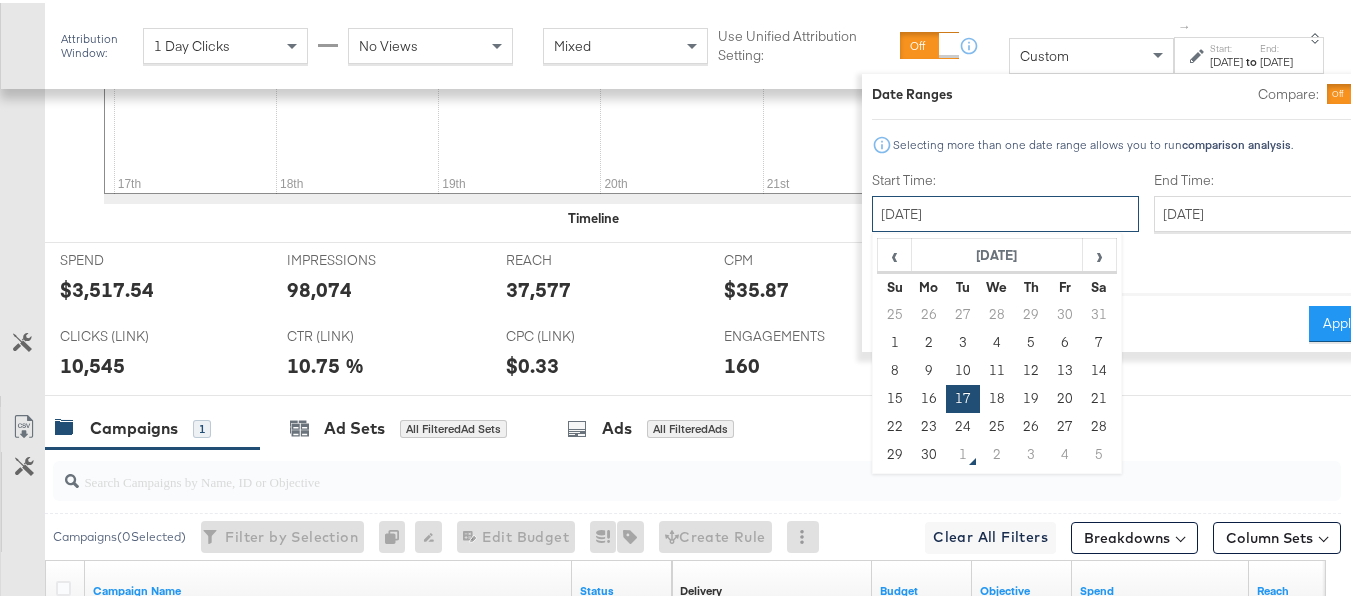 click on "[DATE]" at bounding box center [1005, 211] 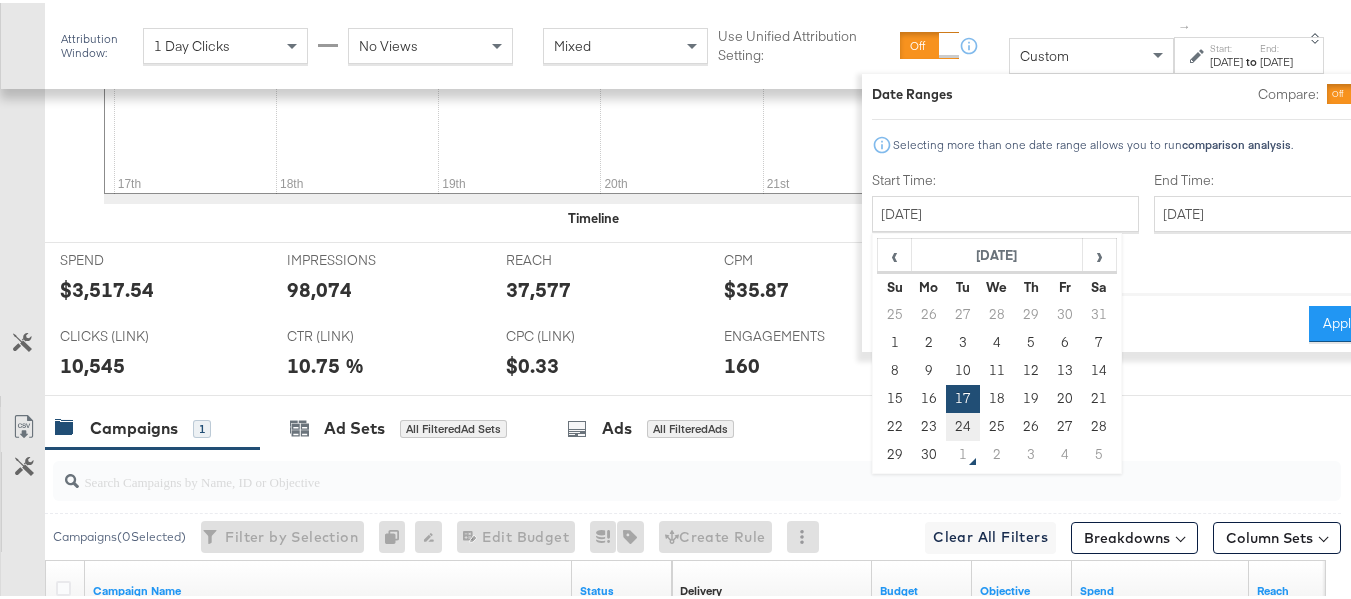 click on "24" at bounding box center (963, 424) 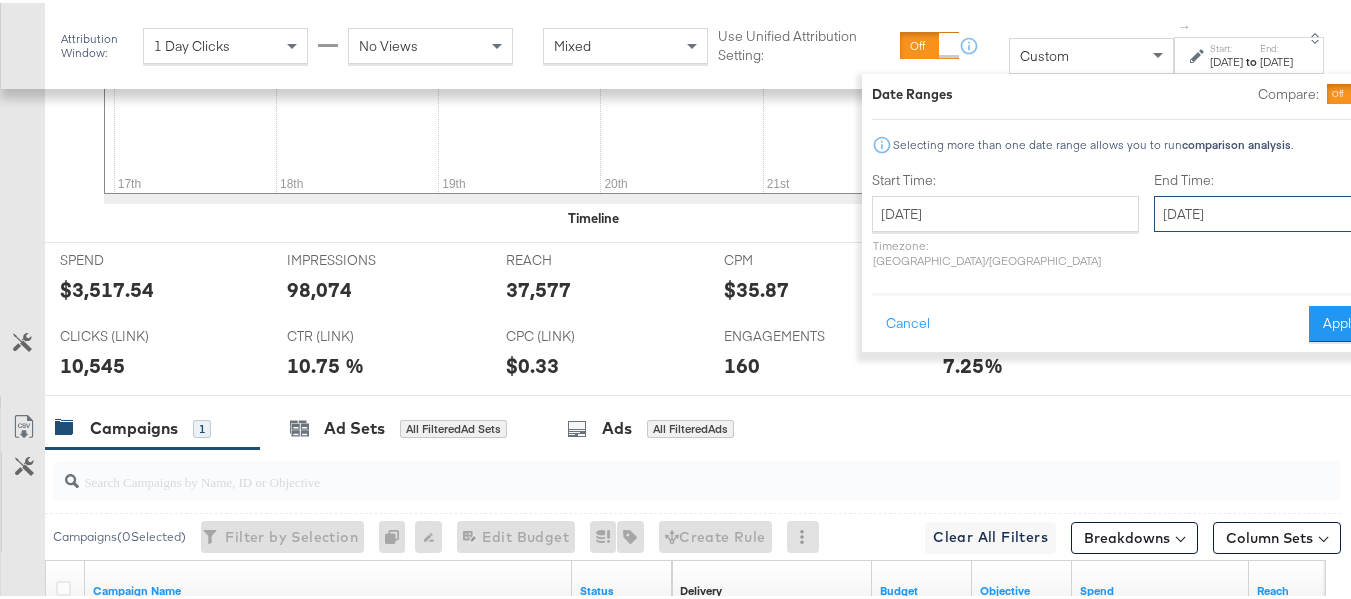 click on "[DATE]" at bounding box center (1259, 211) 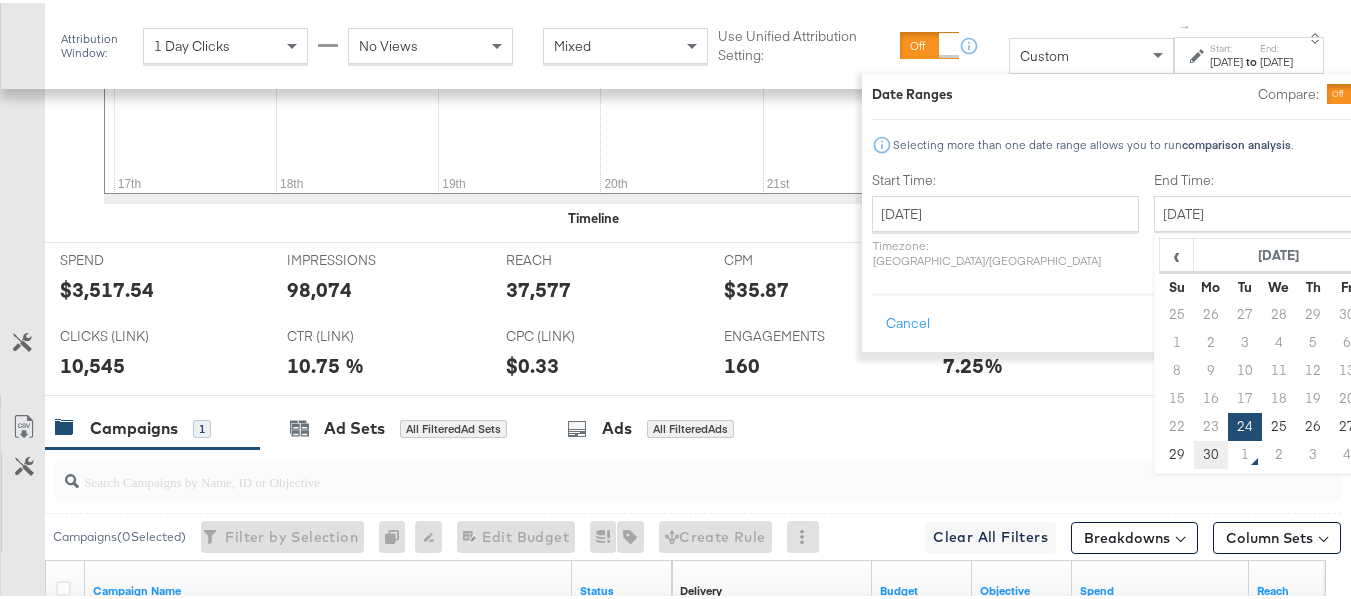 click on "30" at bounding box center [1211, 452] 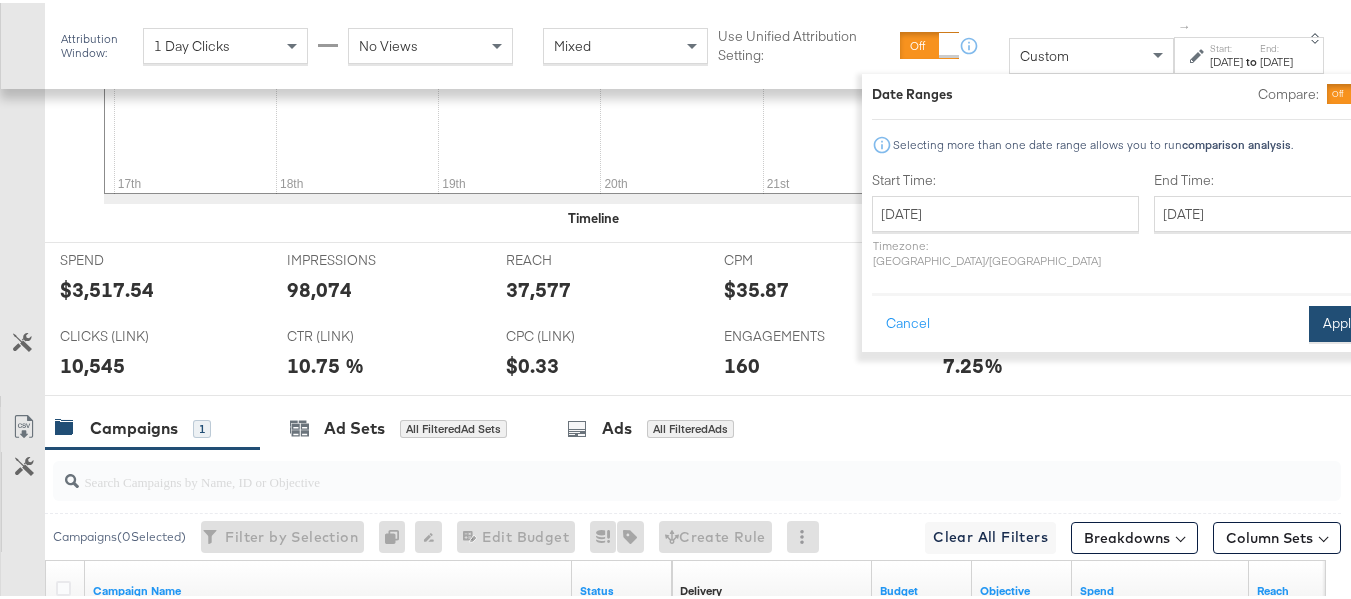 click on "Apply" at bounding box center (1340, 321) 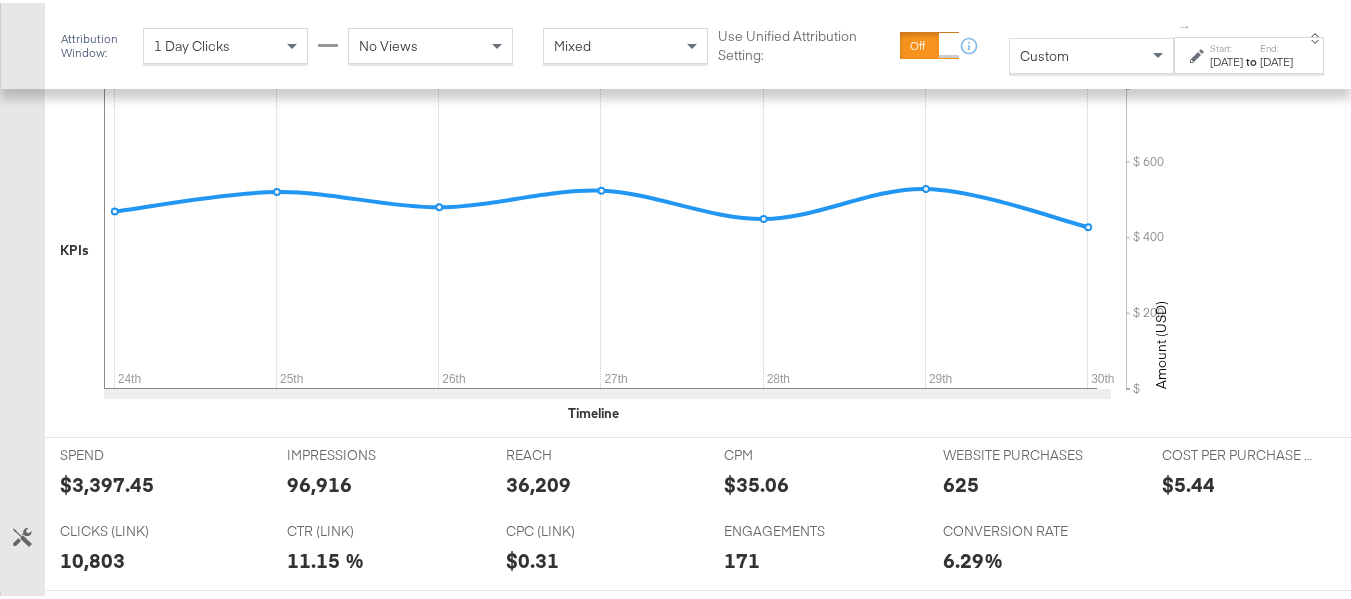 scroll, scrollTop: 695, scrollLeft: 0, axis: vertical 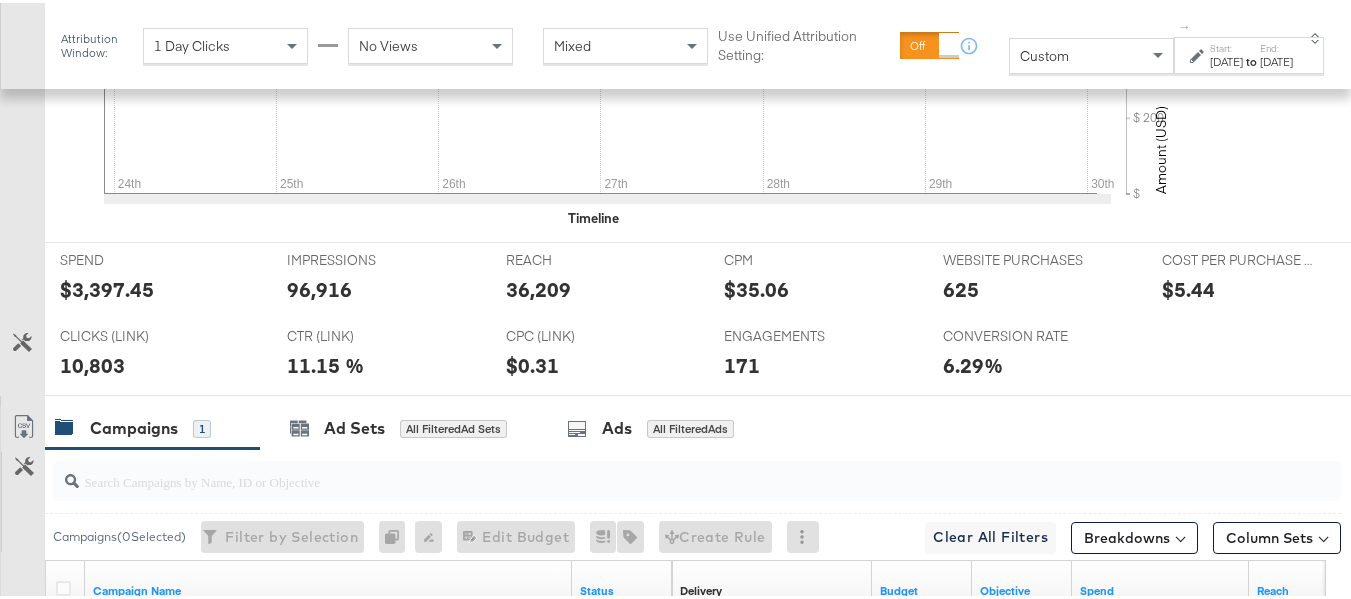 click on "$3,397.45" at bounding box center (107, 286) 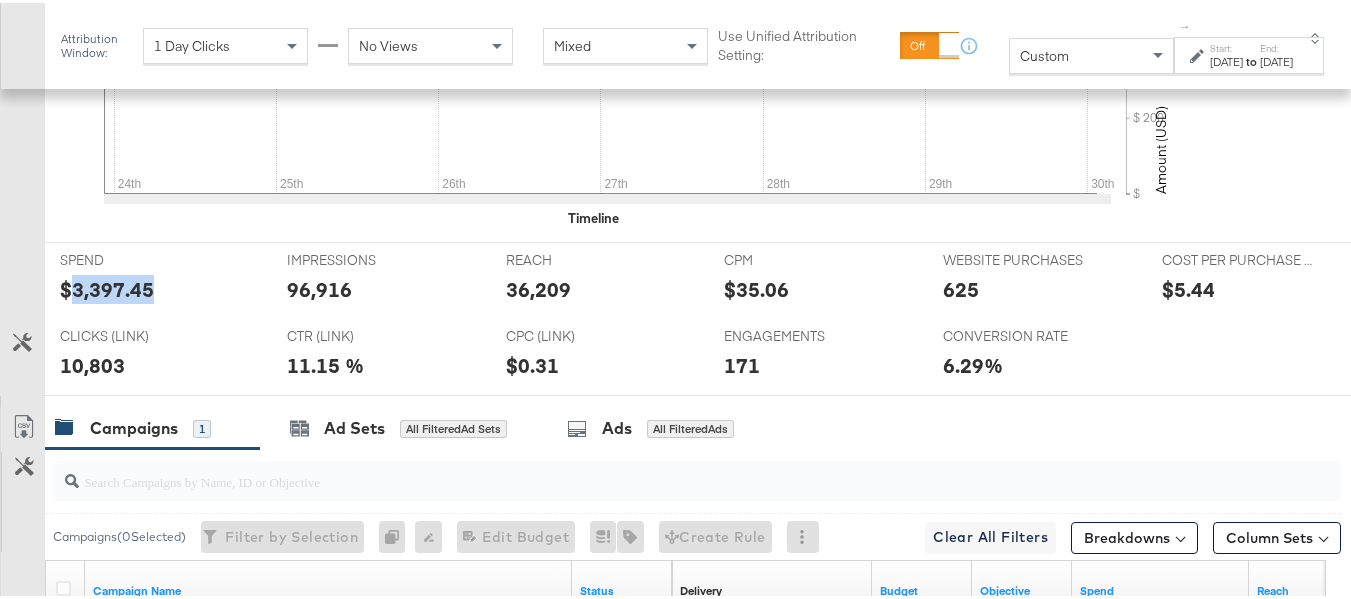 click on "$3,397.45" at bounding box center [107, 286] 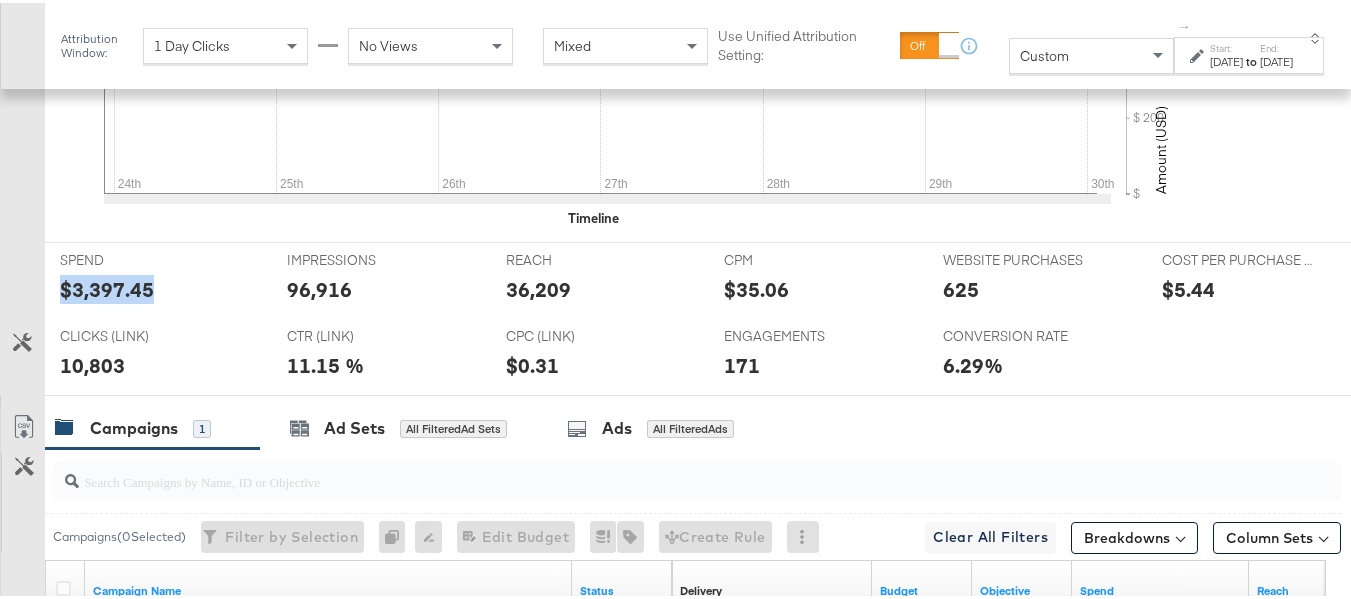 click on "$3,397.45" at bounding box center (107, 286) 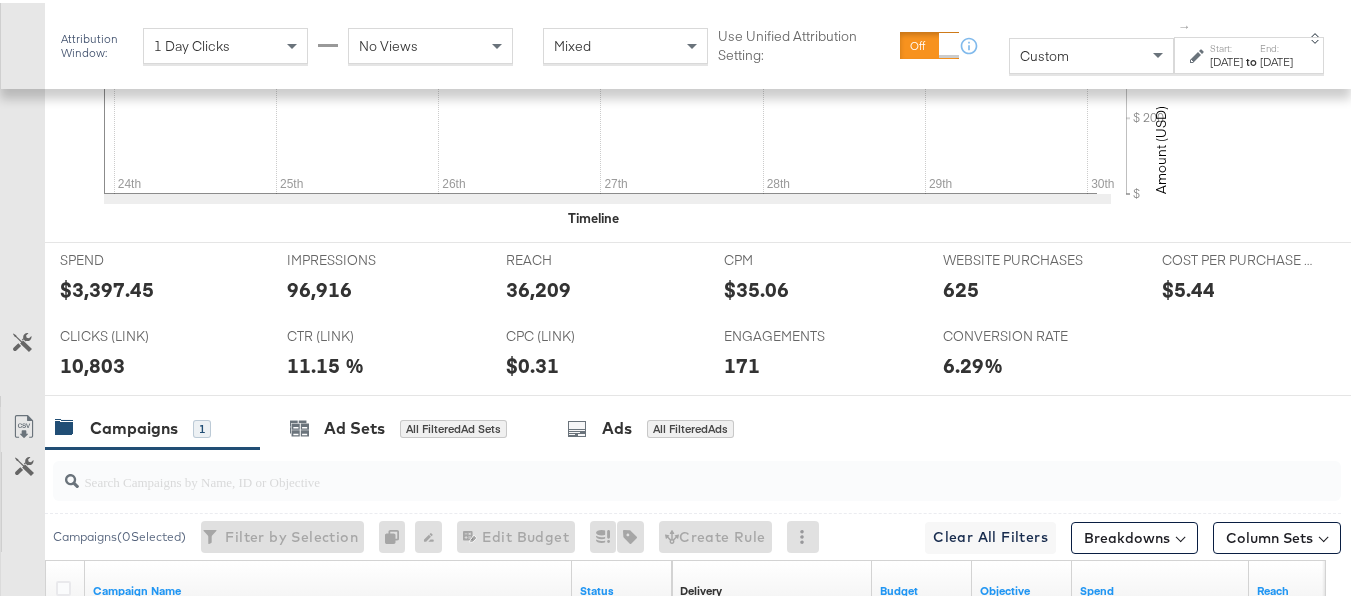 click on "36,209" at bounding box center (538, 286) 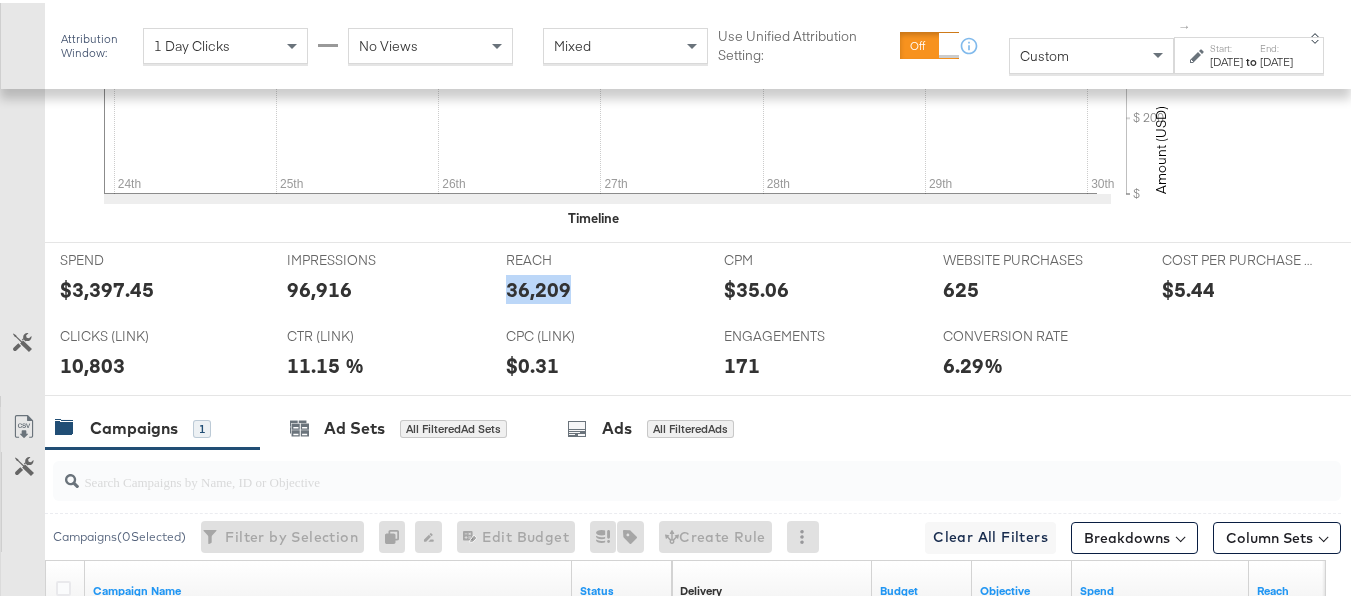 click on "36,209" at bounding box center [538, 286] 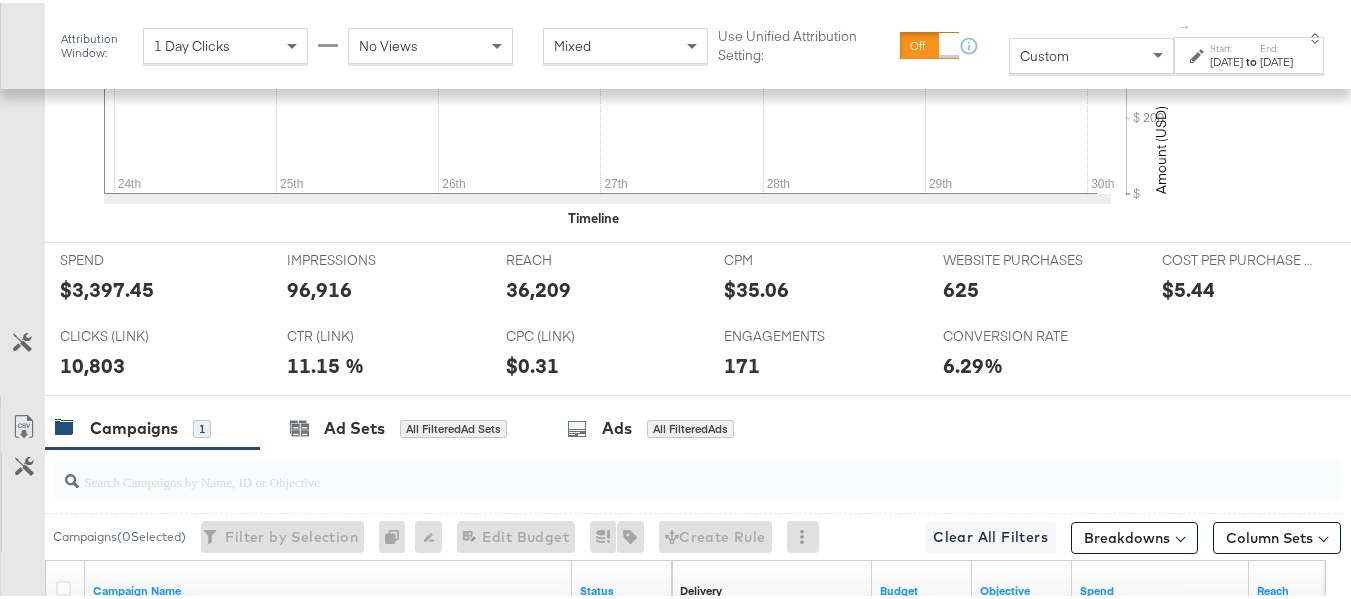 click on "96,916" at bounding box center (319, 286) 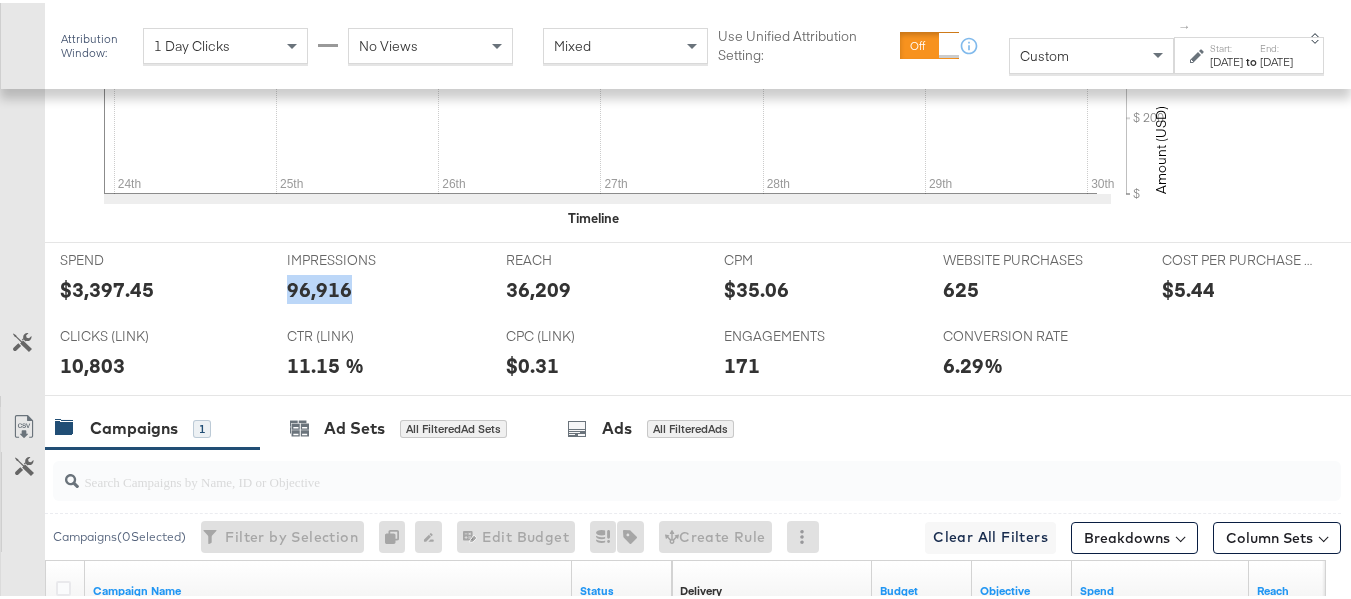 click on "96,916" at bounding box center [319, 286] 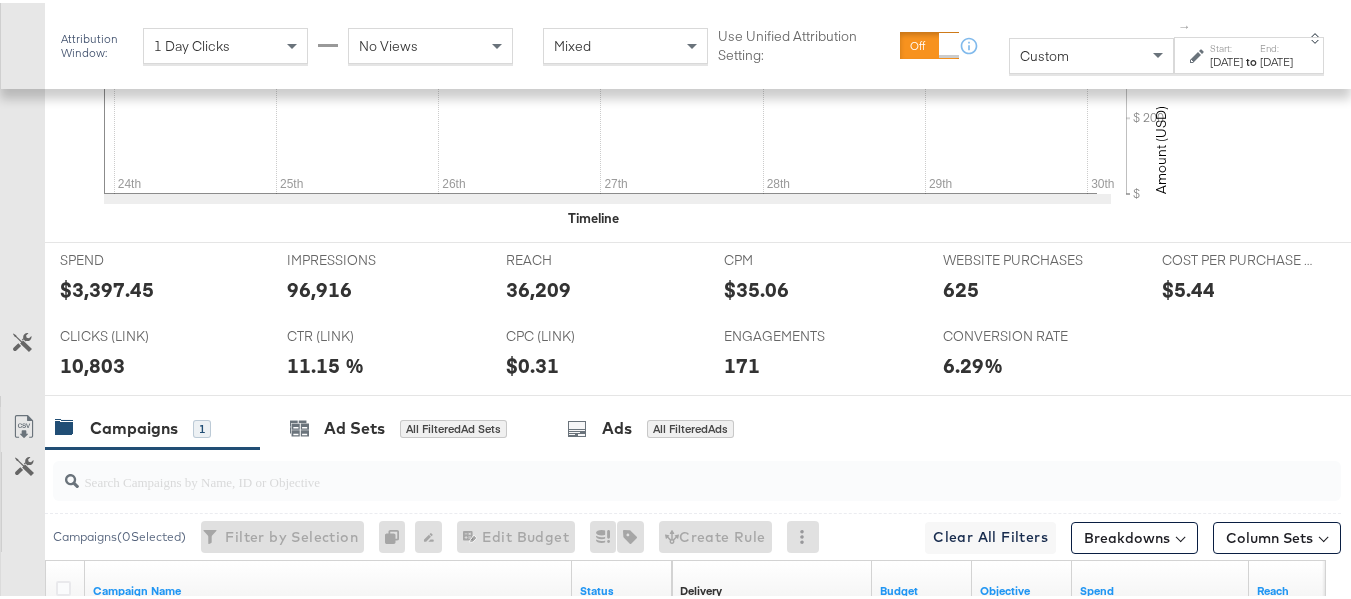 click on "10,803" at bounding box center [92, 362] 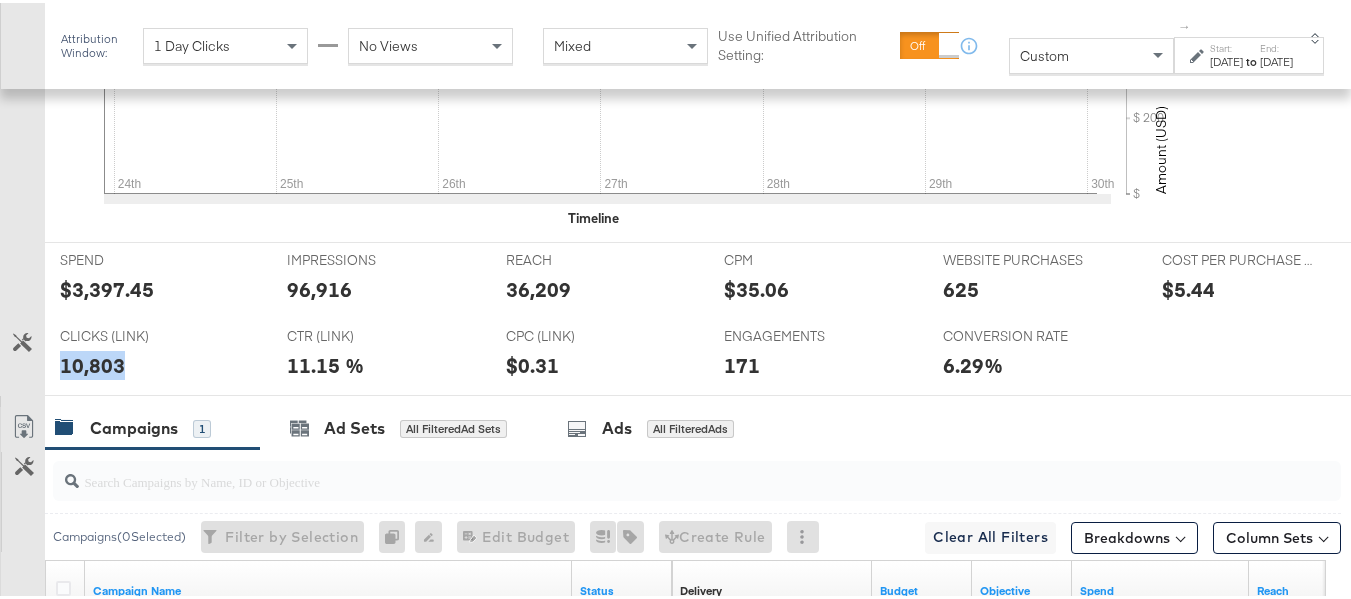 click on "10,803" at bounding box center (92, 362) 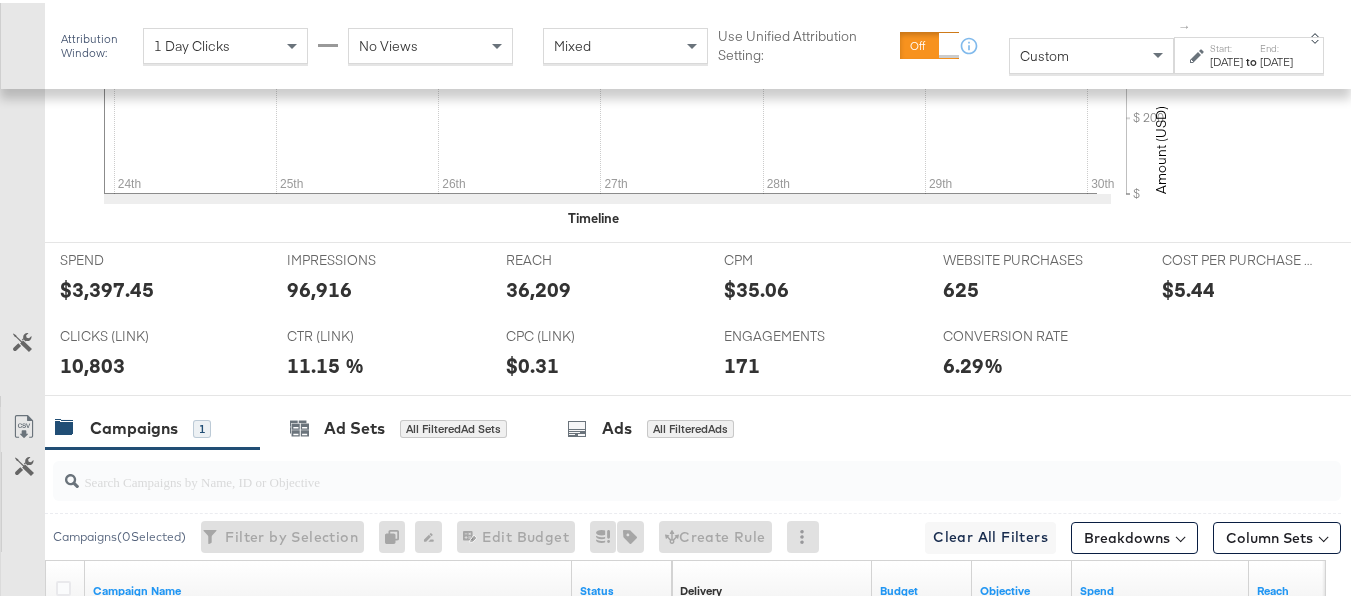 click on "CLICKS (LINK) CLICKS (LINK) 10,803" at bounding box center (158, 354) 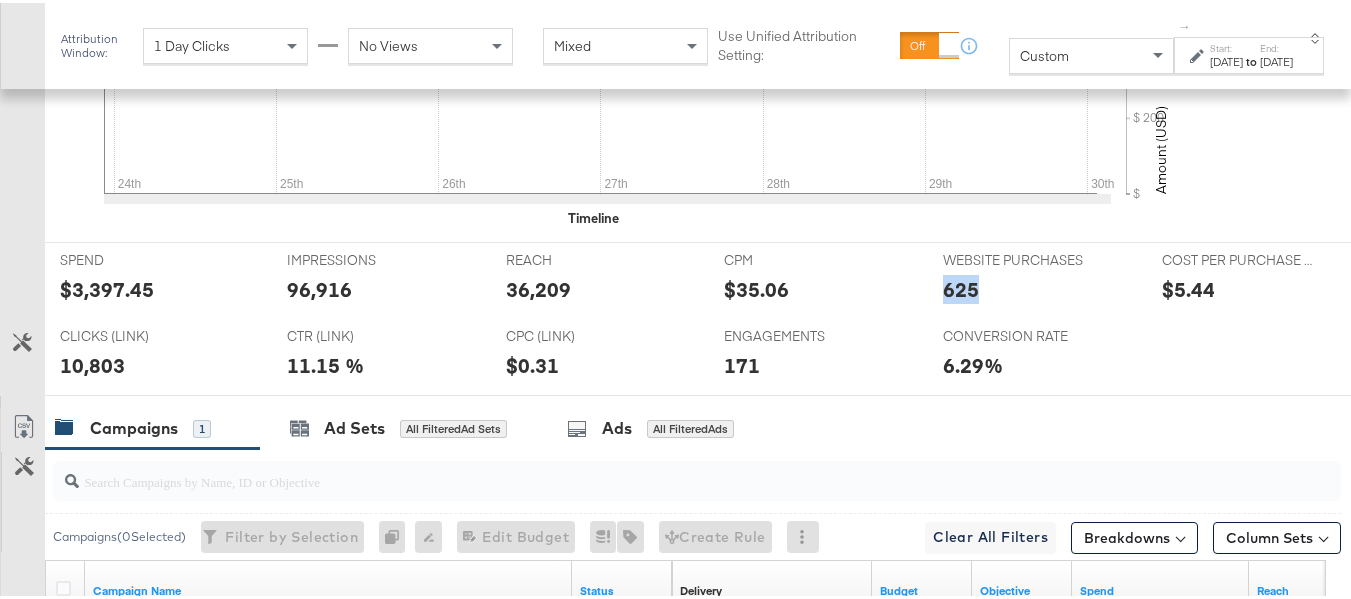 click on "625" at bounding box center (961, 286) 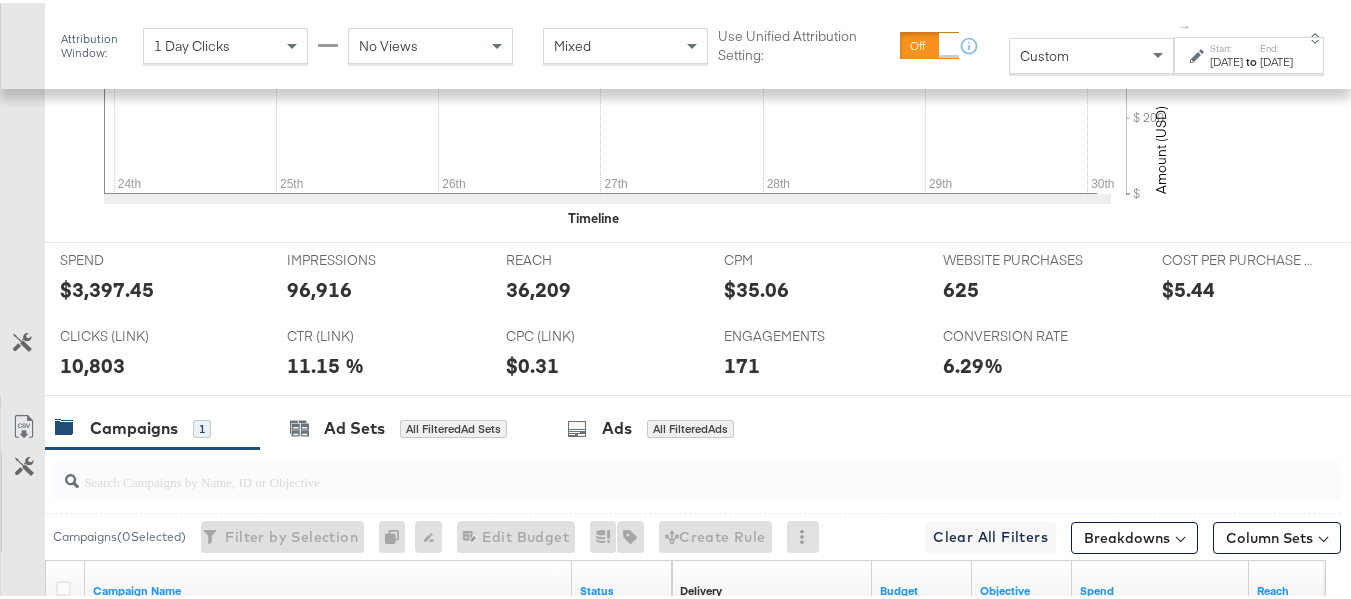 click on "ENGAGEMENTS ENGAGEMENTS 171" at bounding box center (818, 354) 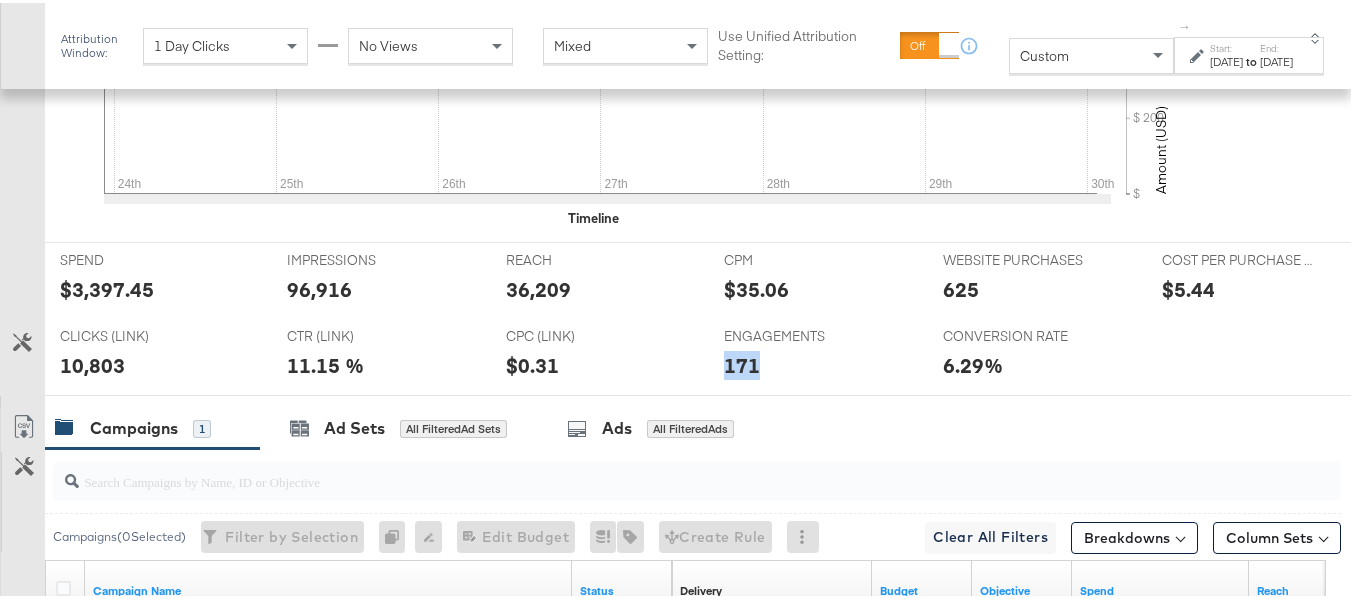 click on "ENGAGEMENTS ENGAGEMENTS 171" at bounding box center (818, 354) 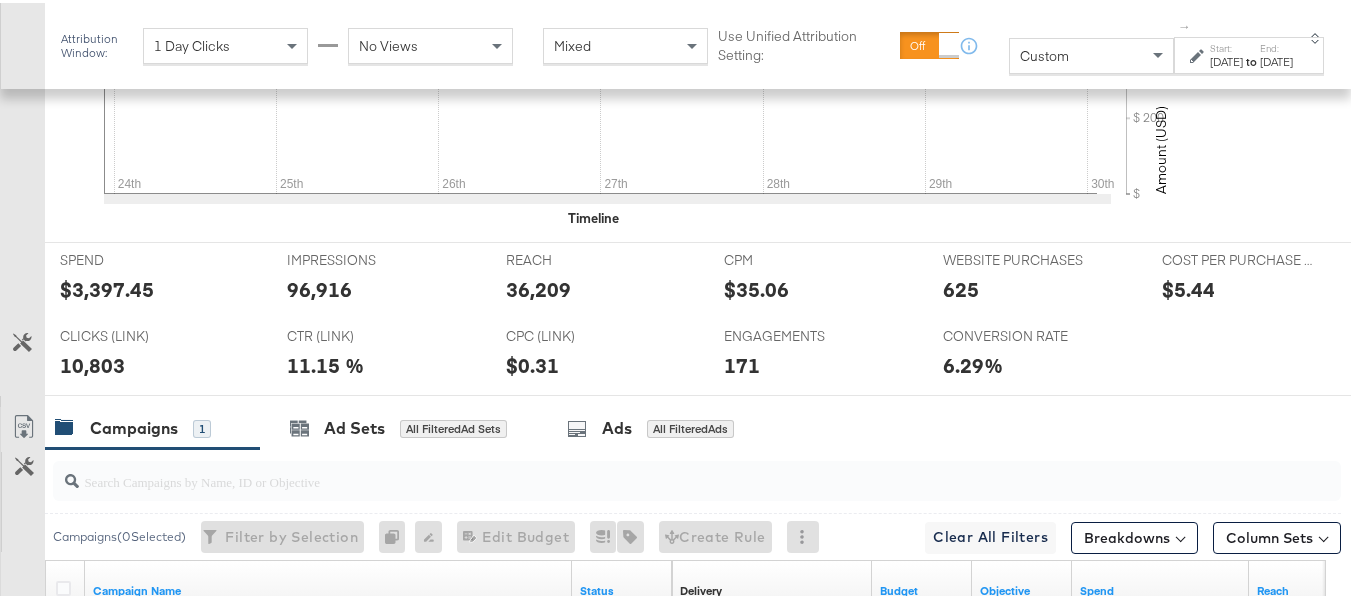 click on "$35.06" at bounding box center (756, 286) 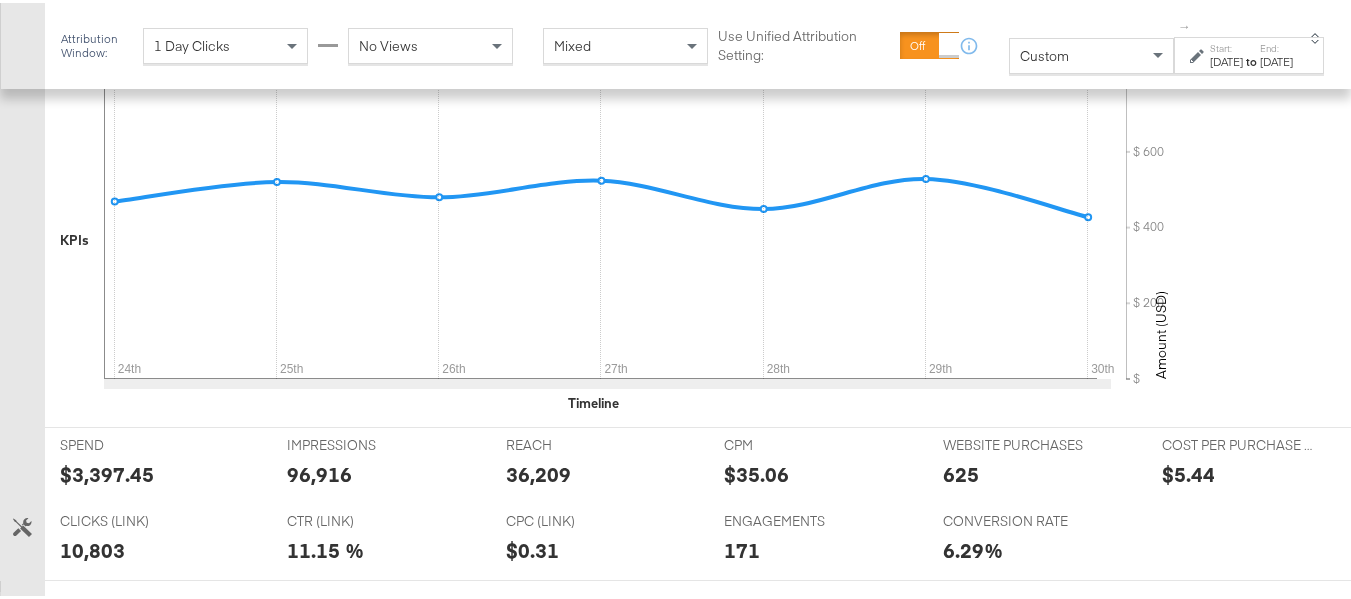 scroll, scrollTop: 95, scrollLeft: 0, axis: vertical 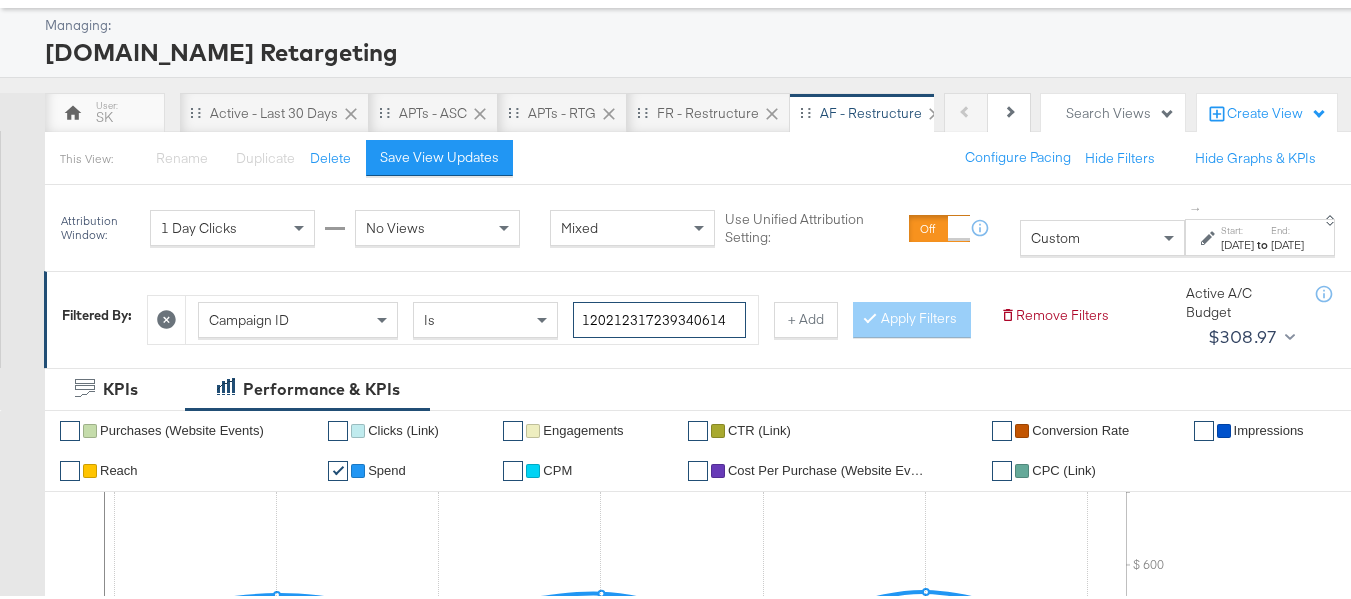 click on "120212317239340614" at bounding box center (659, 317) 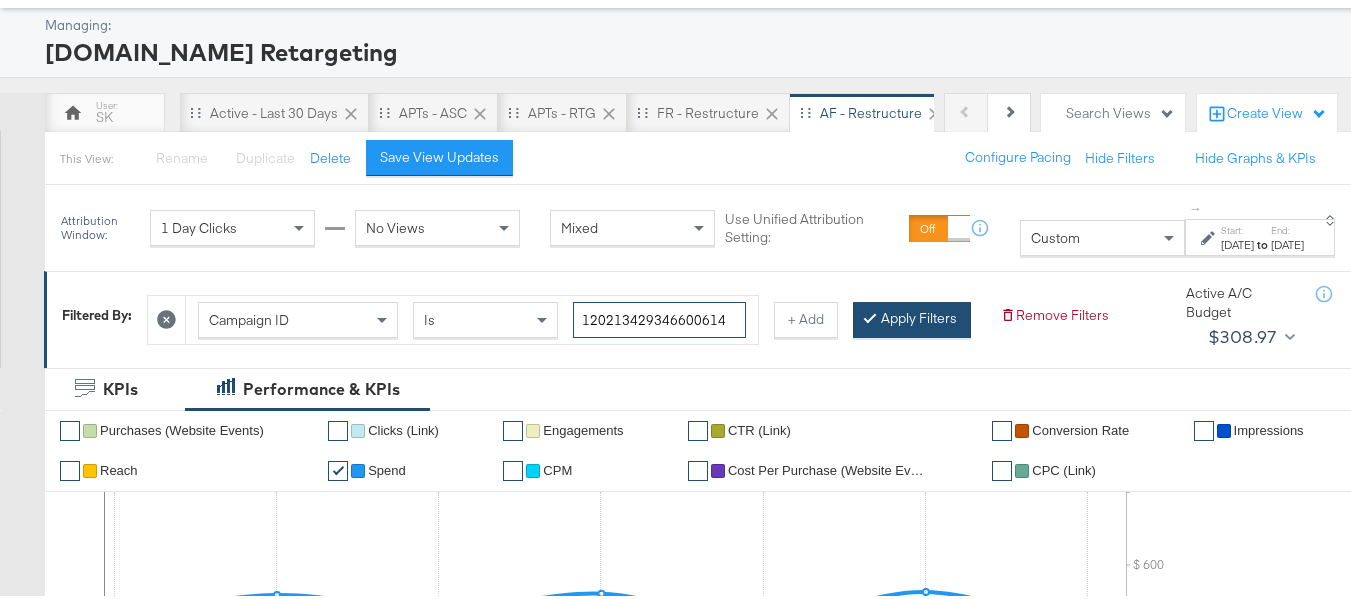 type on "120213429346600614" 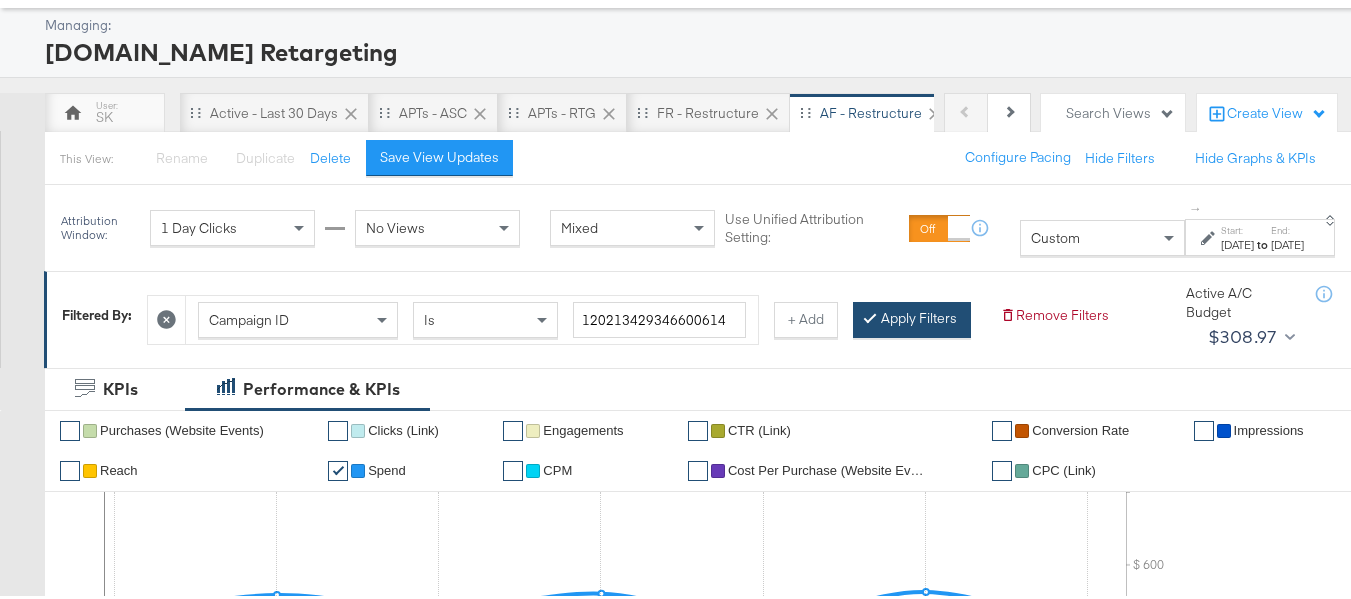 click on "Apply Filters" at bounding box center (912, 317) 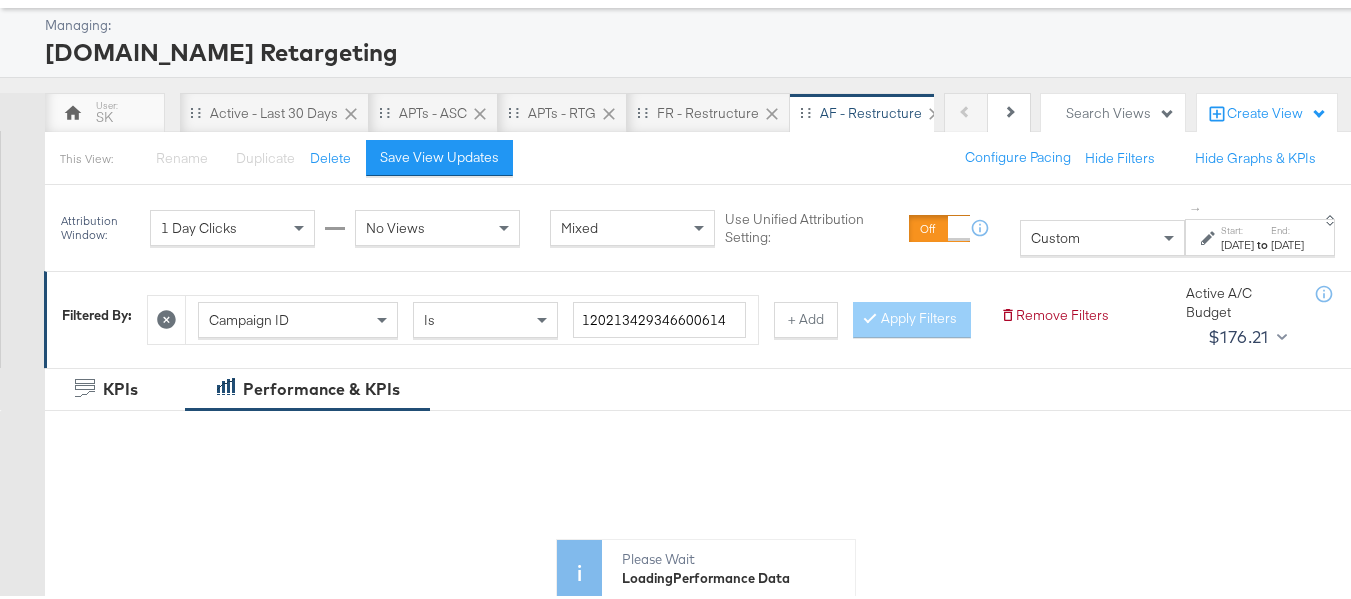 click on "to" at bounding box center [1262, 241] 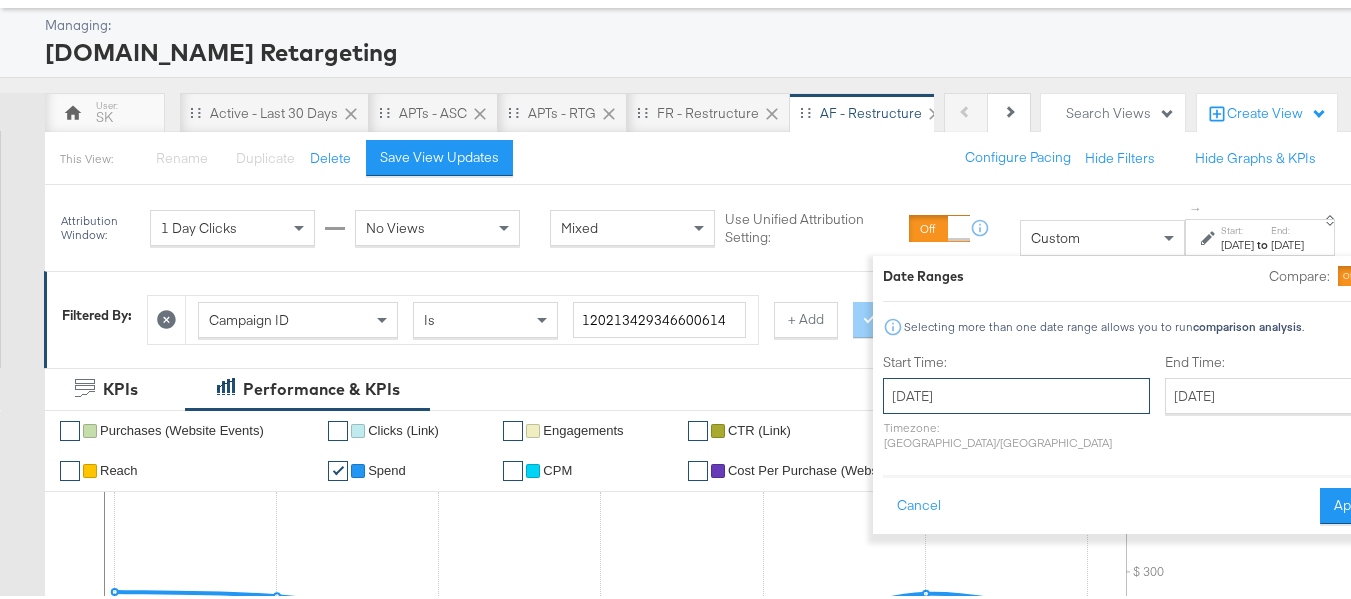 click on "[DATE]" at bounding box center [1016, 393] 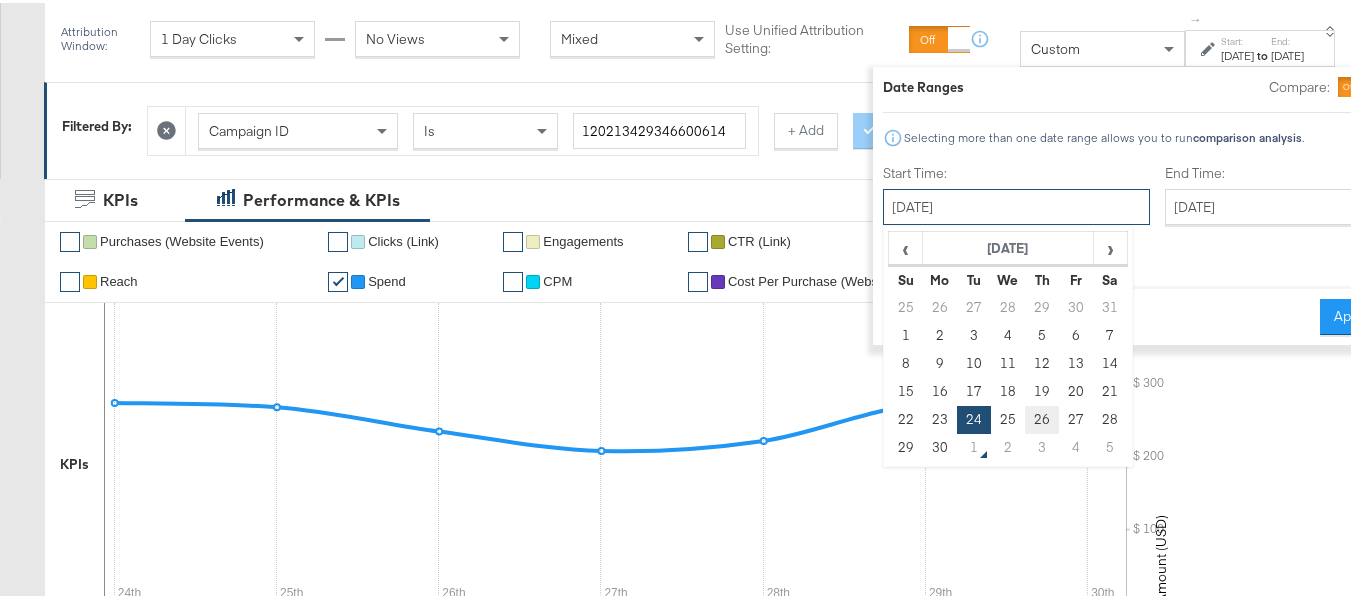 scroll, scrollTop: 295, scrollLeft: 0, axis: vertical 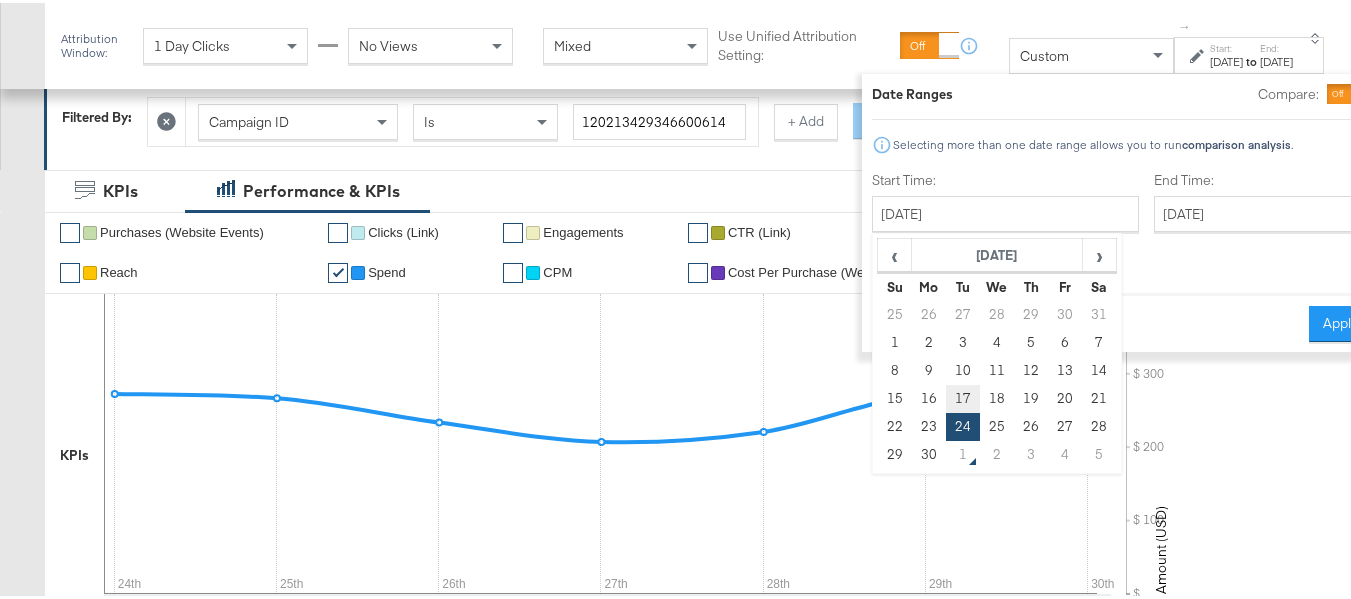 click on "17" at bounding box center (963, 396) 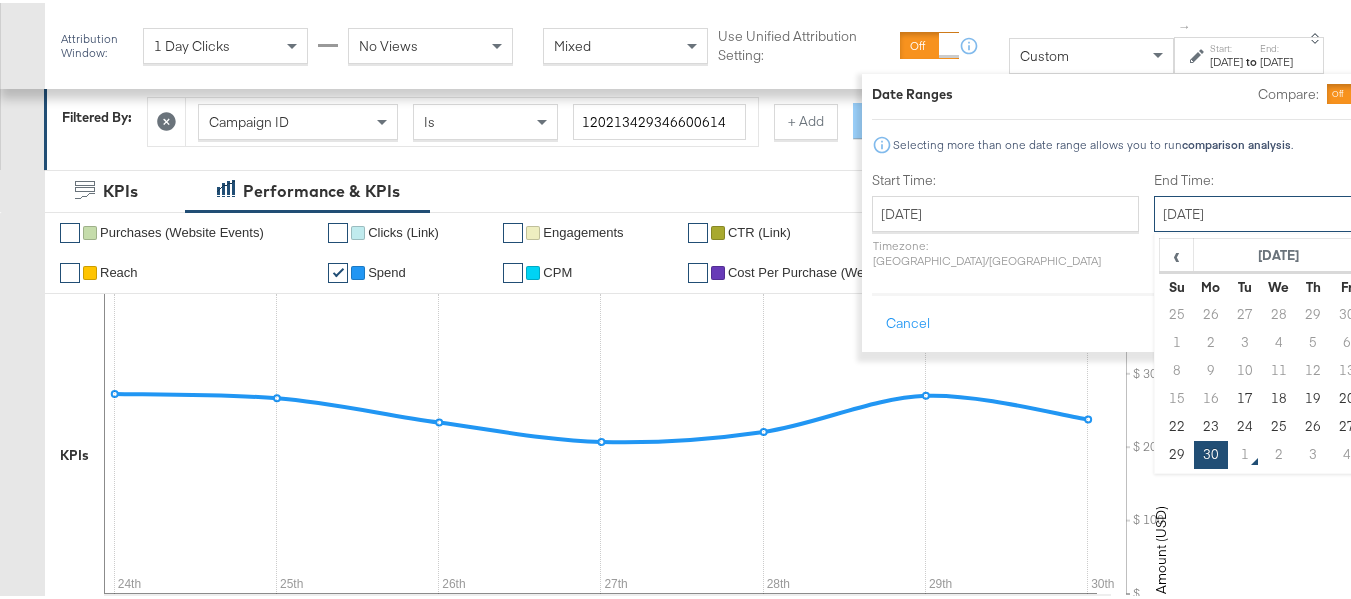 click on "[DATE]" at bounding box center (1259, 211) 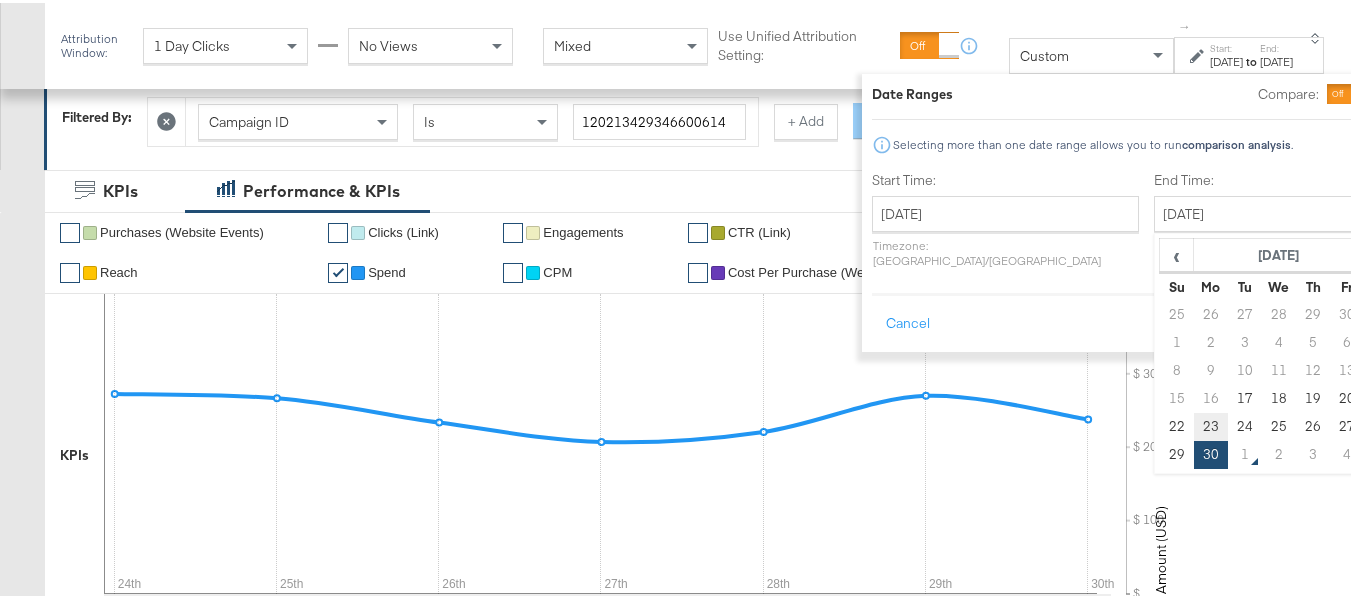 click on "23" at bounding box center (1211, 424) 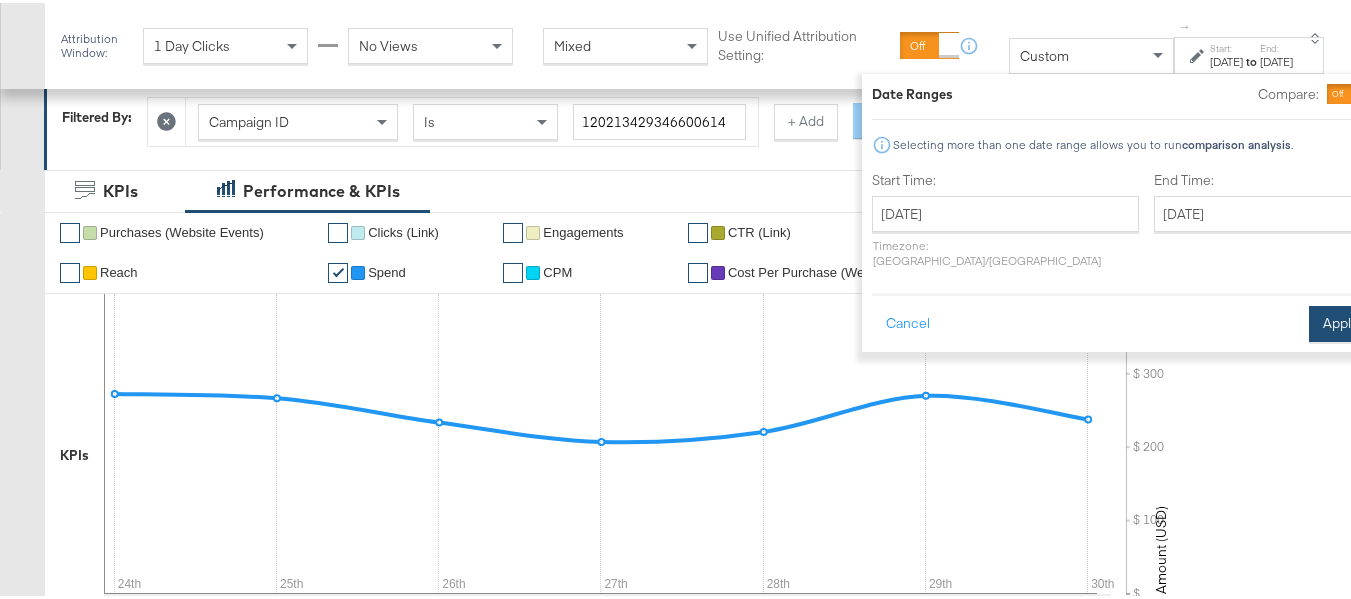 click on "Apply" at bounding box center [1340, 321] 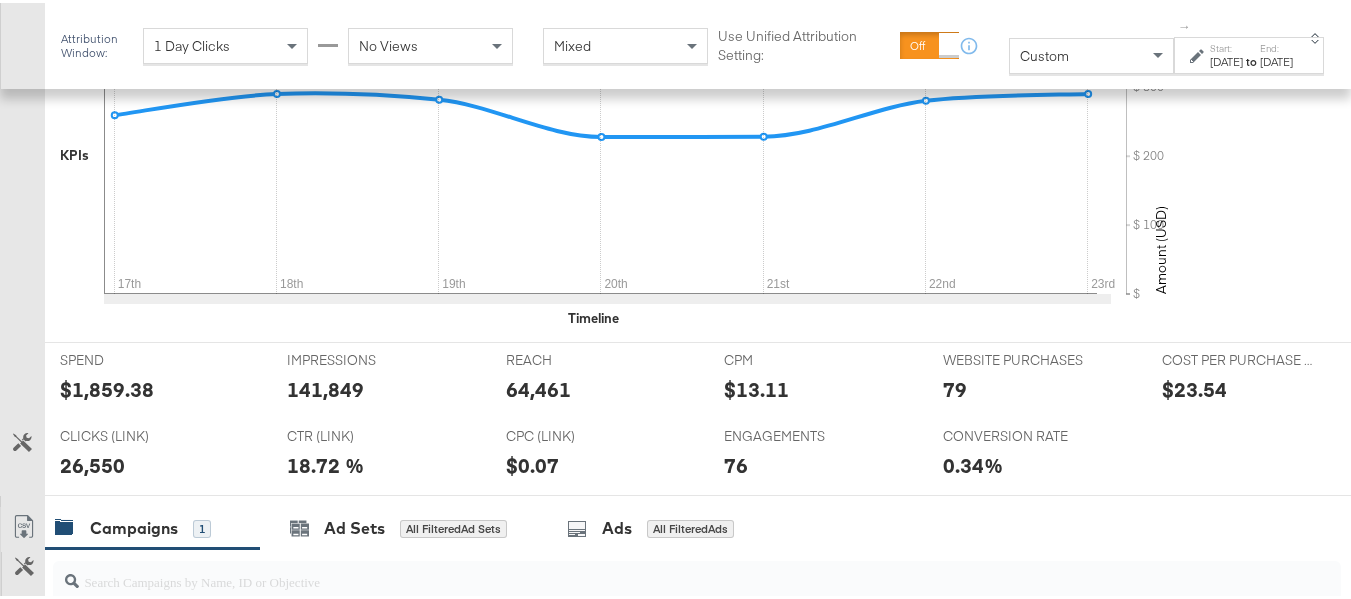 scroll, scrollTop: 790, scrollLeft: 0, axis: vertical 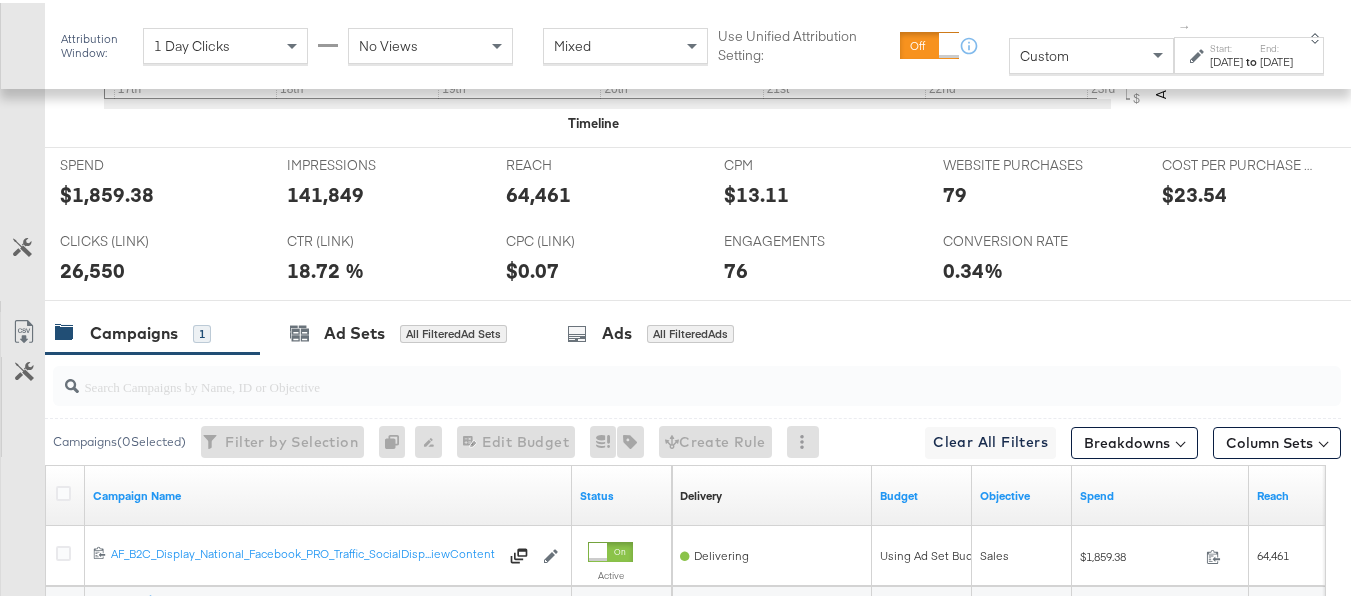 click on "[DATE]" at bounding box center [1226, 59] 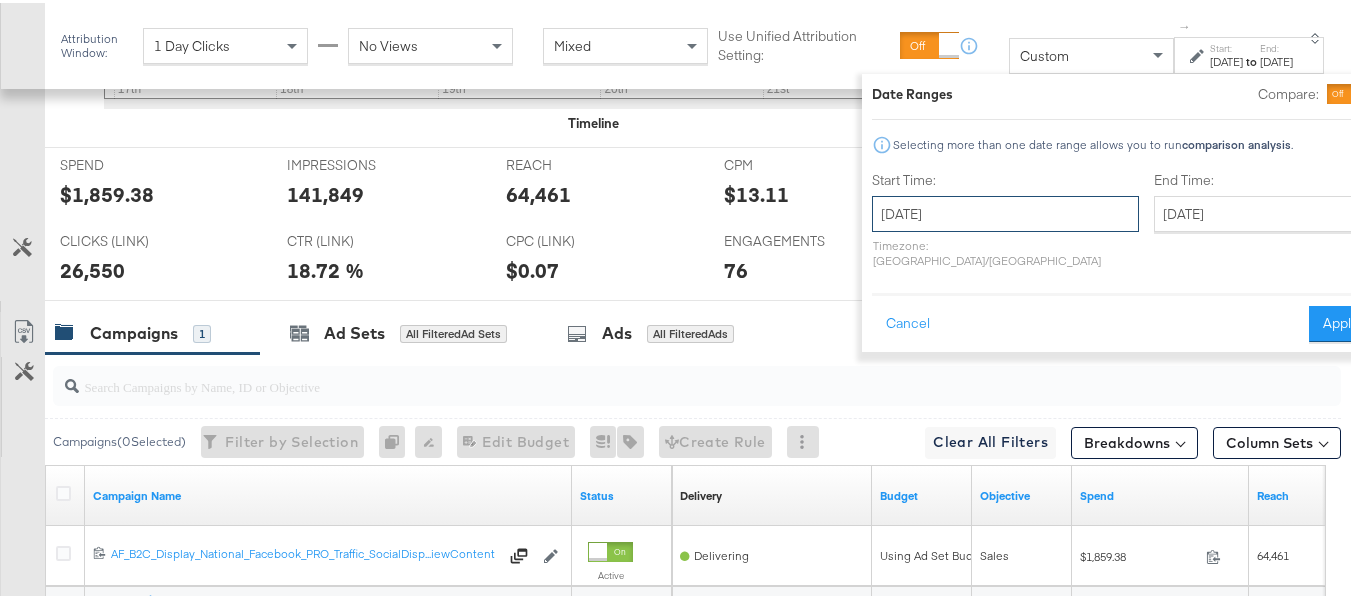 click on "[DATE]" at bounding box center [1005, 211] 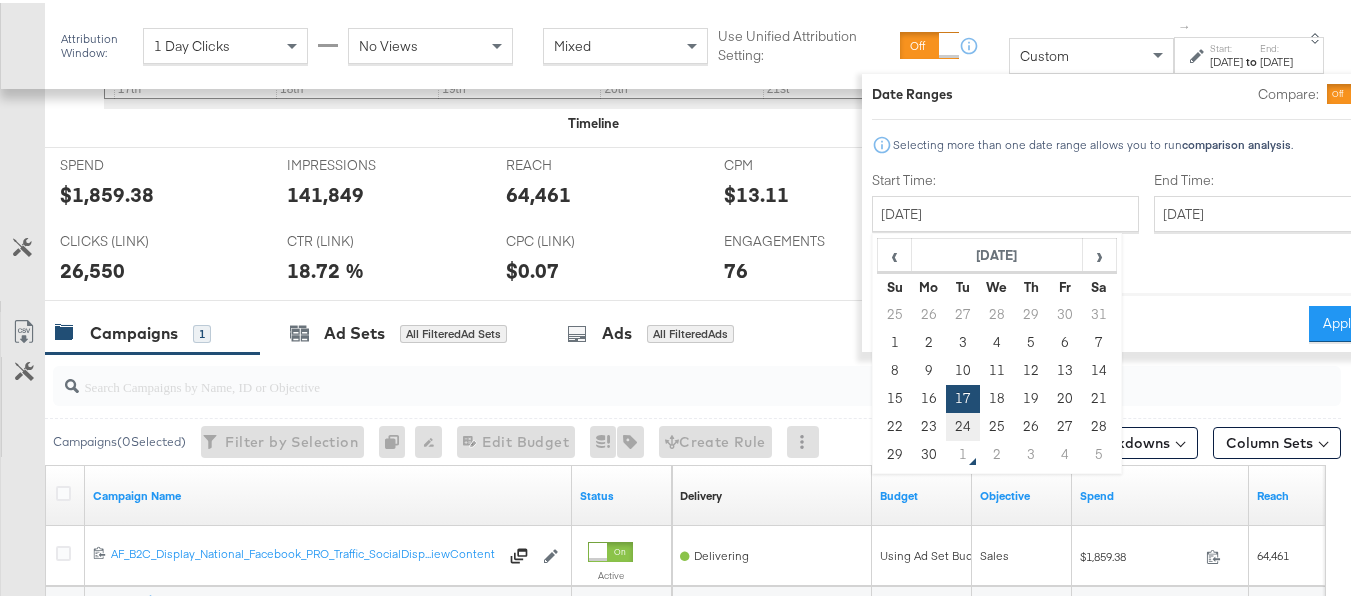 click on "24" at bounding box center [963, 424] 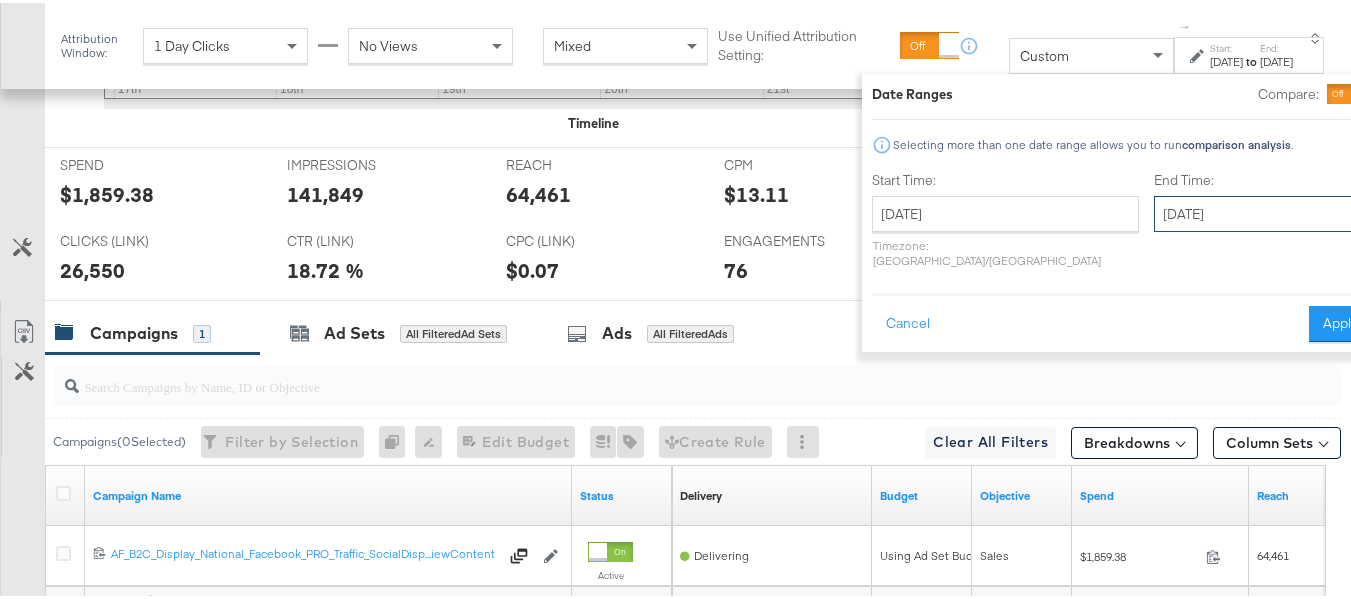 click on "[DATE]" at bounding box center (1259, 211) 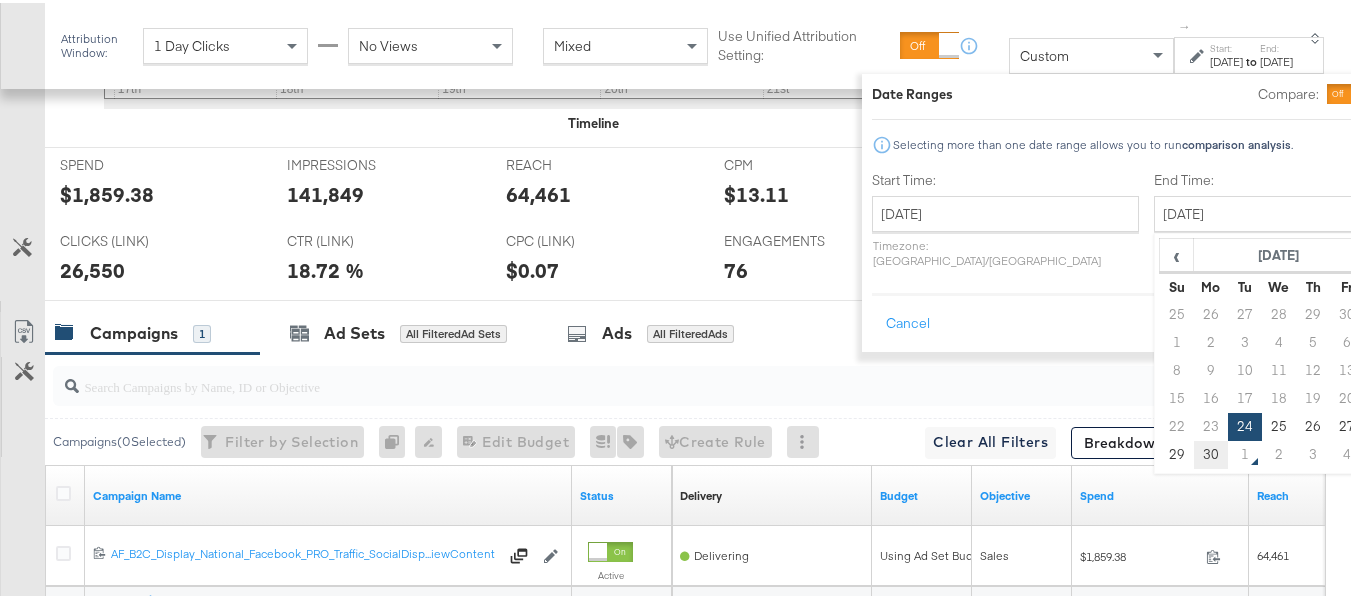 click on "30" at bounding box center (1211, 452) 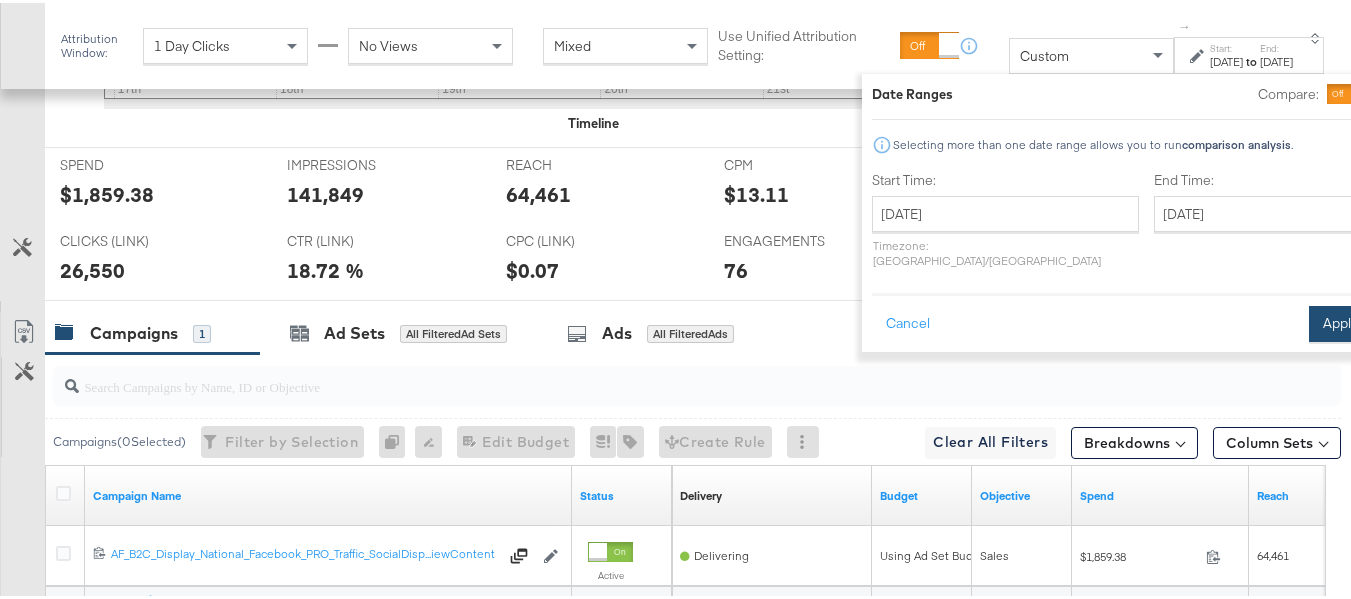 click on "Apply" at bounding box center (1340, 321) 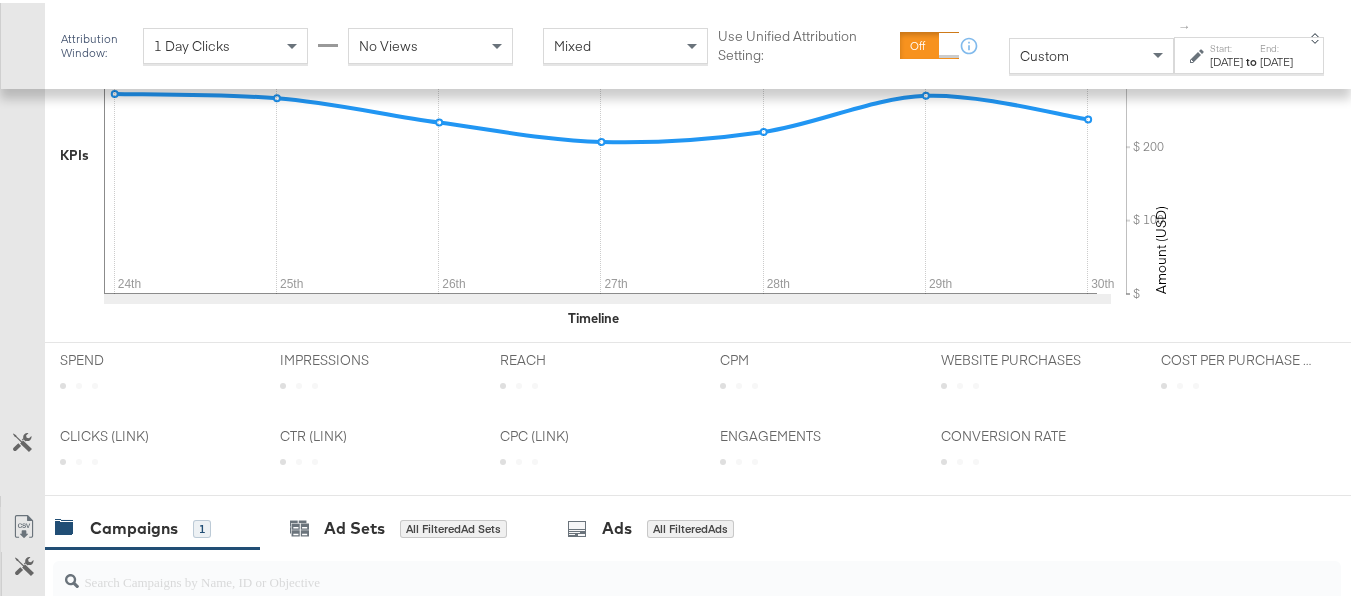 scroll, scrollTop: 790, scrollLeft: 0, axis: vertical 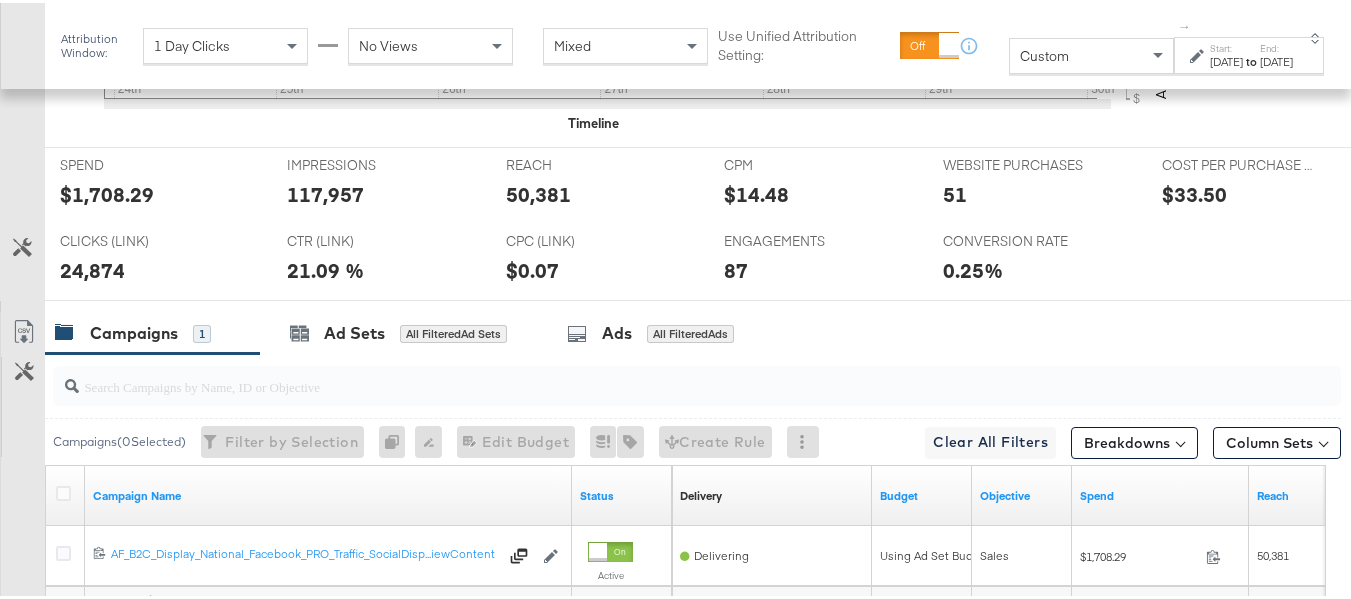 click on "$1,708.29" at bounding box center (107, 191) 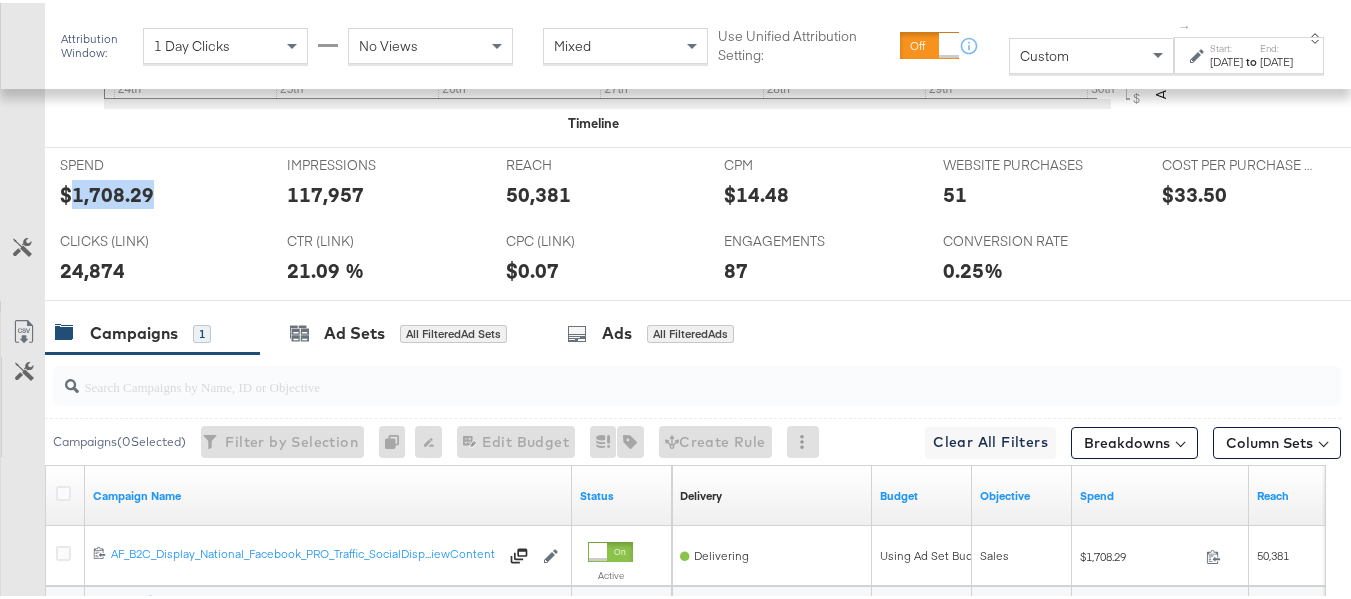 click on "$1,708.29" at bounding box center (107, 191) 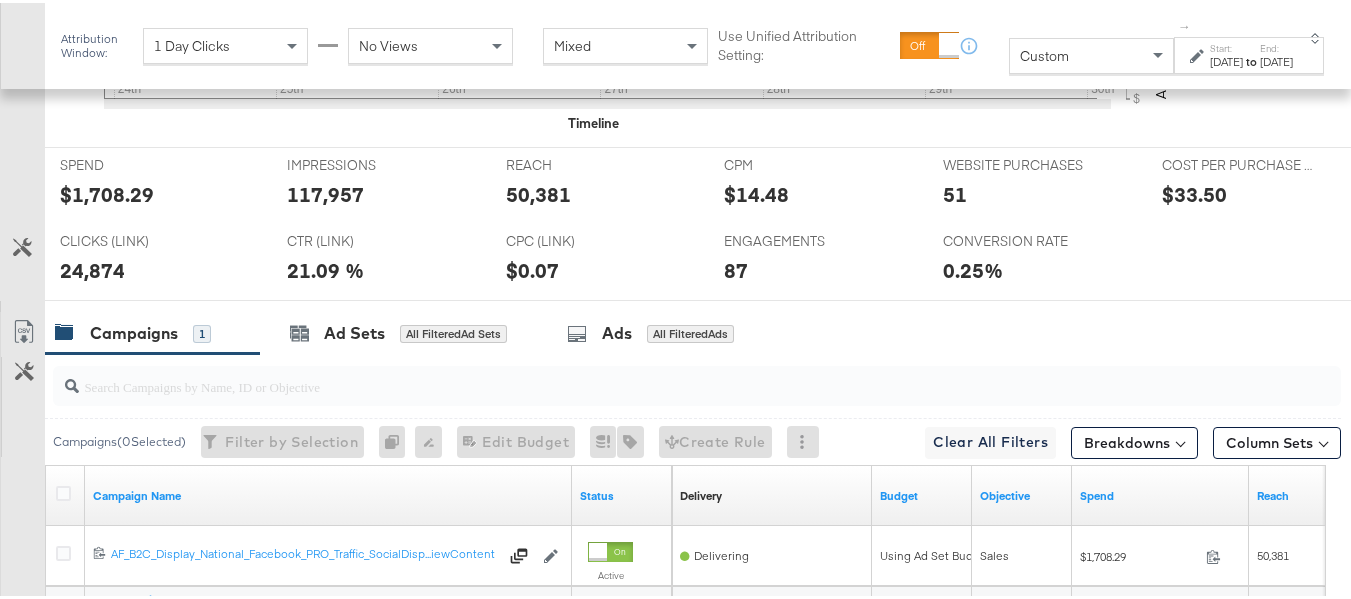 click on "REACH REACH 50,381" at bounding box center [600, 183] 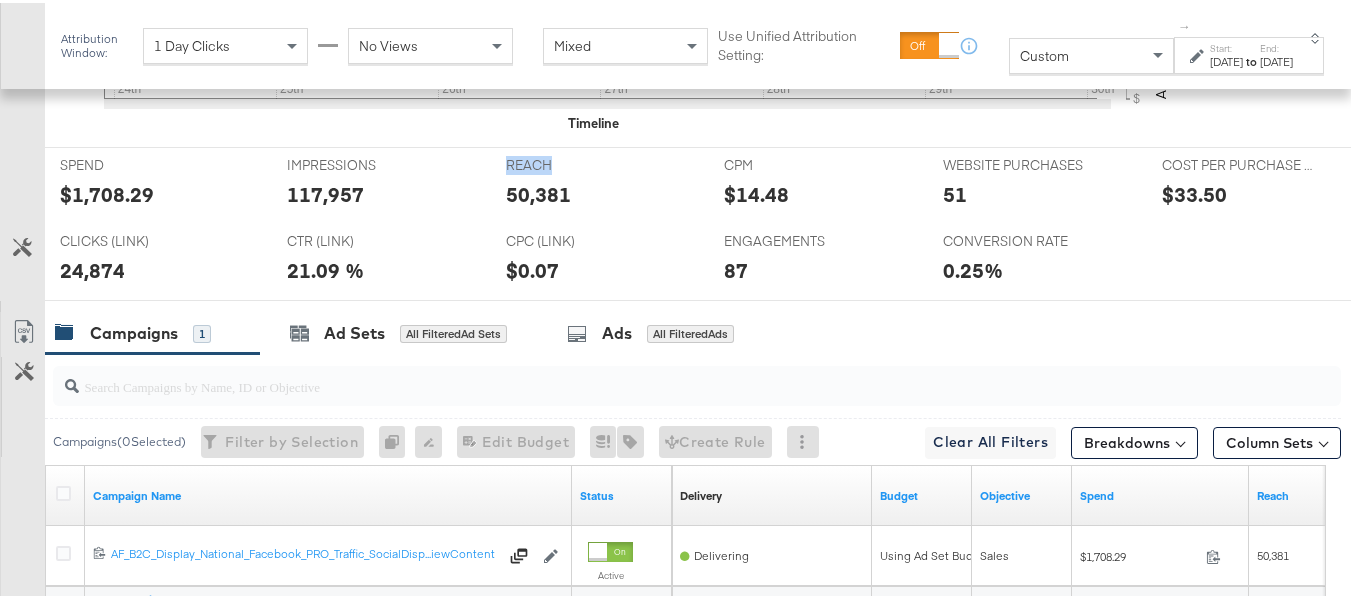 click on "REACH REACH 50,381" at bounding box center [600, 183] 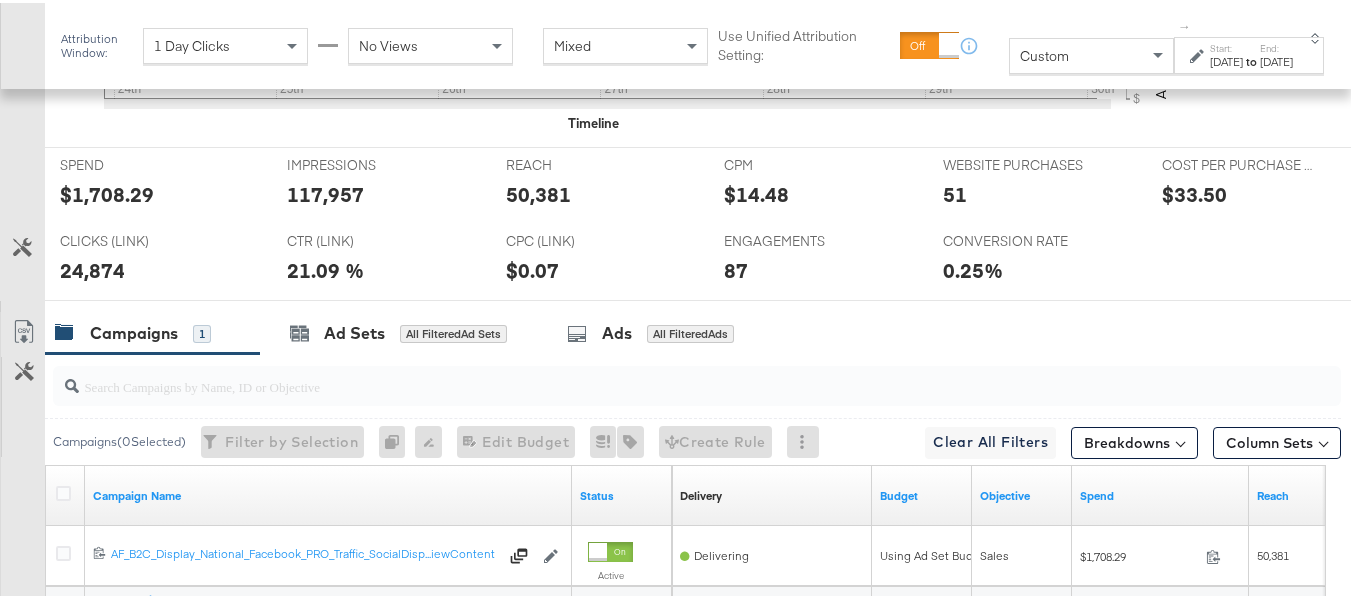 click on "50,381" at bounding box center [538, 191] 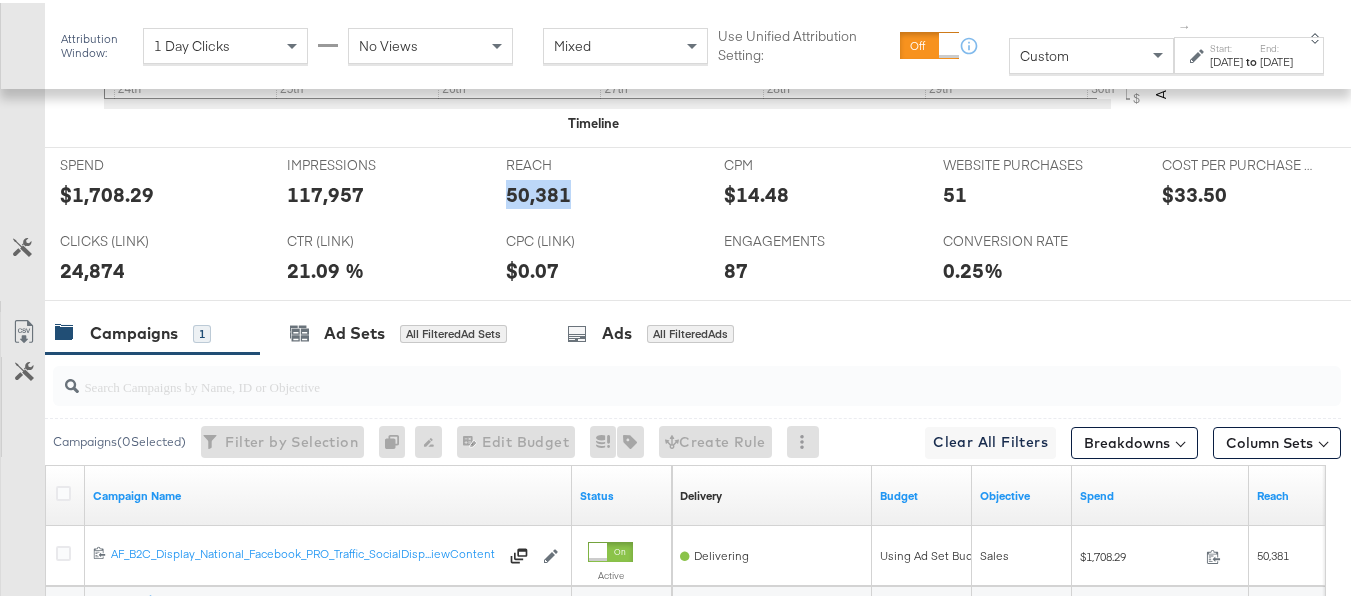 click on "50,381" at bounding box center [538, 191] 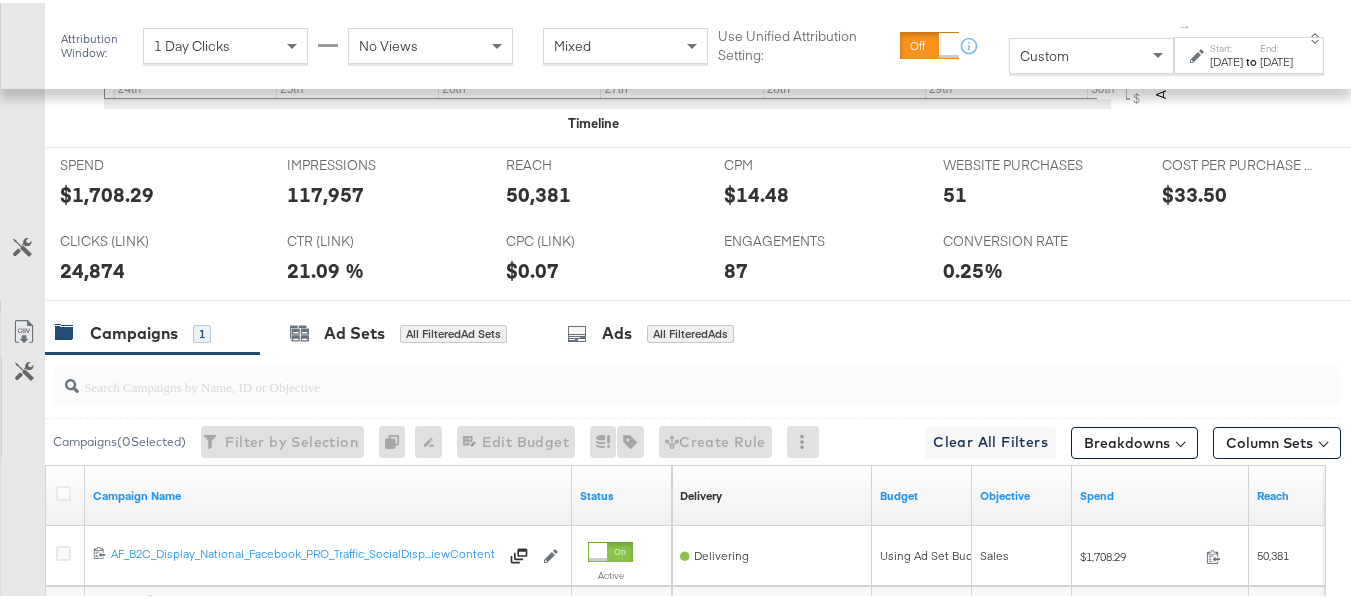 click on "117,957" at bounding box center [325, 191] 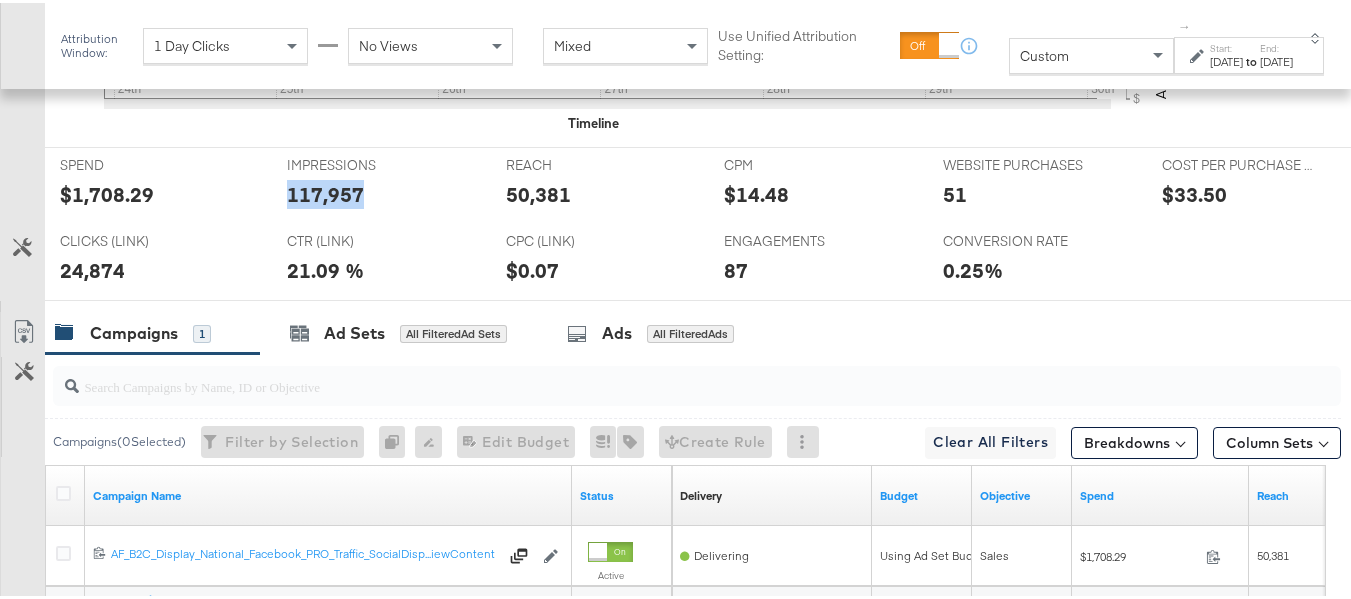 click on "117,957" at bounding box center [325, 191] 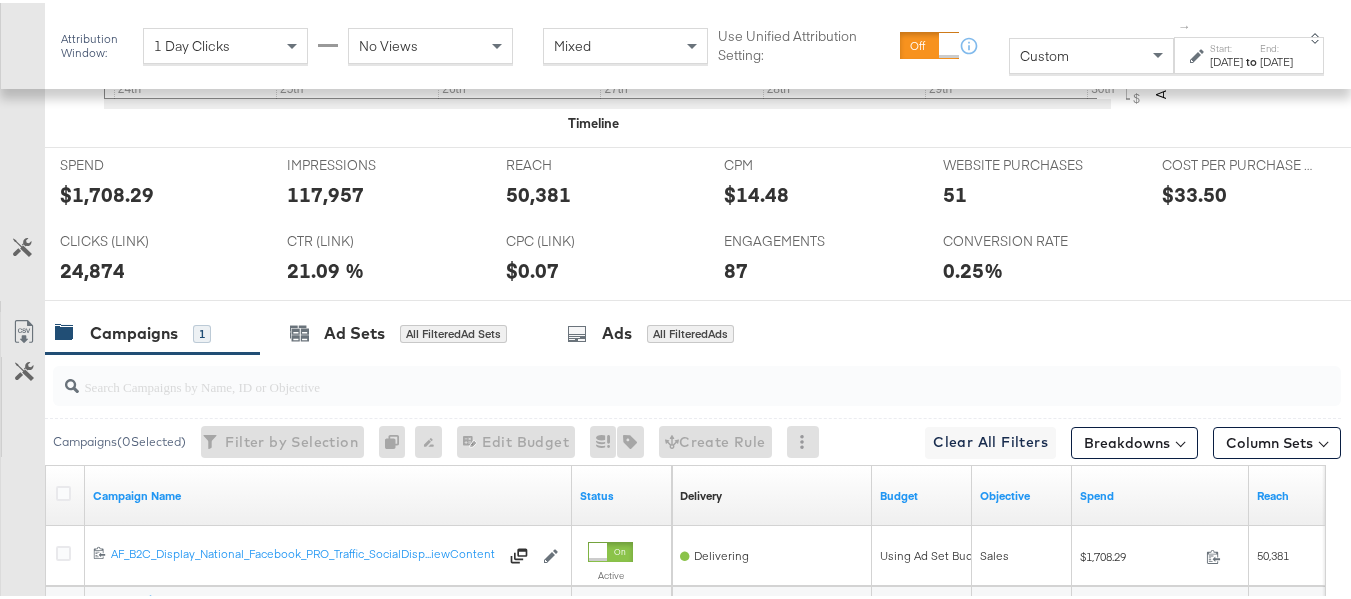 click on "24,874" at bounding box center (92, 267) 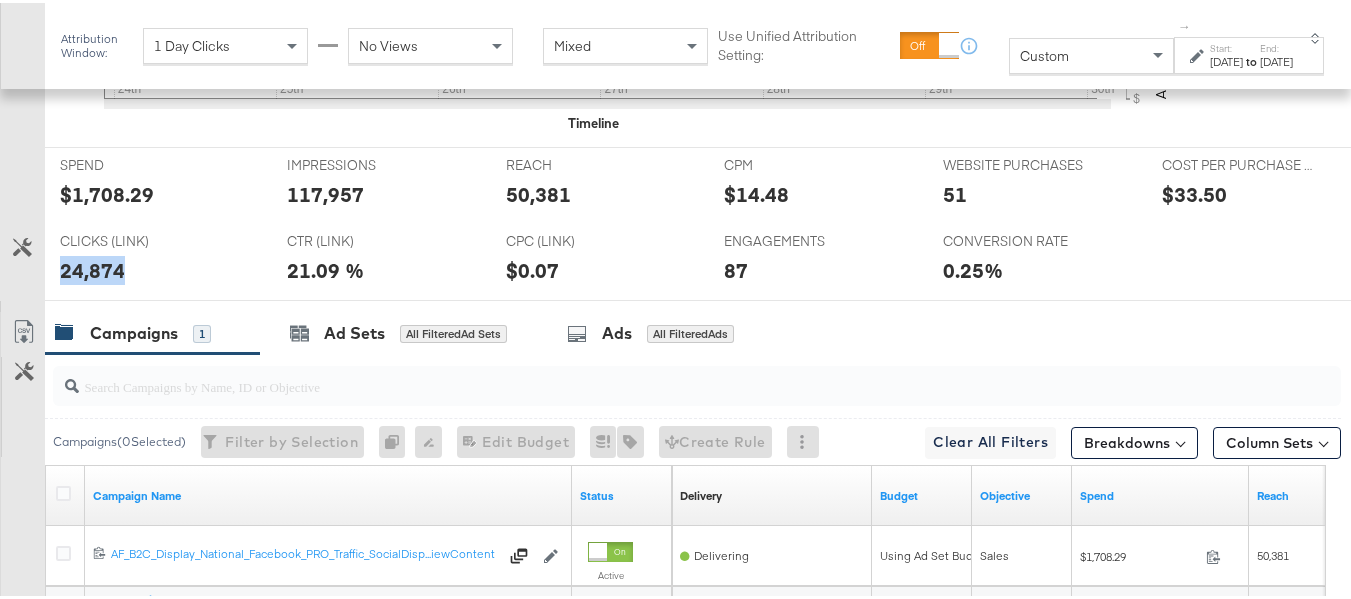 click on "24,874" at bounding box center [92, 267] 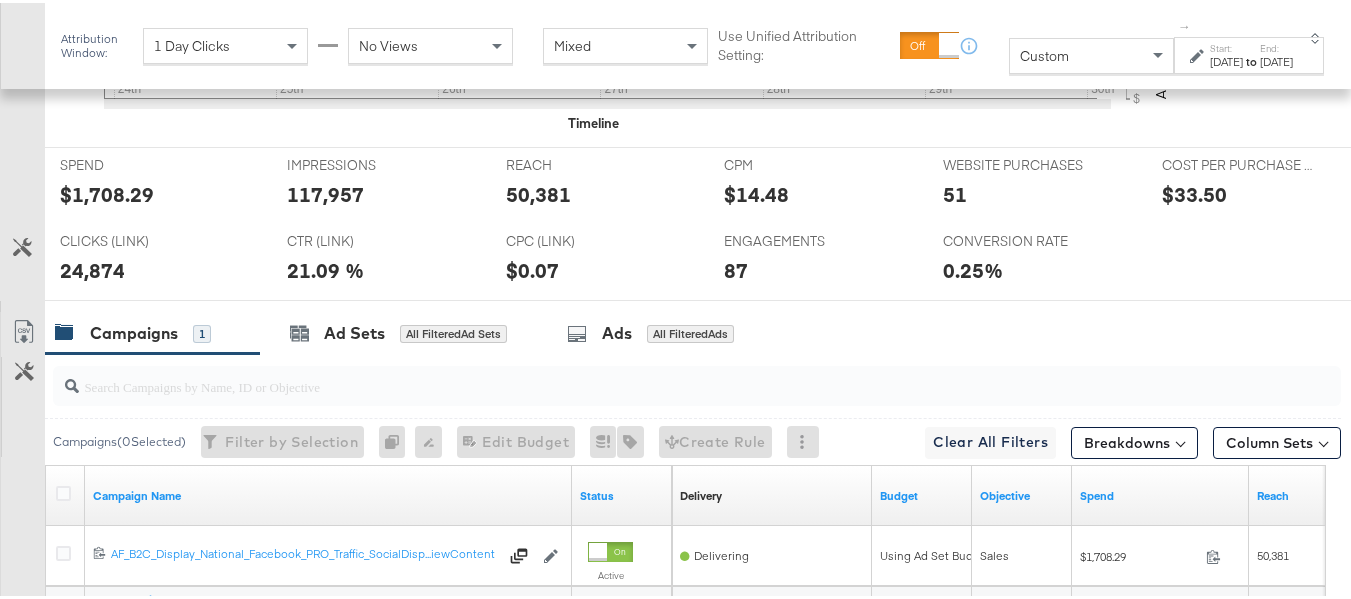 click on "51" at bounding box center (955, 191) 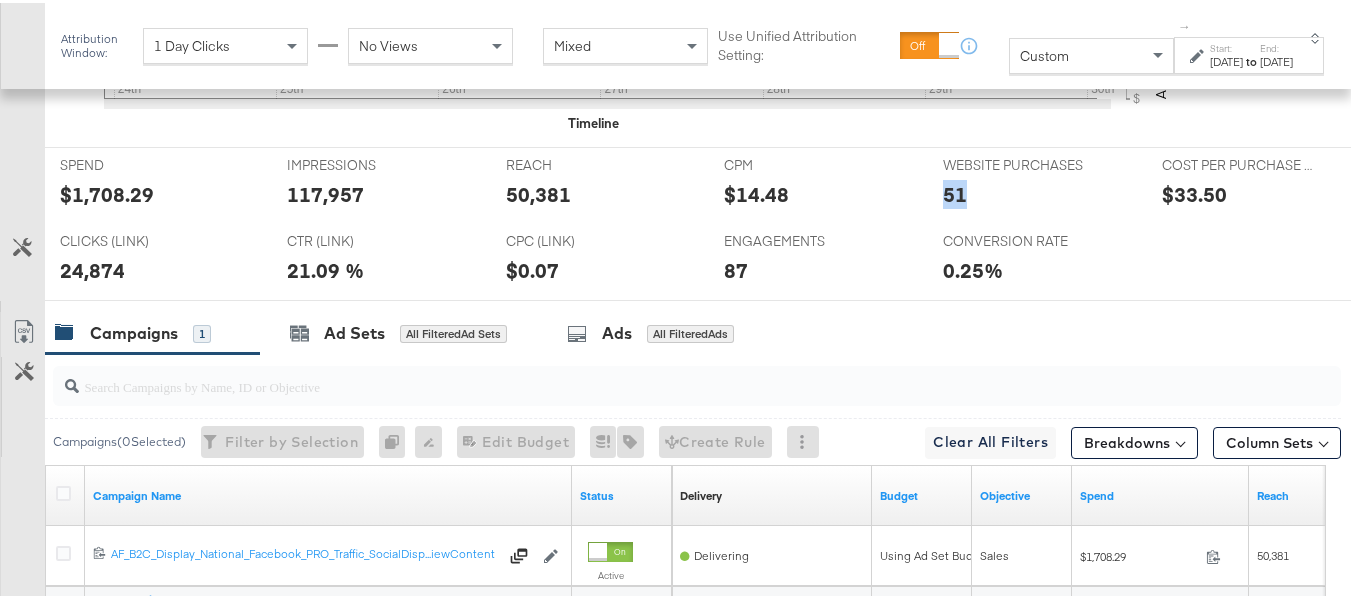 click on "51" at bounding box center [955, 191] 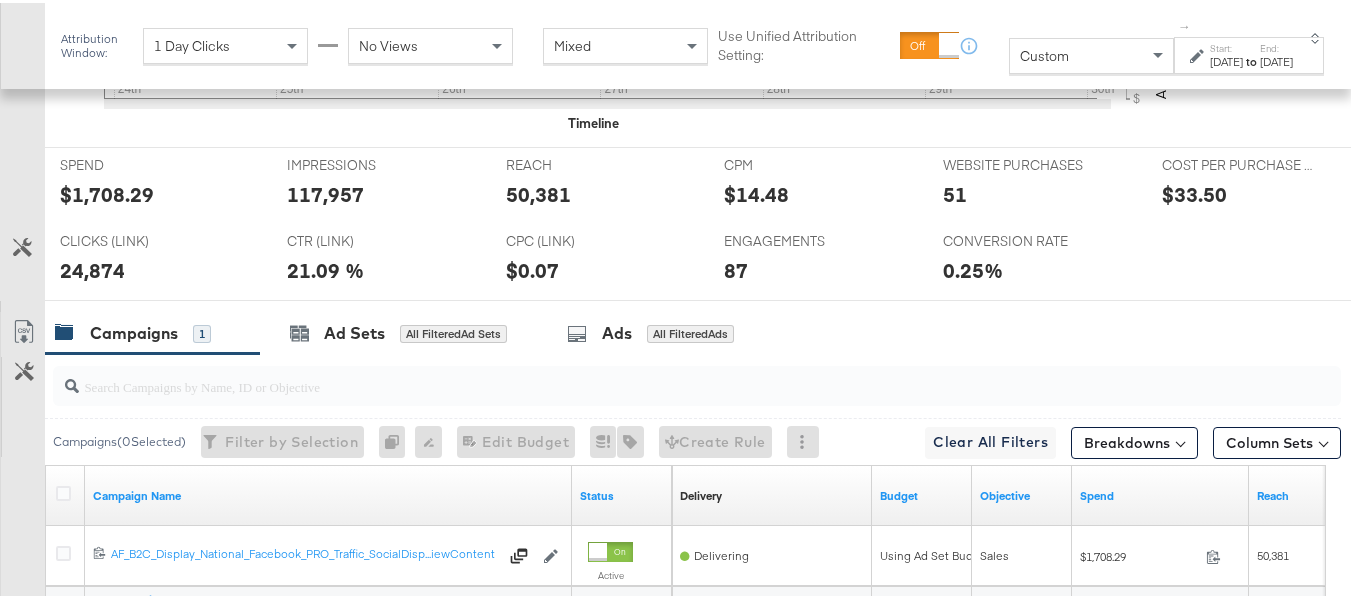 click on "87" at bounding box center (736, 267) 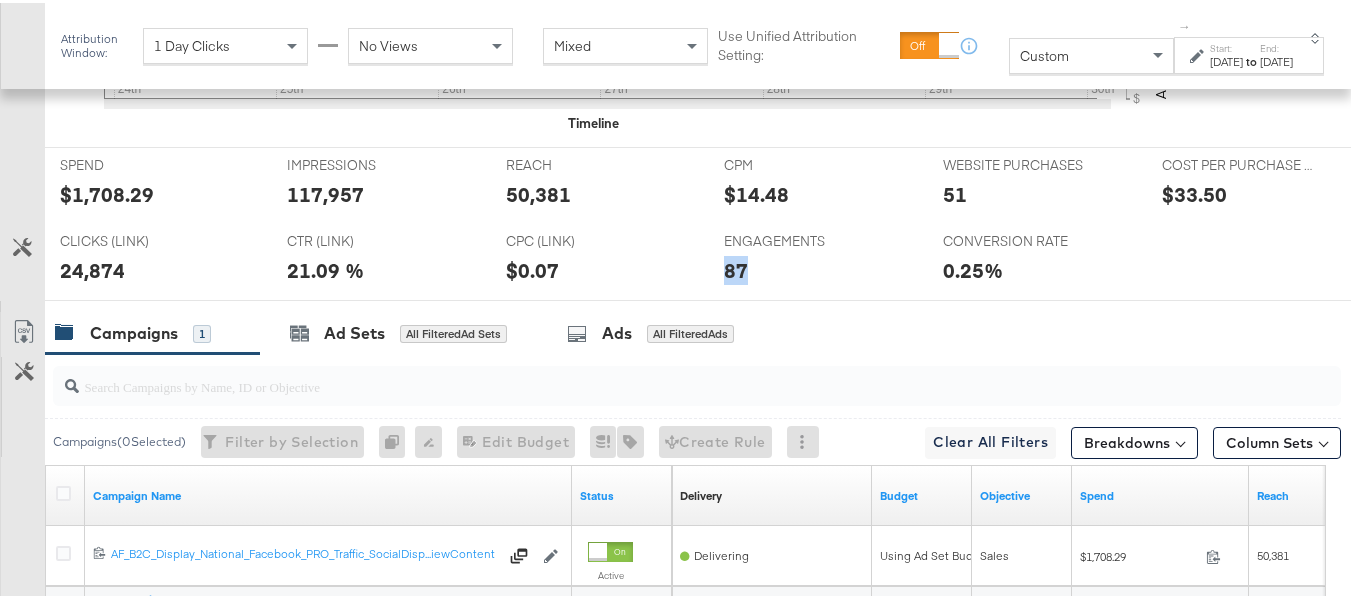 click on "87" at bounding box center [736, 267] 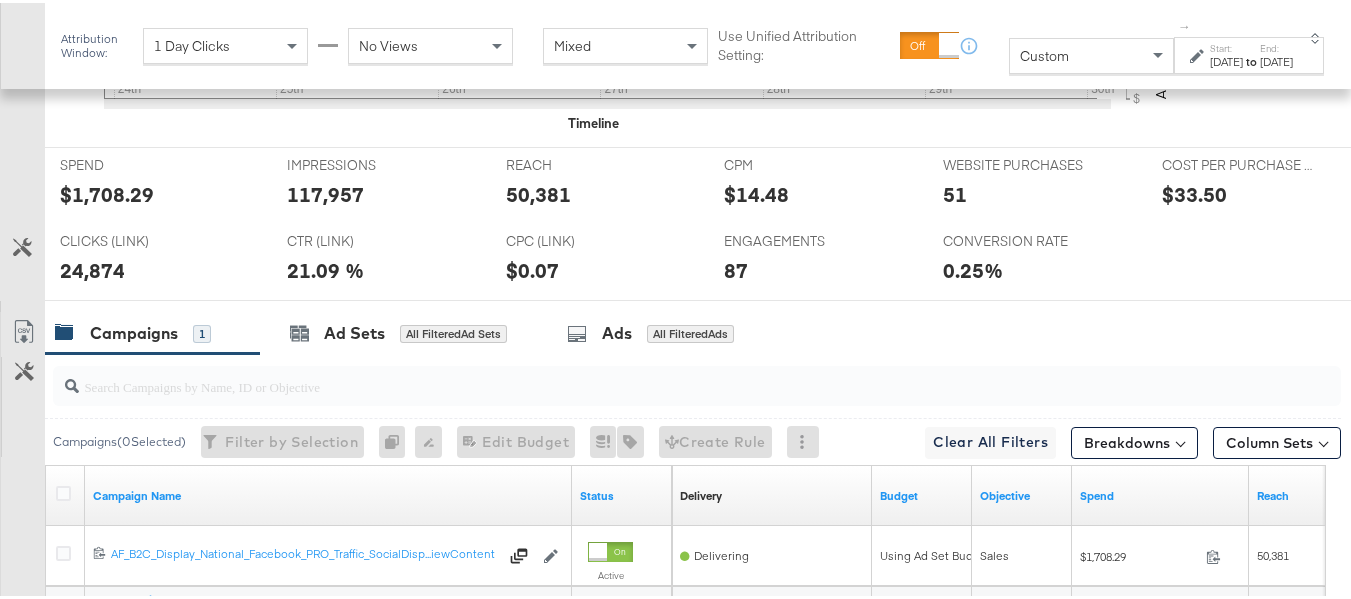 click at bounding box center (1037, 271) 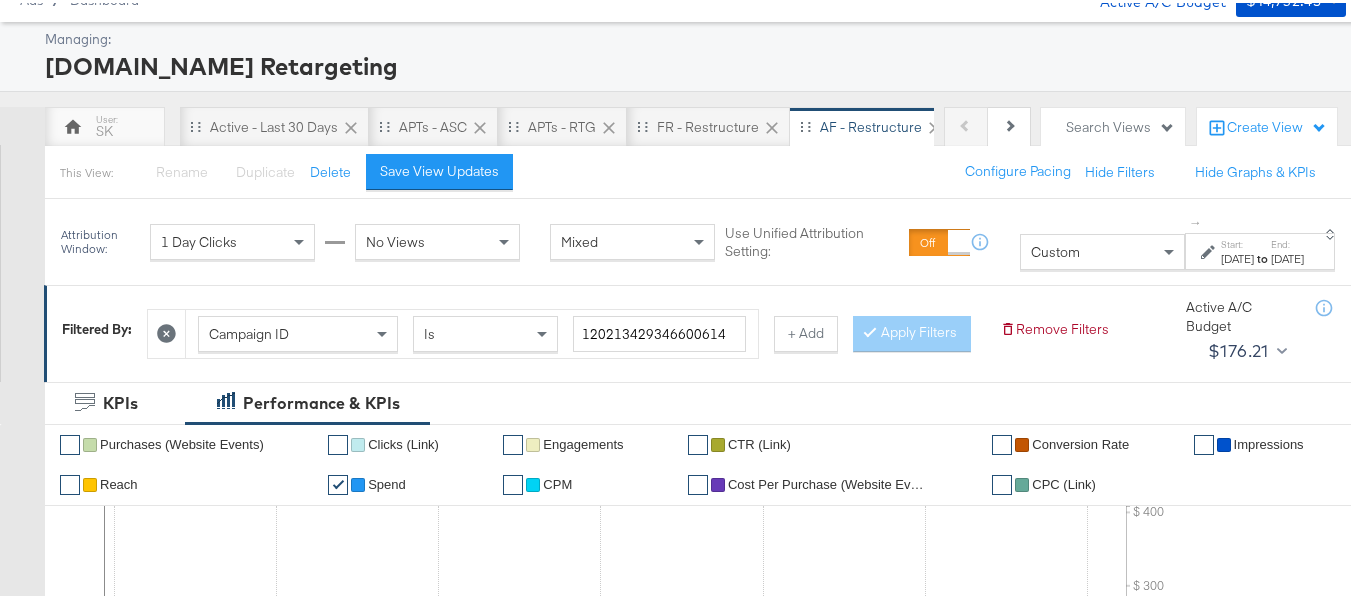 scroll, scrollTop: 0, scrollLeft: 0, axis: both 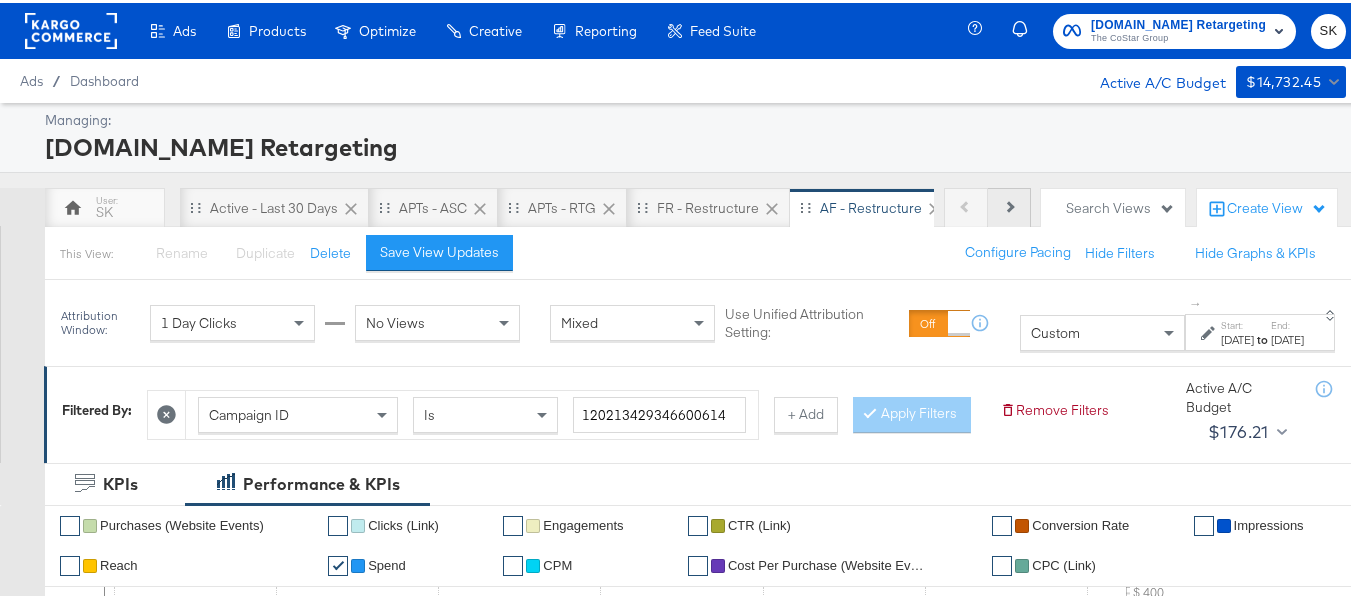click on "Next" at bounding box center [1009, 205] 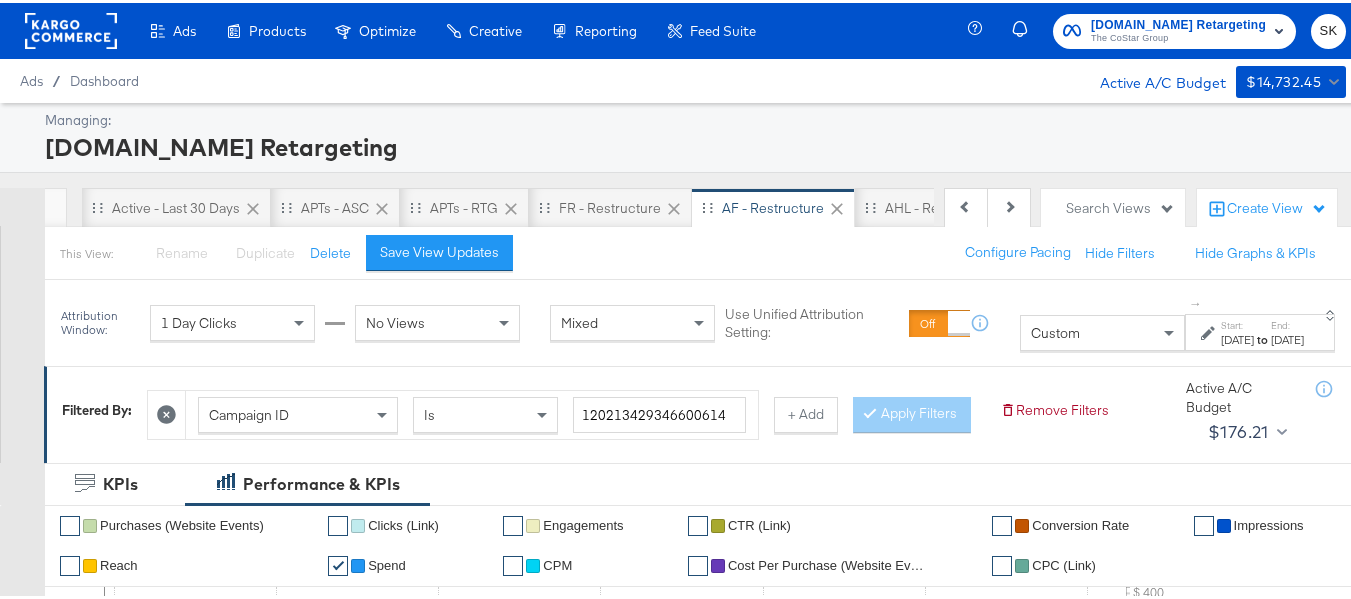 scroll, scrollTop: 0, scrollLeft: 200, axis: horizontal 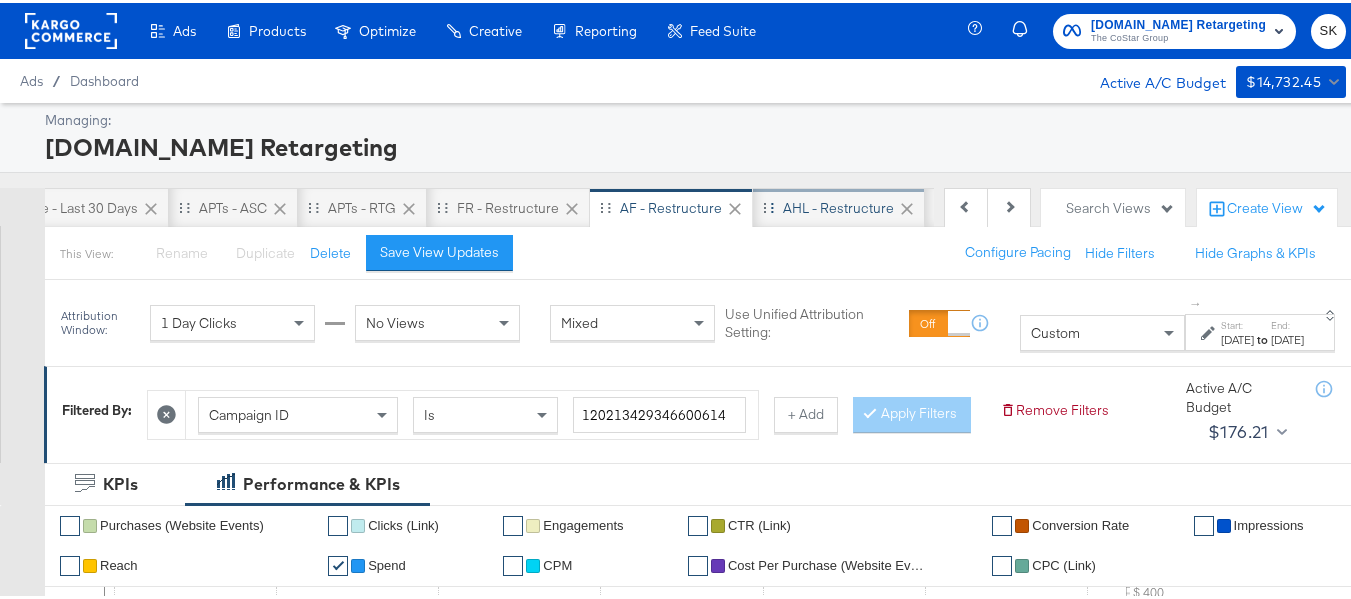 click on "AHL - Restructure" at bounding box center [838, 205] 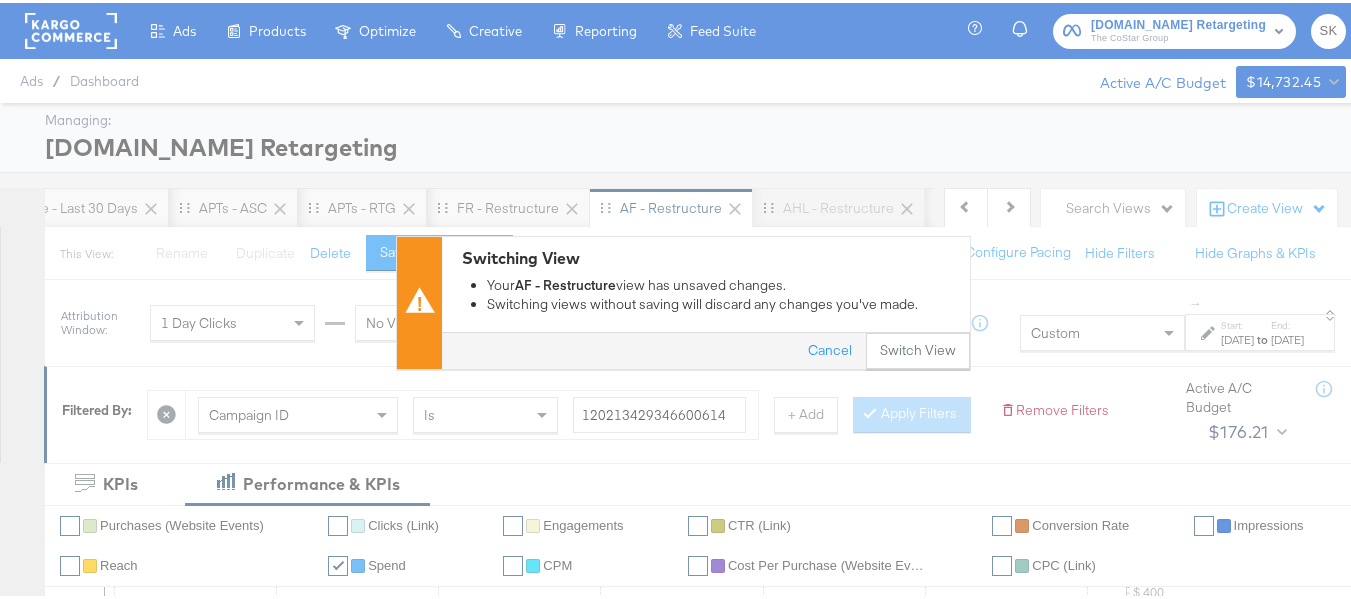 click on "Switching View Your  AF - Restructure  view has unsaved changes. Switching views without saving will discard any changes you've made. Cancel Switch View" at bounding box center [683, 299] 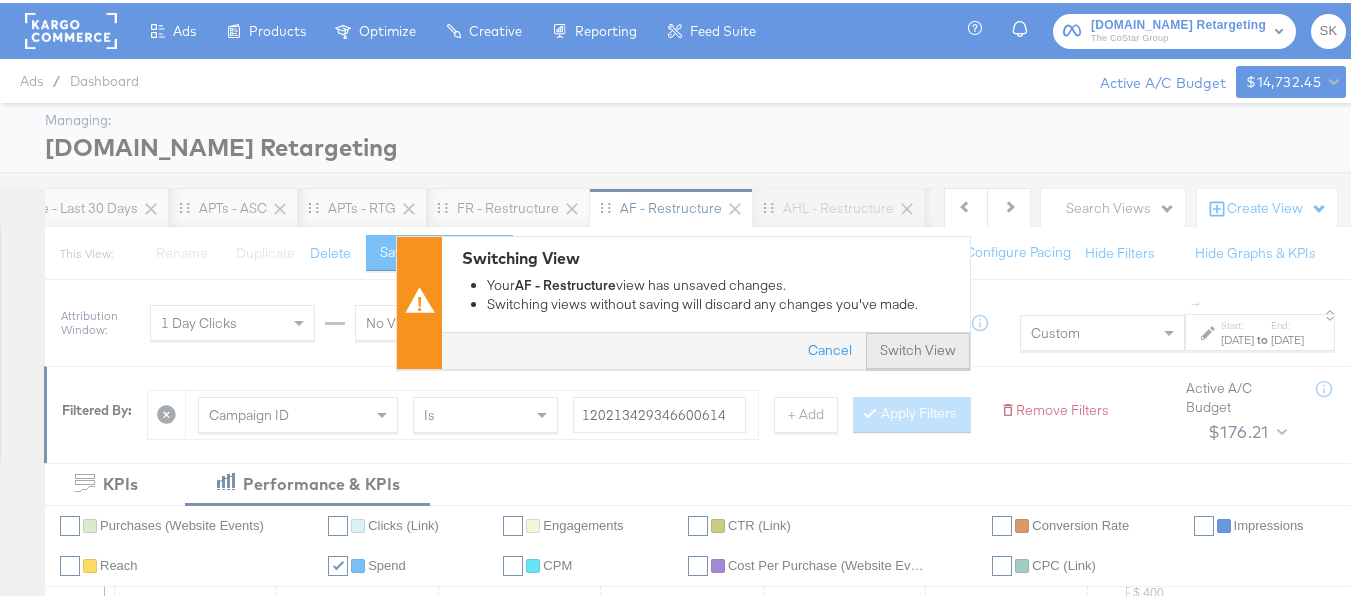 click on "Switch View" at bounding box center (918, 348) 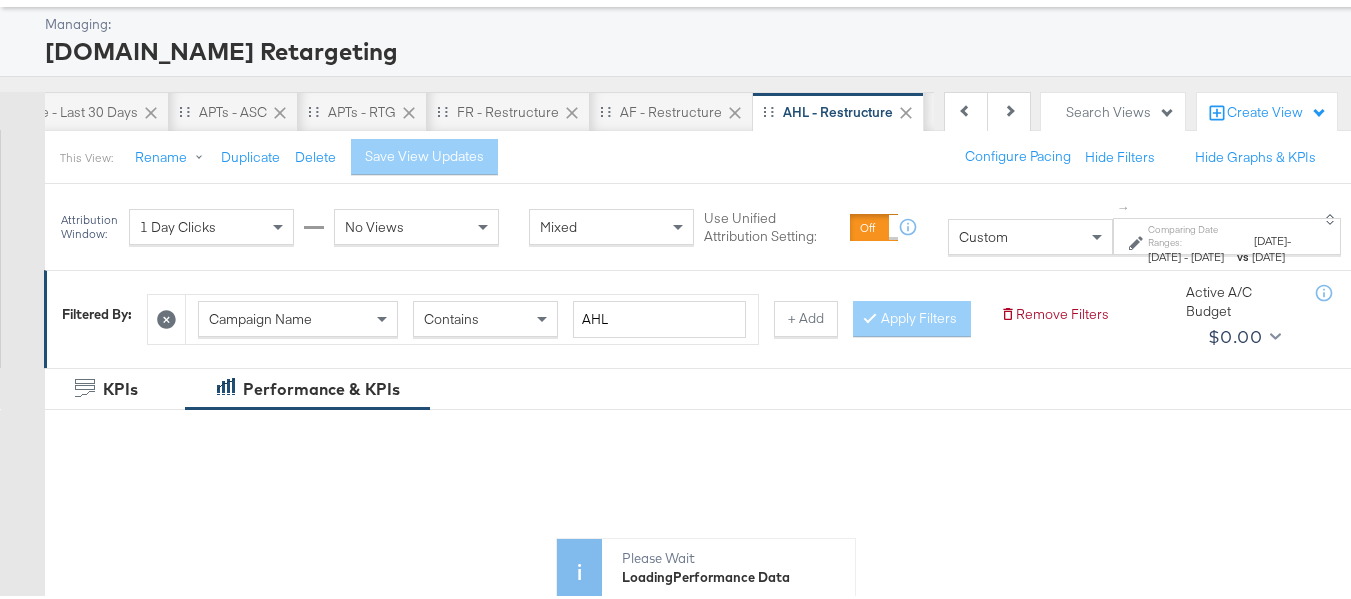 scroll, scrollTop: 200, scrollLeft: 0, axis: vertical 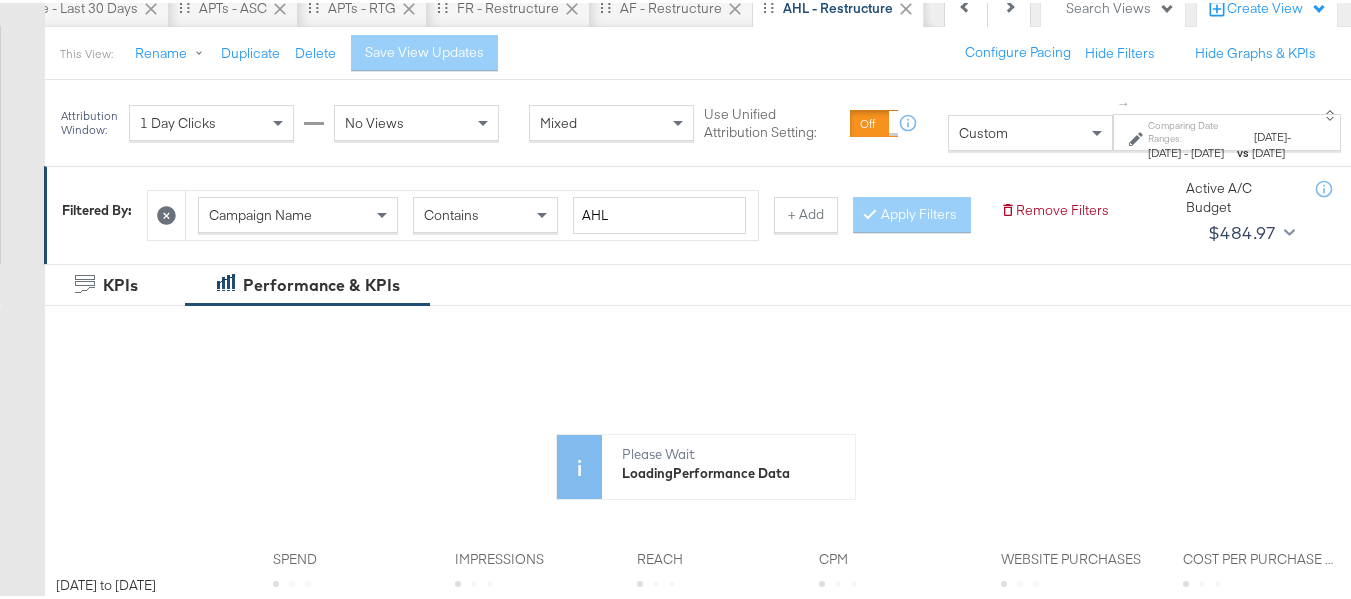 click on "Campaign Name" at bounding box center [298, 212] 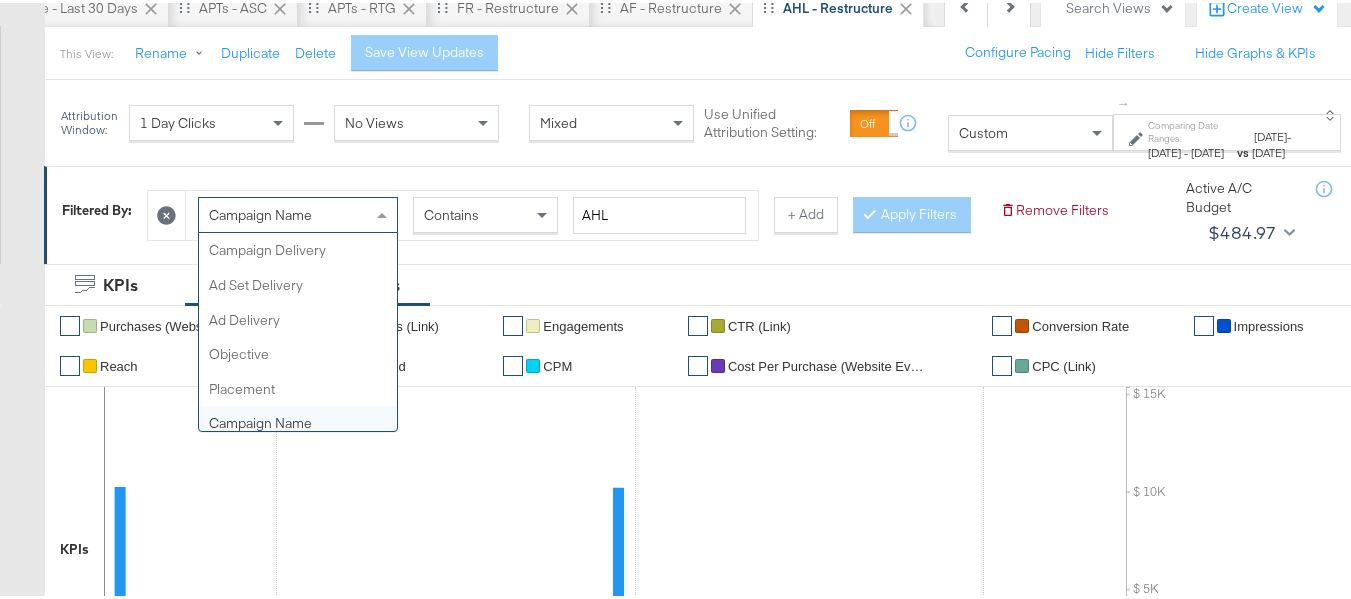 scroll, scrollTop: 173, scrollLeft: 0, axis: vertical 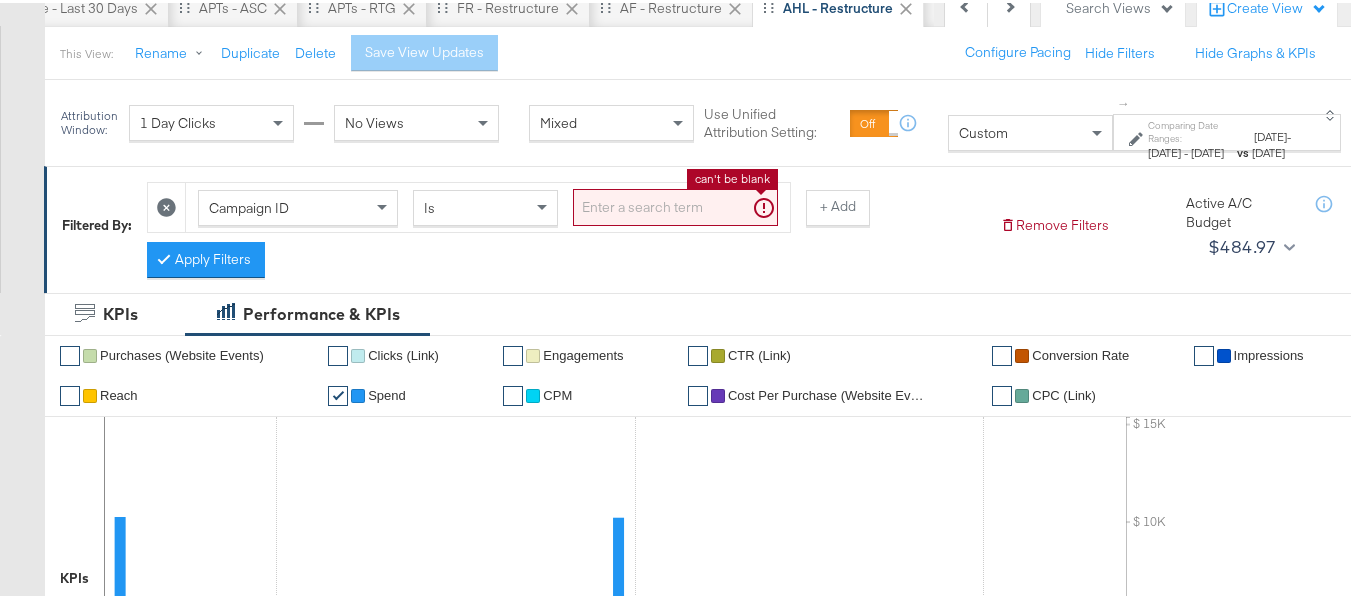 click at bounding box center (675, 204) 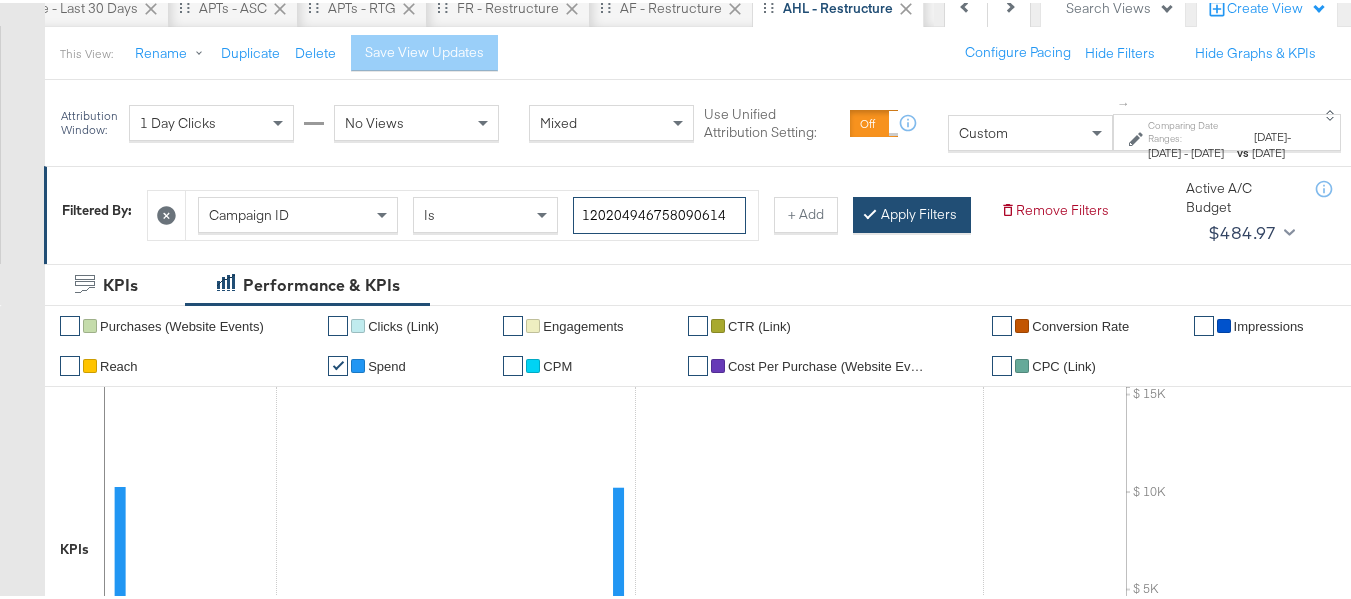 type on "120204946758090614" 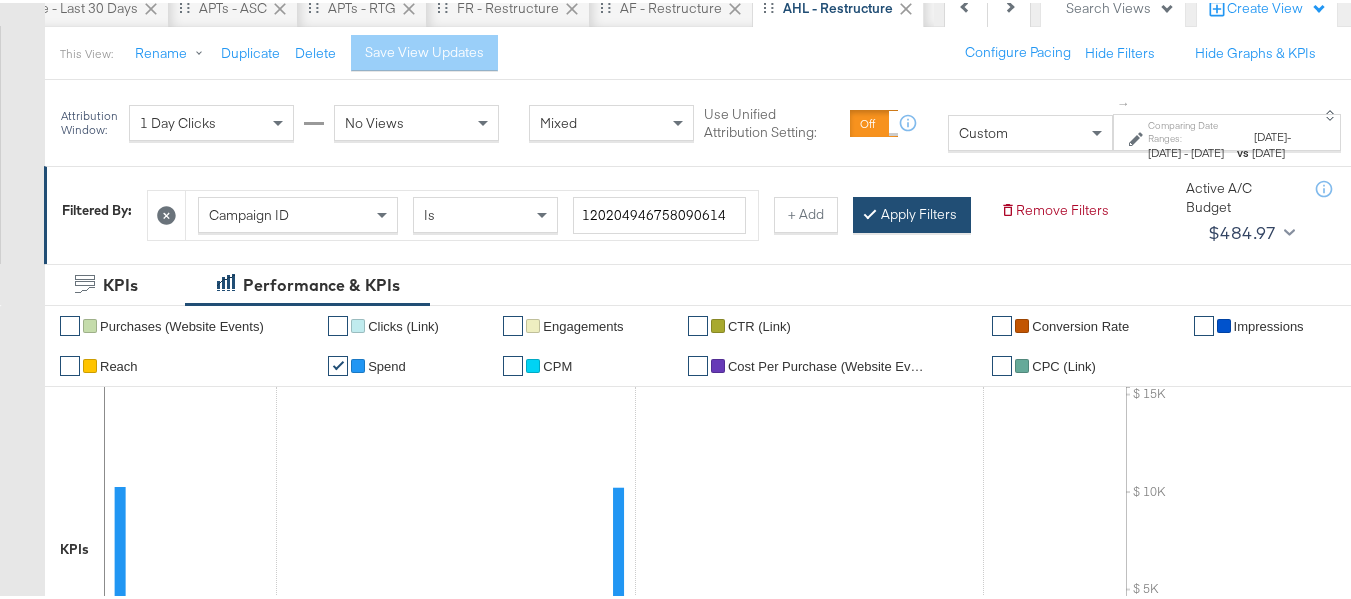 click at bounding box center [870, 210] 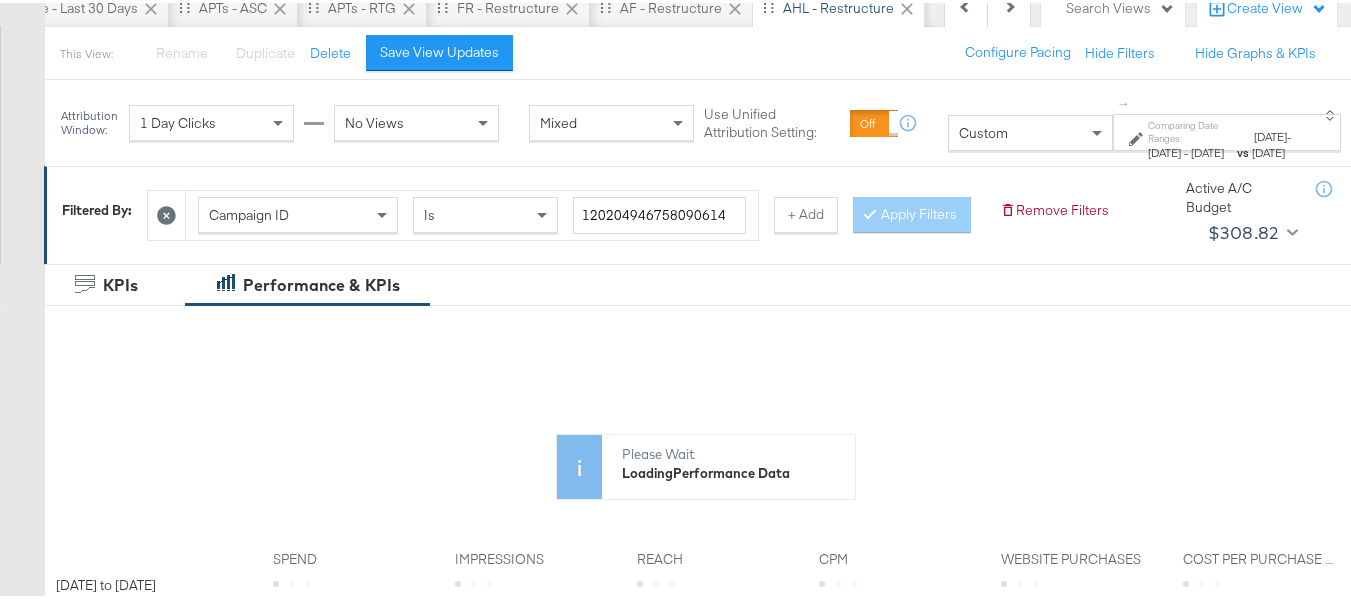 click on "[DATE]" at bounding box center (1207, 149) 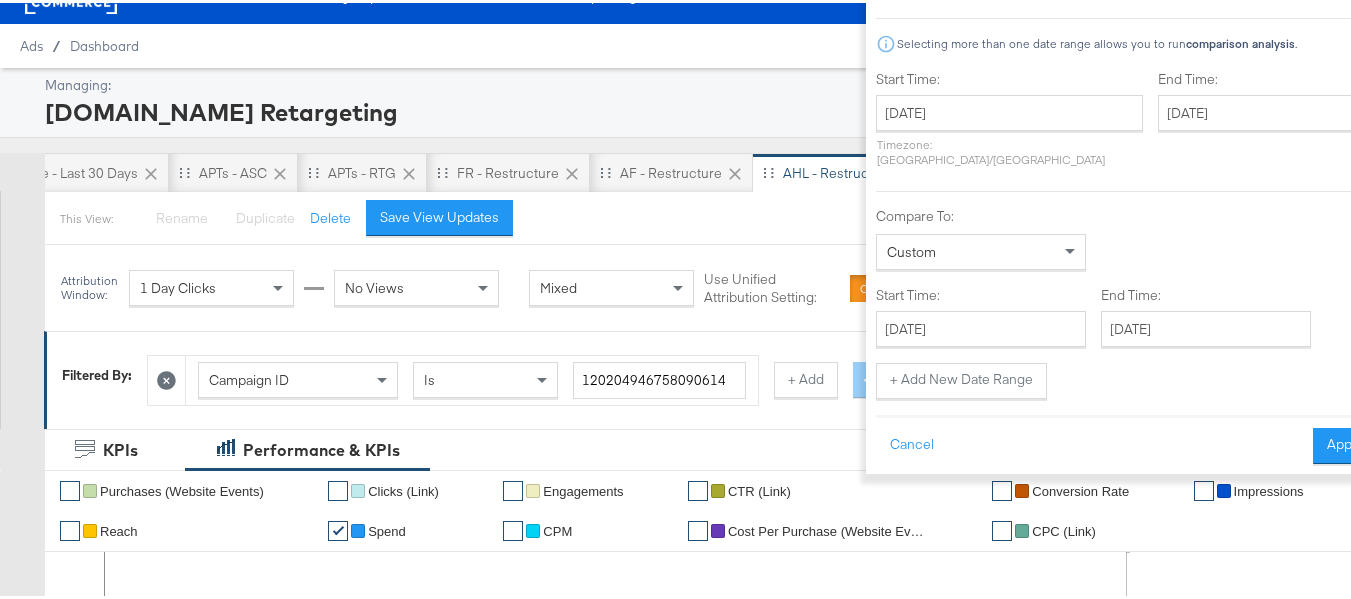 scroll, scrollTop: 0, scrollLeft: 0, axis: both 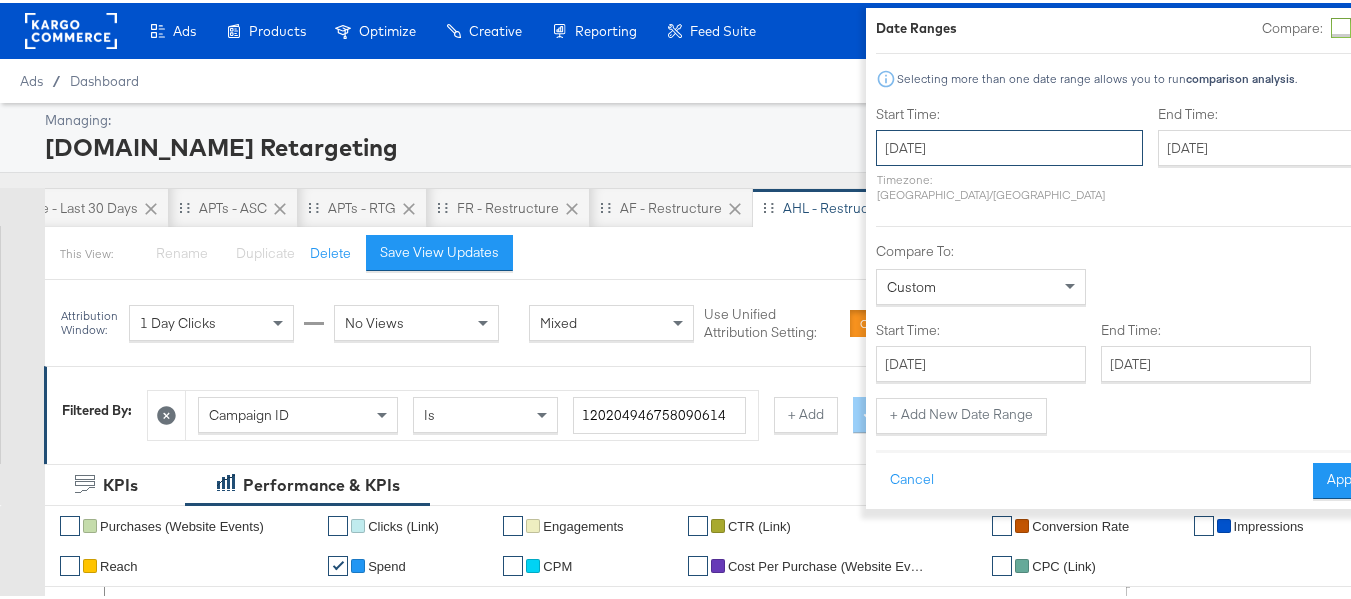 click on "[DATE]" at bounding box center (1009, 145) 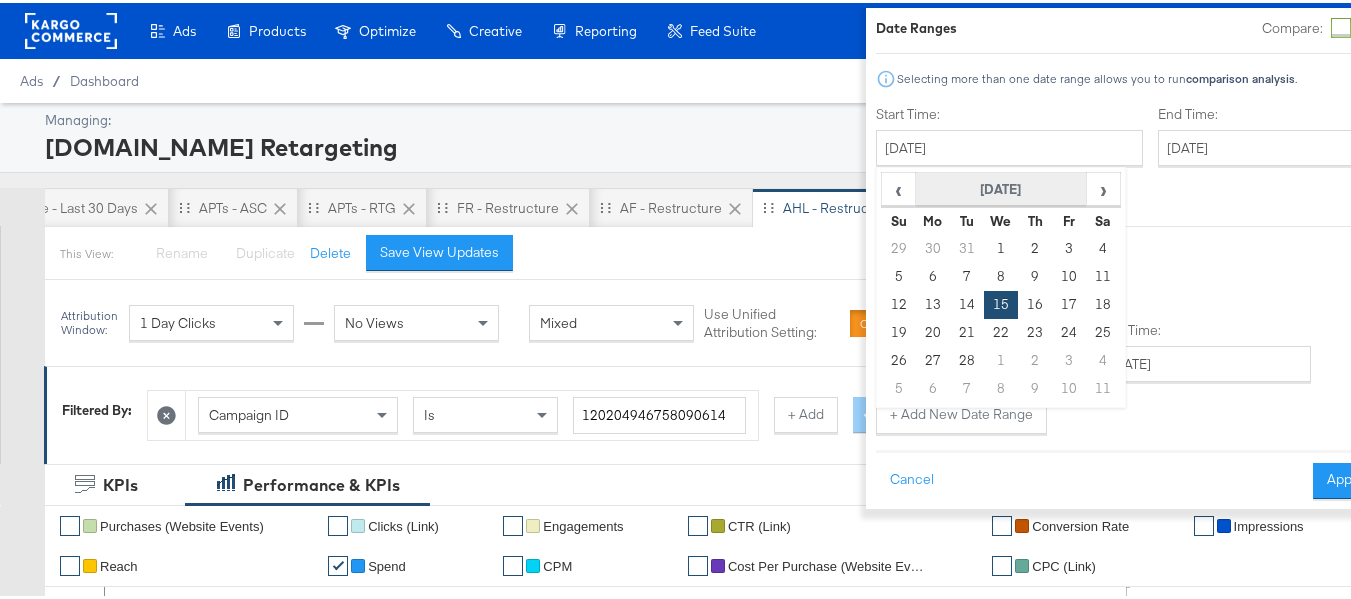 click on "[DATE]" at bounding box center (1000, 187) 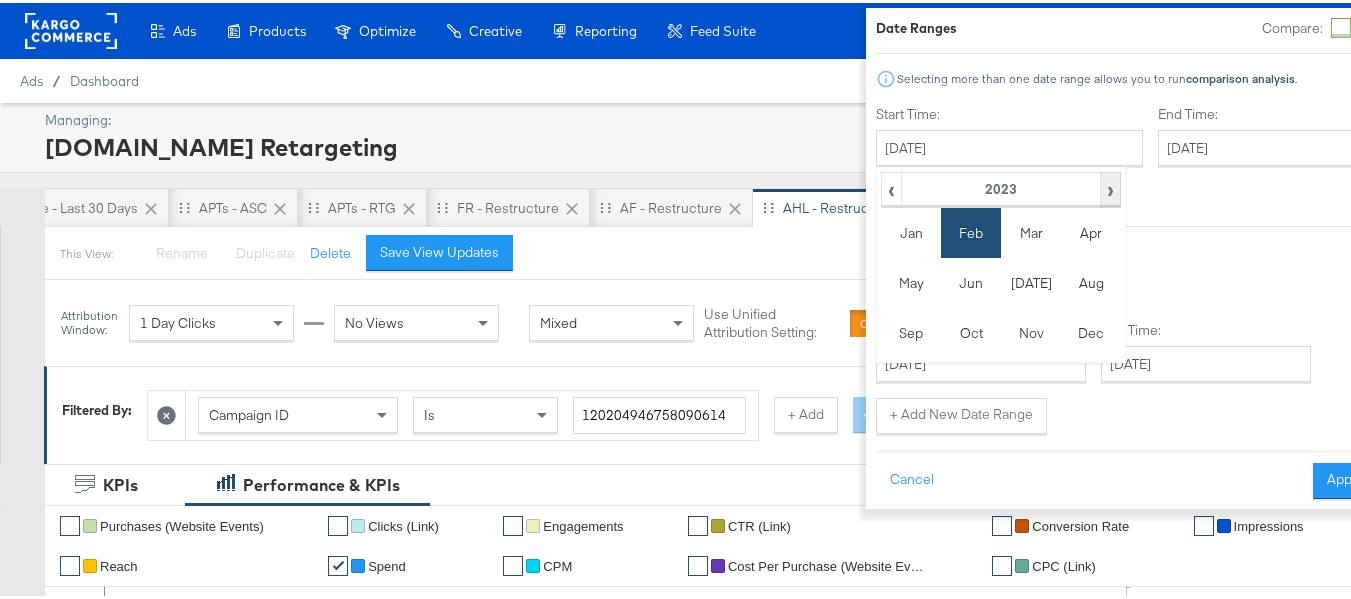 click on "›" at bounding box center (1110, 186) 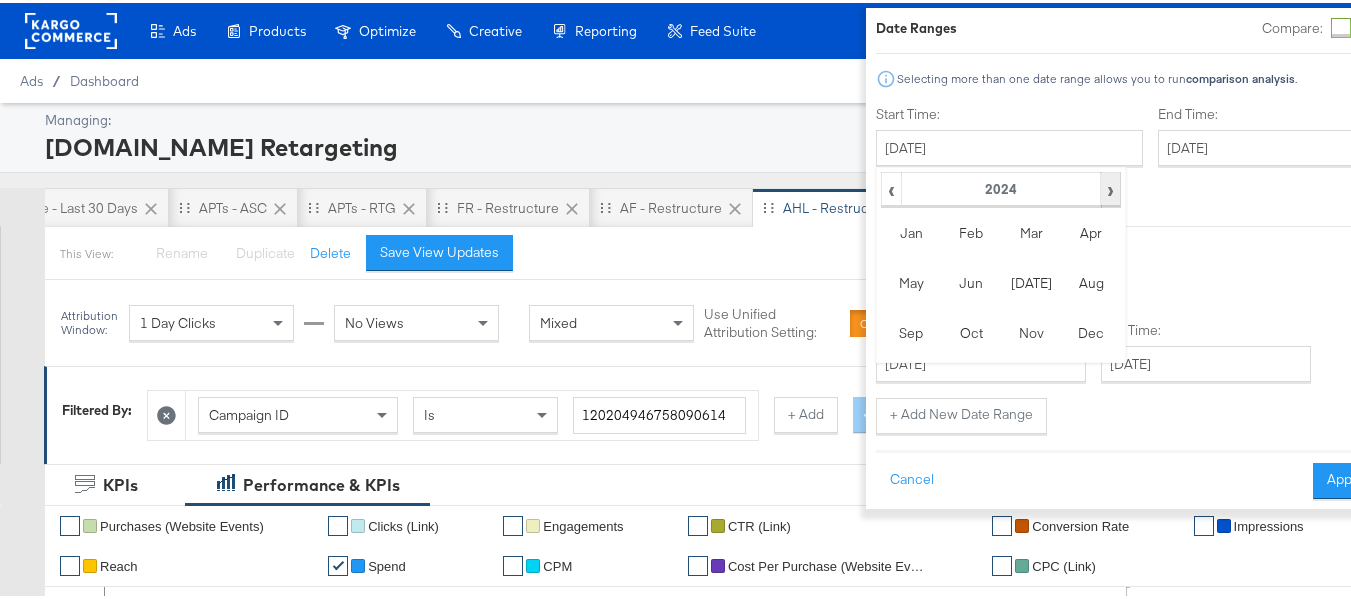click on "›" at bounding box center (1110, 186) 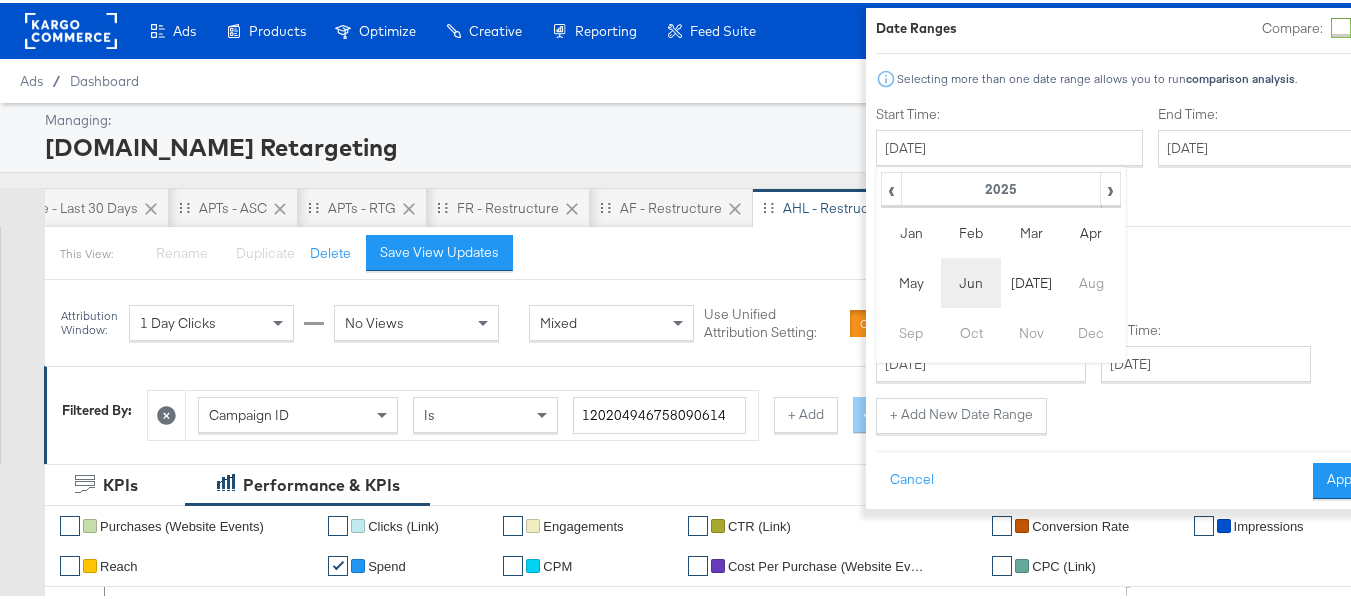 click on "Jun" at bounding box center (971, 280) 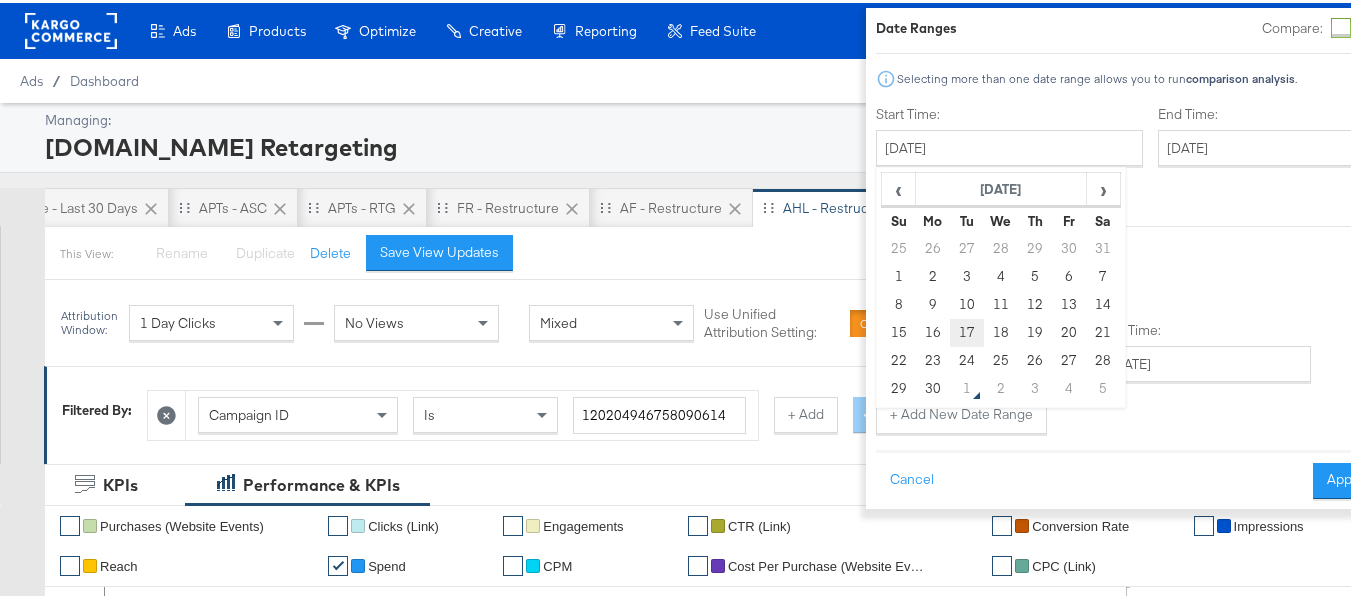 click on "17" at bounding box center [967, 330] 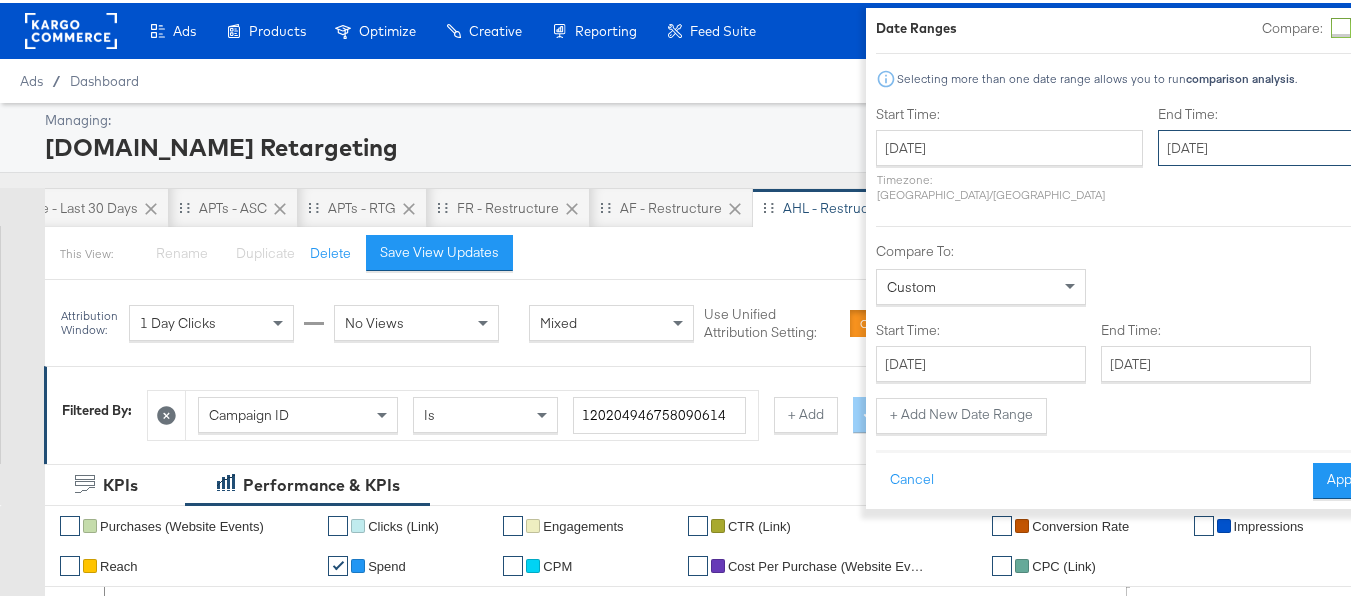 click on "[DATE]" at bounding box center [1263, 145] 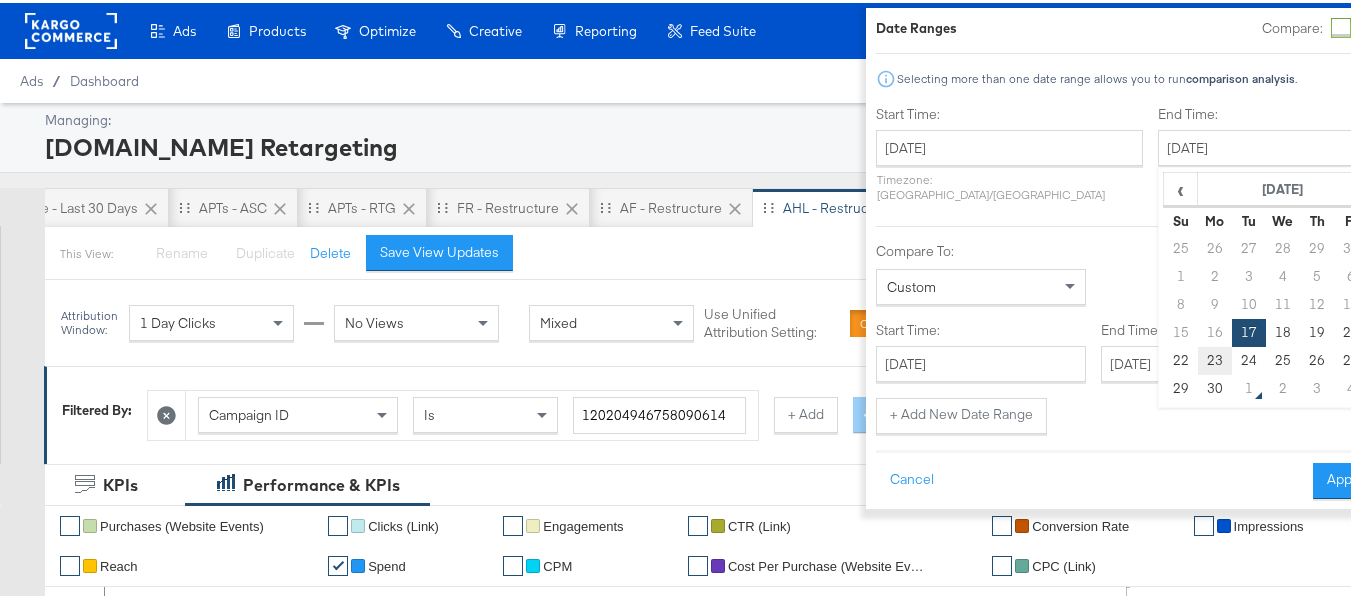 click on "23" at bounding box center [1214, 358] 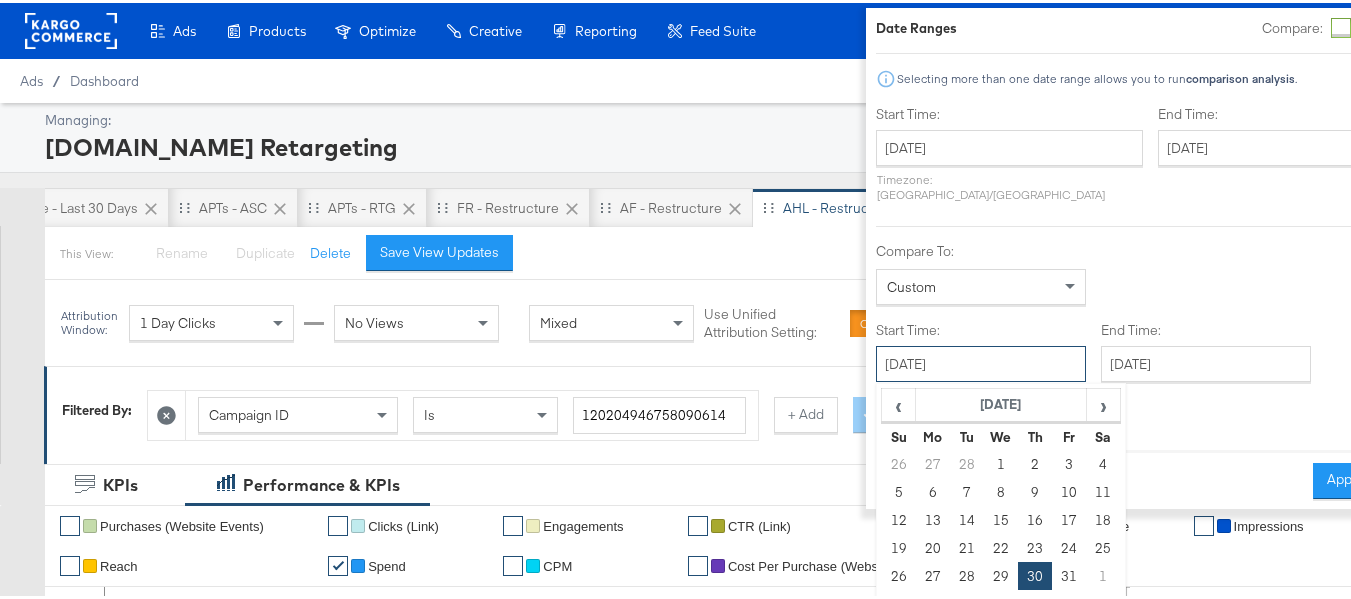 click on "[DATE]" at bounding box center [981, 361] 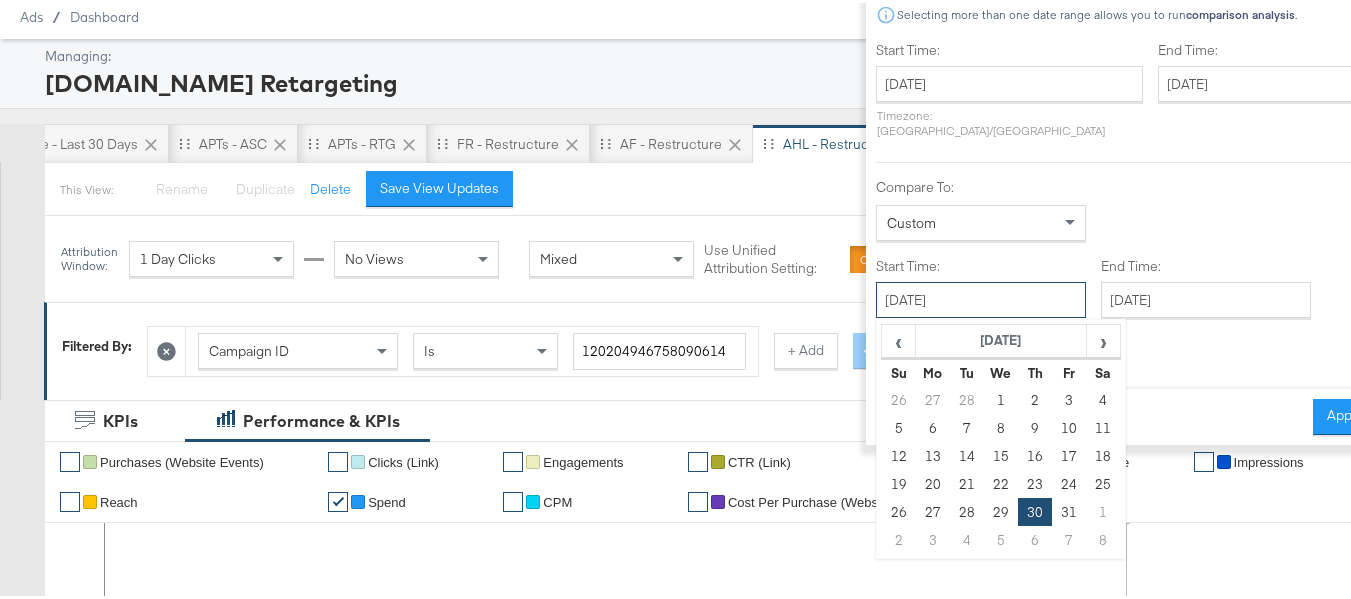 scroll, scrollTop: 100, scrollLeft: 0, axis: vertical 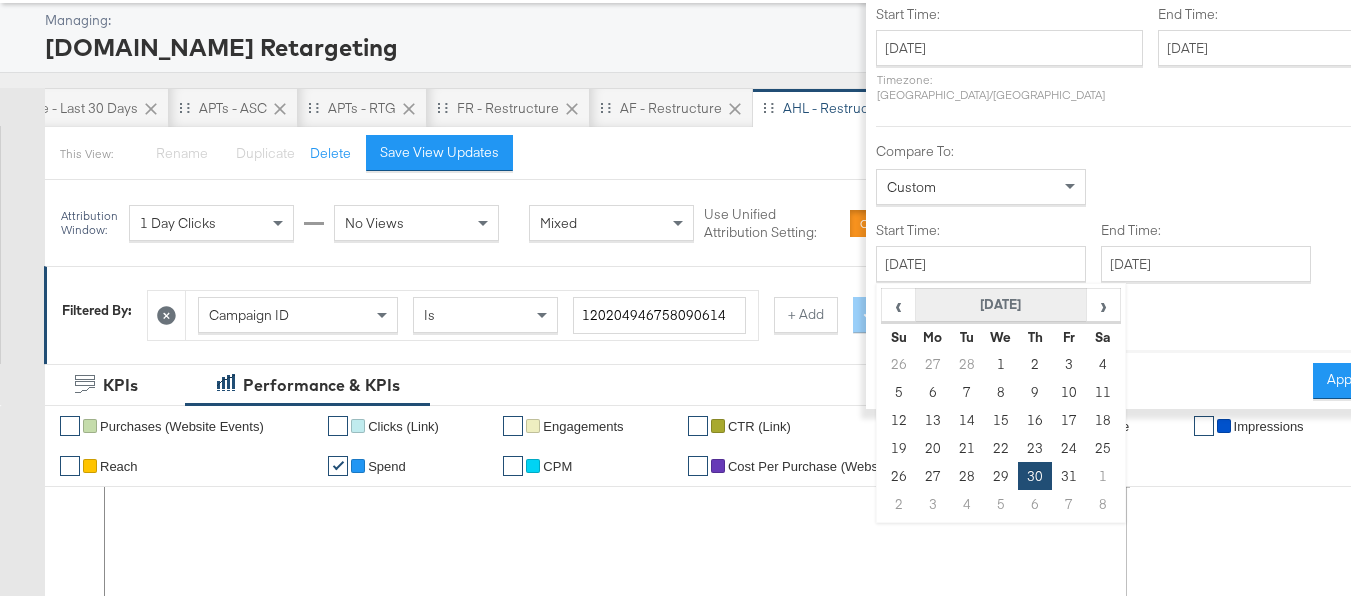 click on "[DATE]" at bounding box center (1000, 302) 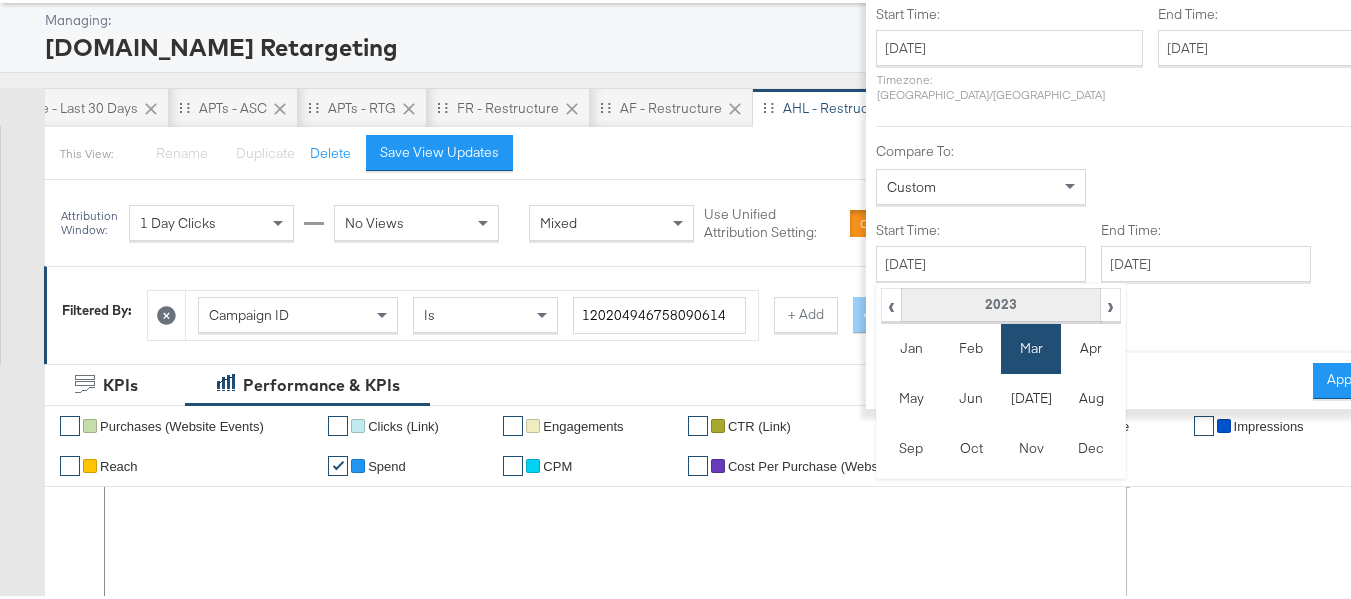 click on "2023" at bounding box center [1000, 302] 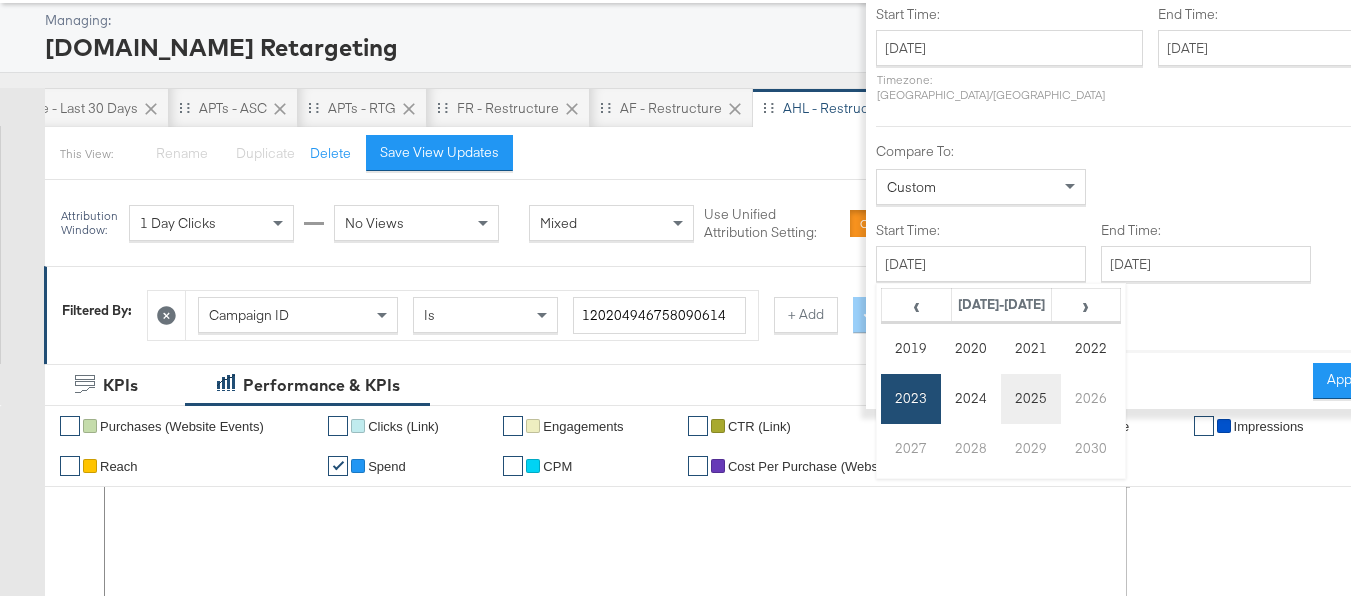 click on "2025" at bounding box center (1031, 396) 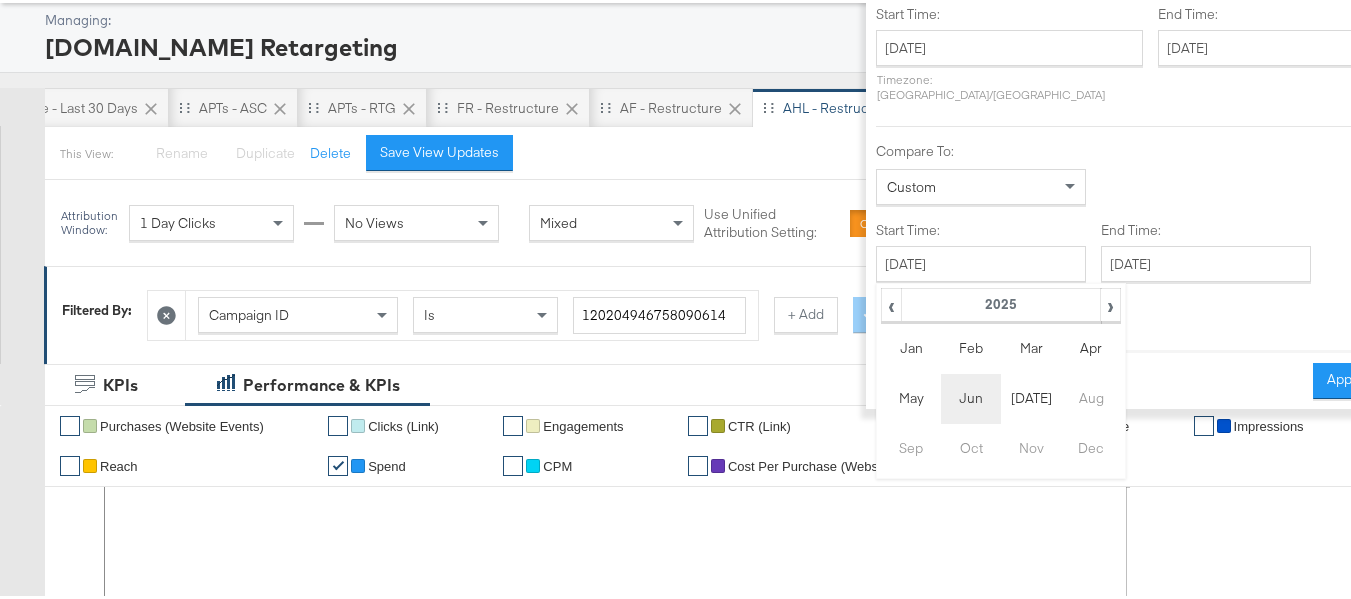 click on "Jun" at bounding box center [971, 396] 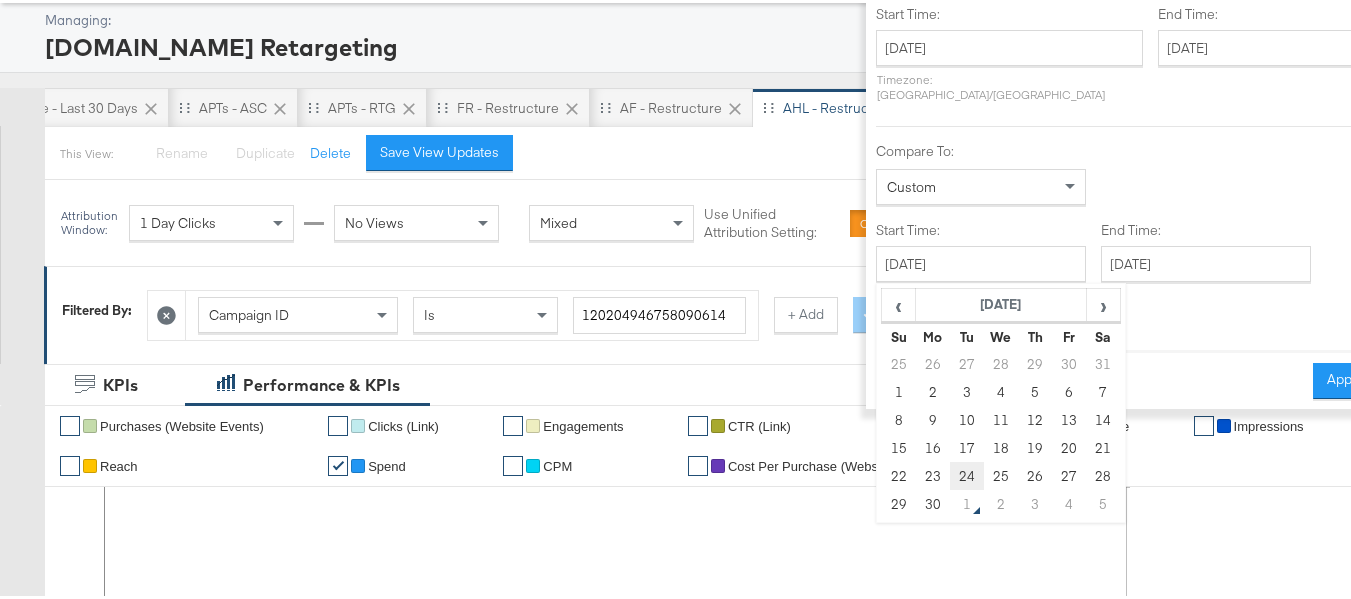 click on "24" at bounding box center [967, 473] 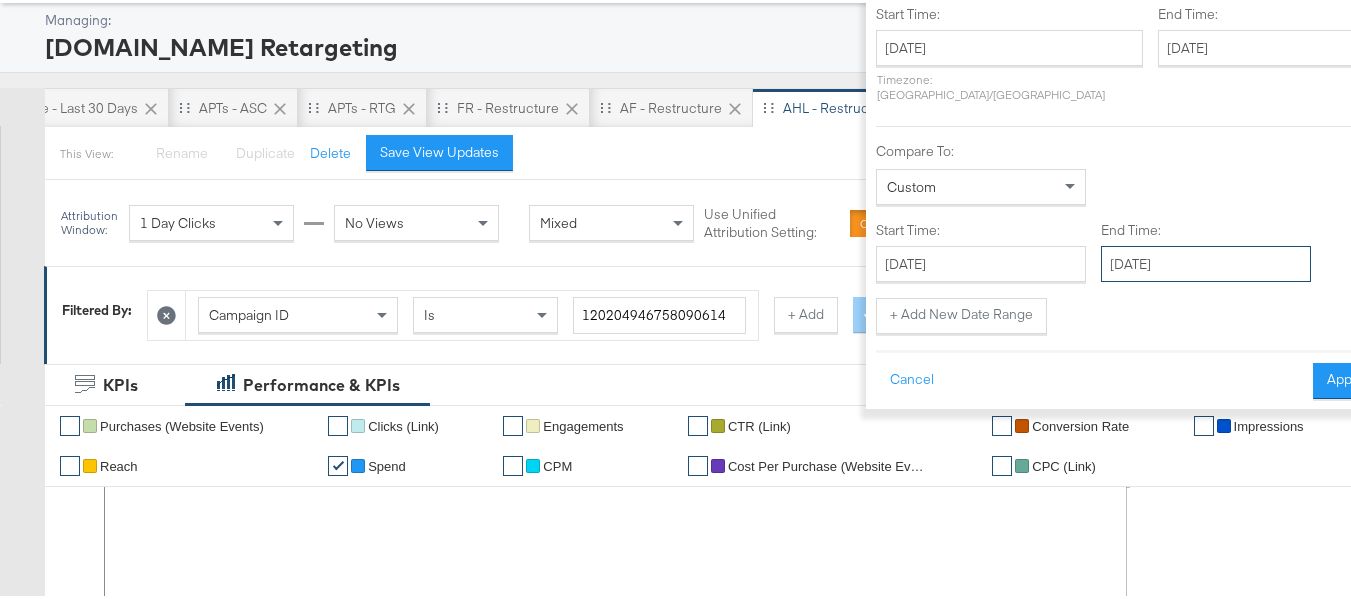 click on "[DATE]" at bounding box center (1206, 261) 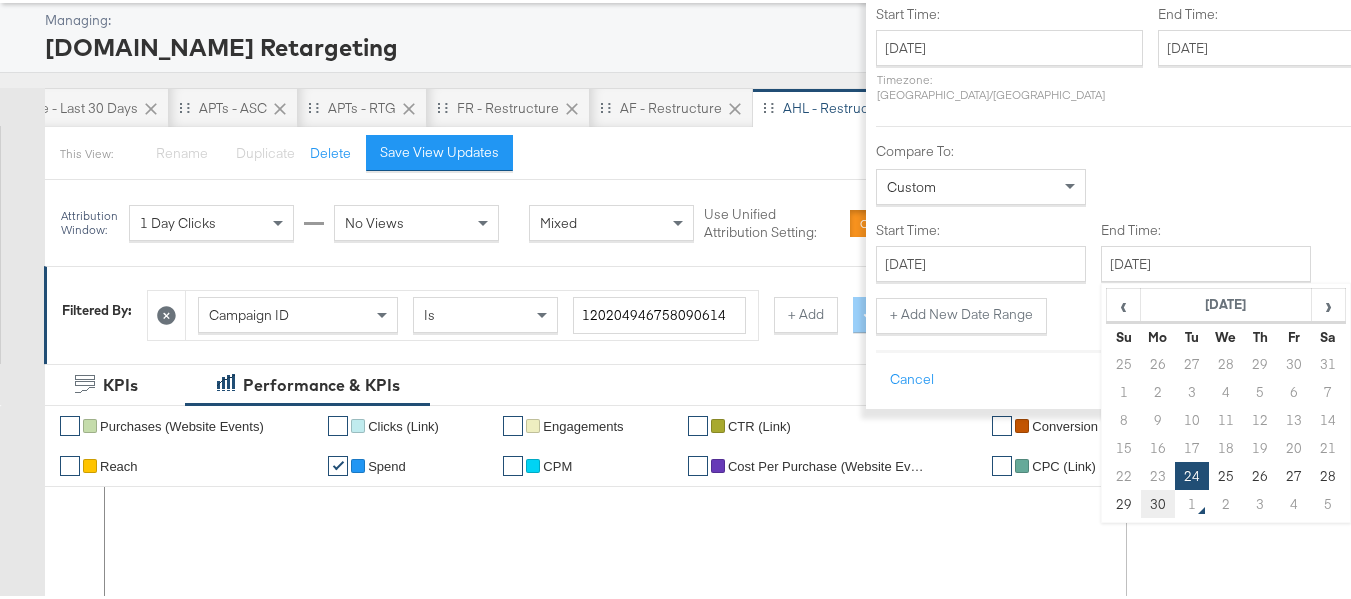click on "30" at bounding box center (1157, 501) 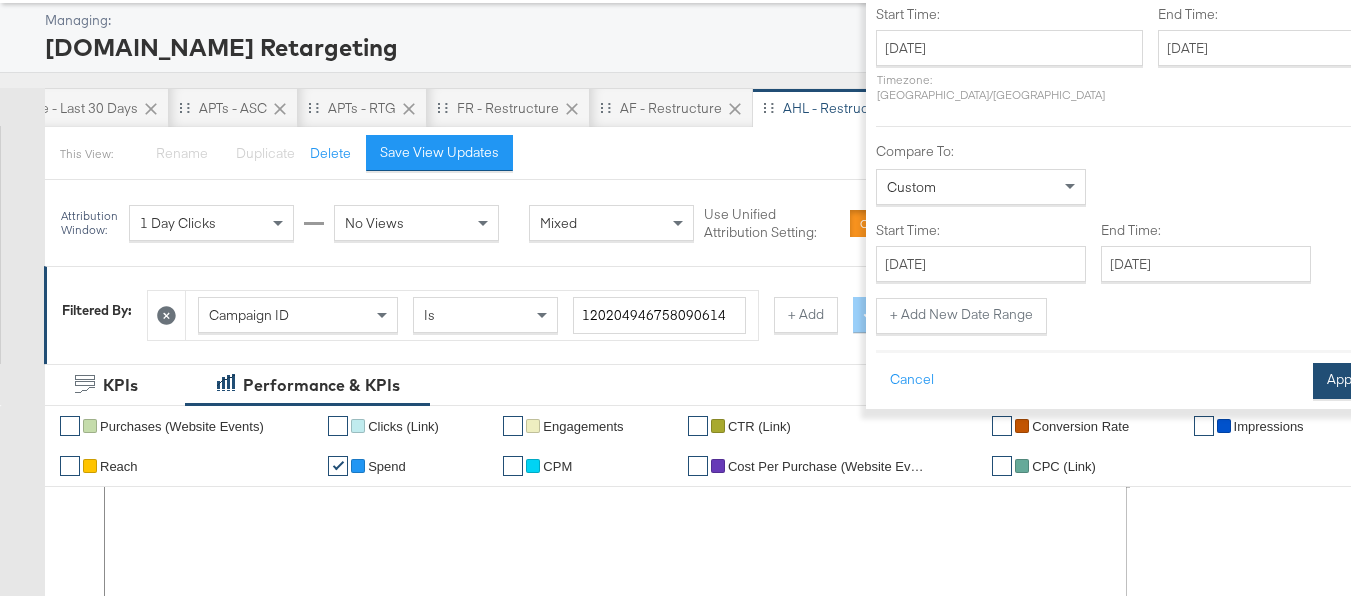 click on "Apply" at bounding box center (1344, 378) 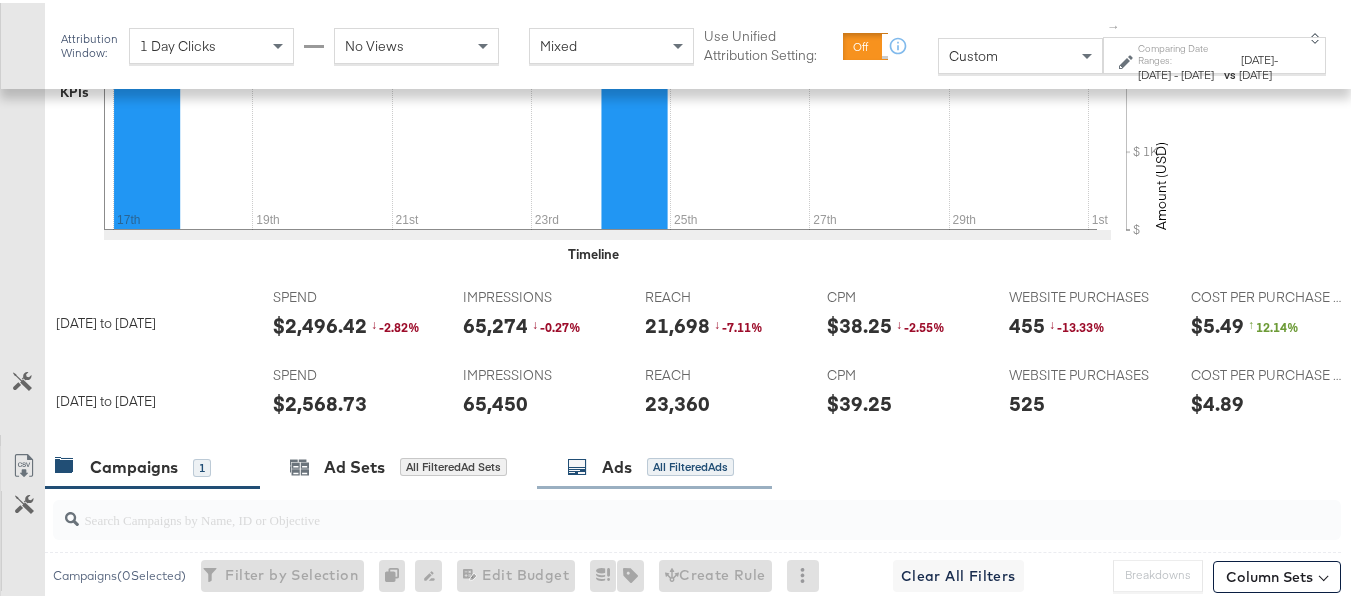 scroll, scrollTop: 700, scrollLeft: 0, axis: vertical 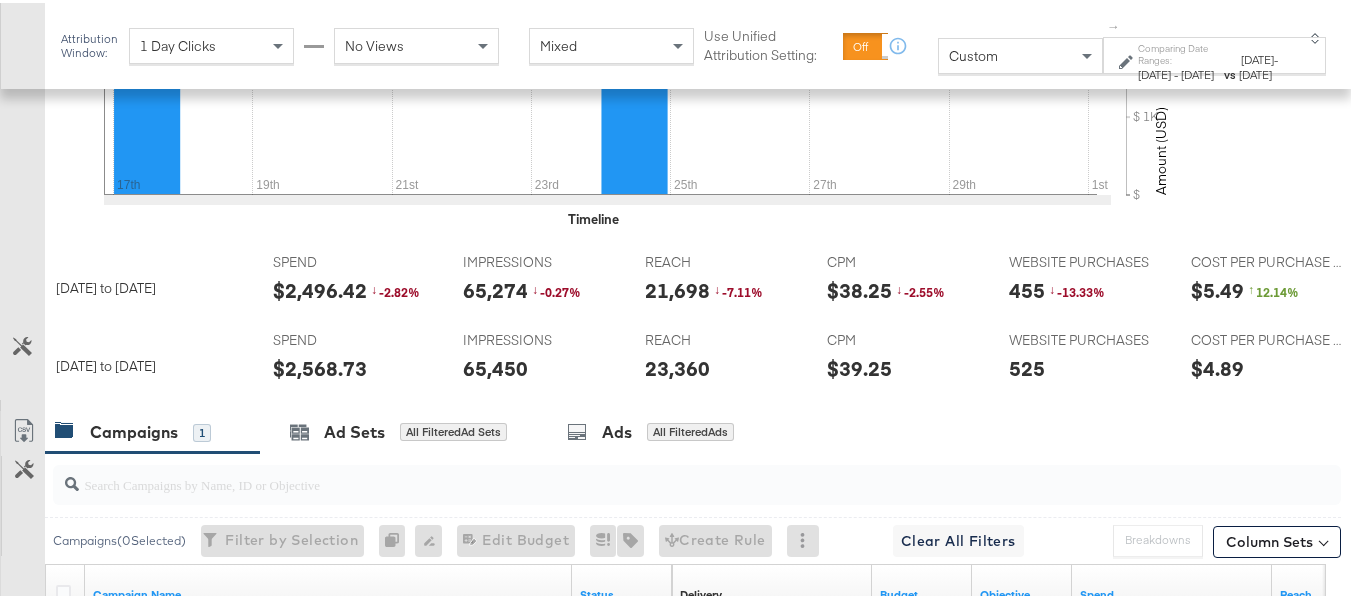 click on "$2,496.42" at bounding box center [320, 287] 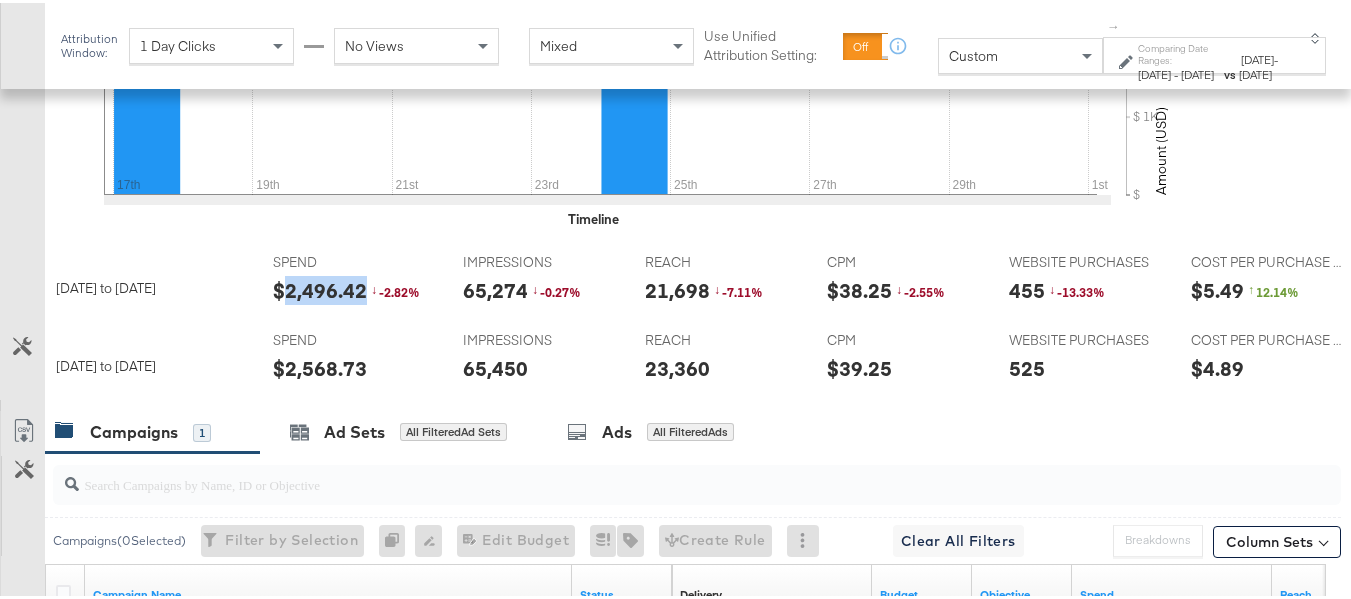 click on "$2,496.42" at bounding box center (320, 287) 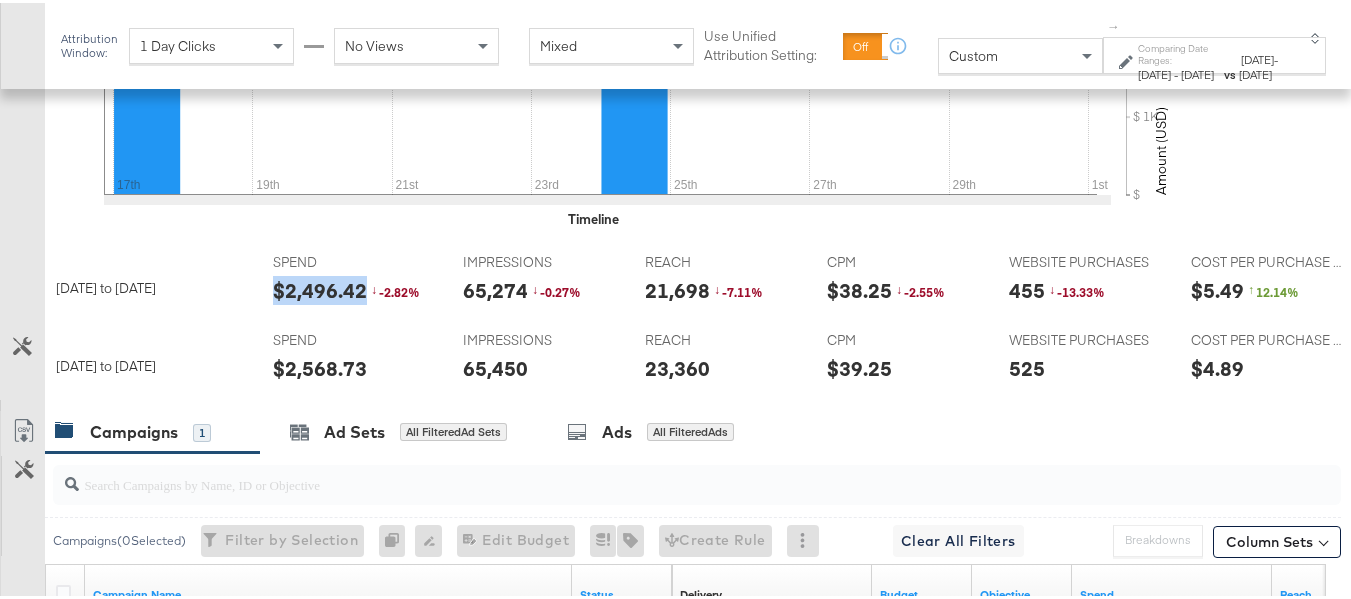 click on "$2,496.42" at bounding box center [320, 287] 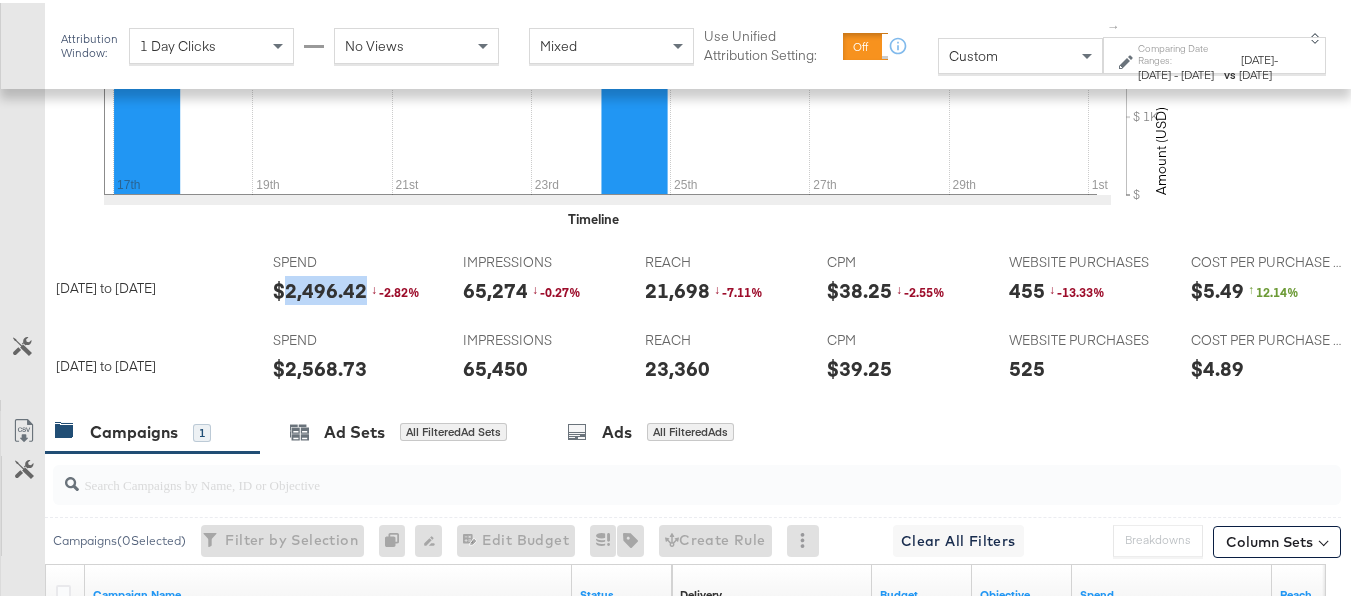 click on "$2,496.42" at bounding box center (320, 287) 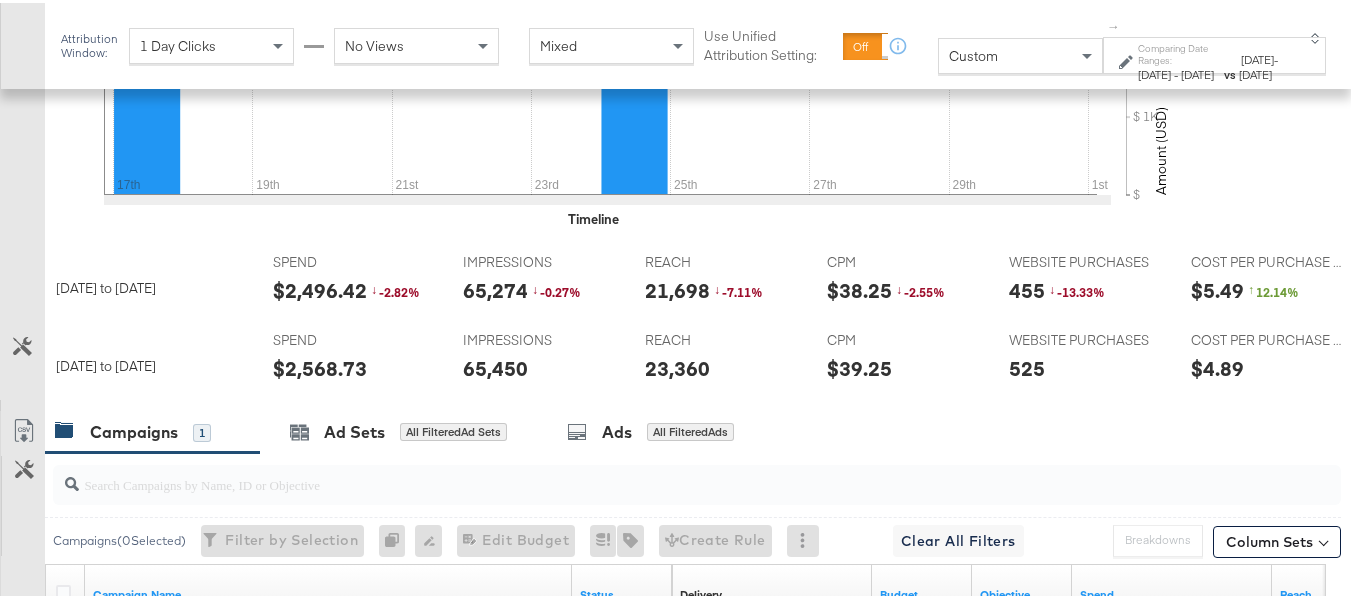 click on "21,698" at bounding box center [677, 287] 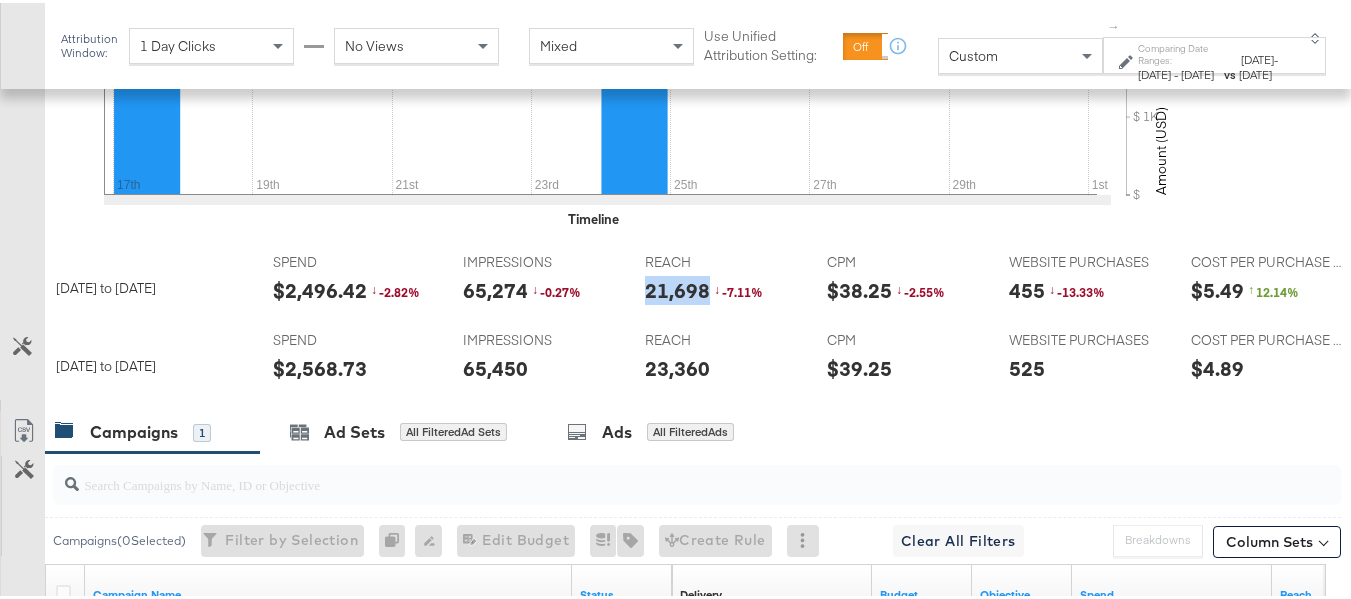 click on "21,698" at bounding box center (677, 287) 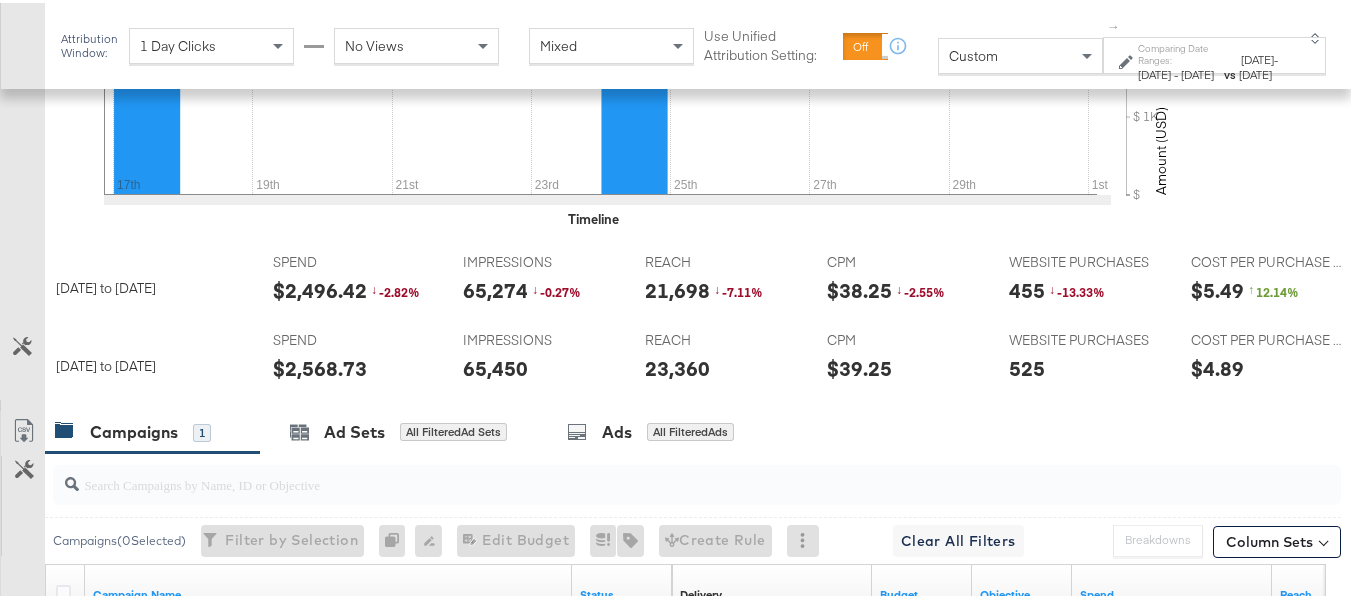 click on "65,274" at bounding box center (495, 287) 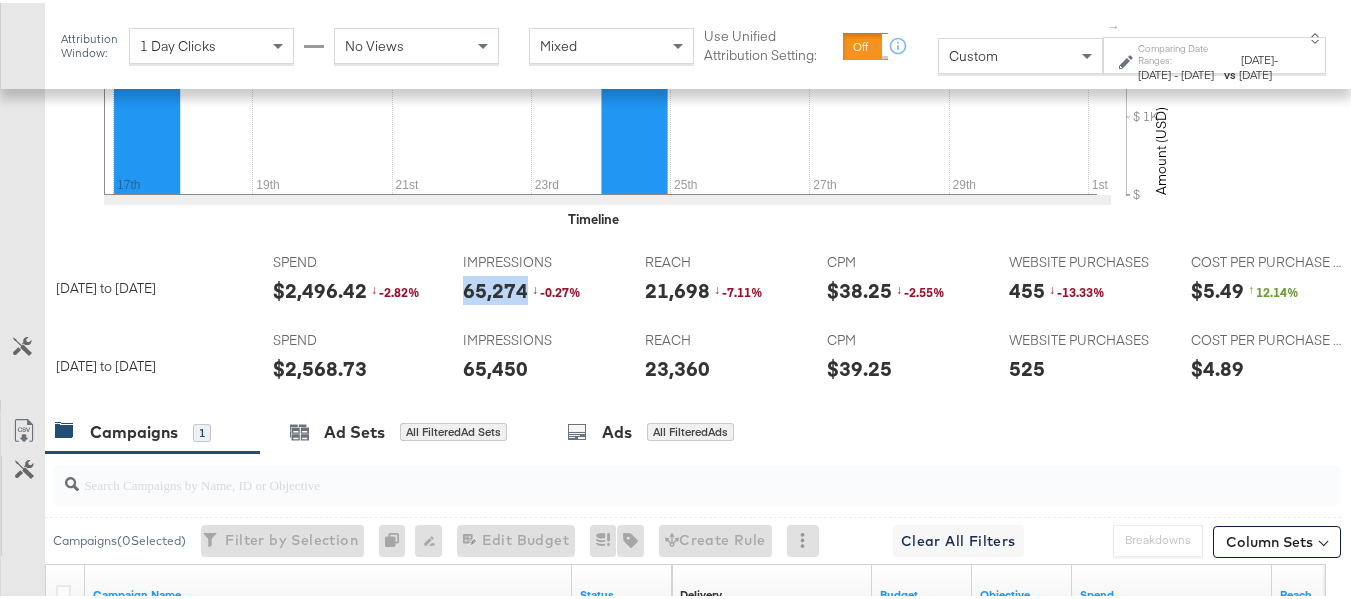 click on "65,274" at bounding box center (495, 287) 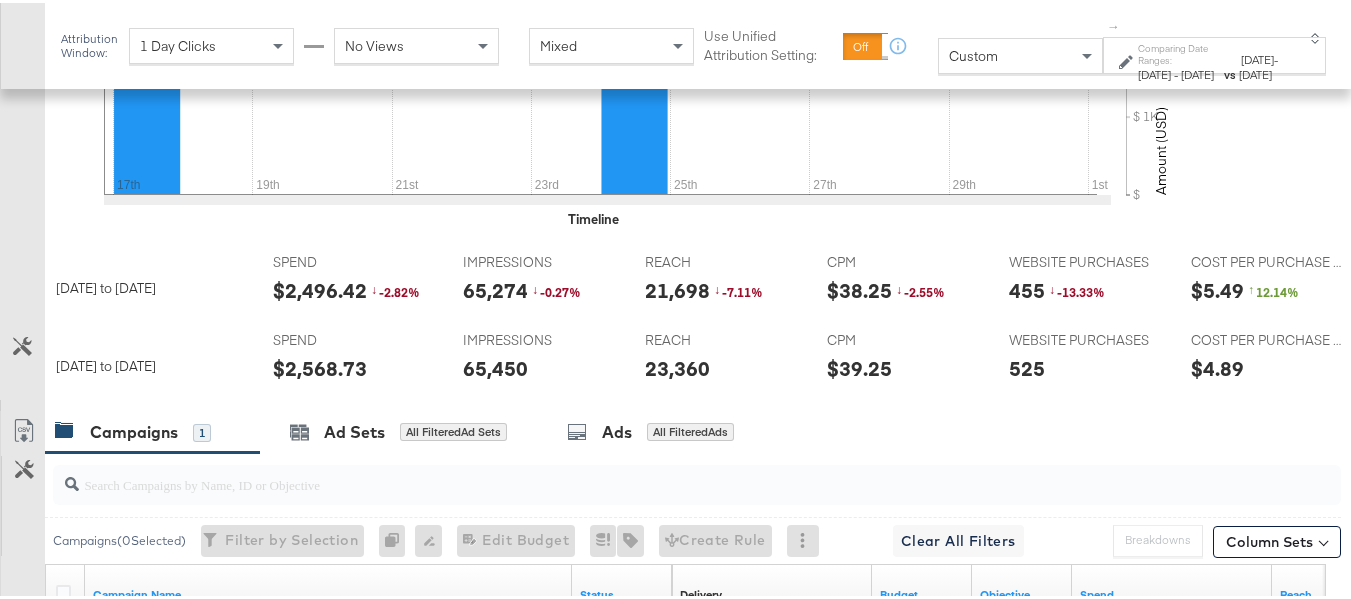 click on "$38.25" at bounding box center [859, 287] 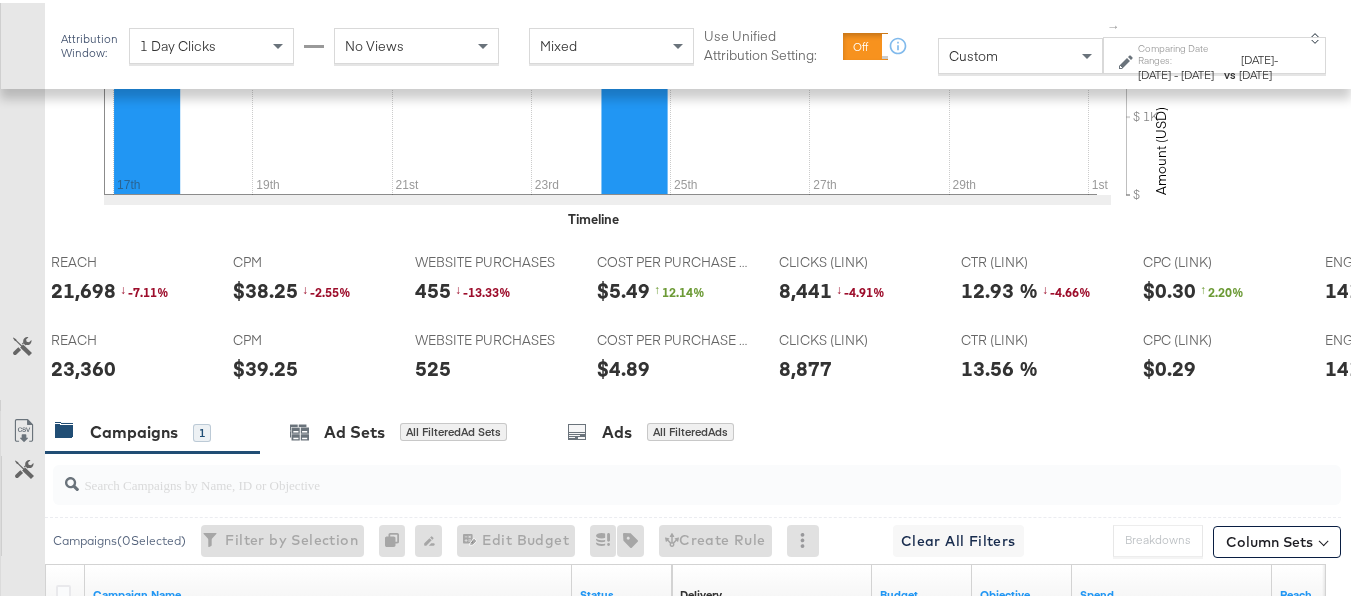 scroll, scrollTop: 0, scrollLeft: 657, axis: horizontal 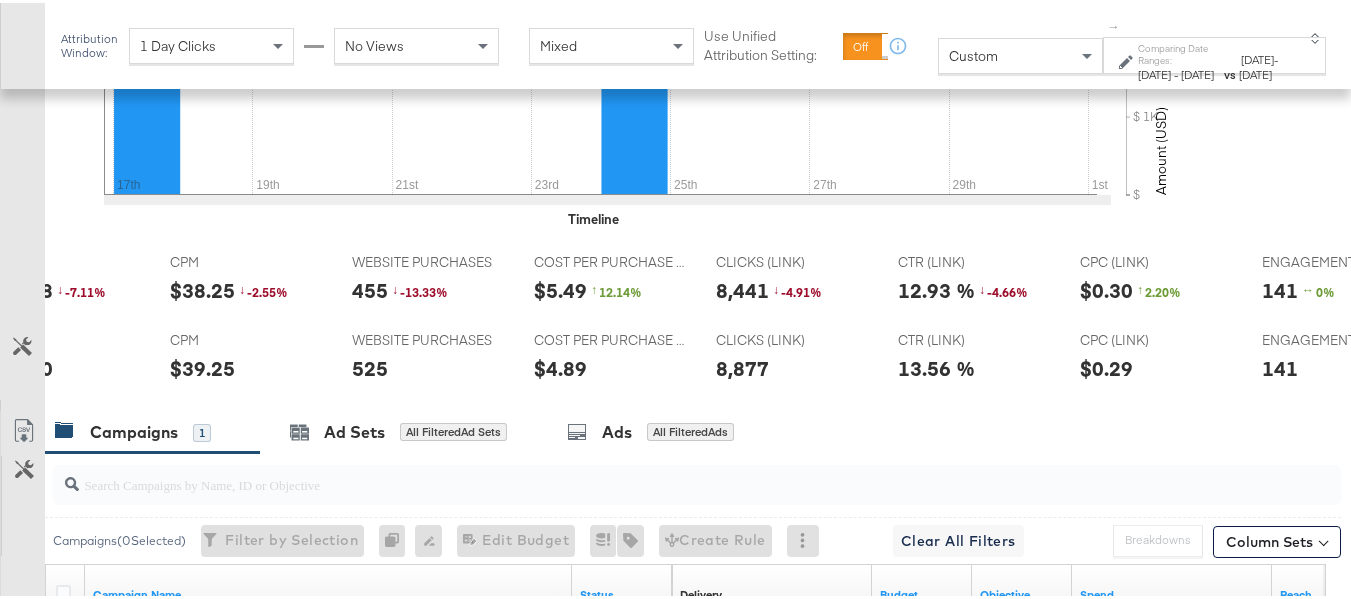 click on "CLICKS (LINK) CLICKS (LINK) 8,441 ↓ -4.91 %" at bounding box center [791, 280] 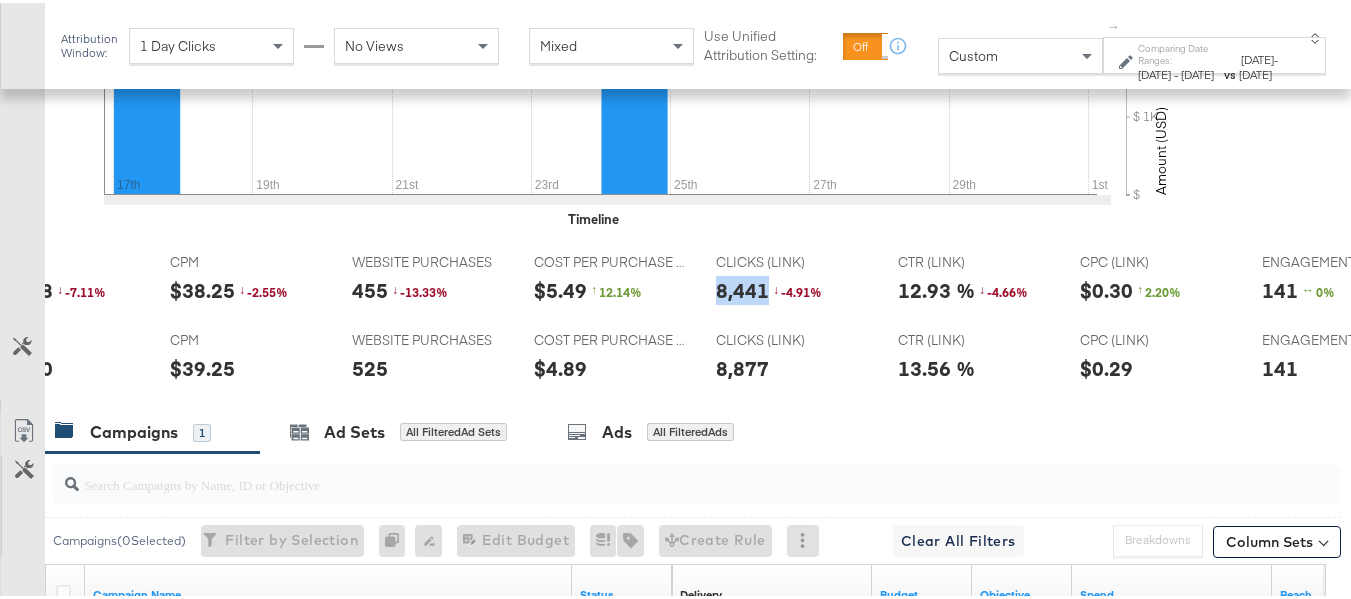 click on "CLICKS (LINK) CLICKS (LINK) 8,441 ↓ -4.91 %" at bounding box center (791, 280) 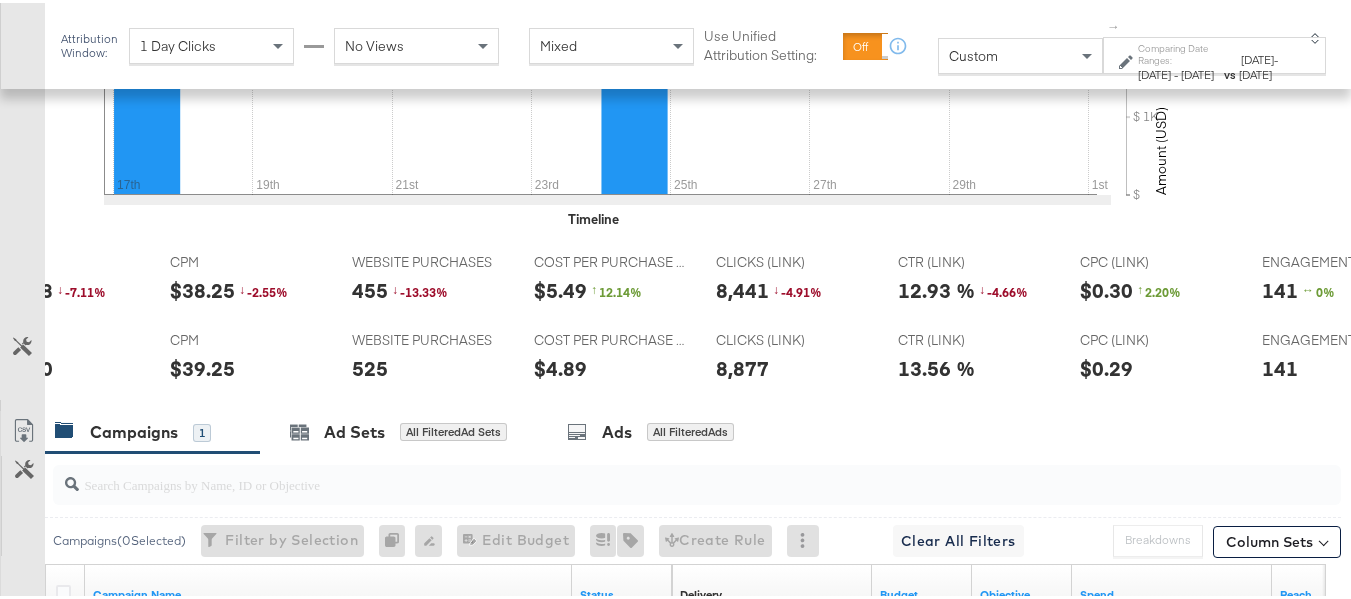 click on "455" at bounding box center (370, 287) 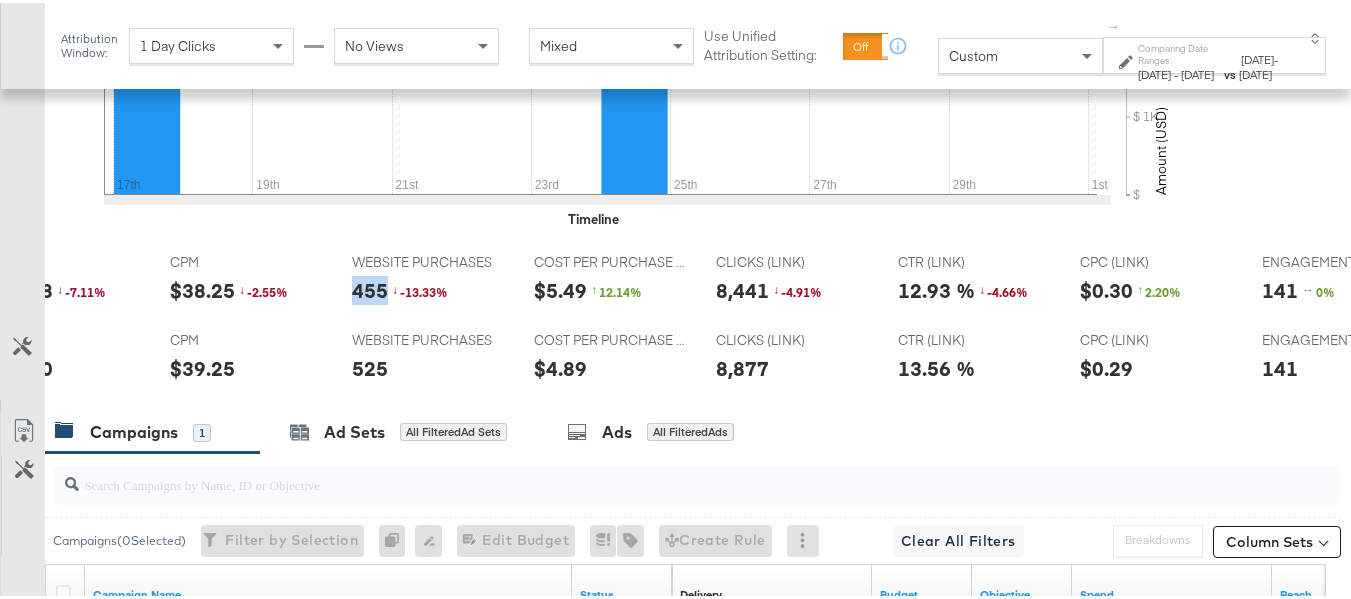 click on "455" at bounding box center [370, 287] 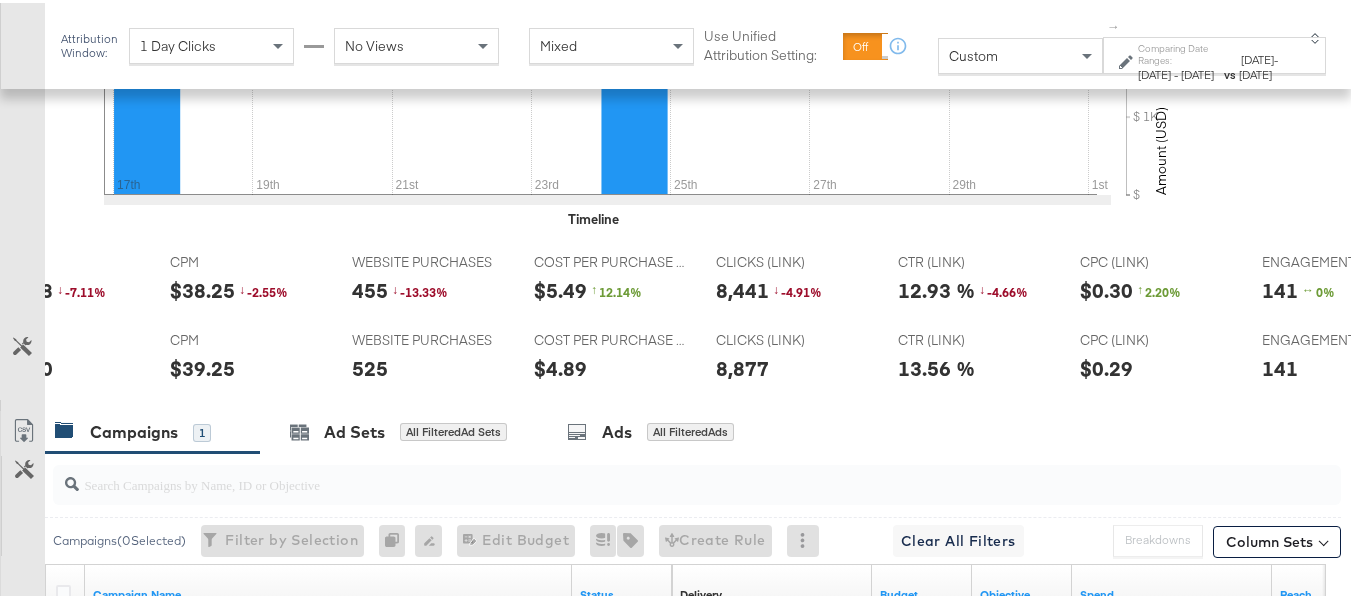 click on "CTR (LINK) CTR (LINK) 13.56 %" at bounding box center [973, 358] 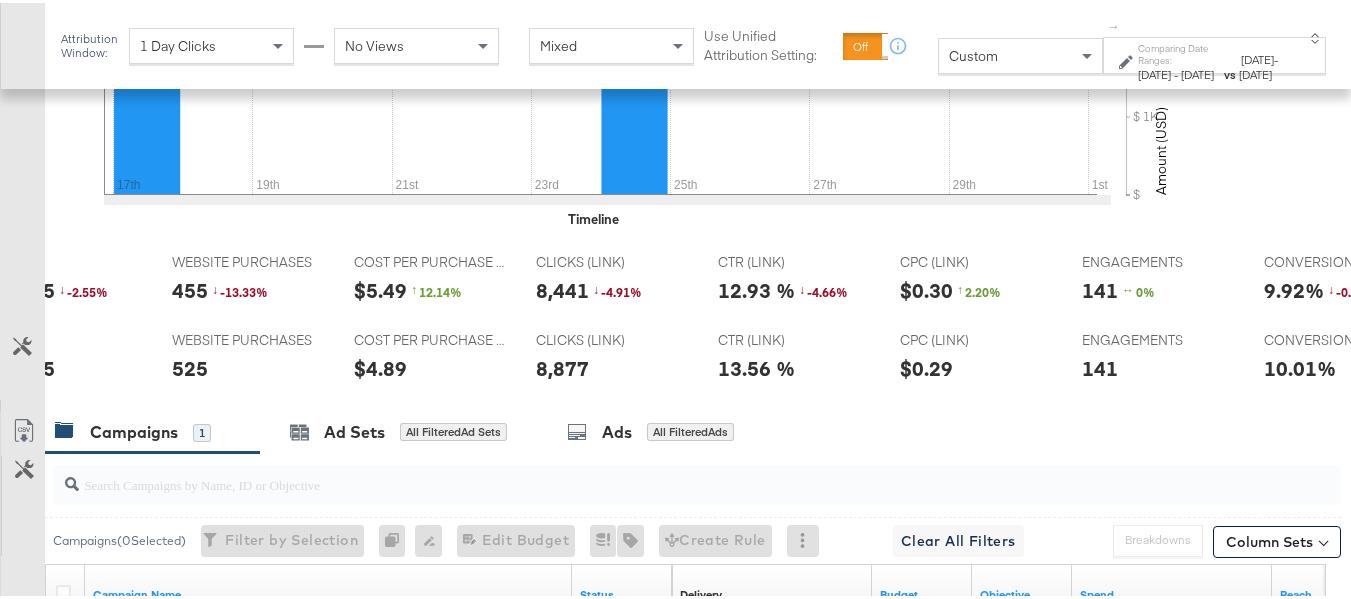 scroll, scrollTop: 0, scrollLeft: 914, axis: horizontal 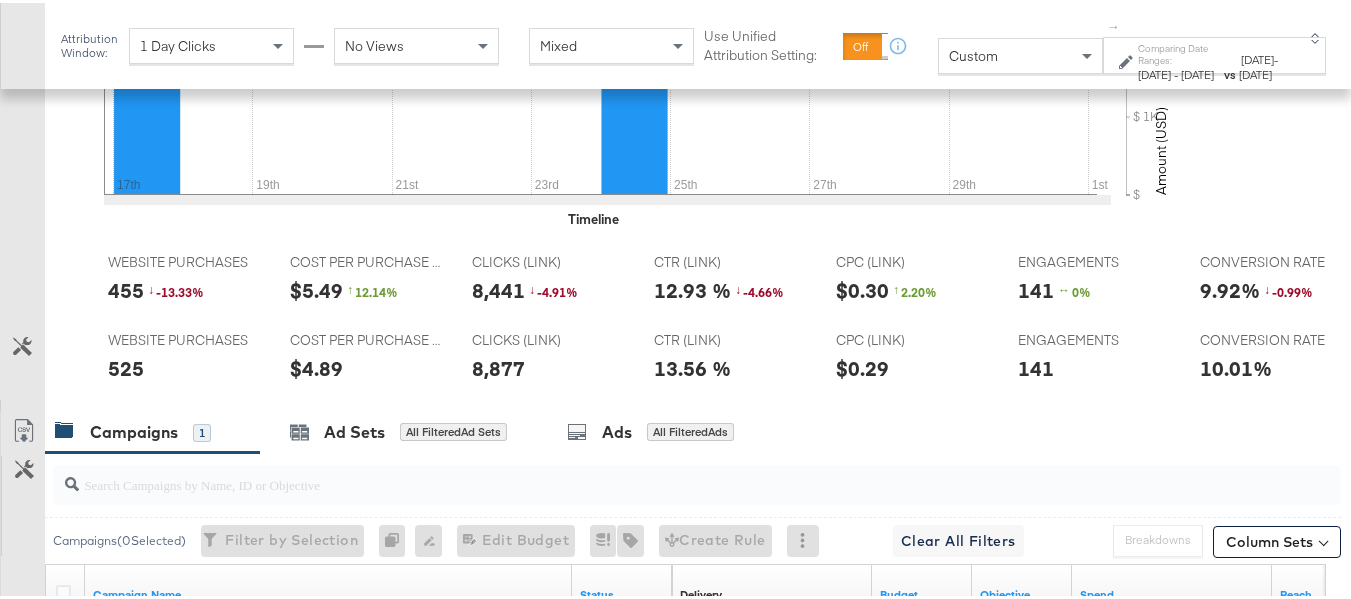 click on "141" at bounding box center [1036, 287] 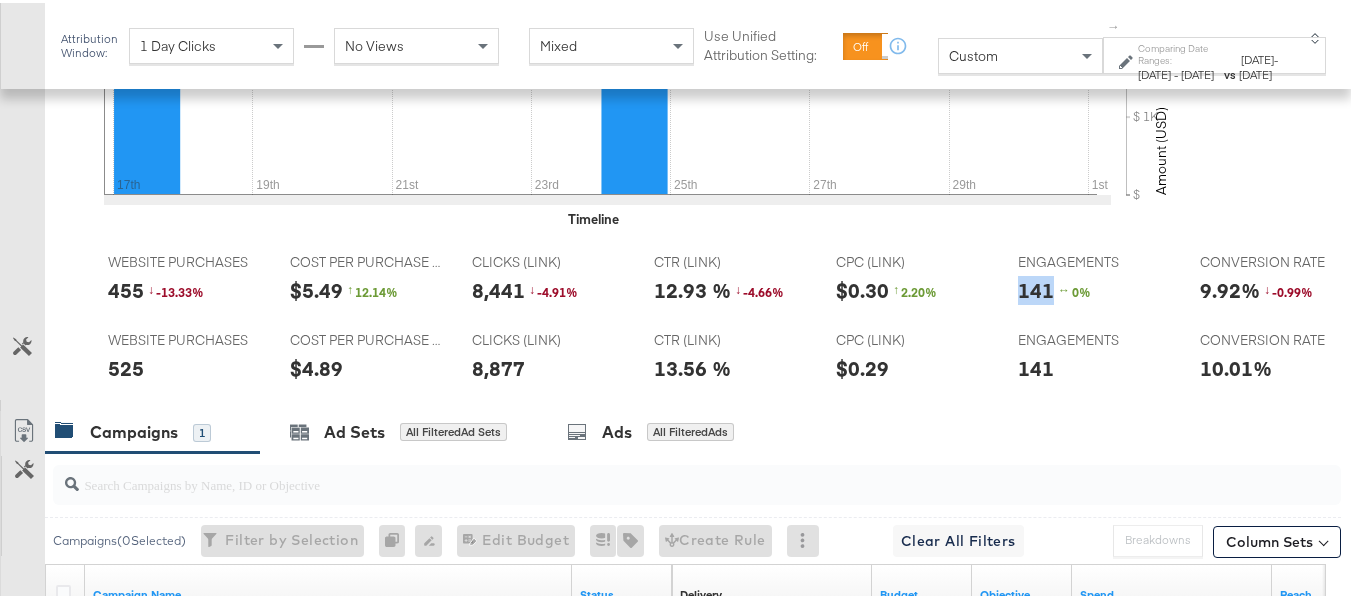 click on "141" at bounding box center [1036, 287] 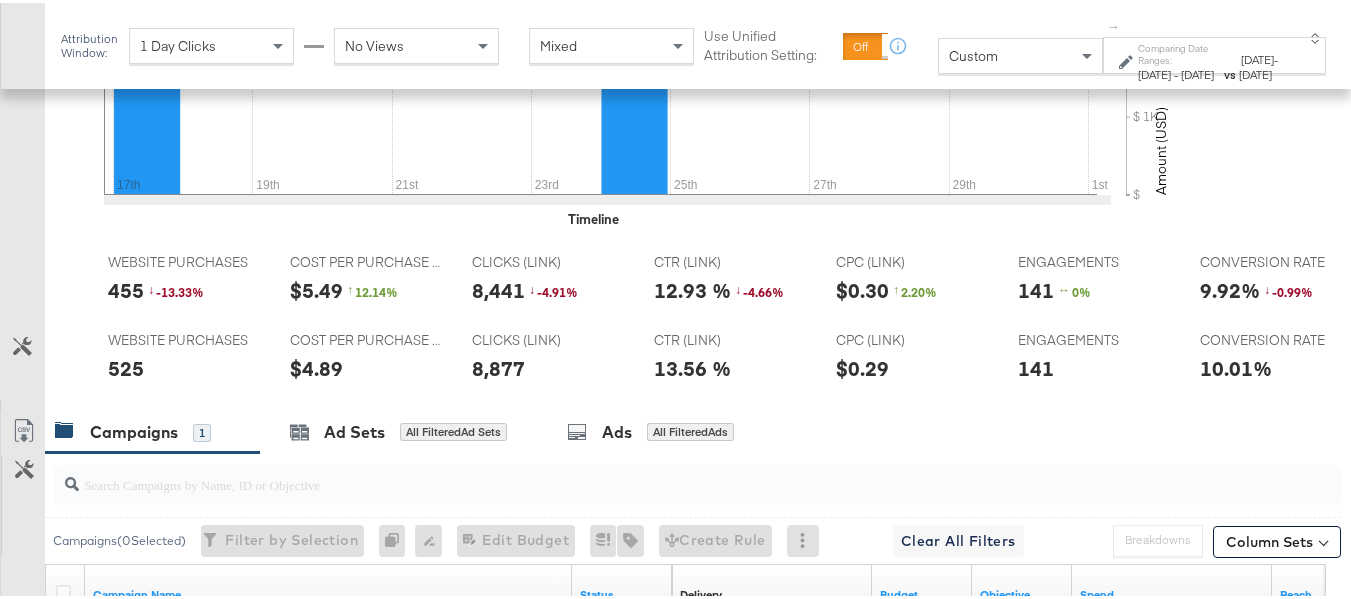 click on "CLICKS (LINK) CLICKS (LINK) 8,877" at bounding box center (547, 358) 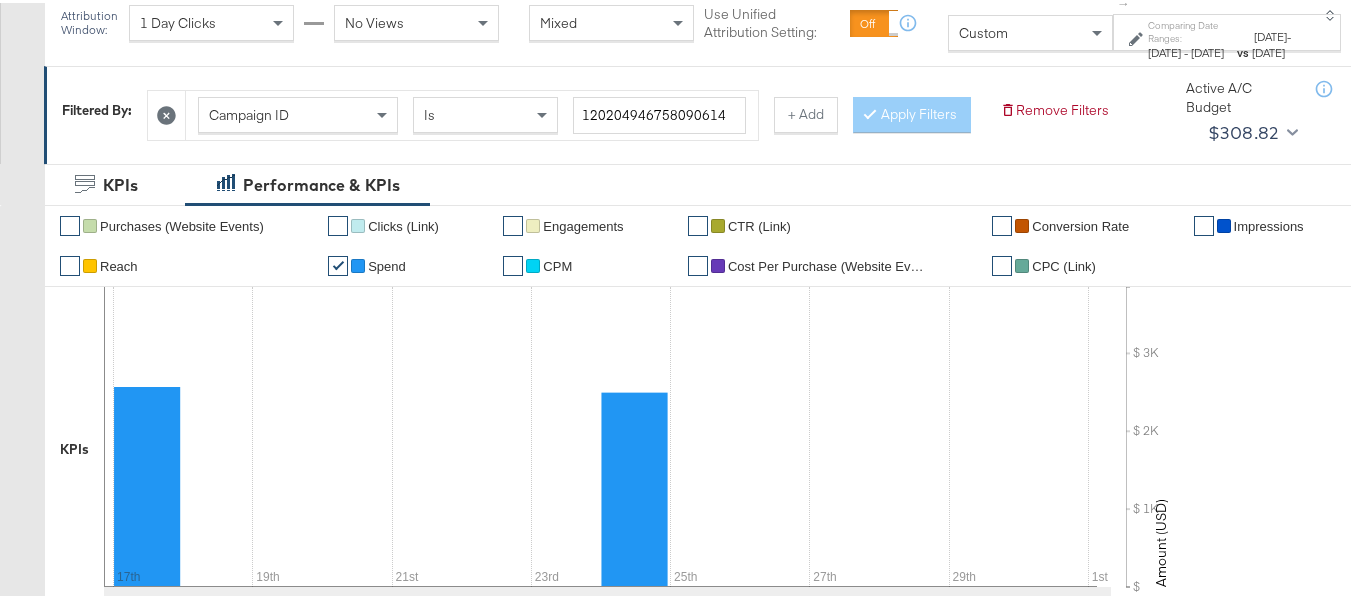 scroll, scrollTop: 0, scrollLeft: 0, axis: both 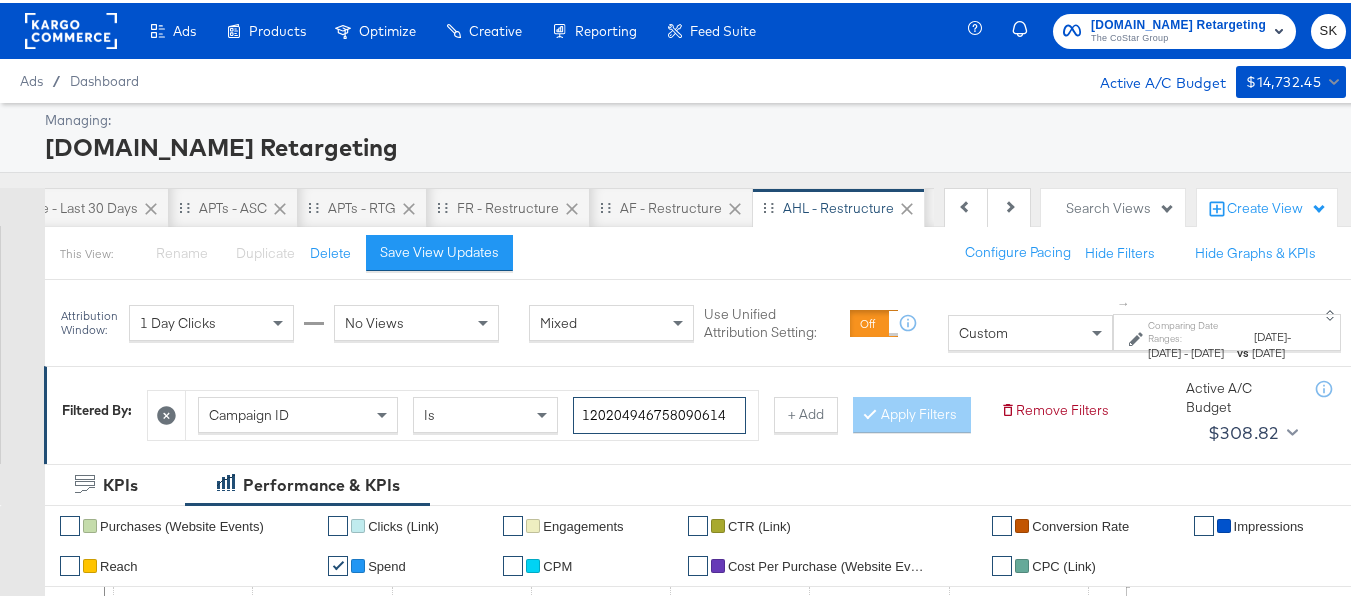 click on "120204946758090614" at bounding box center [659, 412] 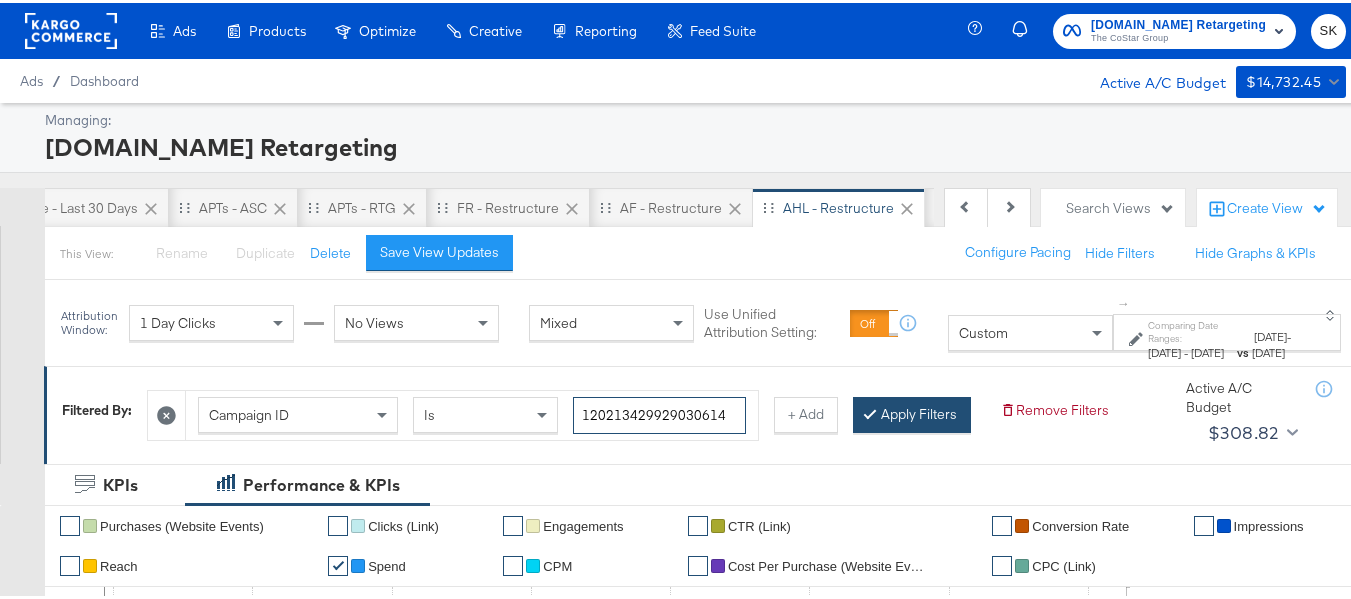type on "120213429929030614" 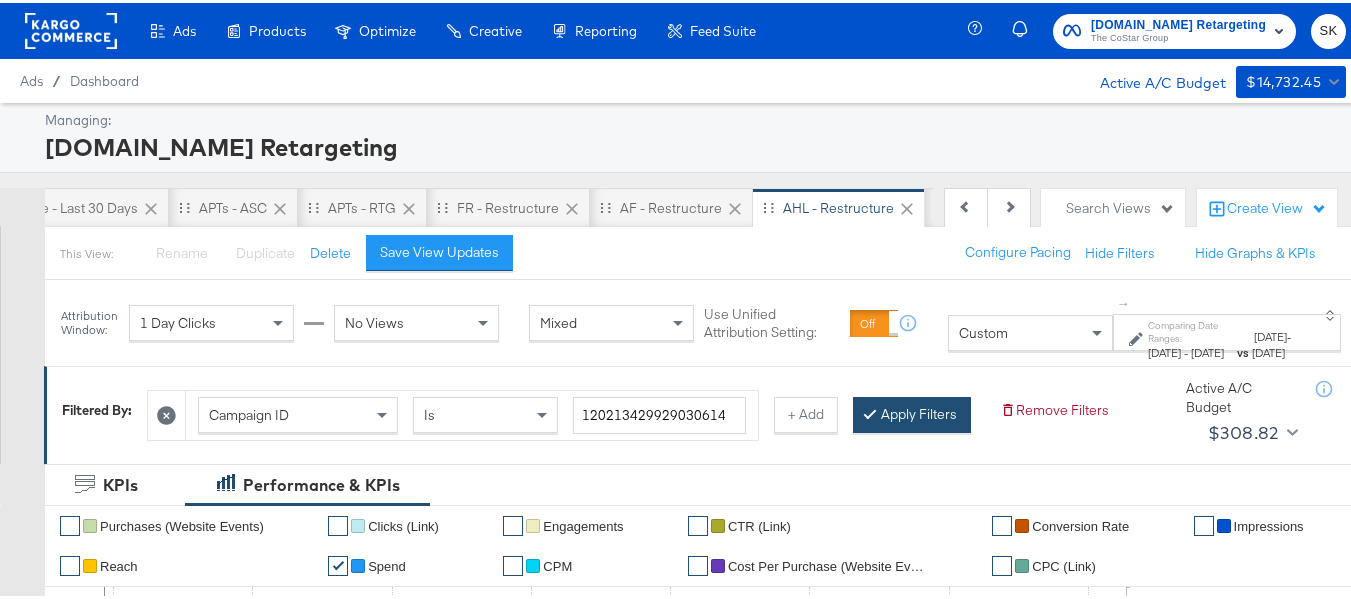 click on "Apply Filters" at bounding box center (912, 412) 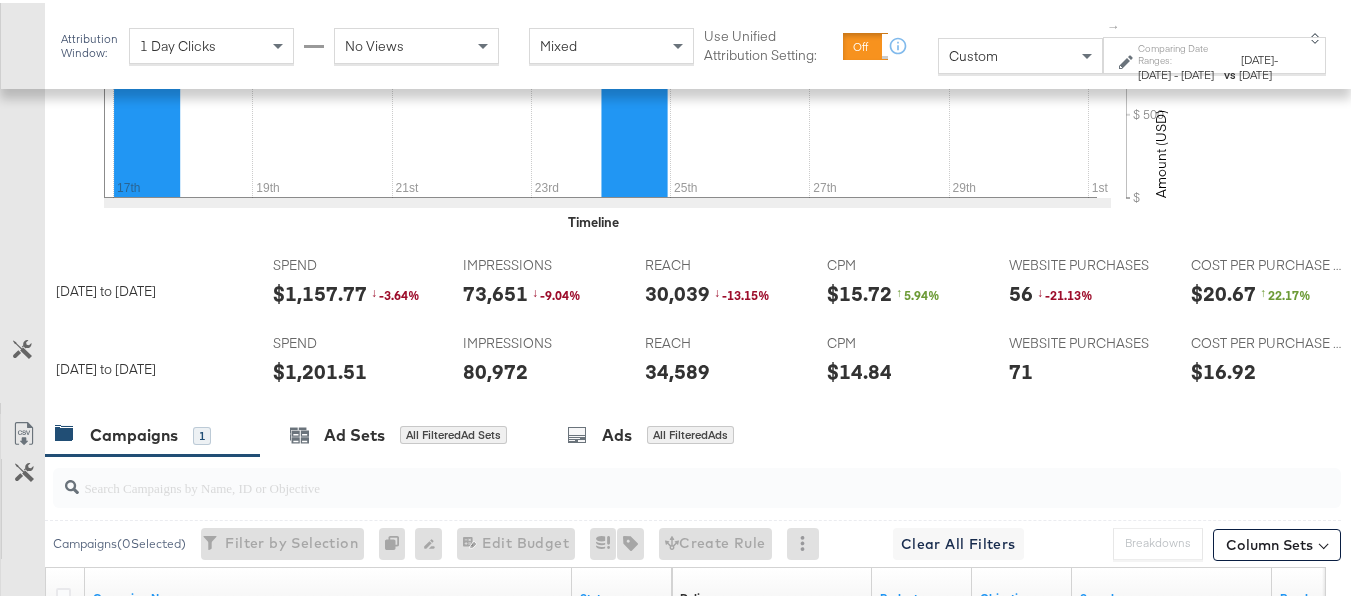 scroll, scrollTop: 695, scrollLeft: 0, axis: vertical 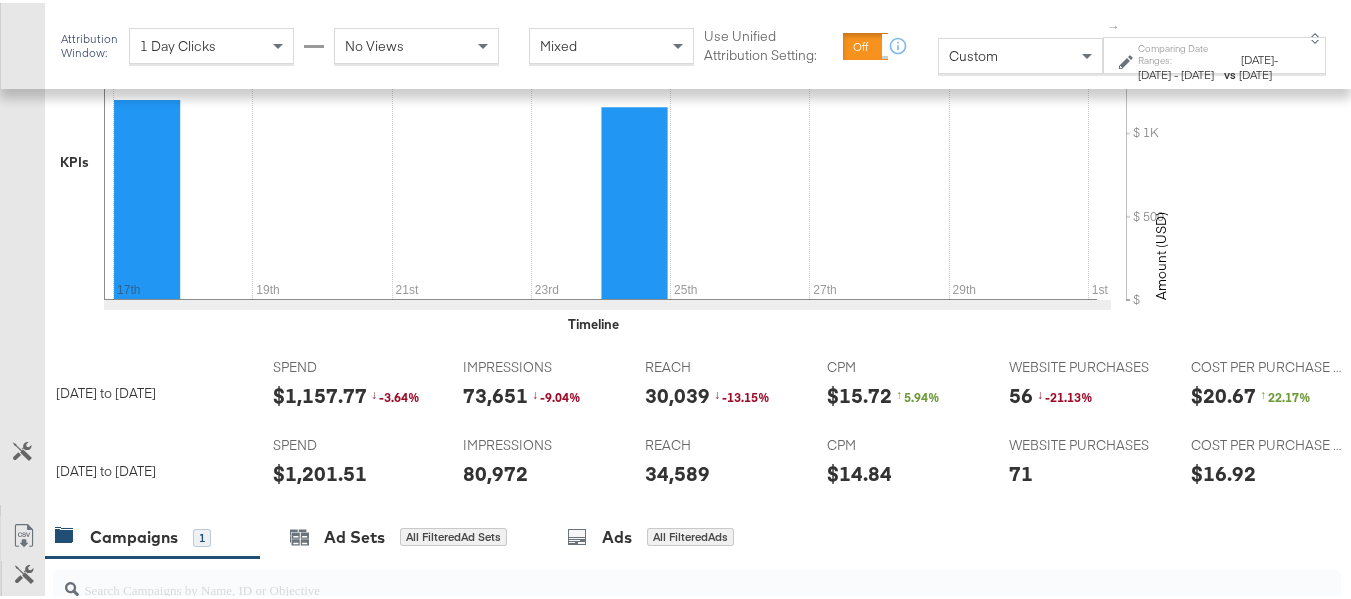 click on "$1,157.77" at bounding box center [320, 392] 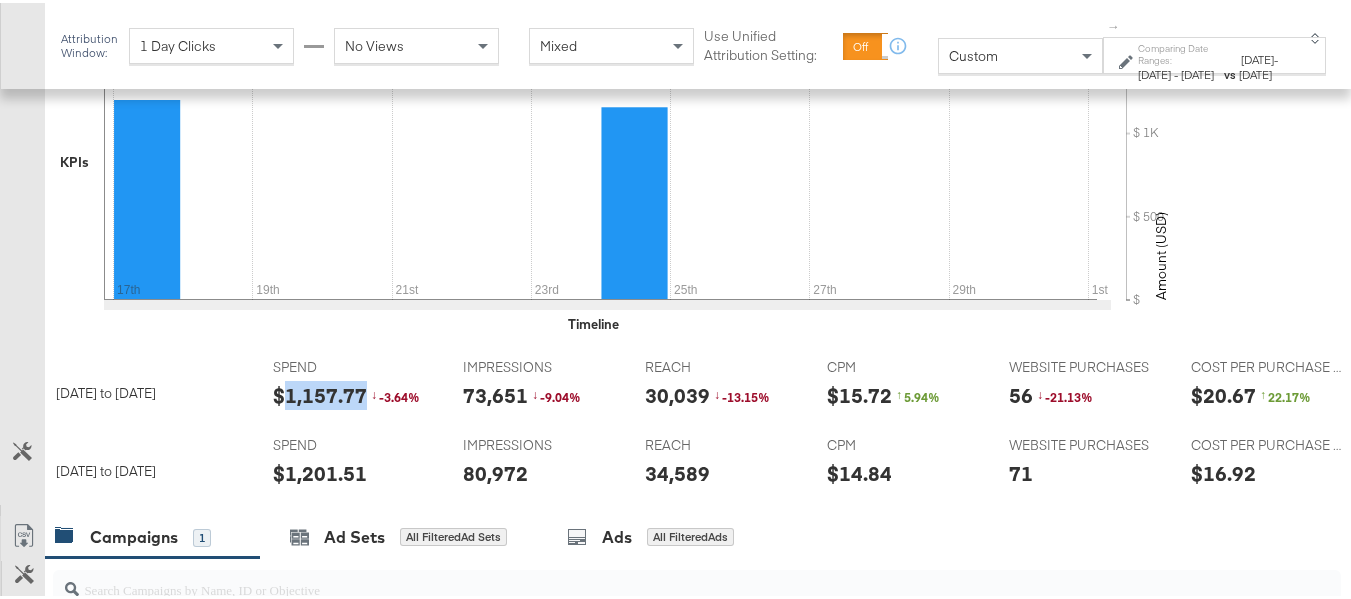 click on "$1,157.77" at bounding box center [320, 392] 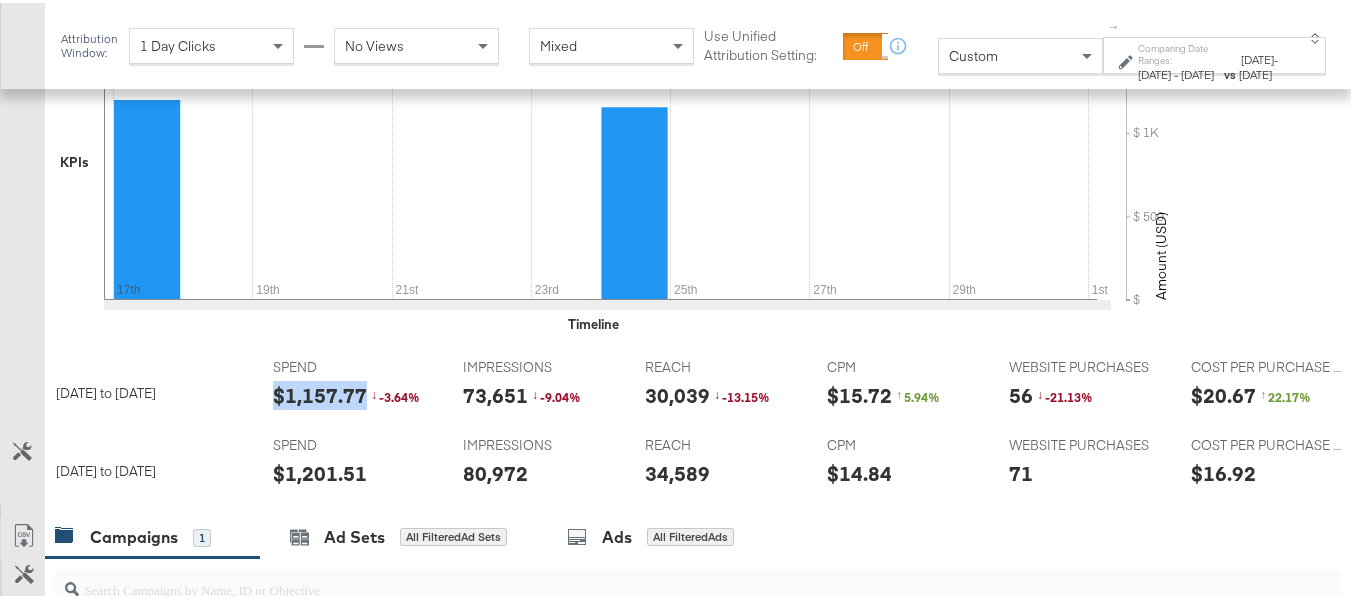 click on "$1,157.77" at bounding box center (320, 392) 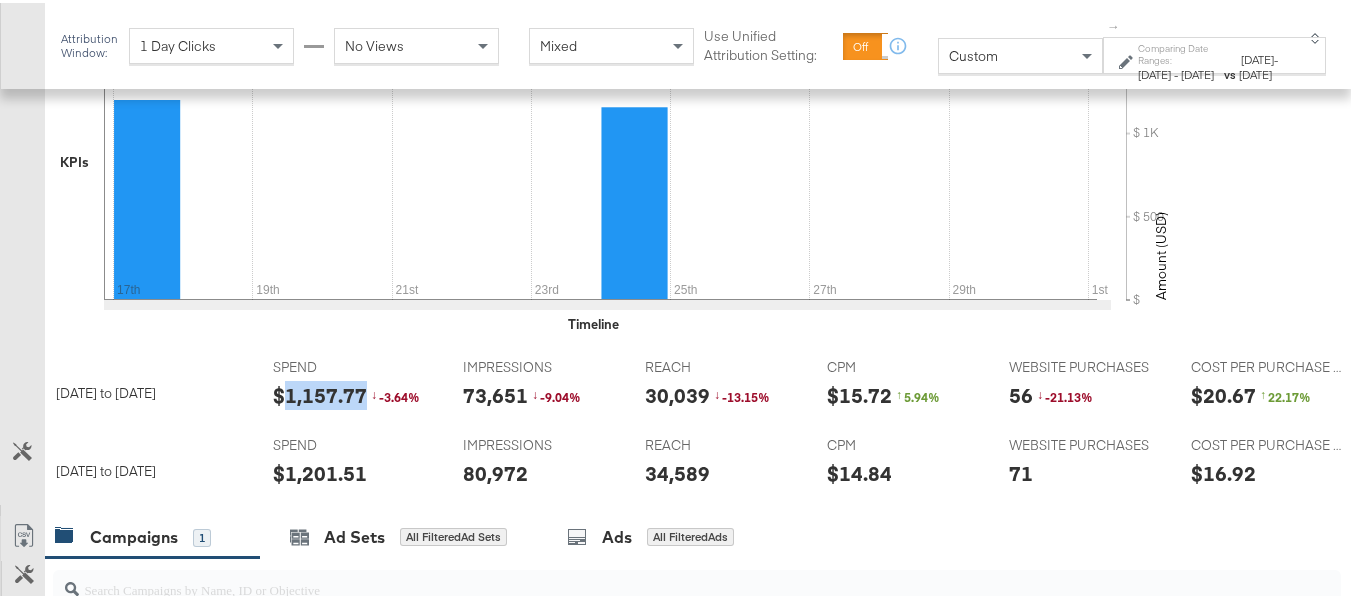click on "$1,157.77" at bounding box center [320, 392] 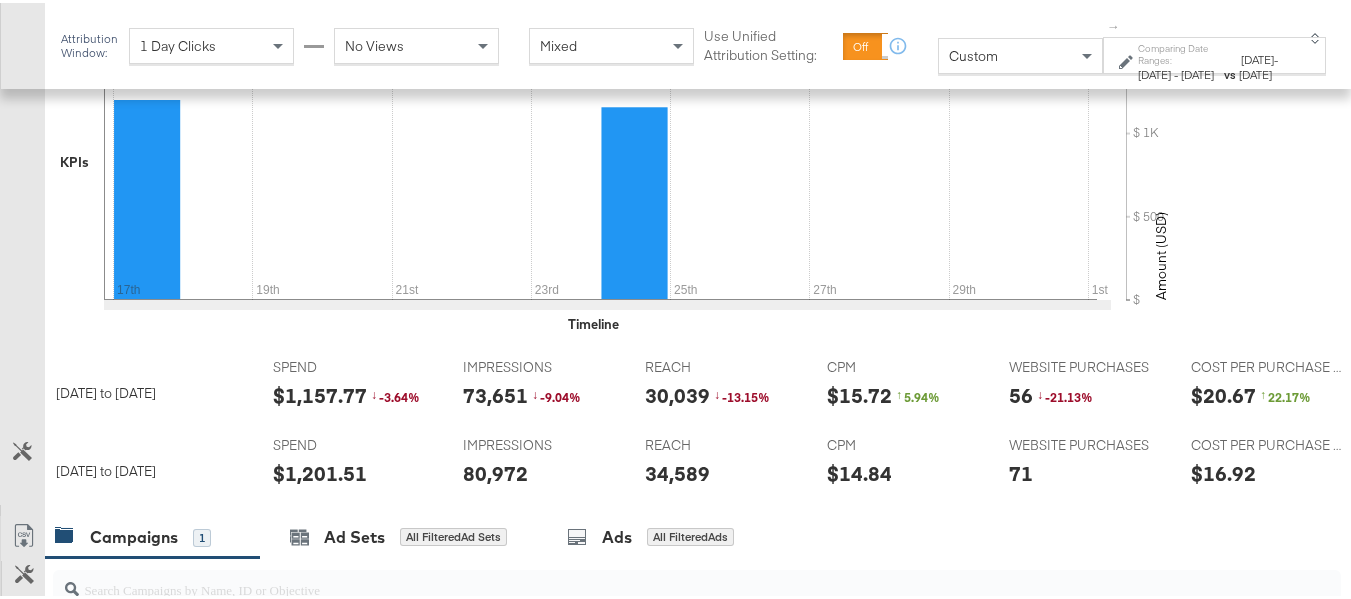 click on "REACH REACH 30,039 ↓ -13.15 %" at bounding box center (720, 385) 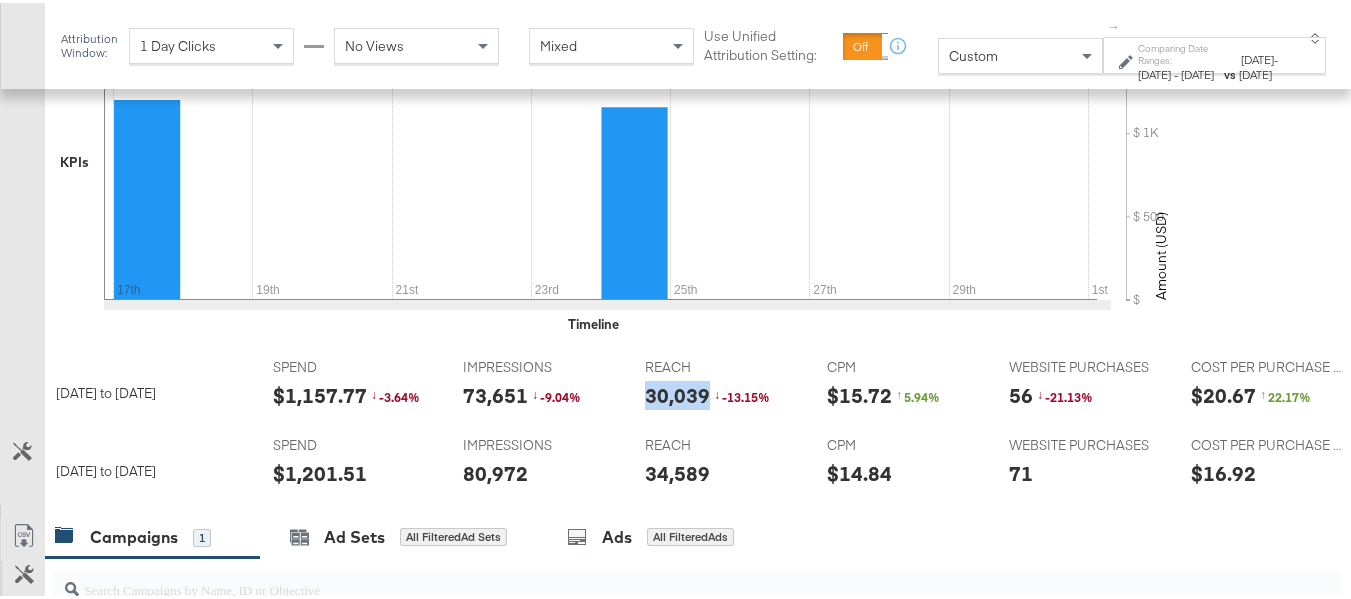 click on "REACH REACH 30,039 ↓ -13.15 %" at bounding box center (720, 385) 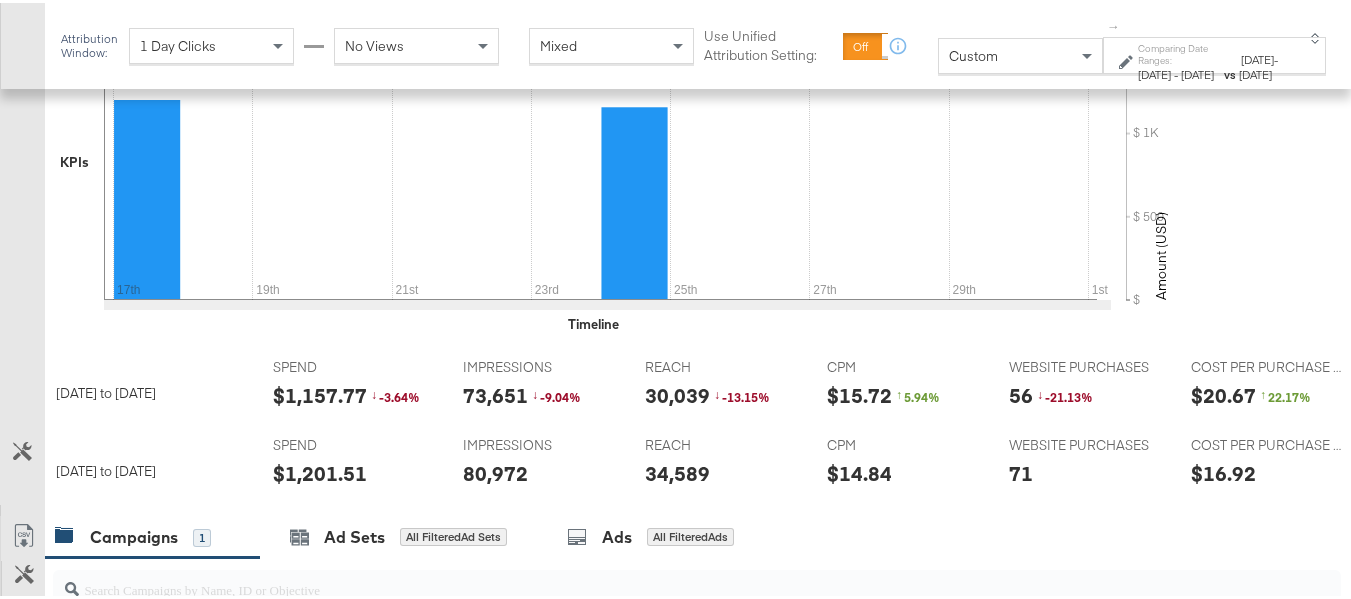 click on "73,651" at bounding box center (495, 392) 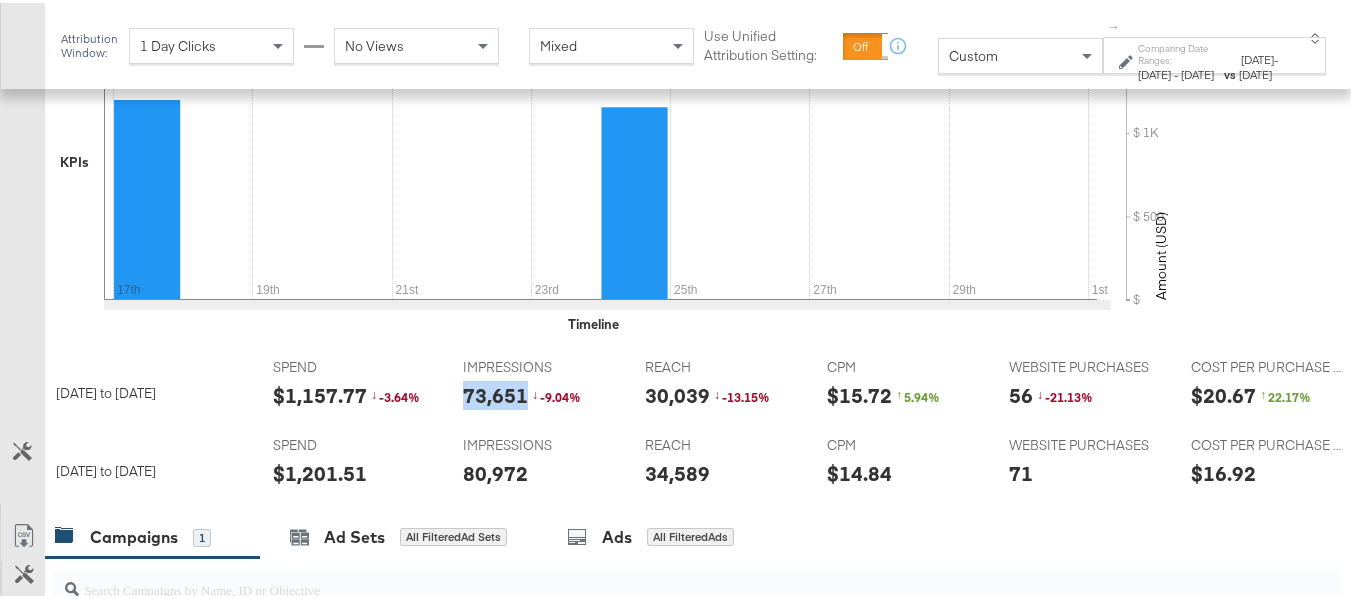 click on "73,651" at bounding box center [495, 392] 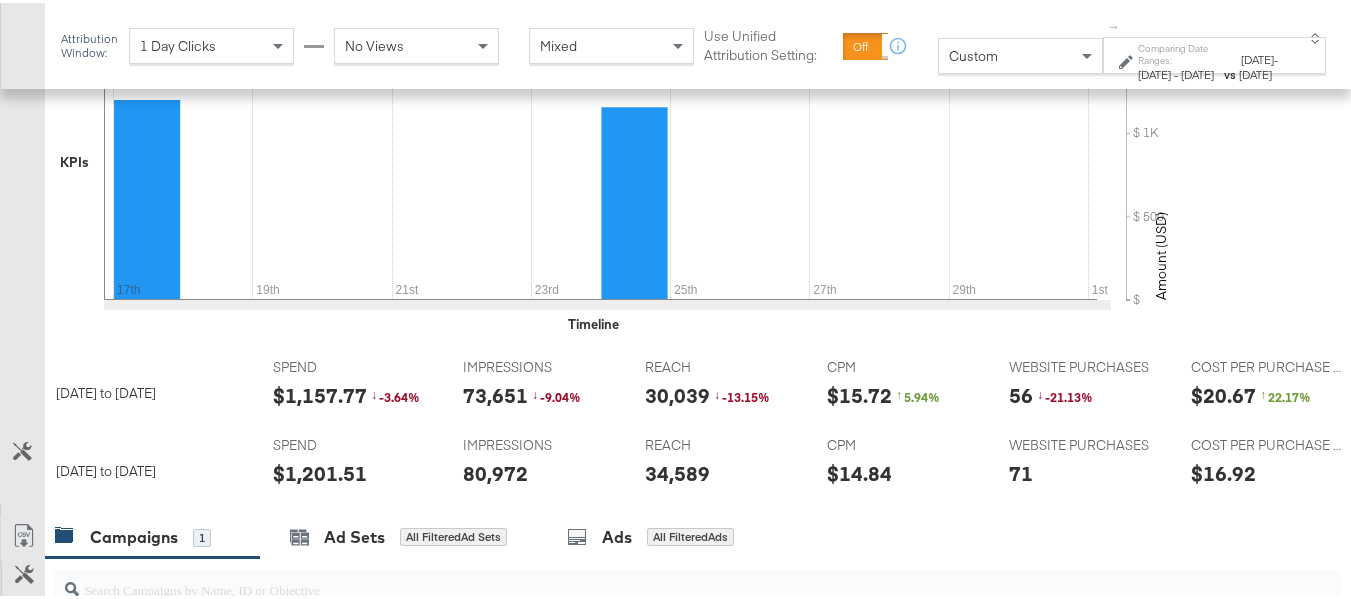 click on "REACH REACH 34,589" at bounding box center [720, 463] 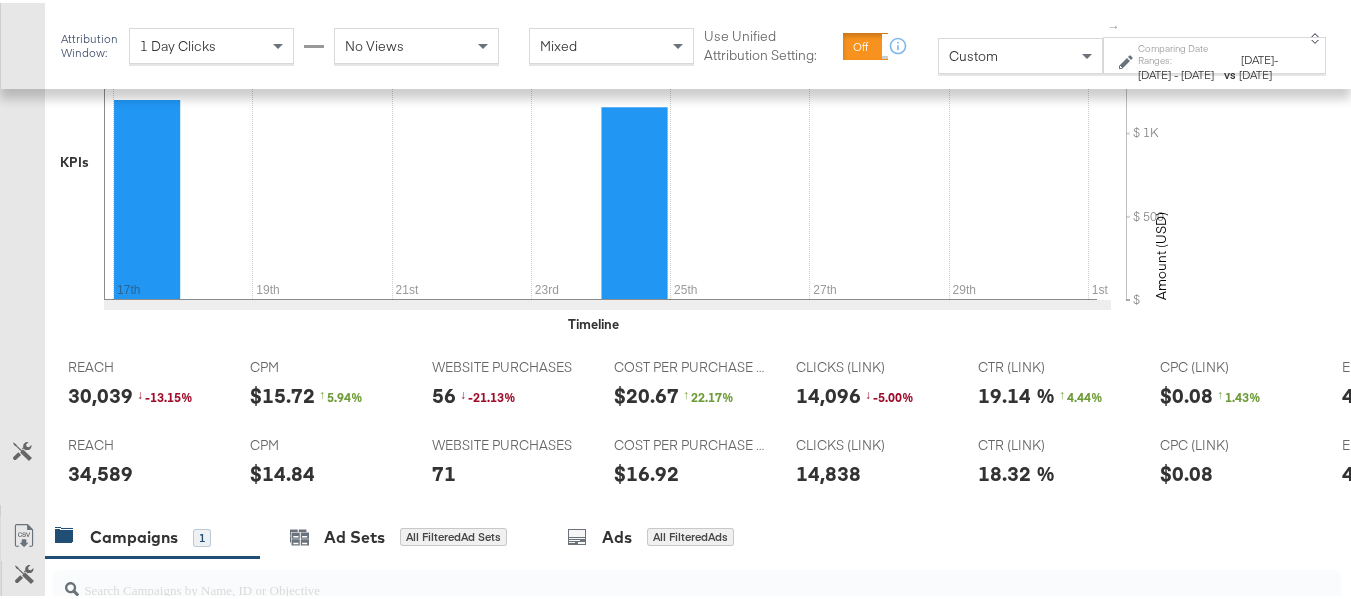 scroll, scrollTop: 0, scrollLeft: 584, axis: horizontal 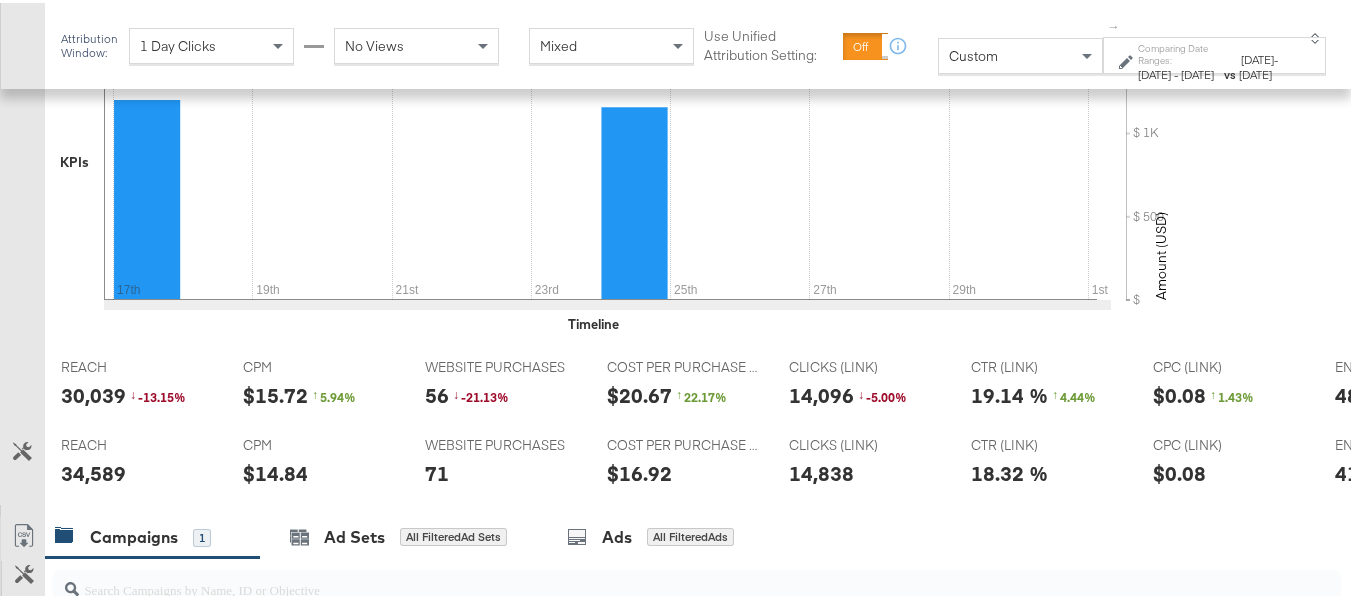 click on "14,096" at bounding box center [821, 392] 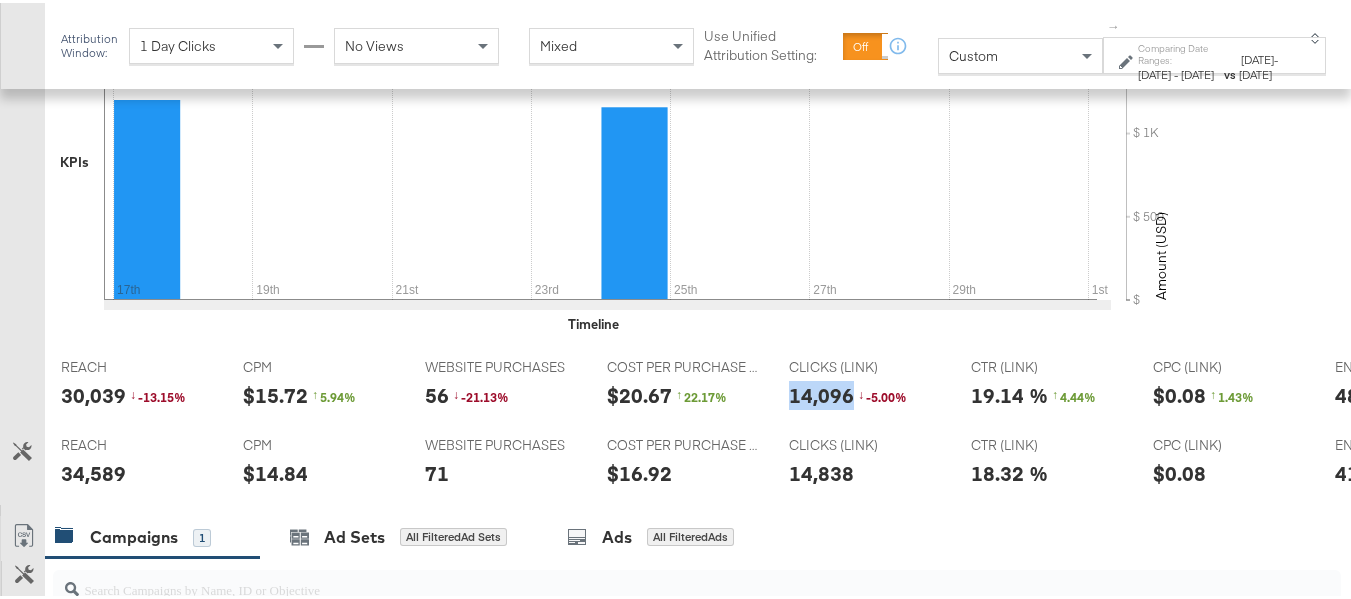 click on "14,096" at bounding box center [821, 392] 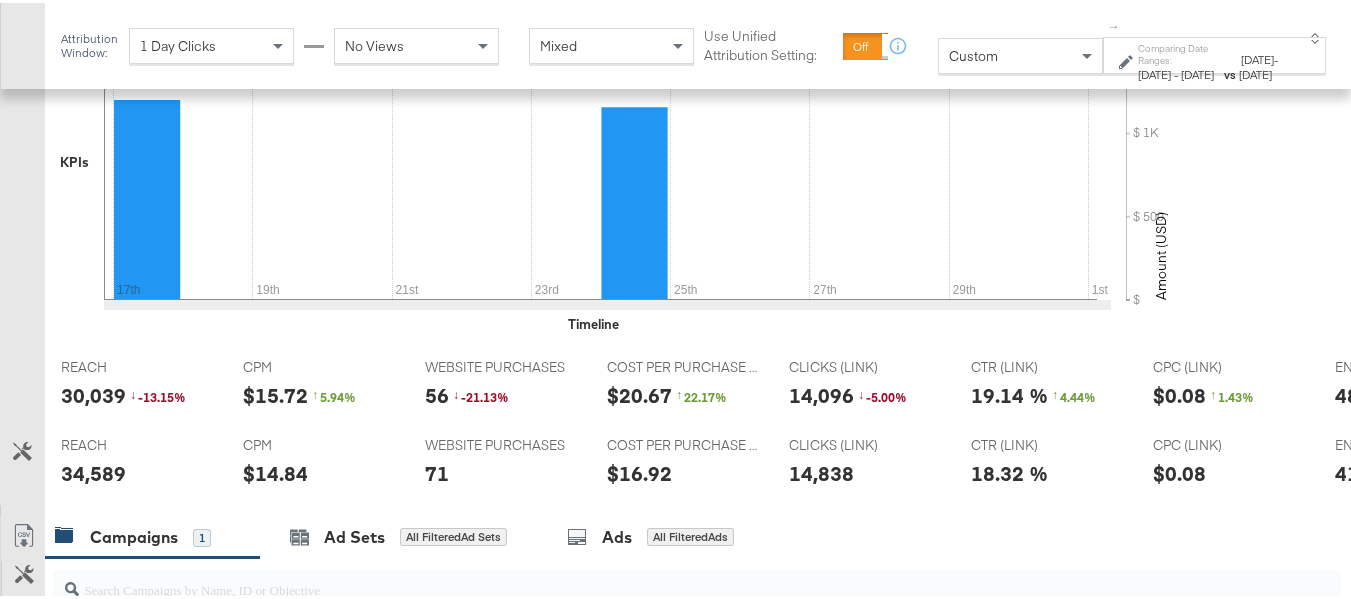 click on "↓" at bounding box center [457, 391] 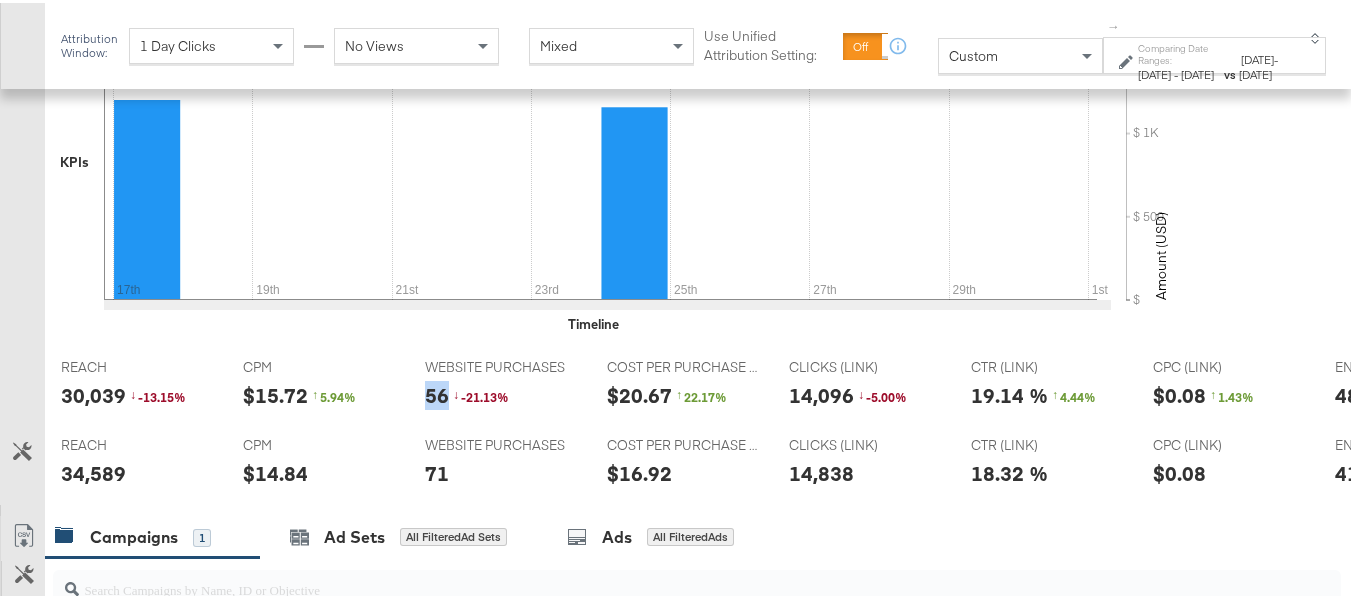 click on "WEBSITE PURCHASES WEBSITE PURCHASES 56 ↓ -21.13 %" at bounding box center [500, 385] 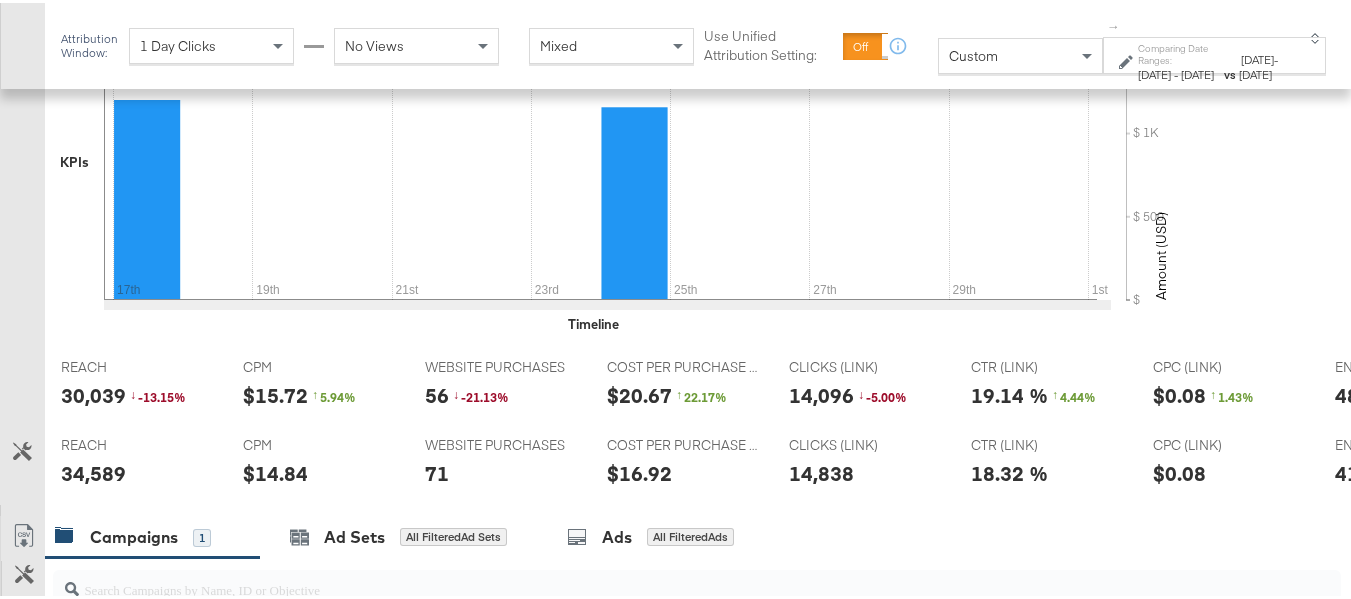 drag, startPoint x: 915, startPoint y: 421, endPoint x: 1006, endPoint y: 517, distance: 132.27623 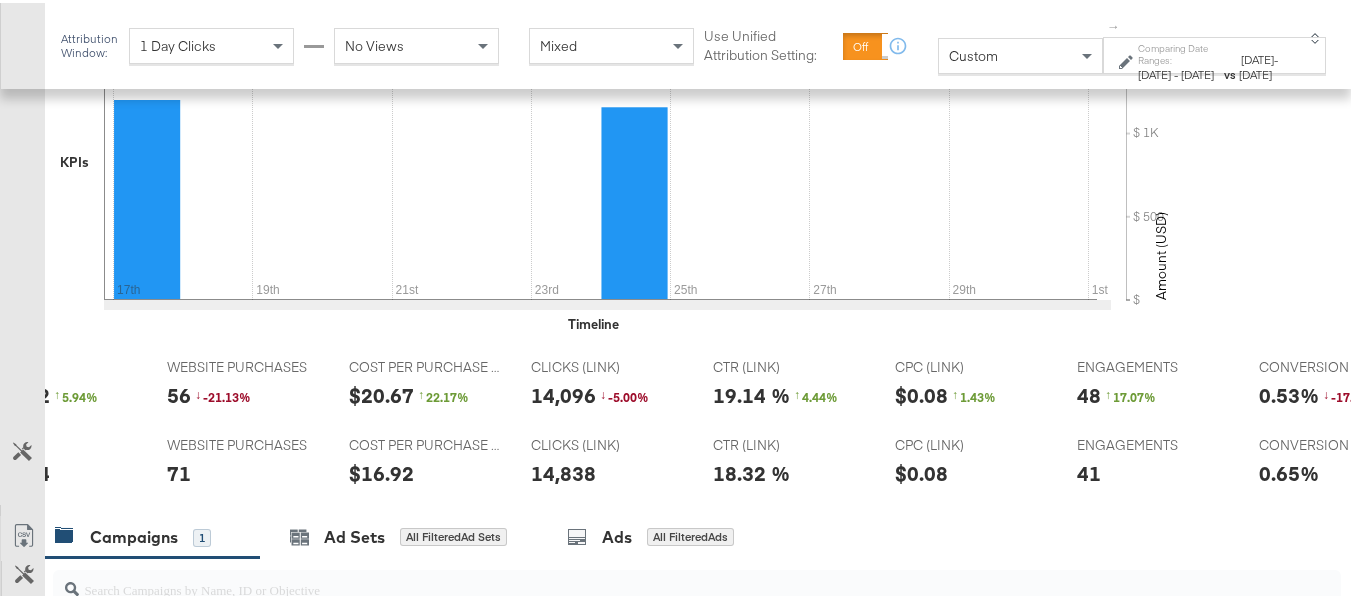 scroll, scrollTop: 0, scrollLeft: 914, axis: horizontal 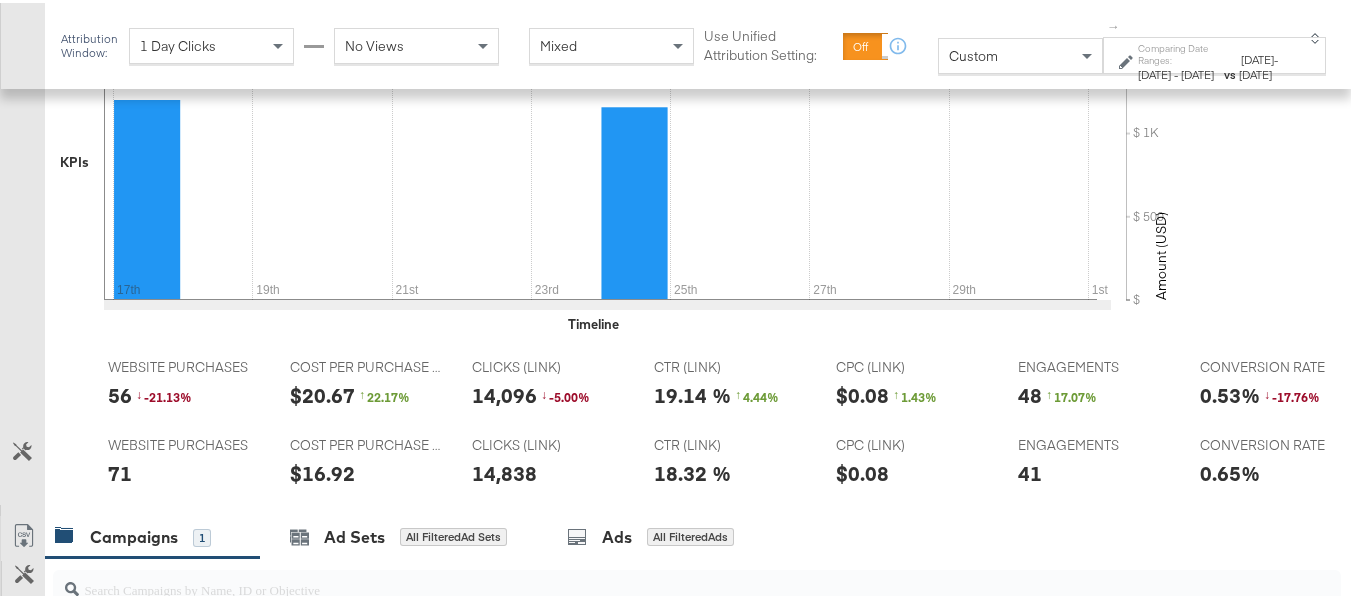 click on "ENGAGEMENTS ENGAGEMENTS 48 ↑ 17.07 %" at bounding box center (1093, 385) 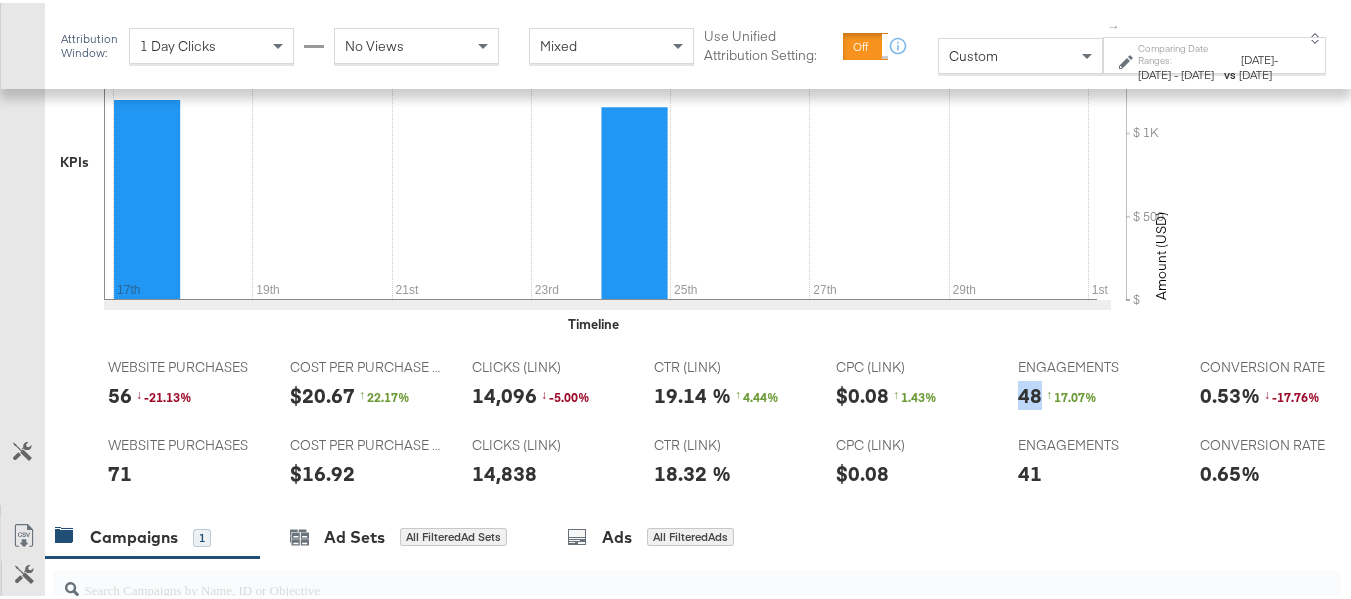 click on "48" at bounding box center [1030, 392] 